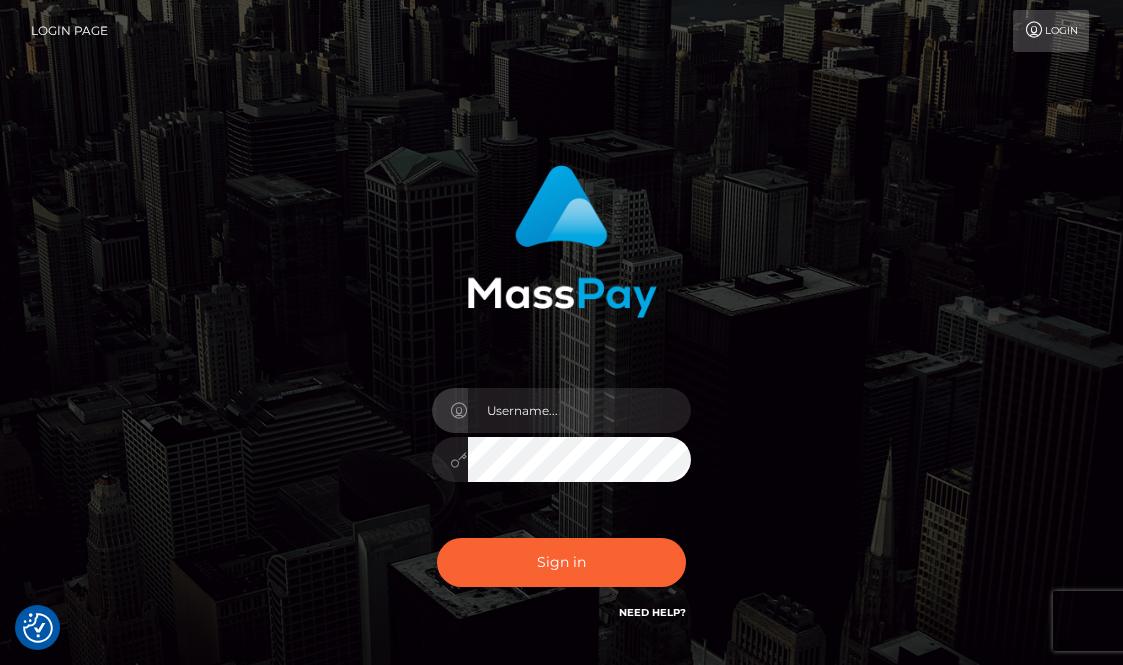 scroll, scrollTop: 0, scrollLeft: 0, axis: both 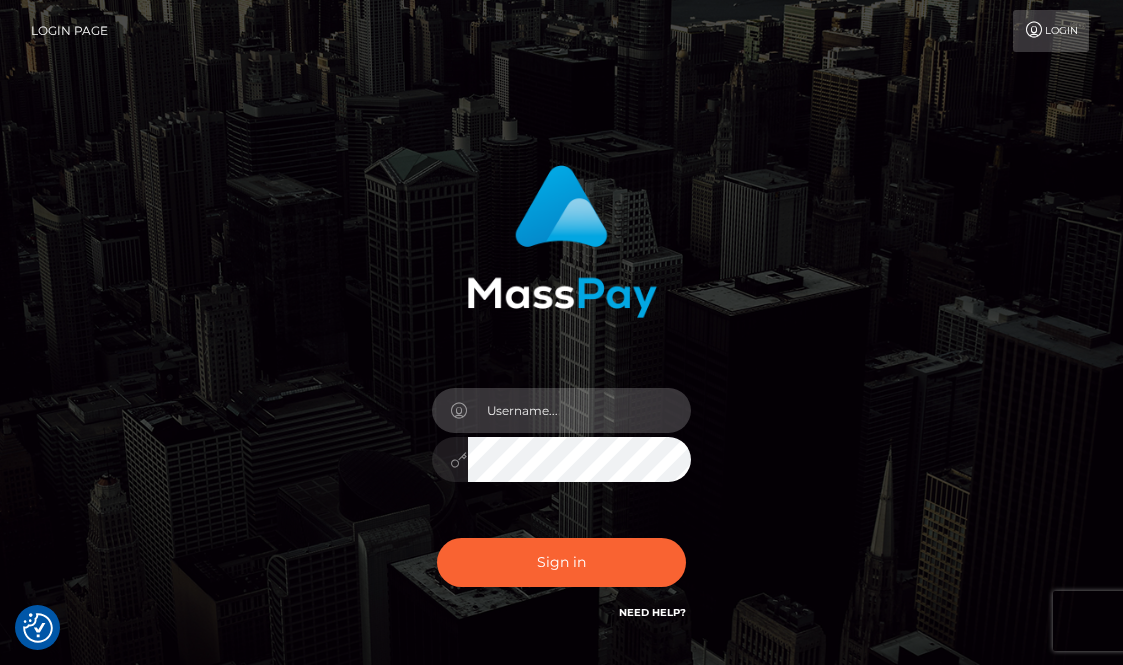 type on "aluasupport" 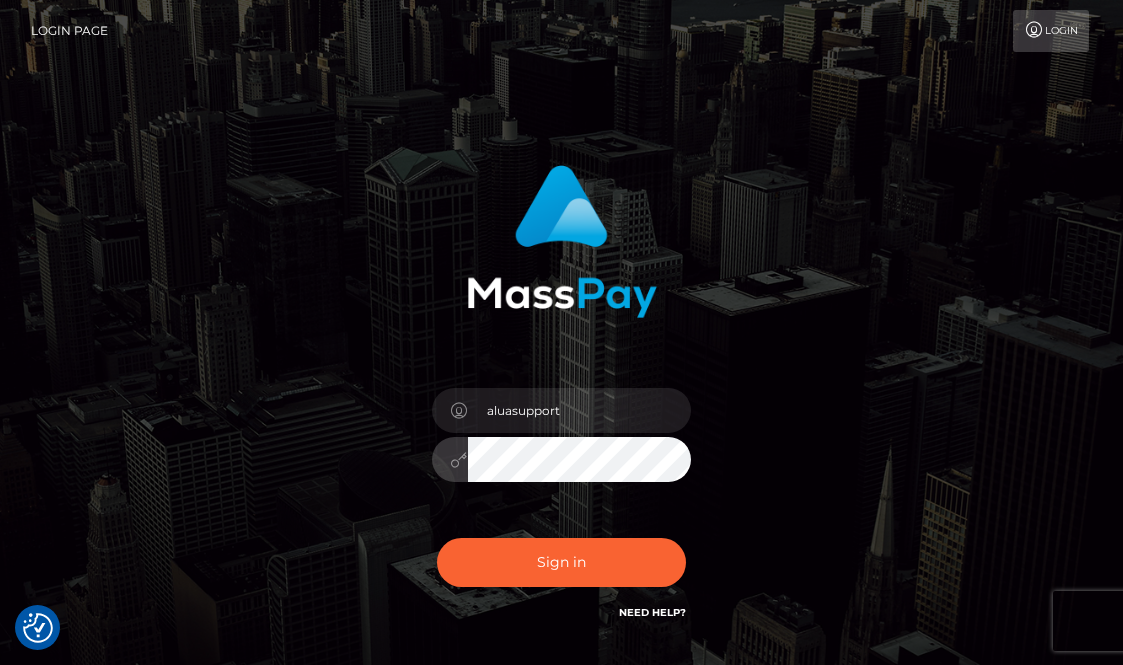 click on "Sign in
Need
Help?" at bounding box center [562, 570] 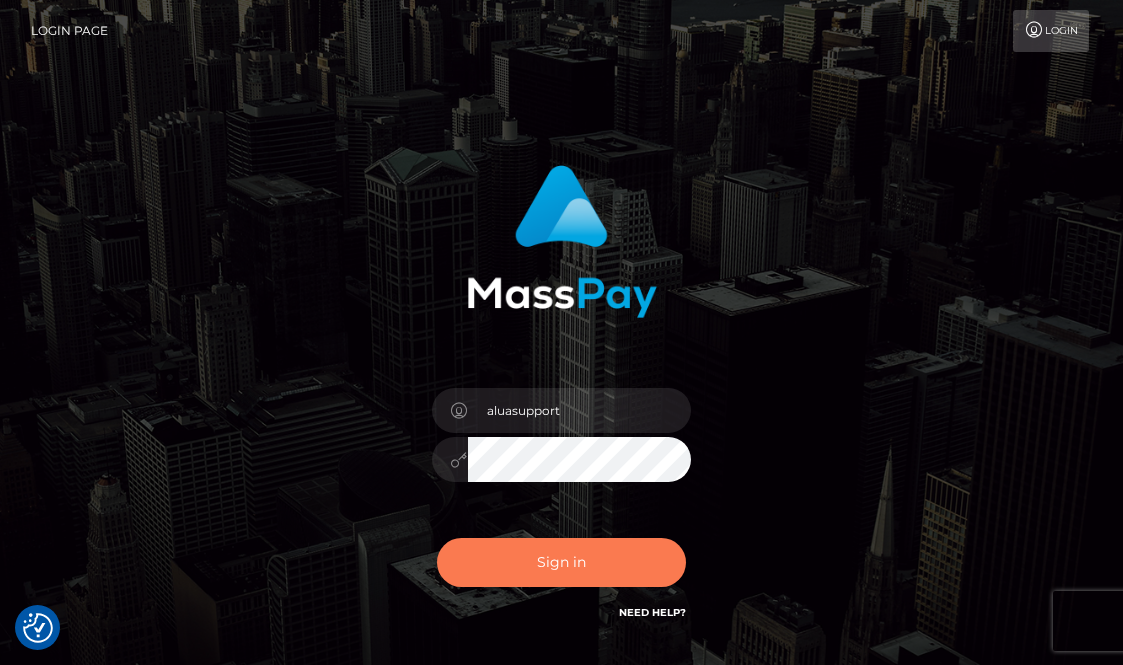 click on "Sign in" at bounding box center (562, 562) 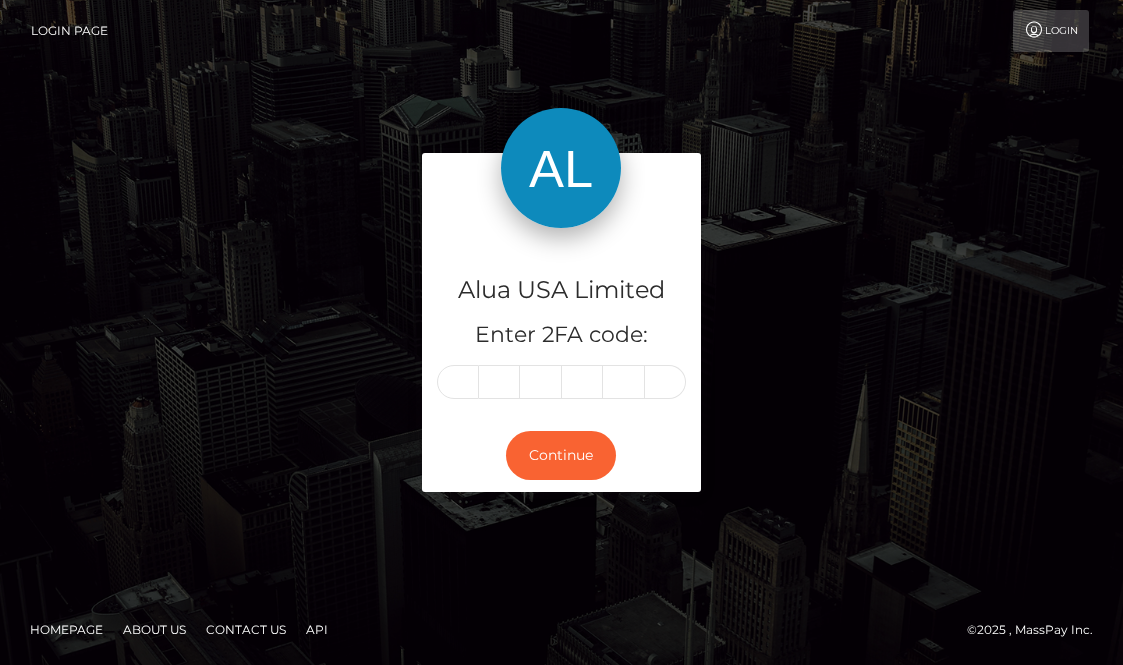 scroll, scrollTop: 0, scrollLeft: 0, axis: both 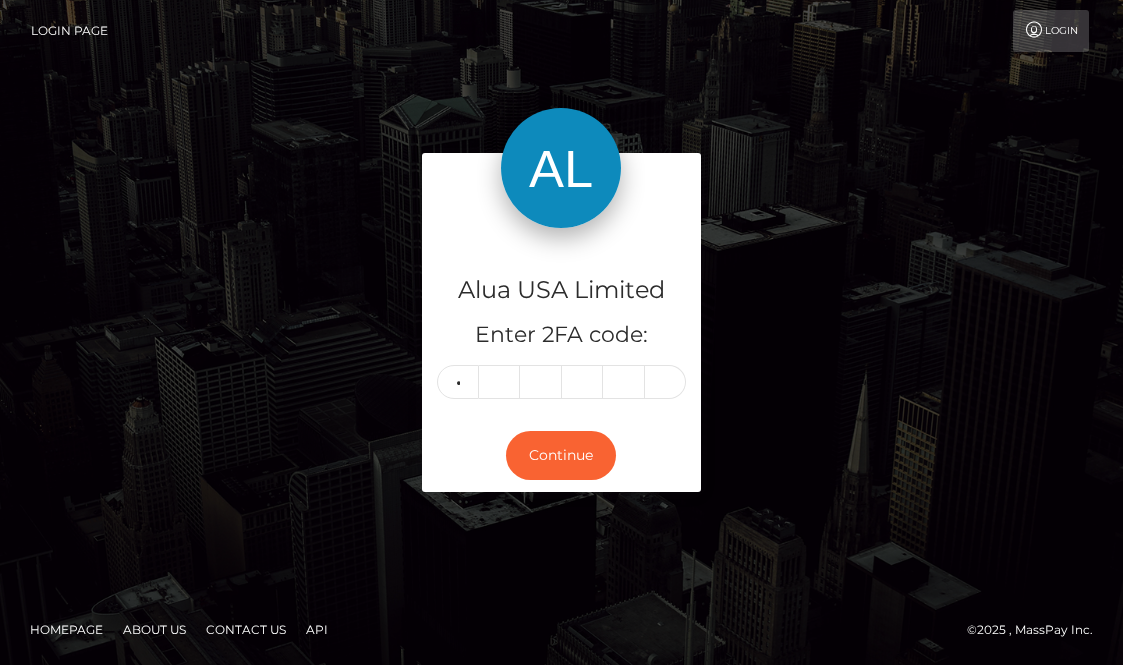 type on "1" 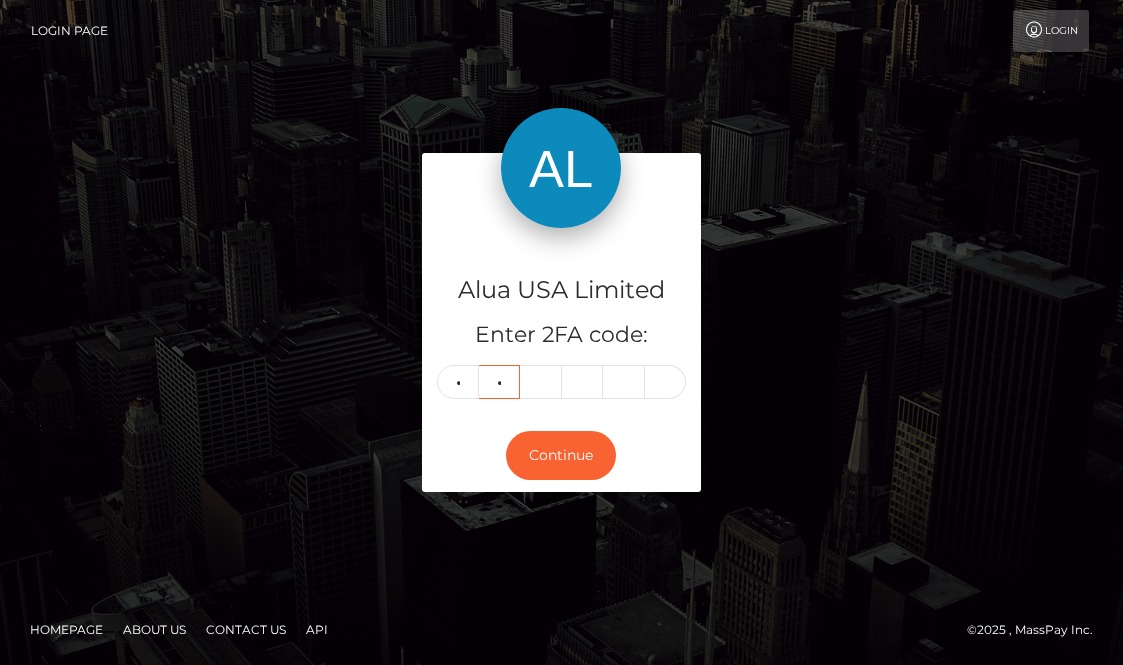type on "2" 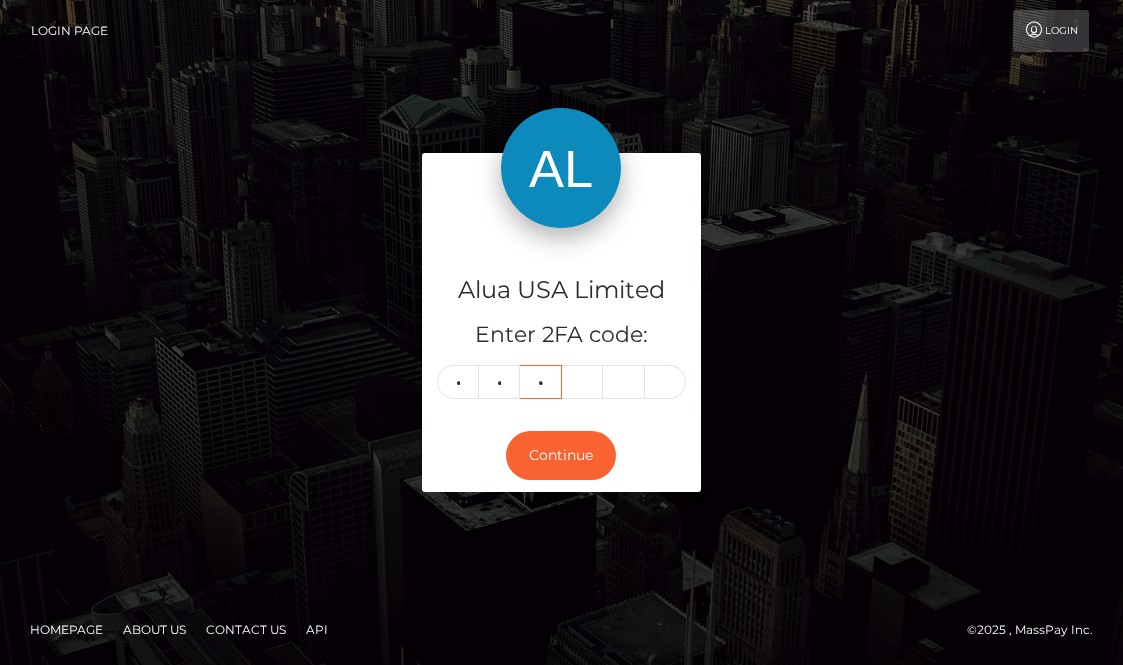 type on "6" 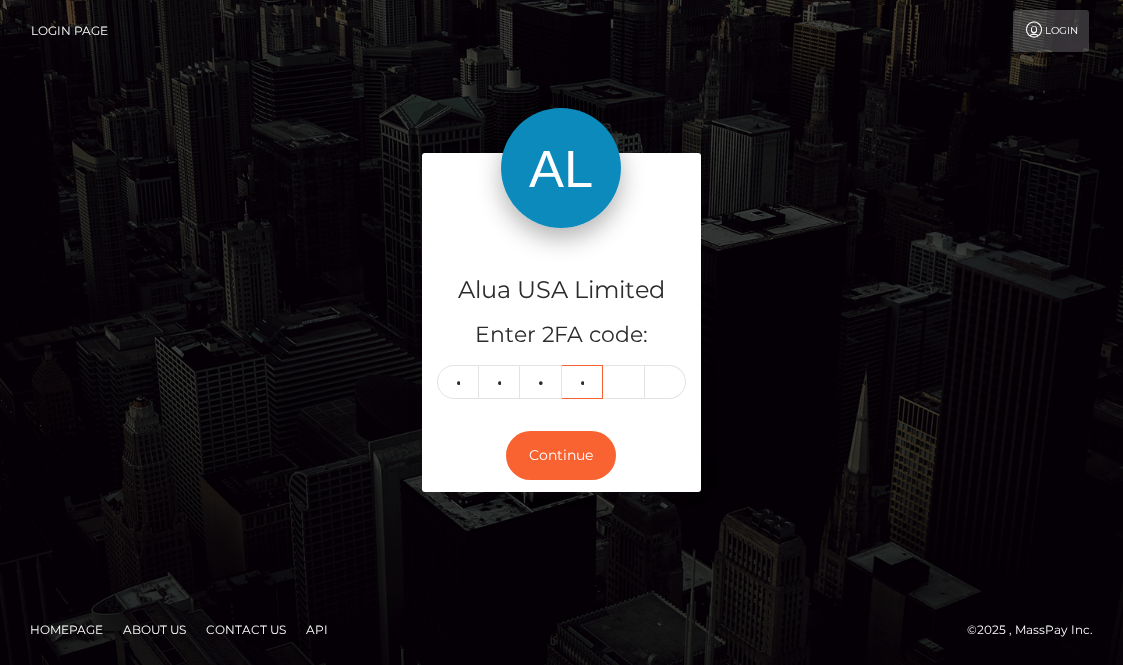 type on "0" 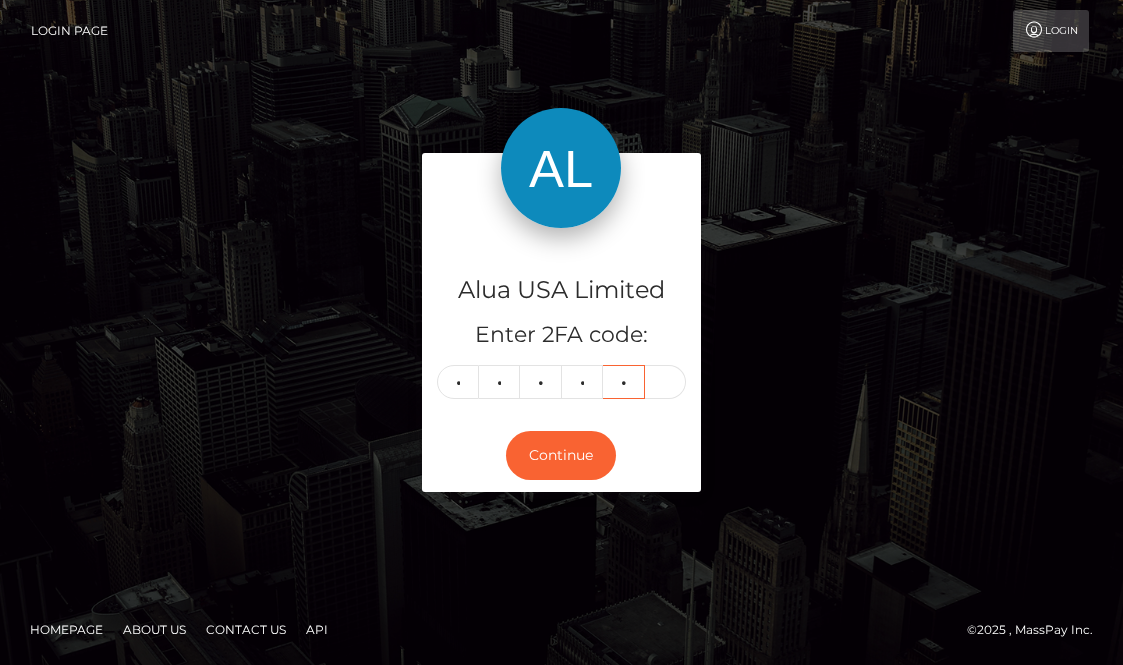 type on "6" 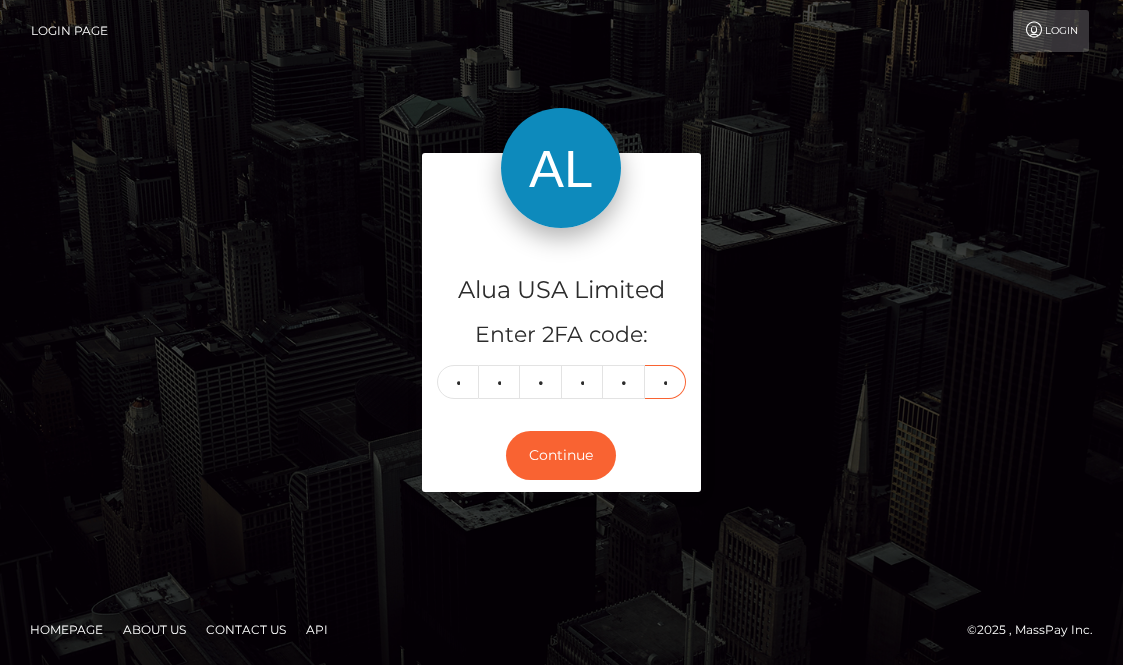 type on "2" 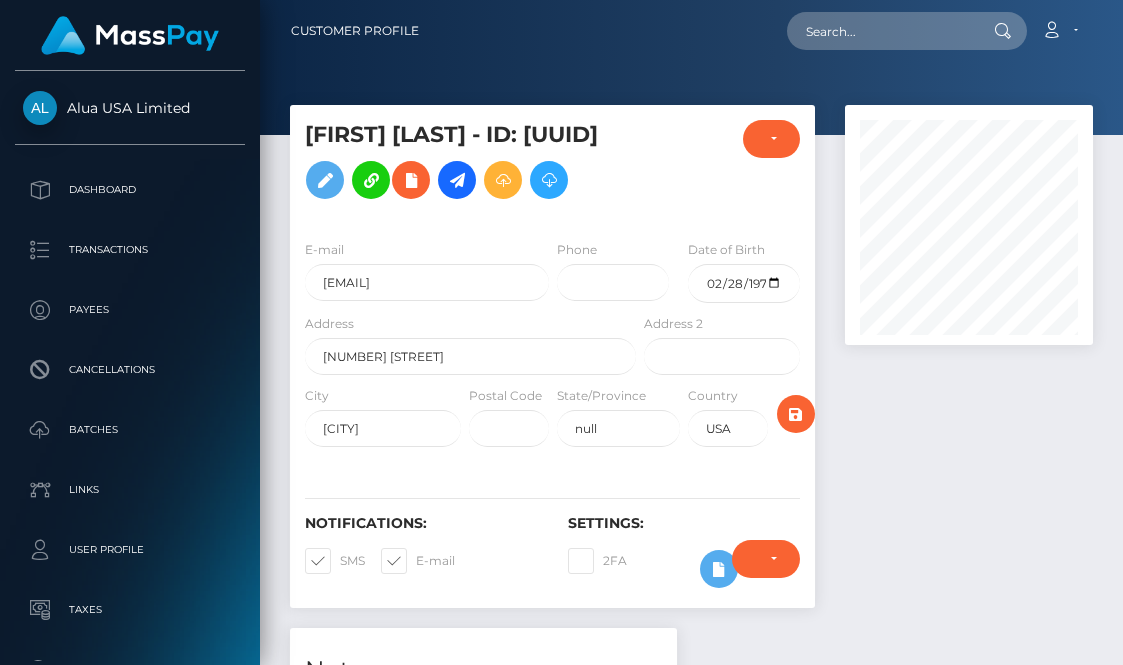 scroll, scrollTop: 0, scrollLeft: 0, axis: both 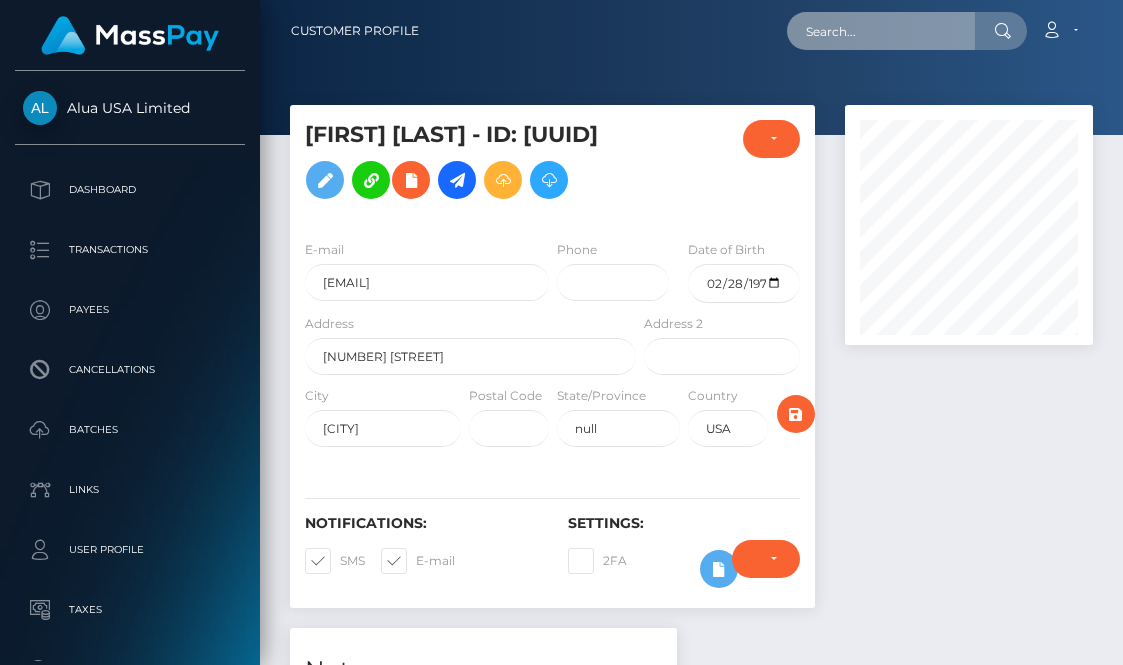click at bounding box center (881, 31) 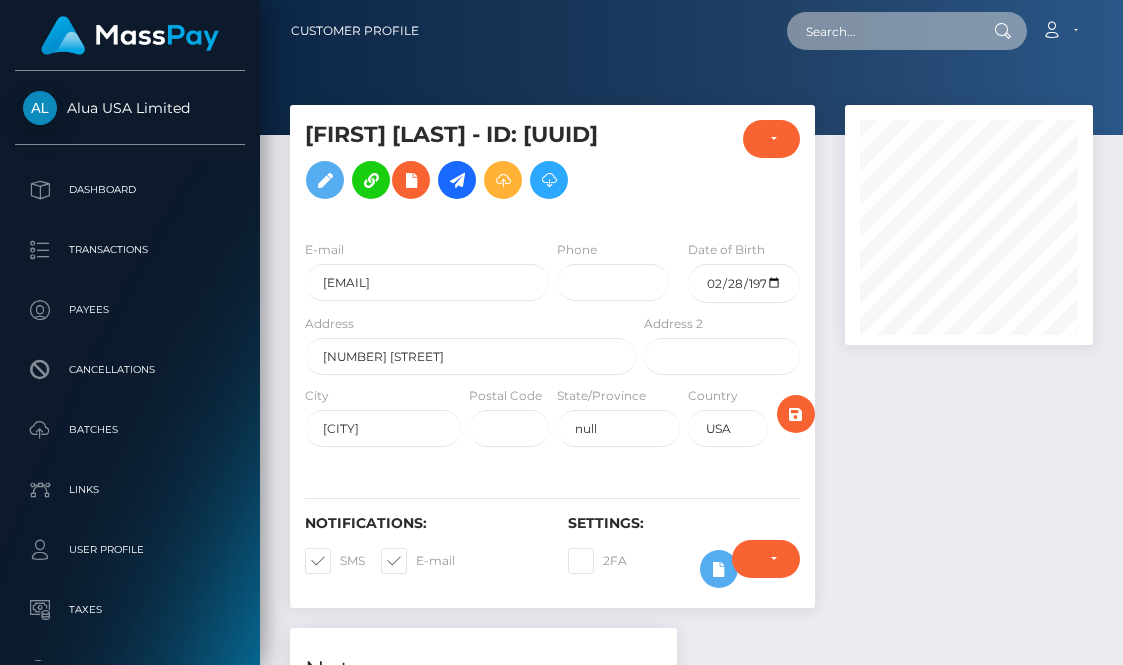 paste on "6802badf1415f3a4410f72f6" 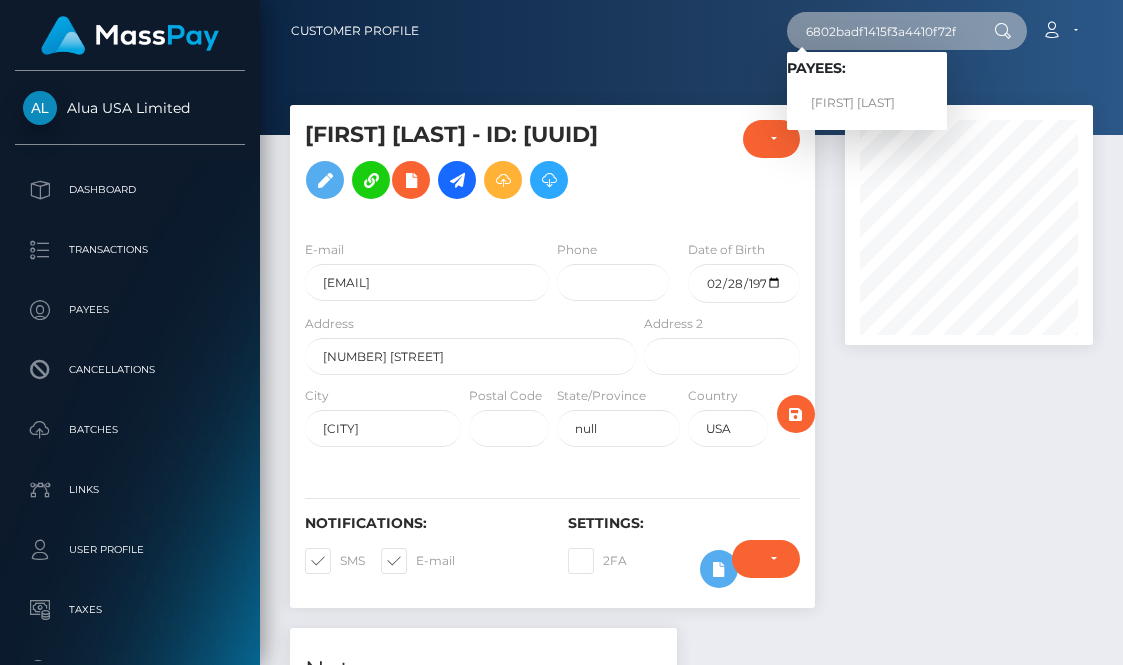scroll, scrollTop: 0, scrollLeft: 0, axis: both 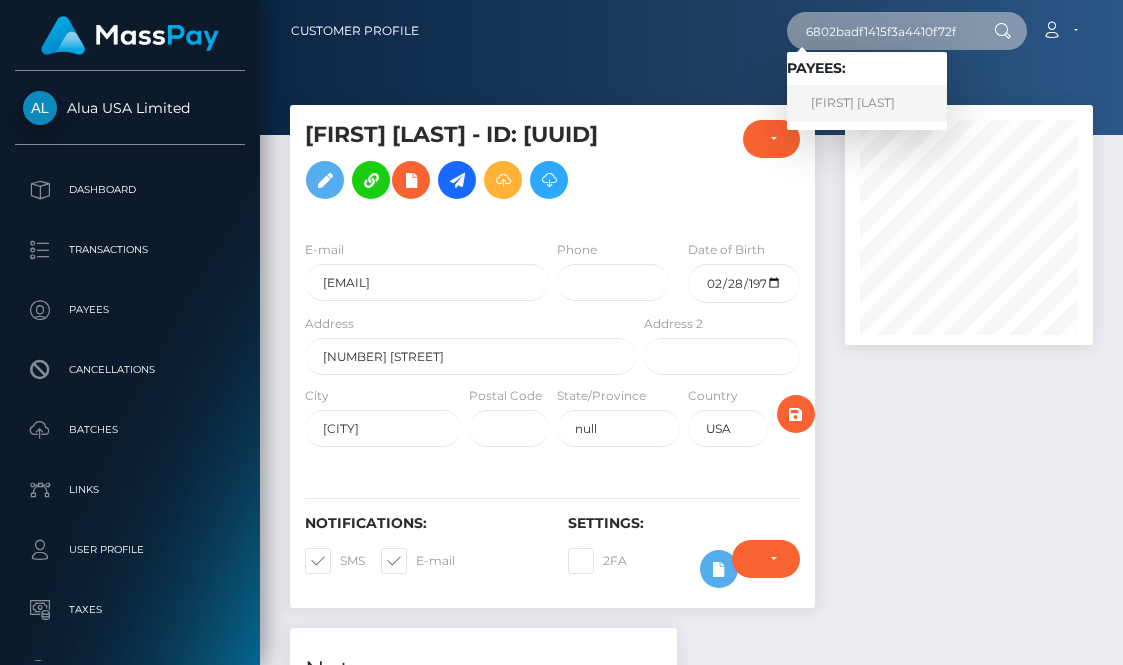type on "6802badf1415f3a4410f72f6" 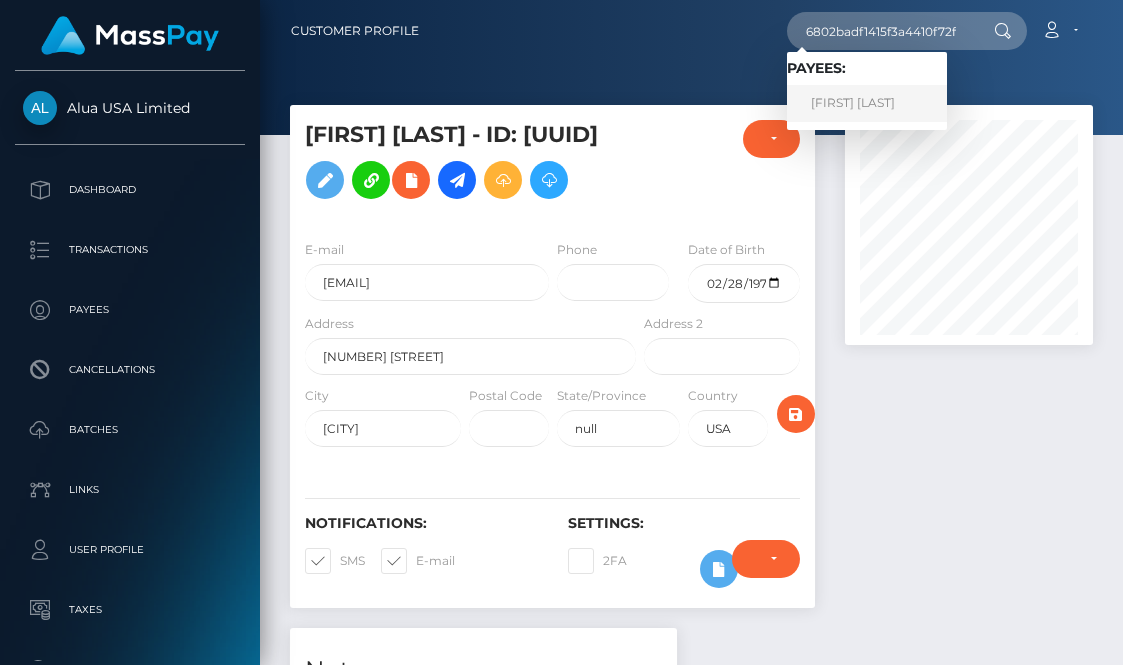 click on "Natasha  Gorman" at bounding box center (867, 103) 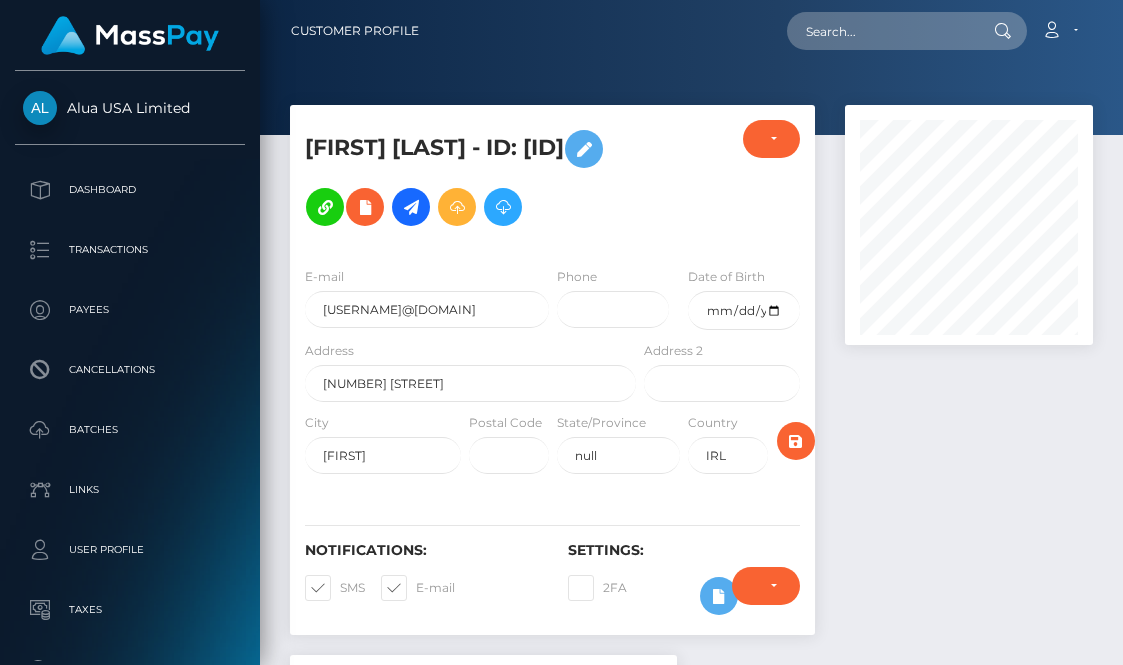 scroll, scrollTop: 265, scrollLeft: 0, axis: vertical 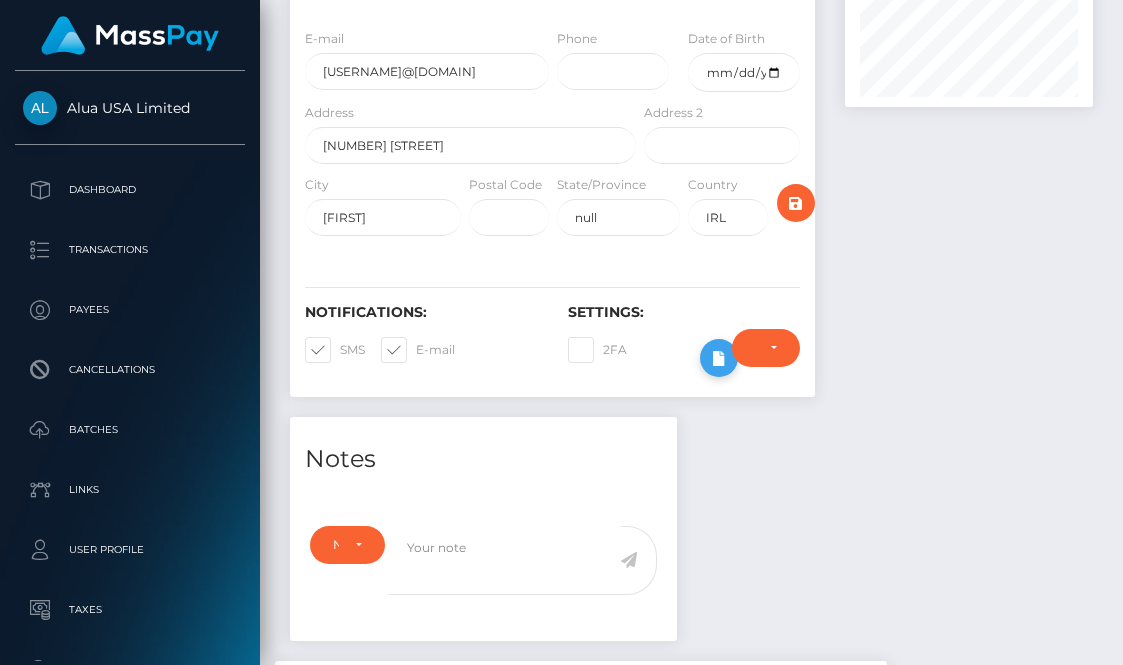 click at bounding box center [719, 358] 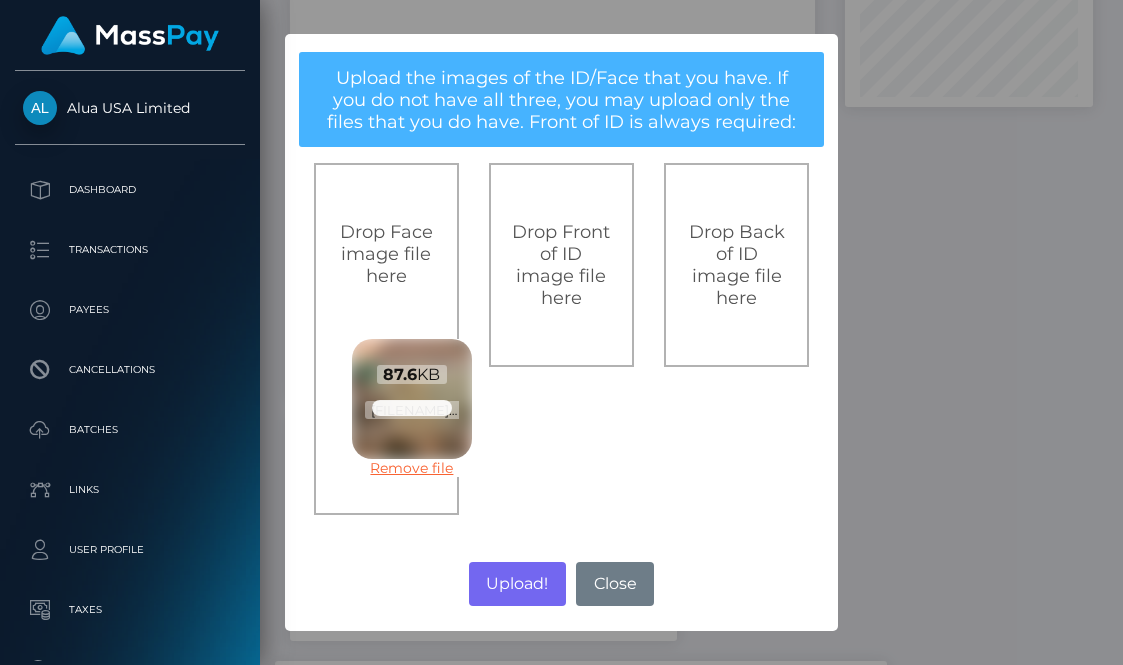 click on "Remove file" at bounding box center (412, 468) 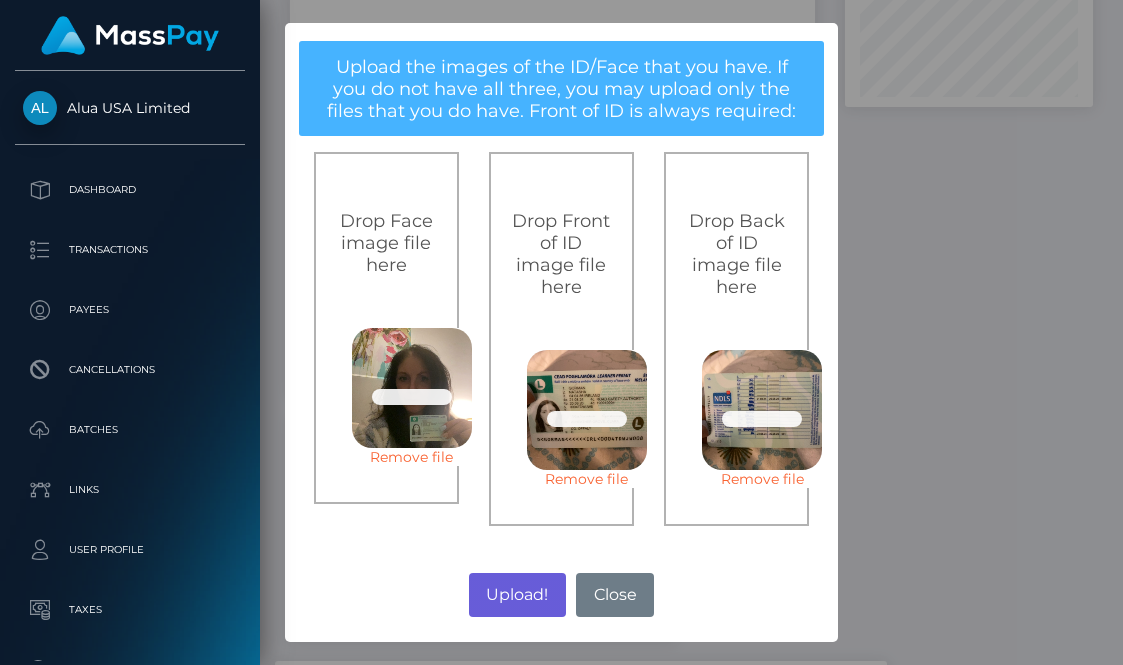 click on "Upload!" at bounding box center (517, 595) 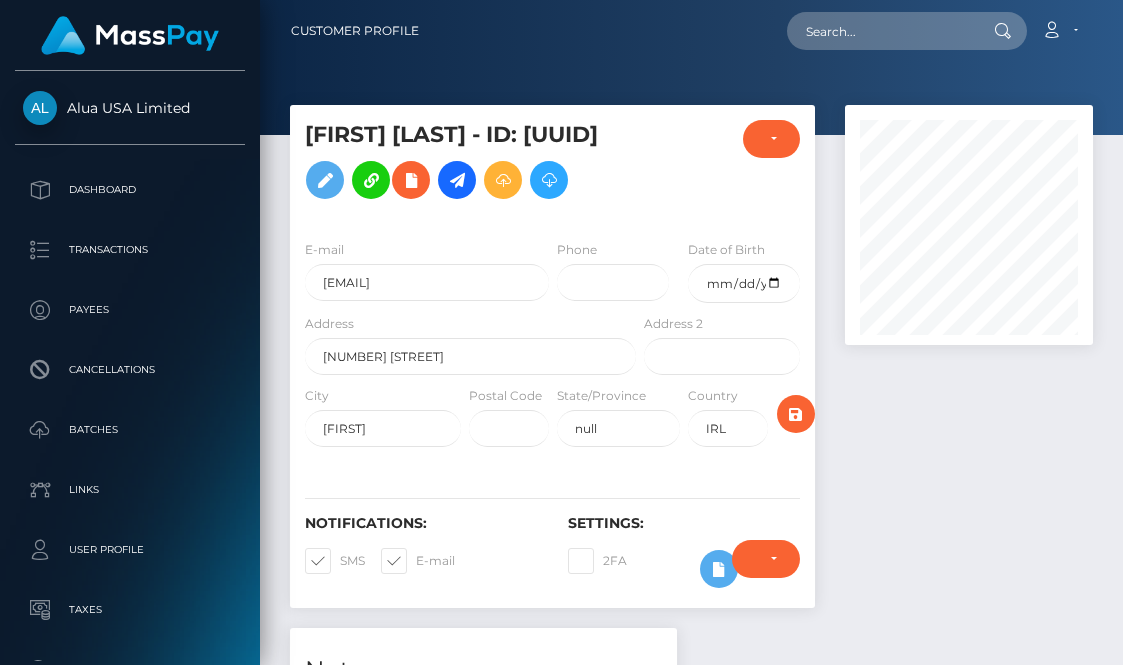 scroll, scrollTop: 238, scrollLeft: 0, axis: vertical 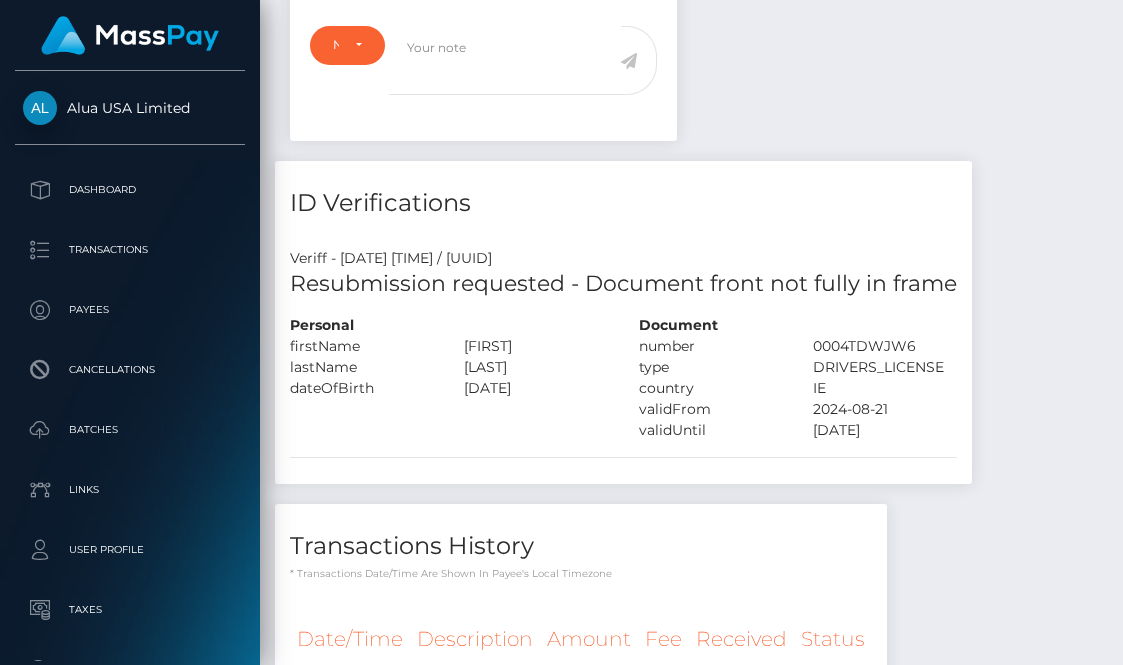 click on "Resubmission requested - Document front not fully in frame" at bounding box center [623, 284] 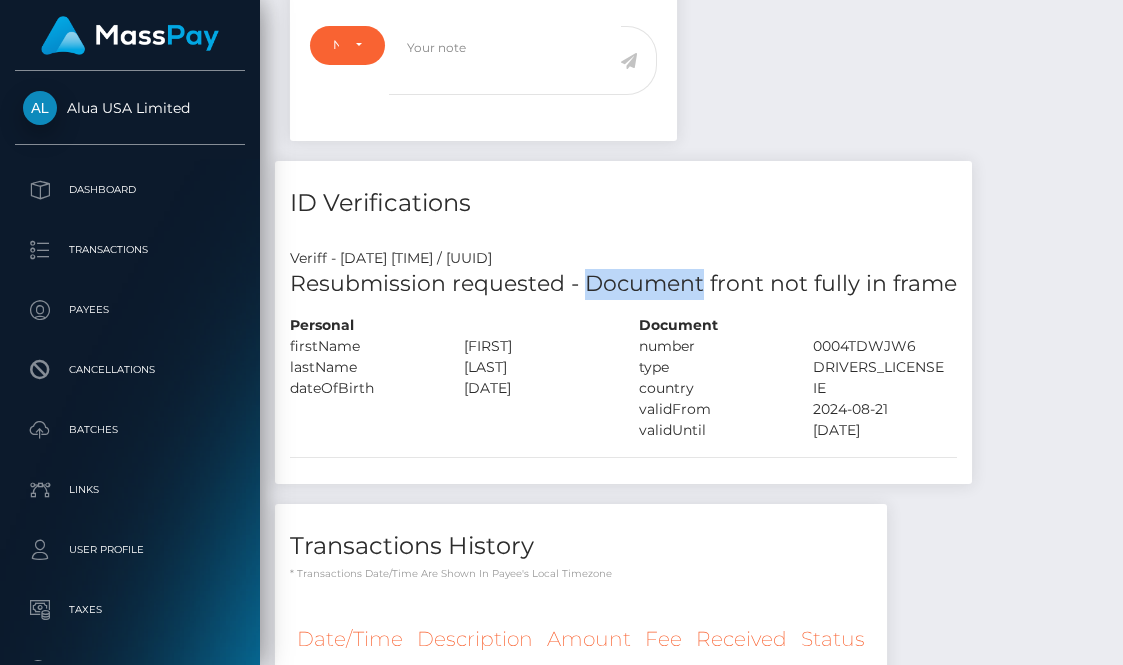 click on "Resubmission requested - Document front not fully in frame" at bounding box center [623, 284] 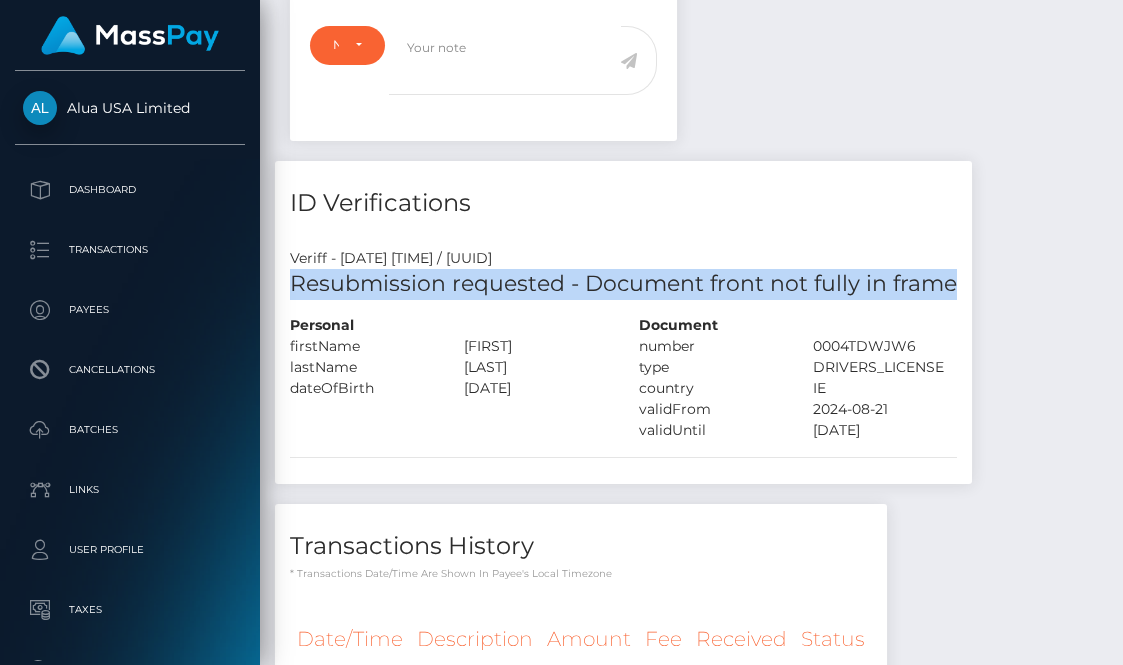 click on "Resubmission requested - Document front not fully in frame" at bounding box center [623, 284] 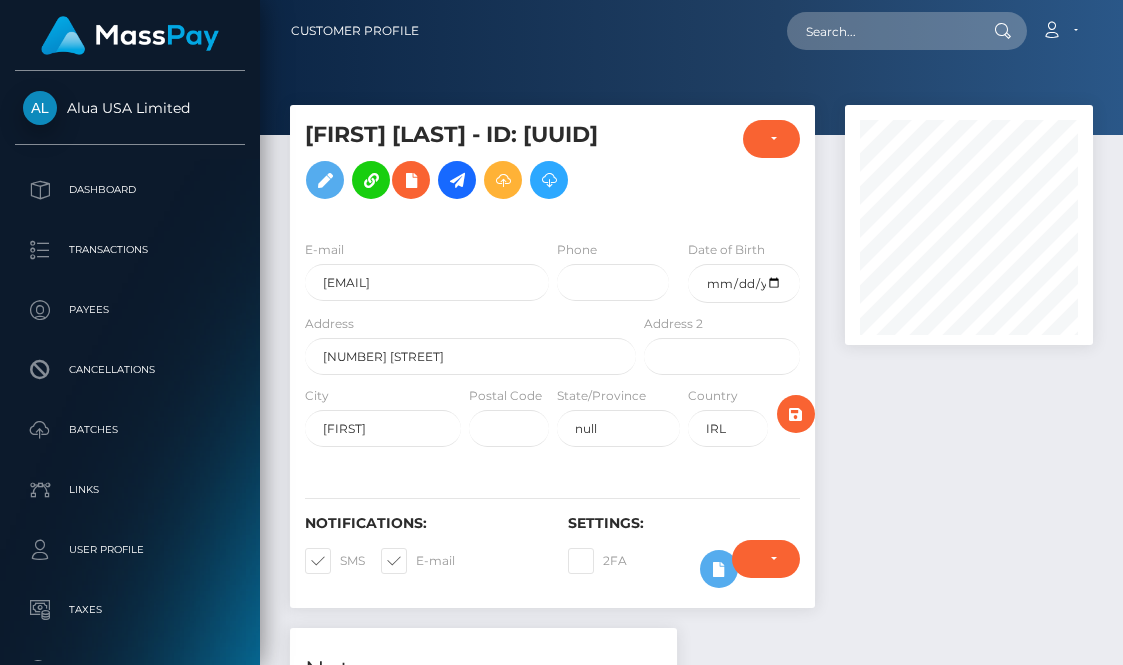 scroll, scrollTop: 0, scrollLeft: 0, axis: both 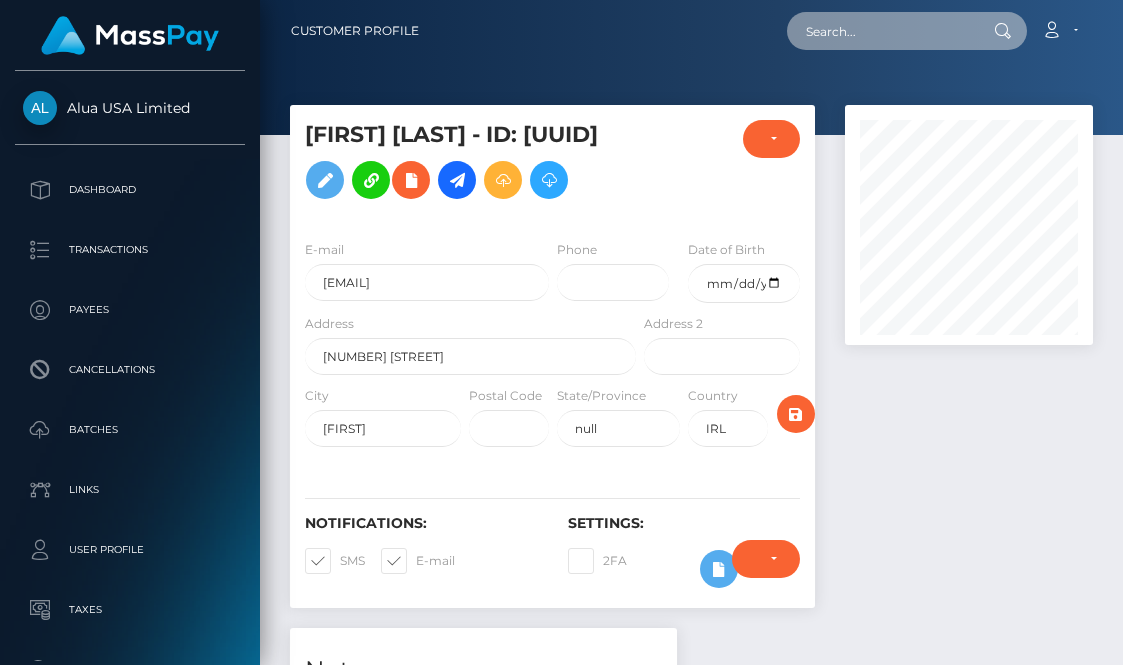 click at bounding box center (881, 31) 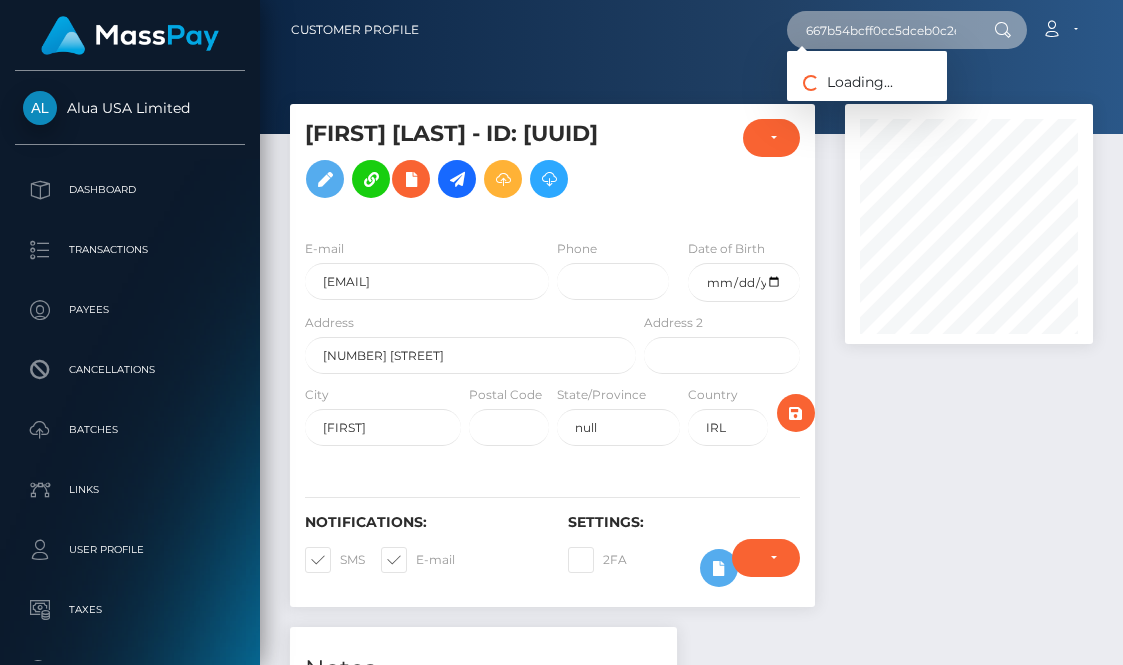 scroll, scrollTop: 2, scrollLeft: 0, axis: vertical 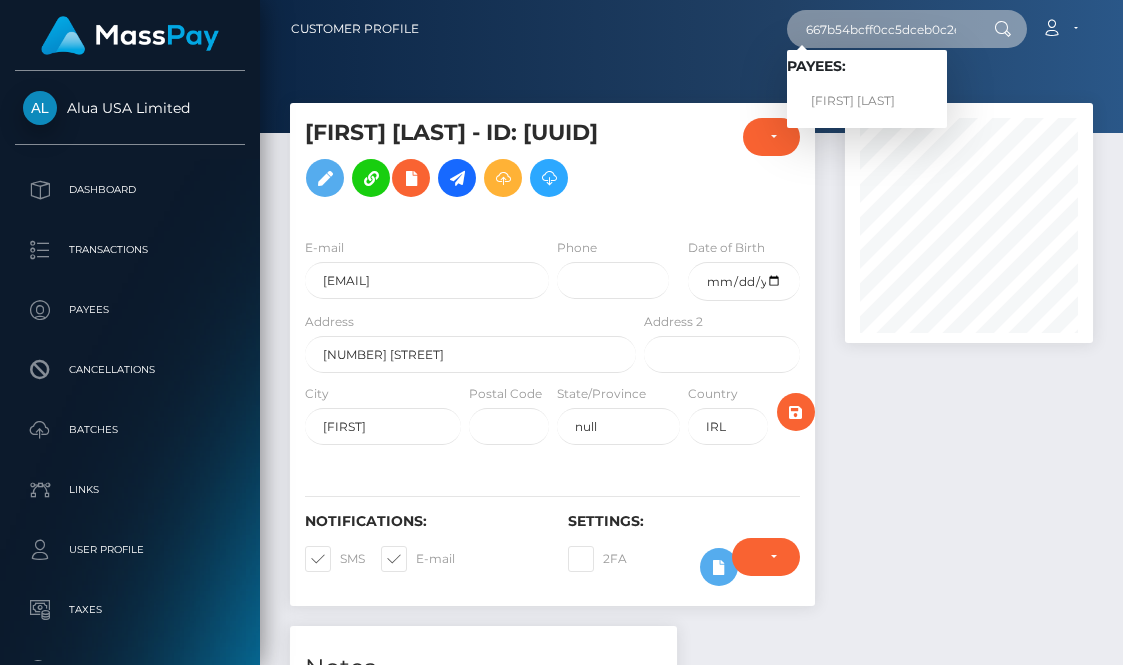 type on "667b54bcff0cc5dceb0c2ee4" 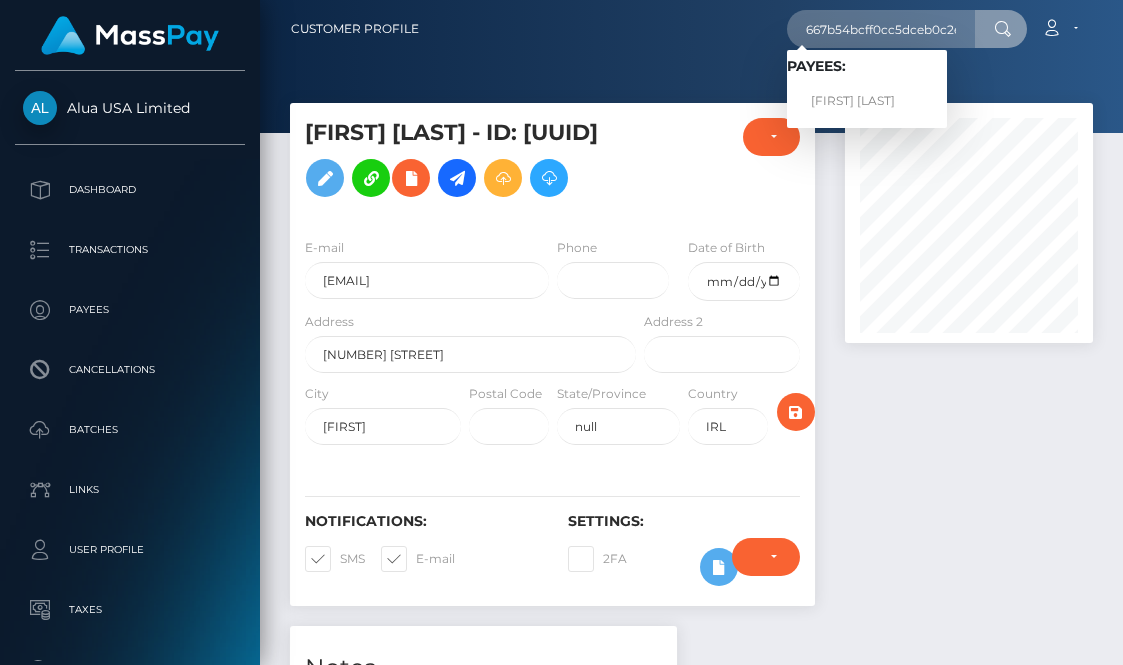click on "Lara  Bolzi" at bounding box center [867, 101] 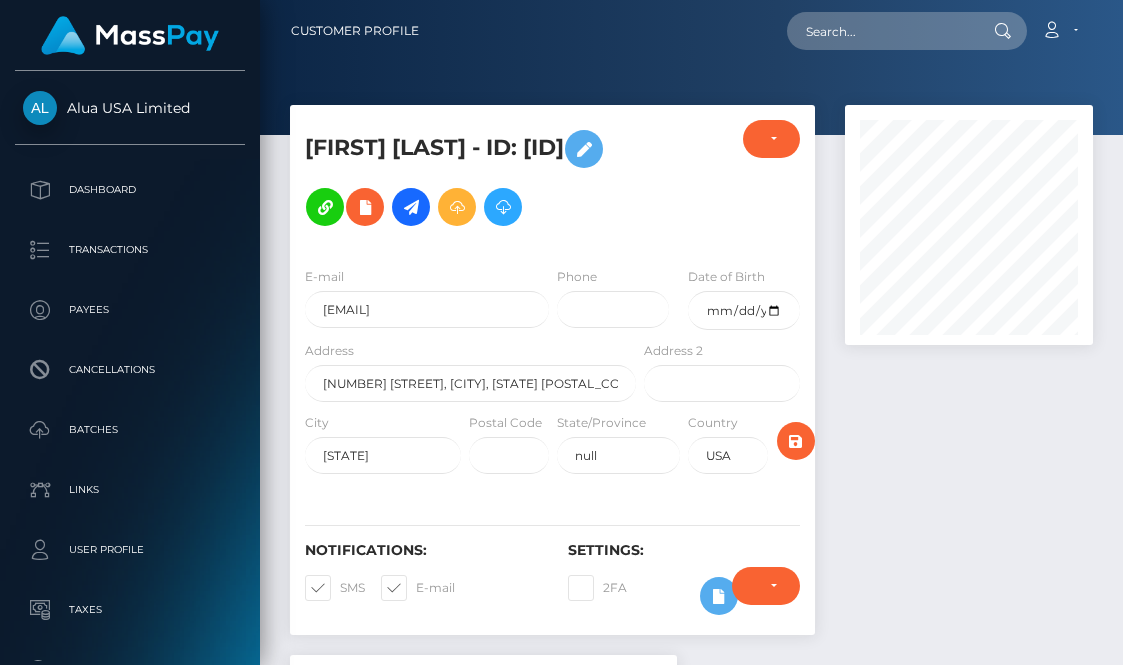 scroll, scrollTop: 0, scrollLeft: 0, axis: both 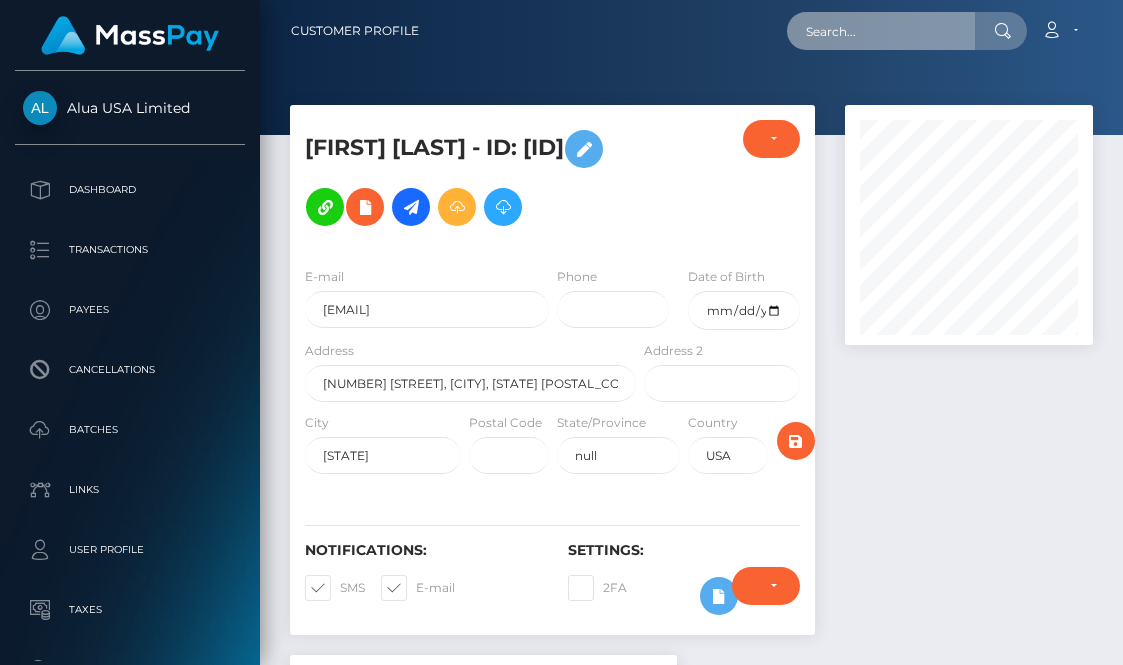click at bounding box center [881, 31] 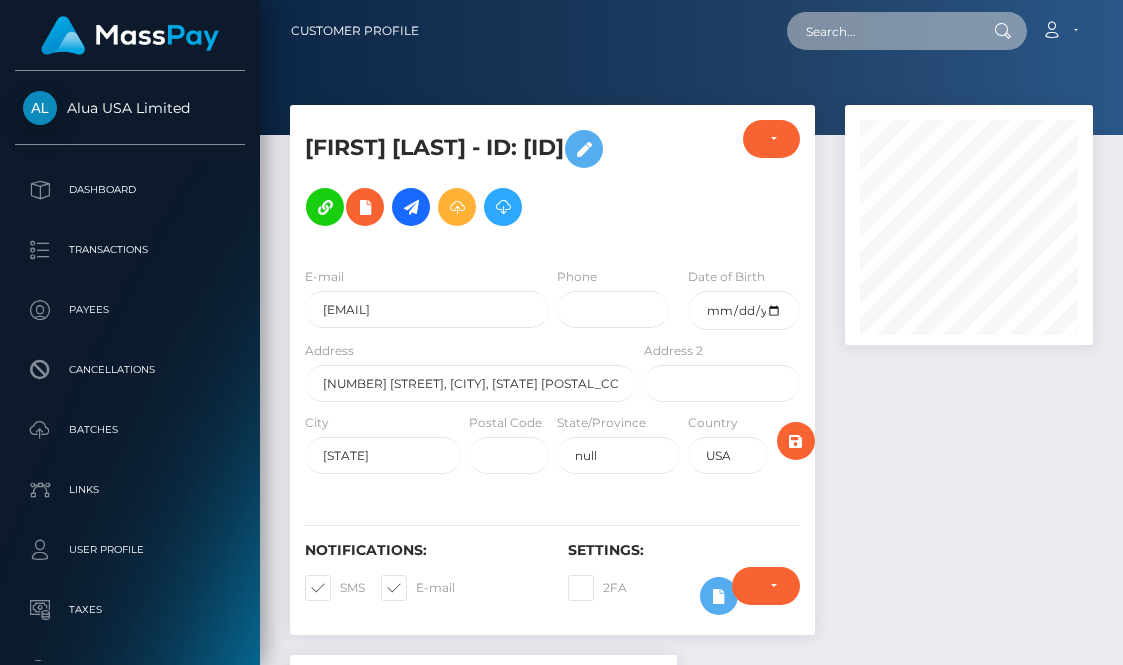 paste on "6333d4a12dc88a28f30d4289" 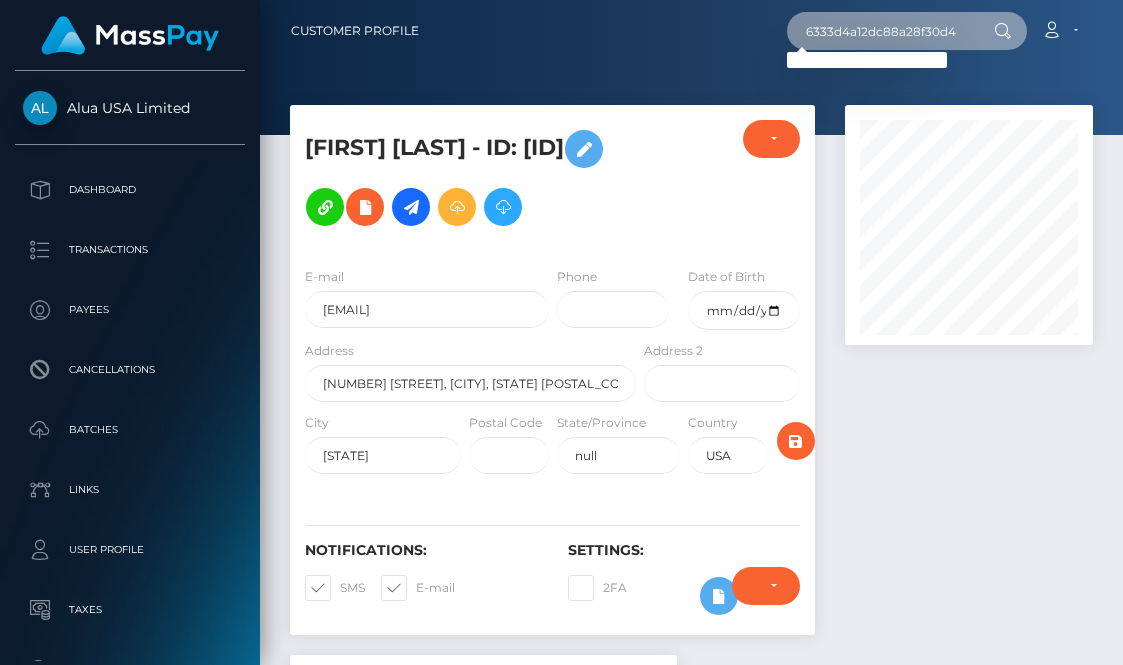 type on "6333d4a12dc88a28f30d4289" 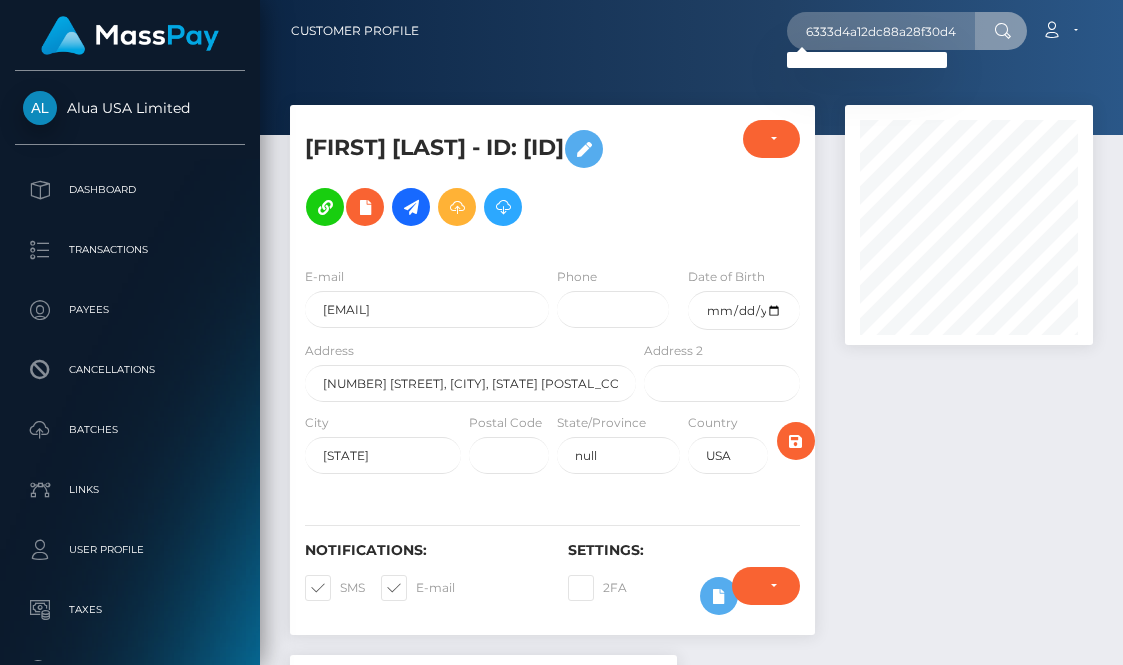 click on "Loading...
Loading..." at bounding box center [867, 60] 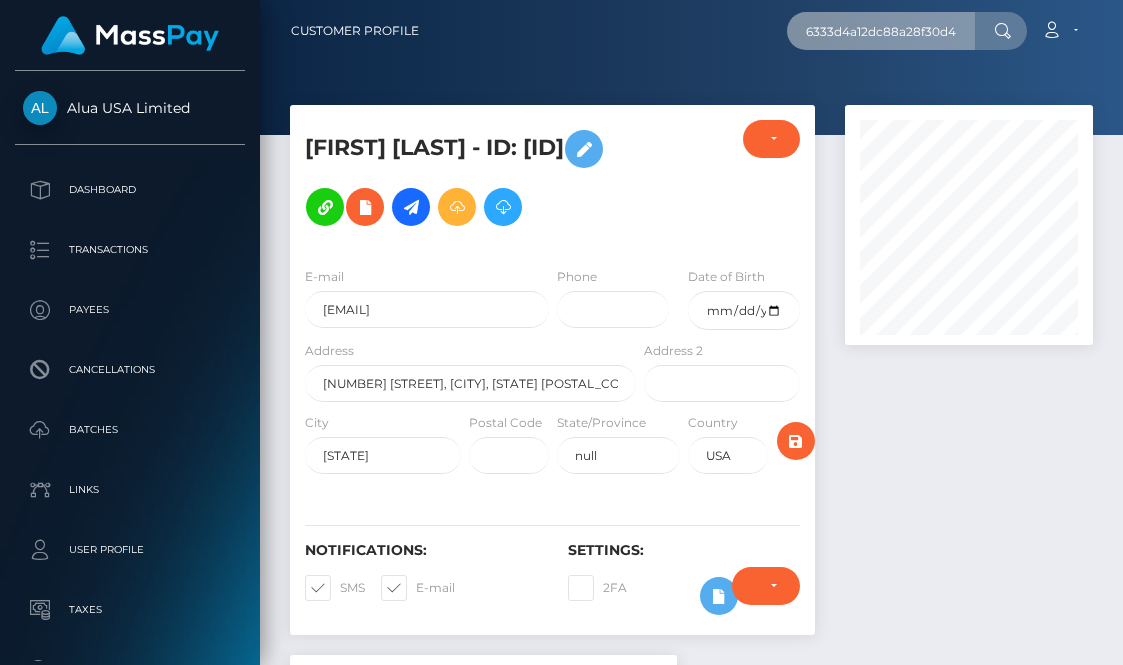 click on "6333d4a12dc88a28f30d4289" at bounding box center (881, 31) 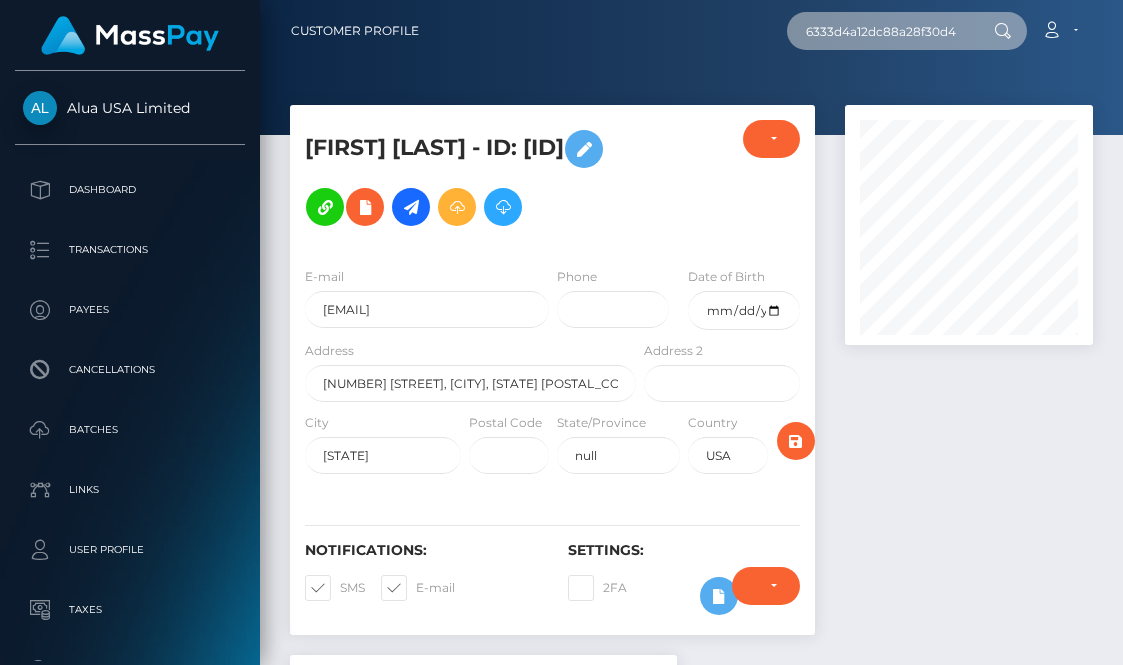 click on "6333d4a12dc88a28f30d4289" at bounding box center [881, 31] 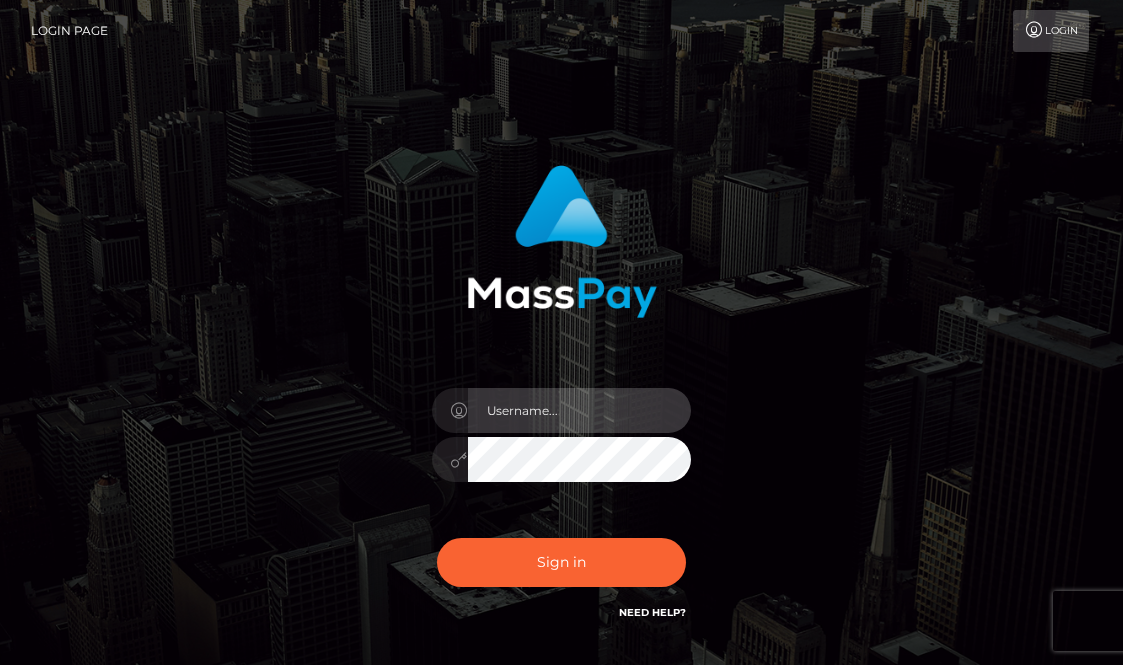 scroll, scrollTop: 0, scrollLeft: 0, axis: both 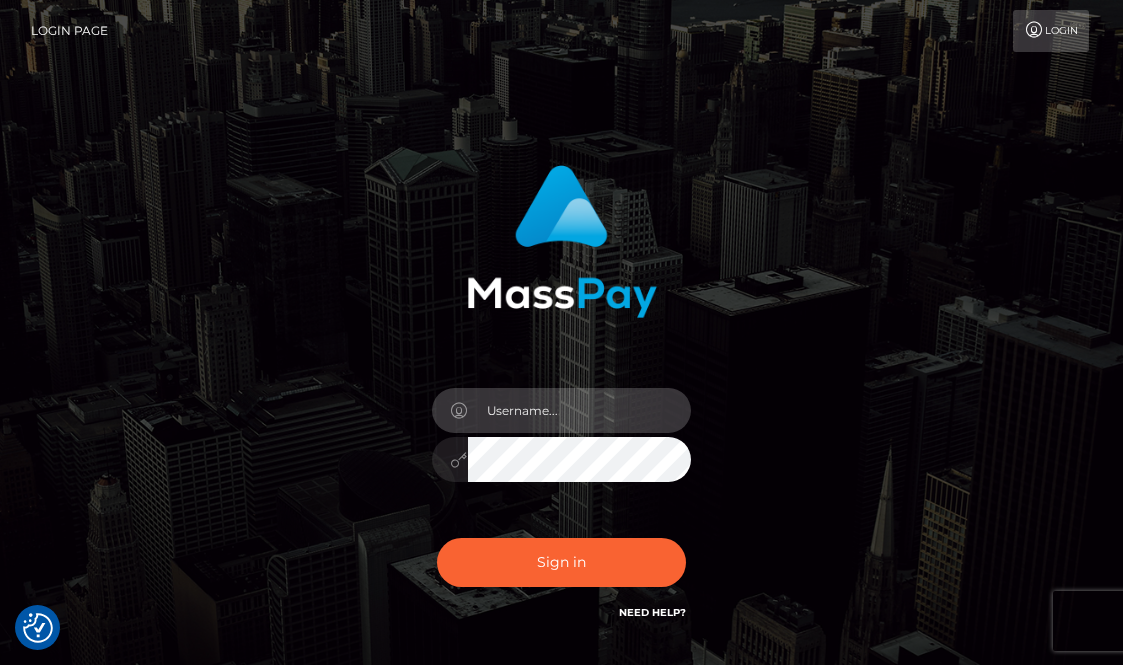 type on "aluasupport" 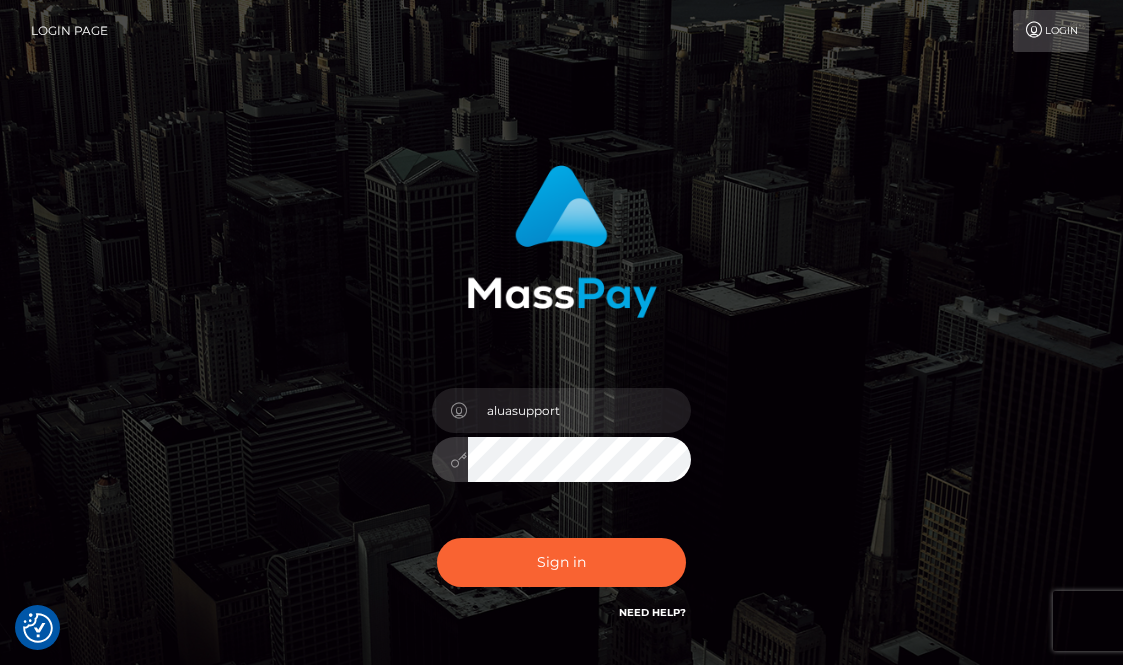 click on "Sign in" at bounding box center (562, 562) 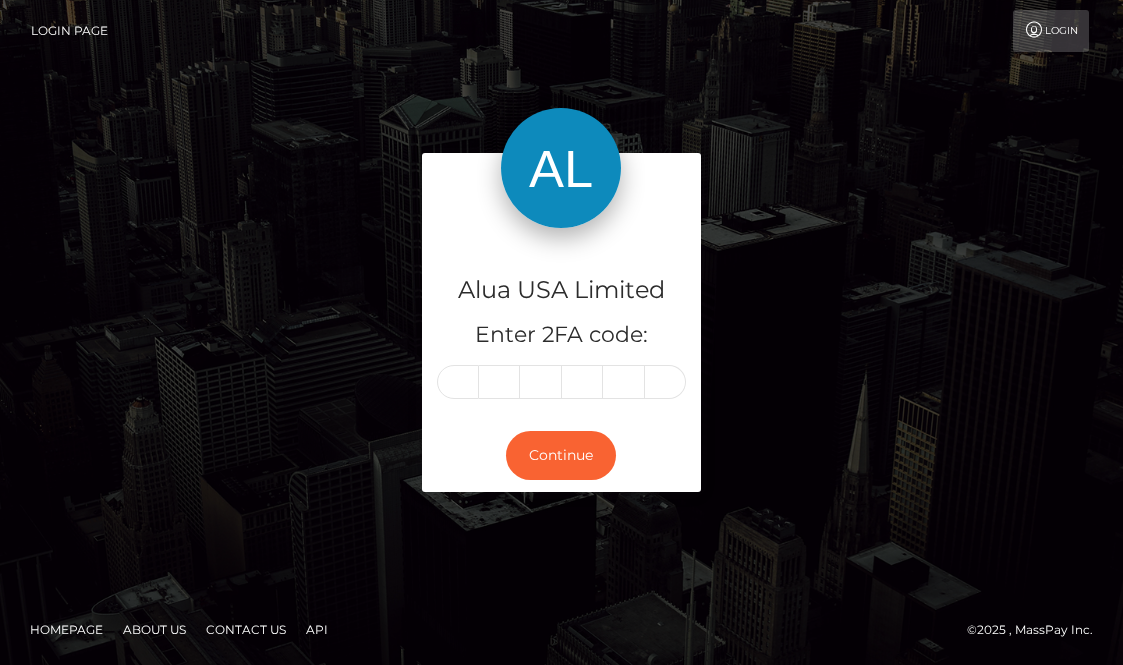 scroll, scrollTop: 0, scrollLeft: 0, axis: both 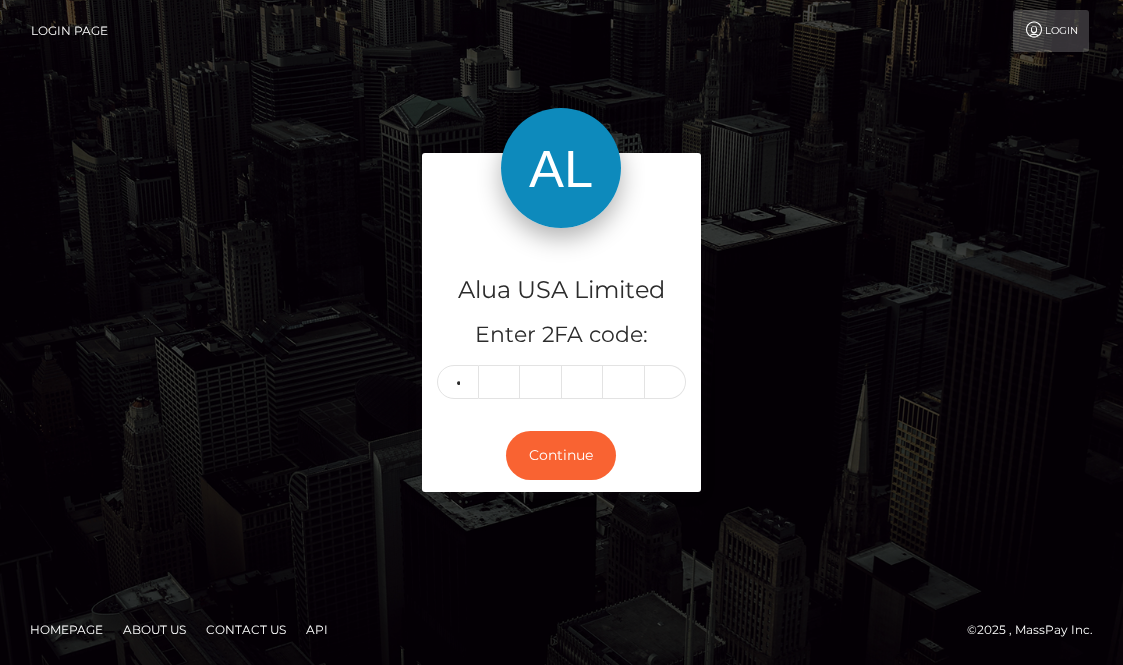 type on "4" 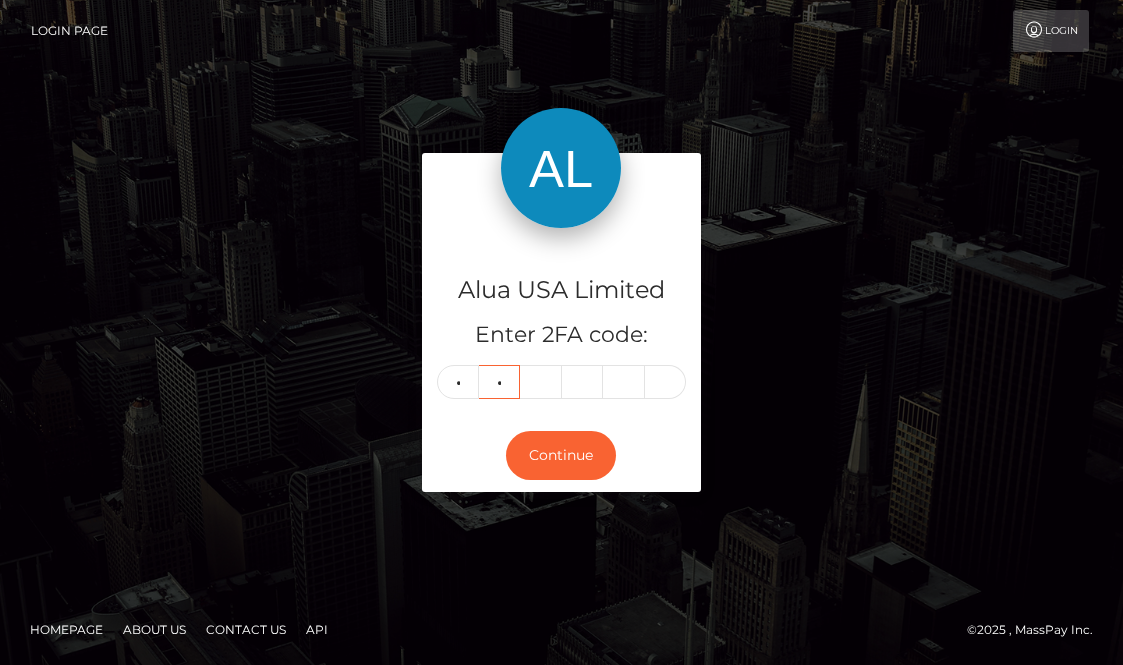 type on "5" 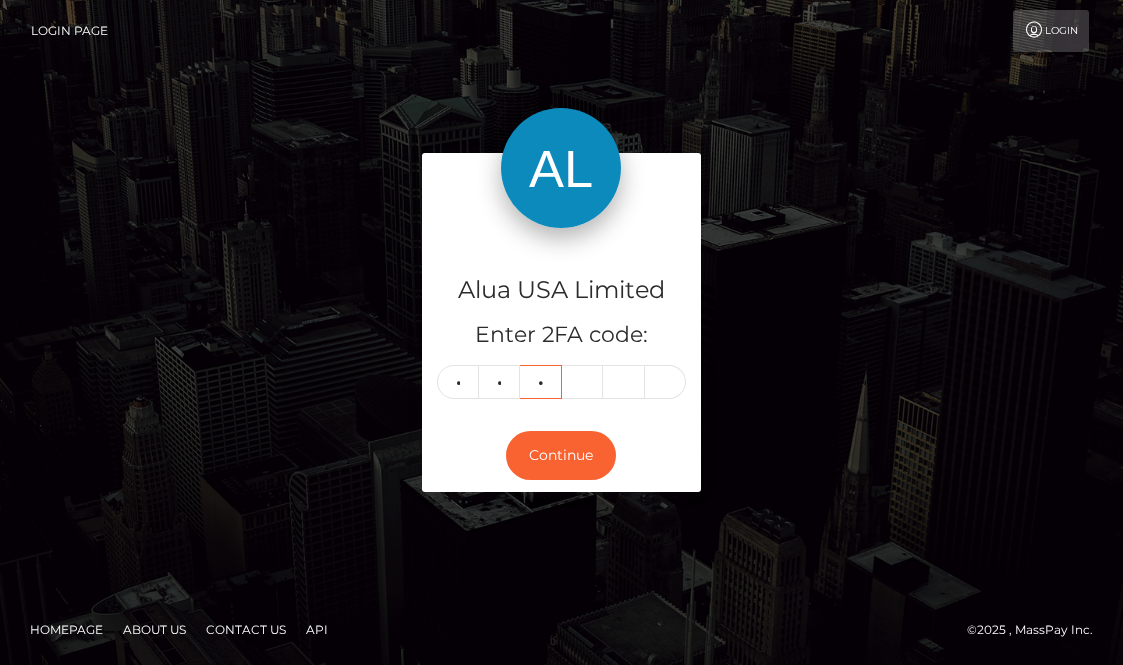 type on "2" 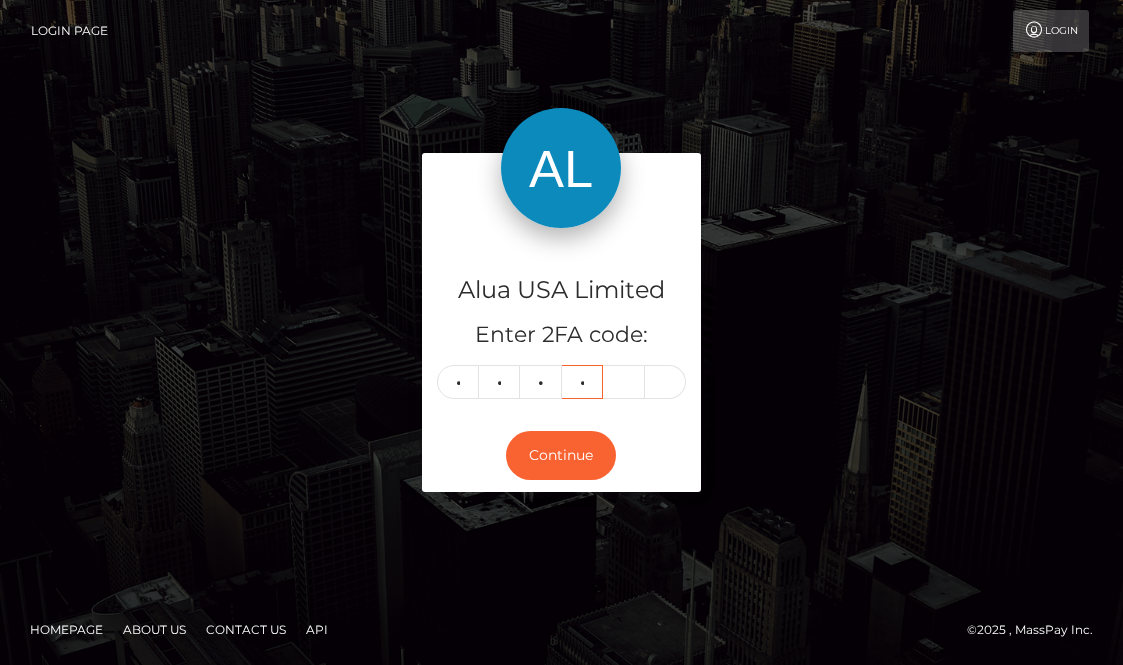 type on "9" 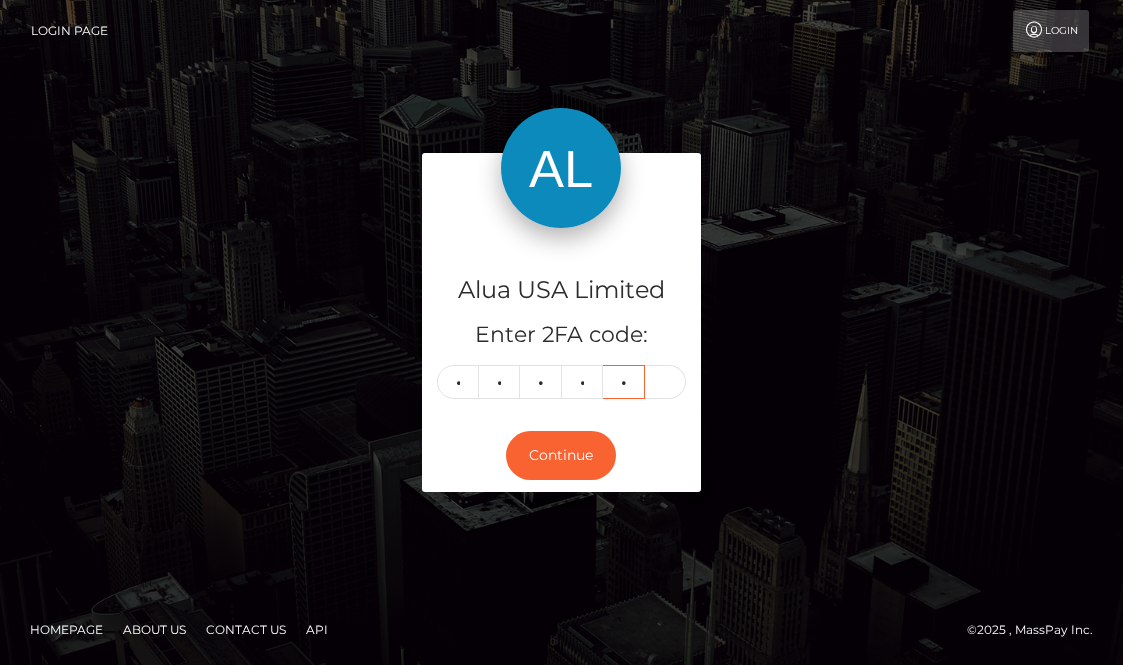type on "2" 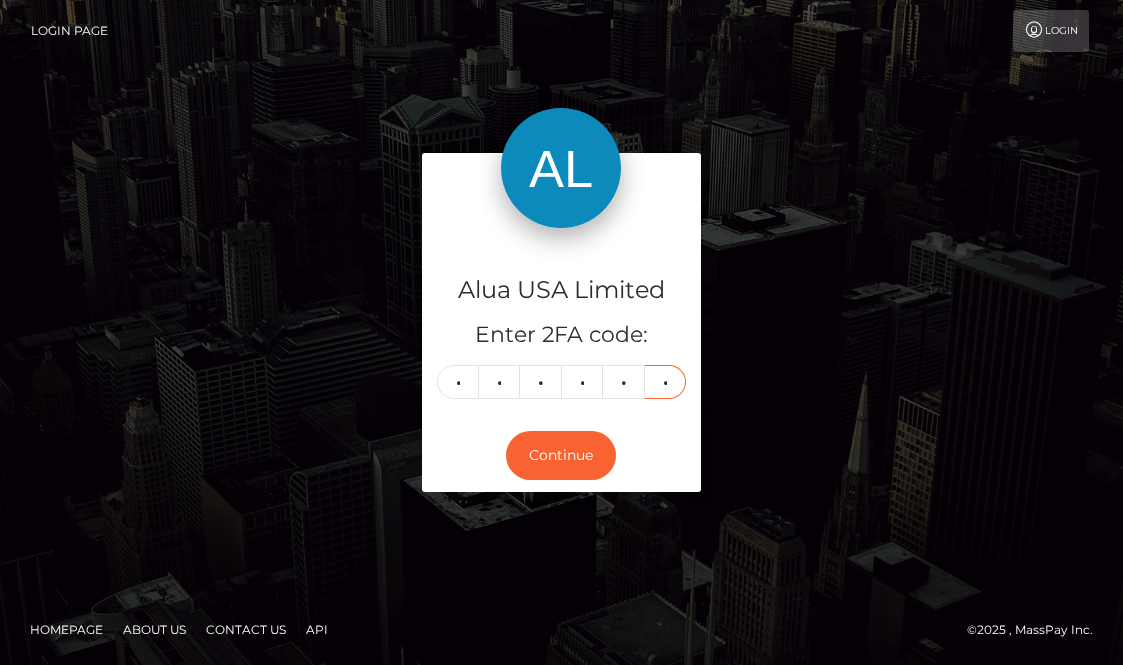 type on "5" 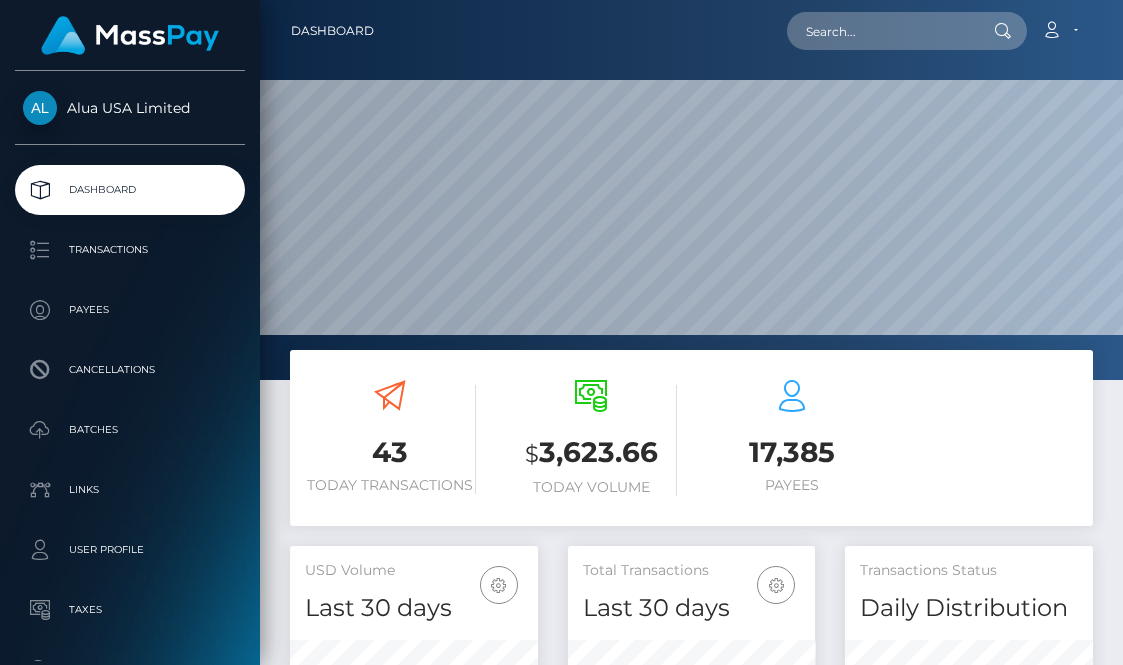 scroll, scrollTop: 0, scrollLeft: 0, axis: both 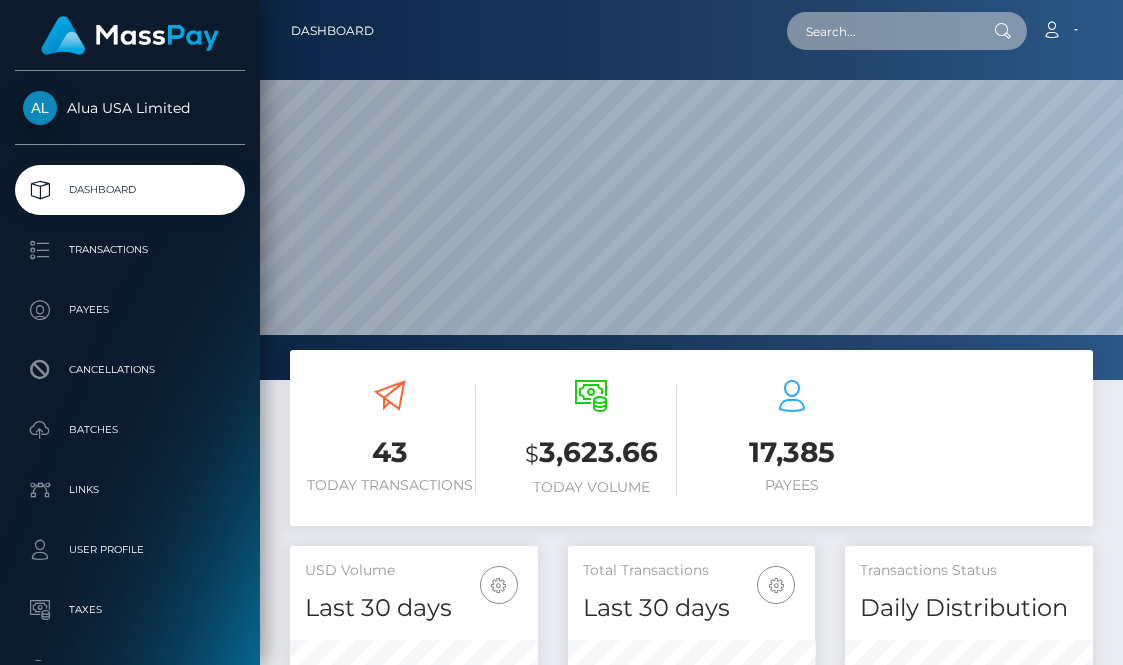 click at bounding box center [881, 31] 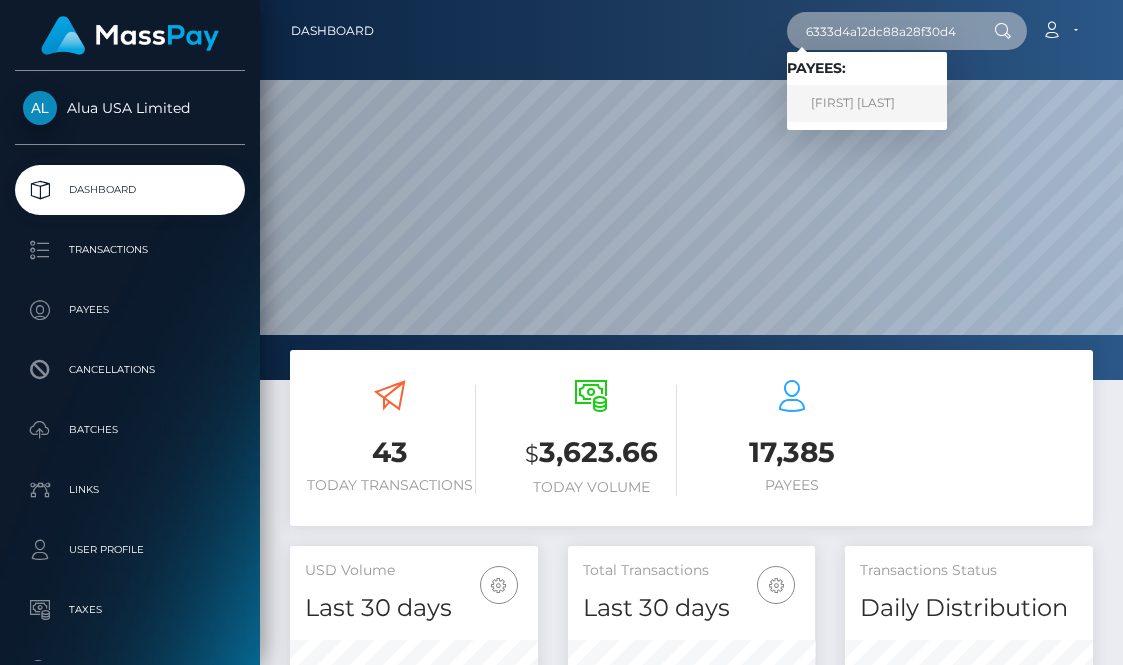 type on "6333d4a12dc88a28f30d4289" 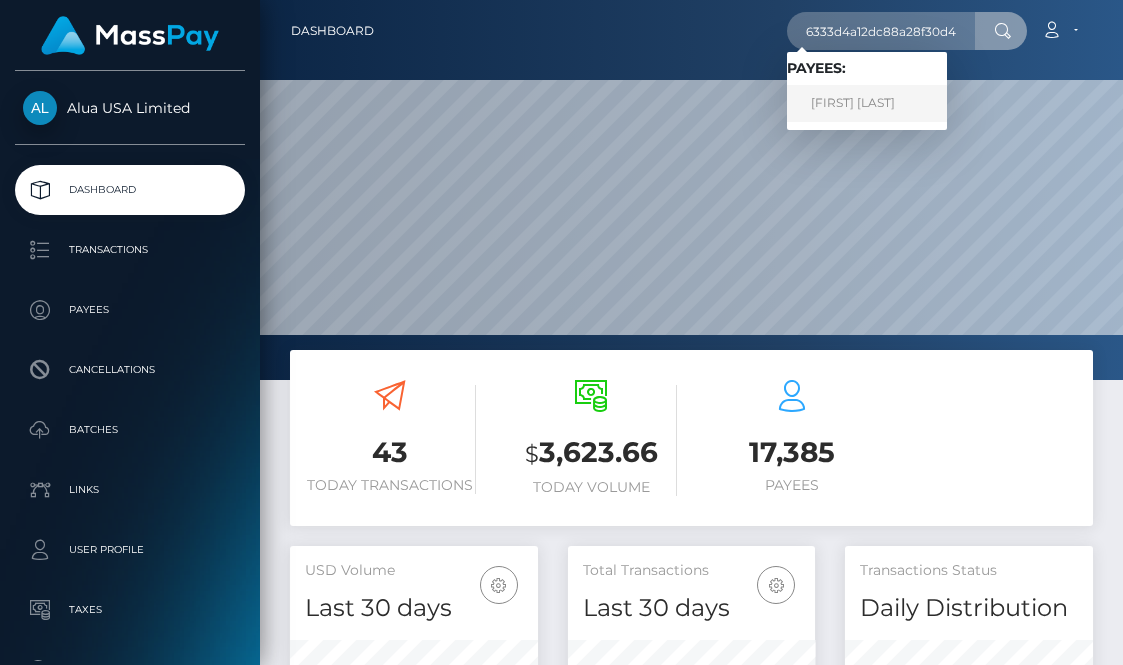 click on "[FIRST] [LAST]" at bounding box center [867, 103] 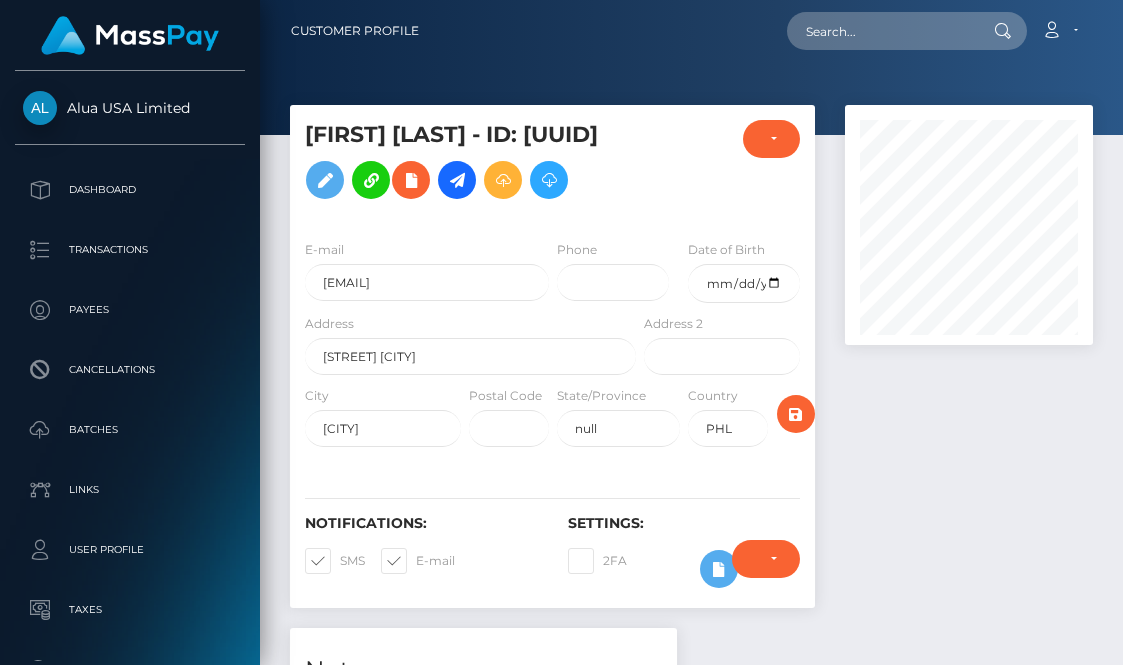 scroll, scrollTop: 137, scrollLeft: 0, axis: vertical 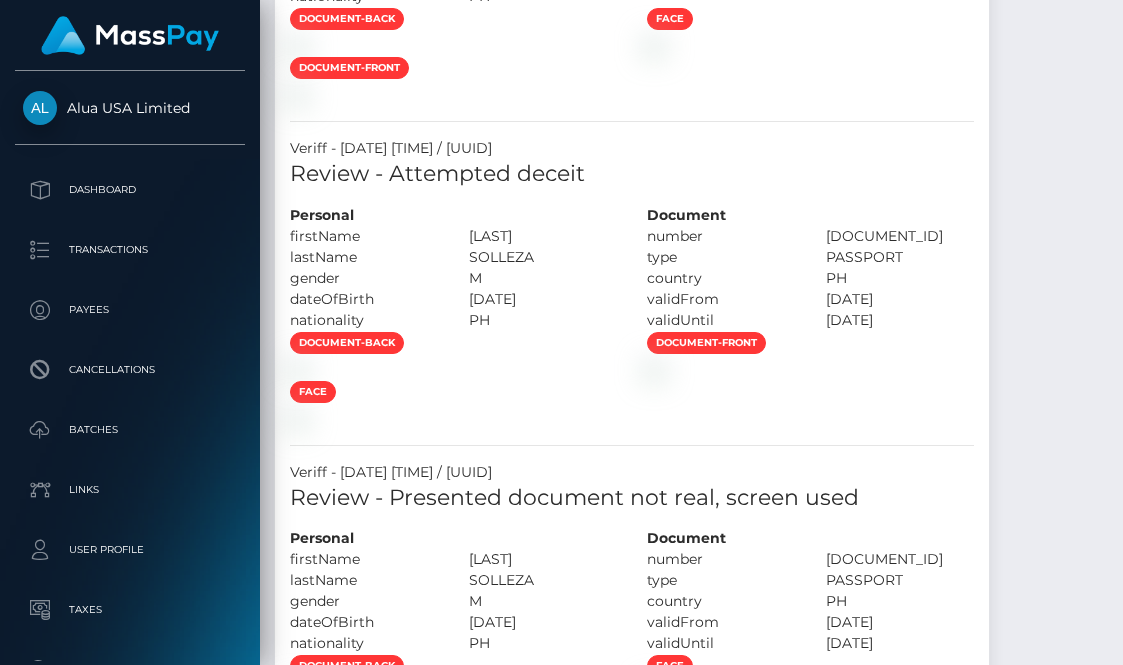 click on "document-back" at bounding box center (453, 31) 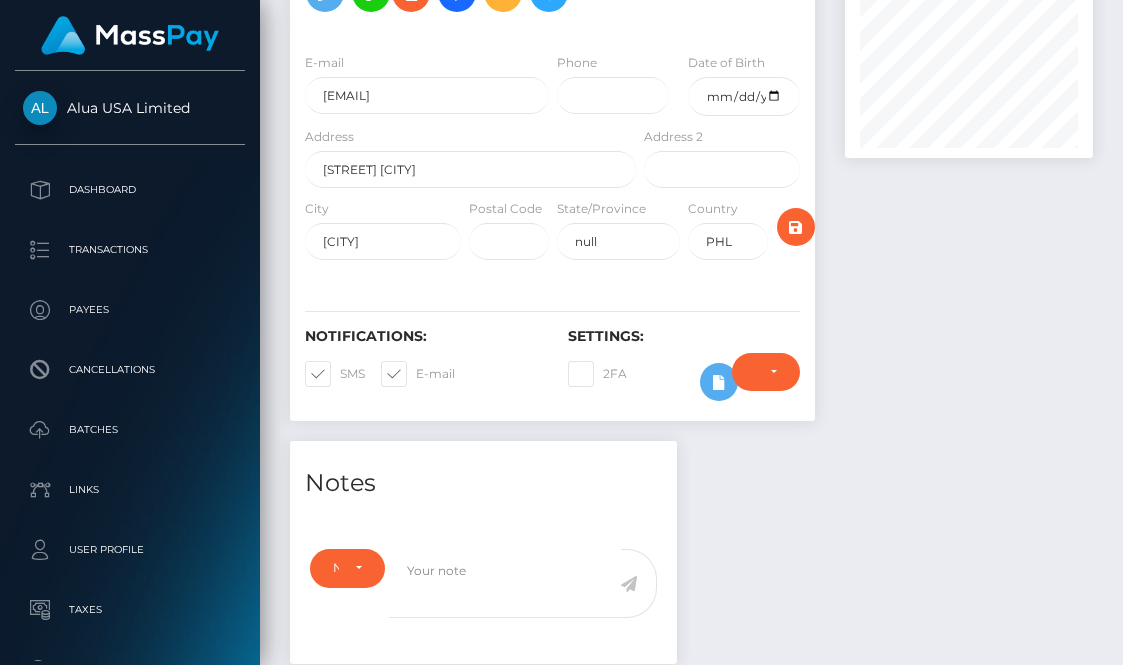 scroll, scrollTop: 243, scrollLeft: 0, axis: vertical 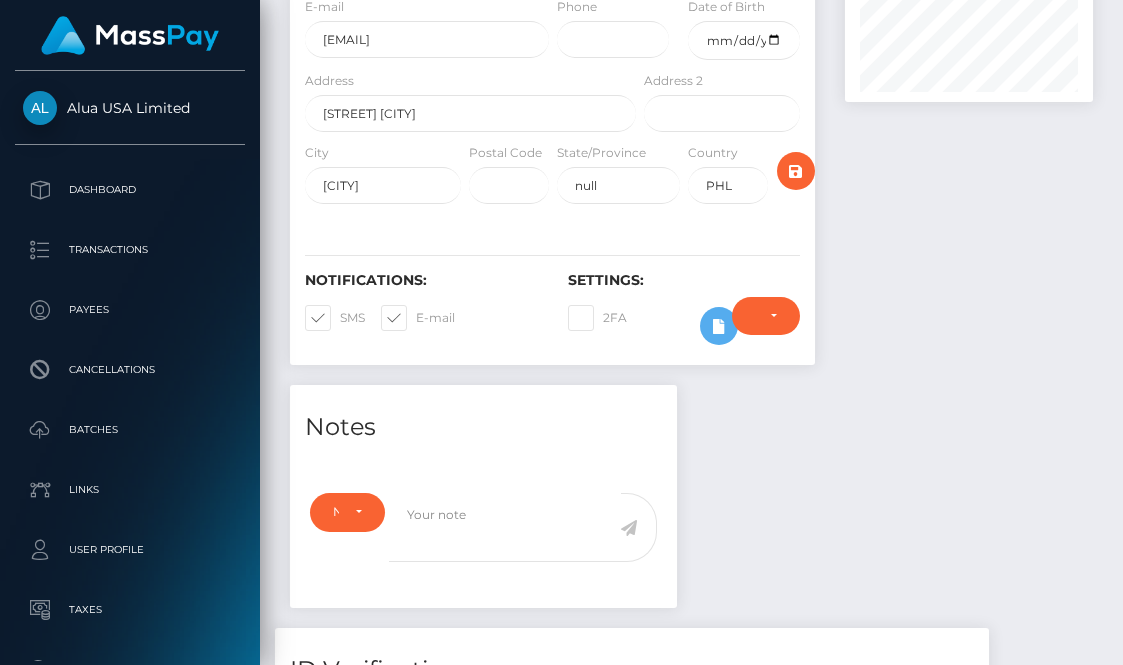 drag, startPoint x: 760, startPoint y: 438, endPoint x: 742, endPoint y: 399, distance: 42.953465 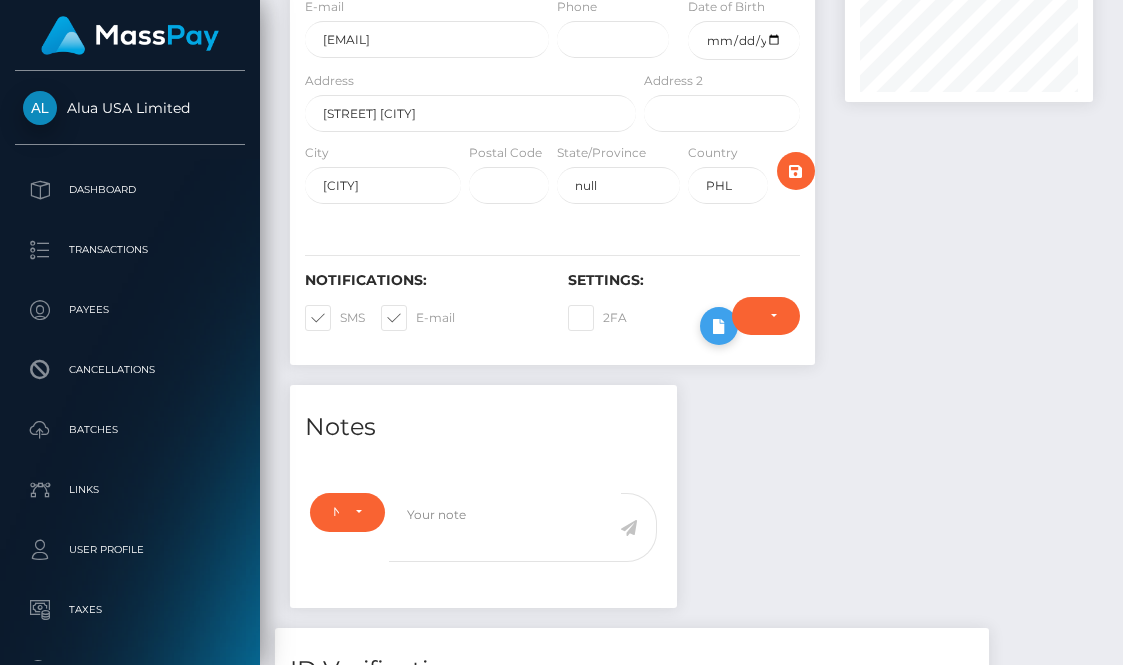 click at bounding box center [719, 326] 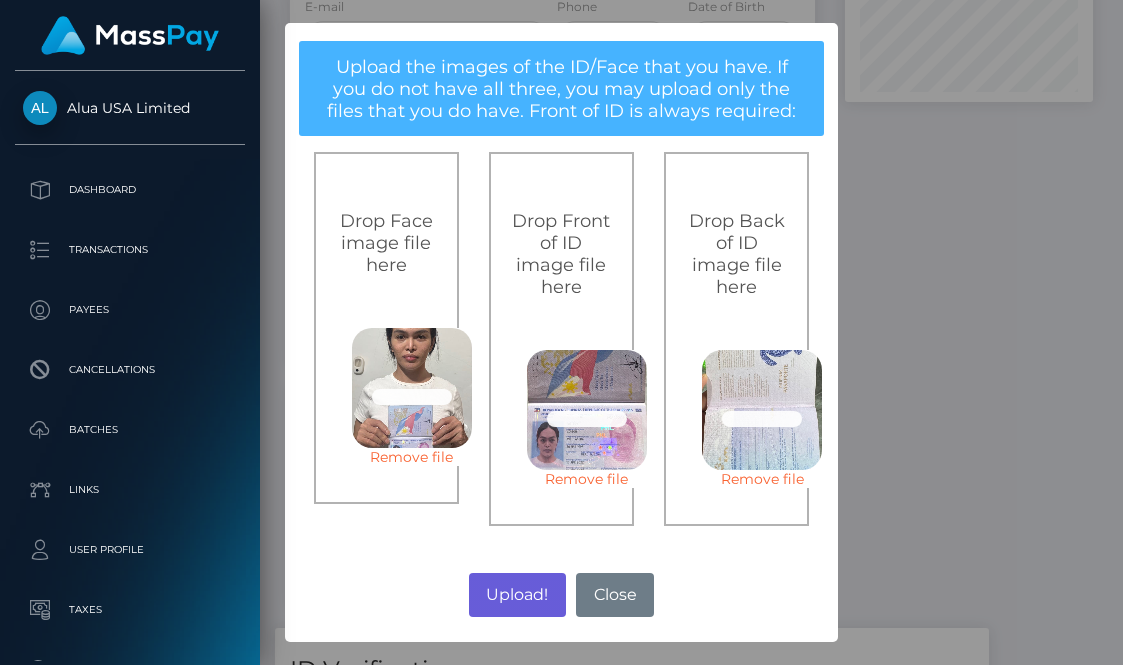 click on "Upload!" at bounding box center [517, 595] 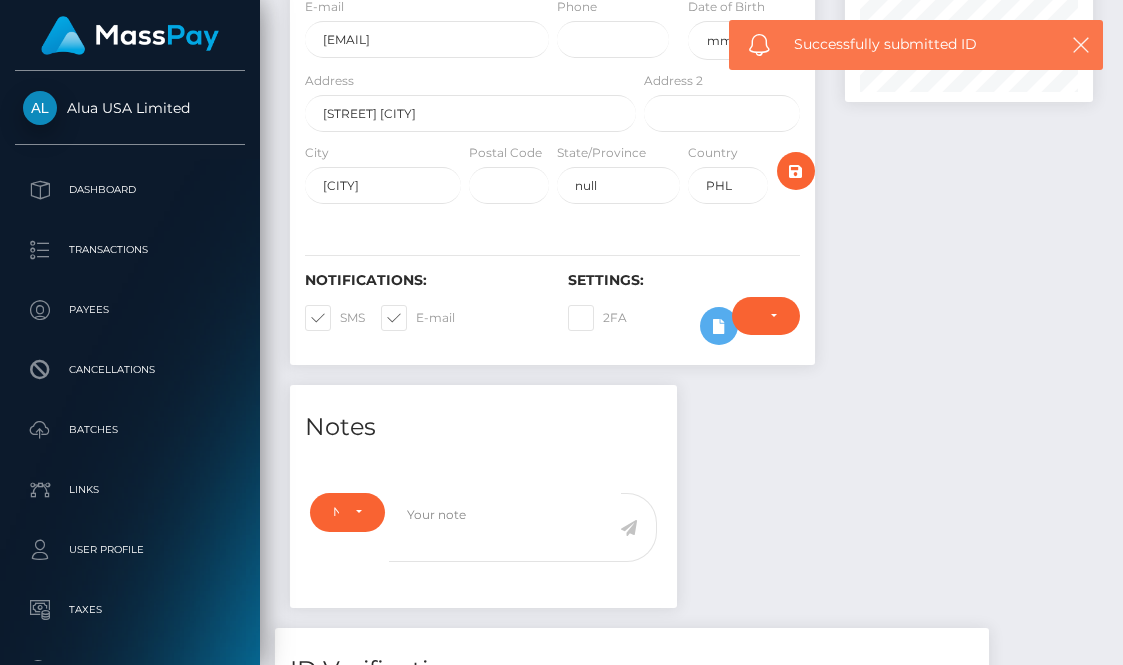 click on "Upload! No Close" at bounding box center (561, 463) 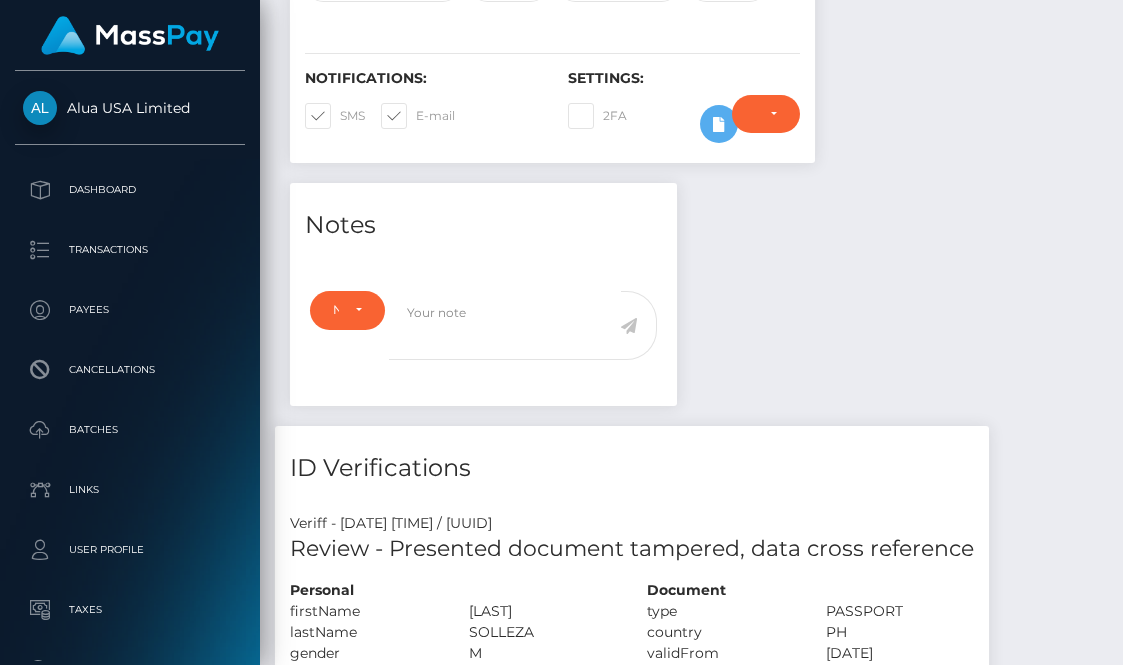 scroll, scrollTop: 450, scrollLeft: 0, axis: vertical 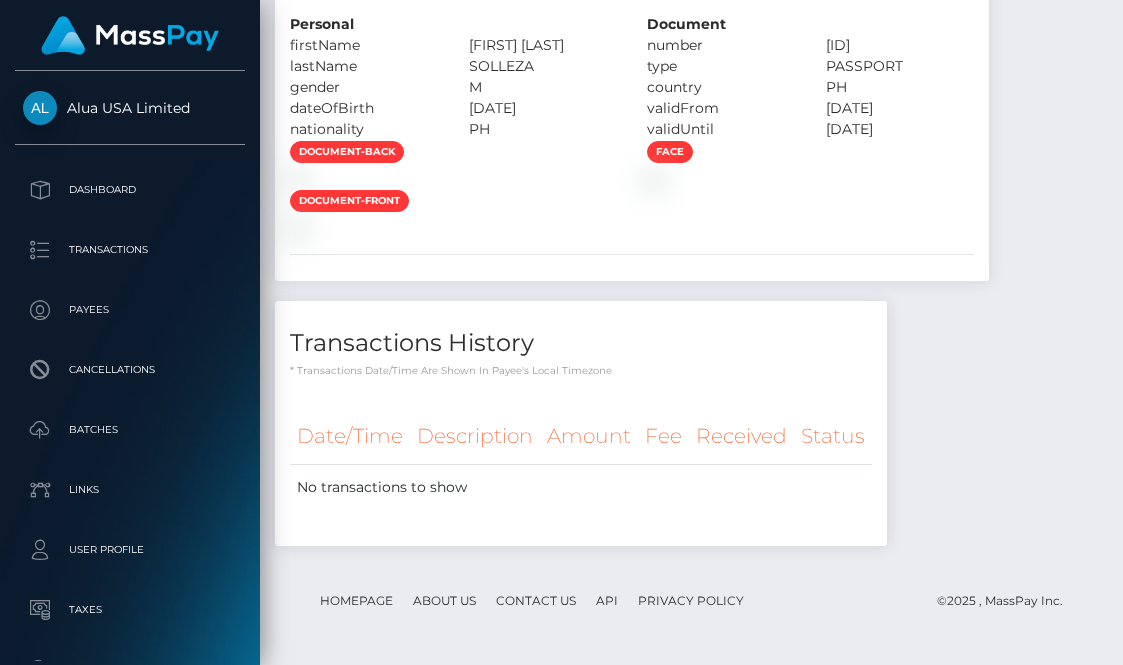 click at bounding box center (453, 178) 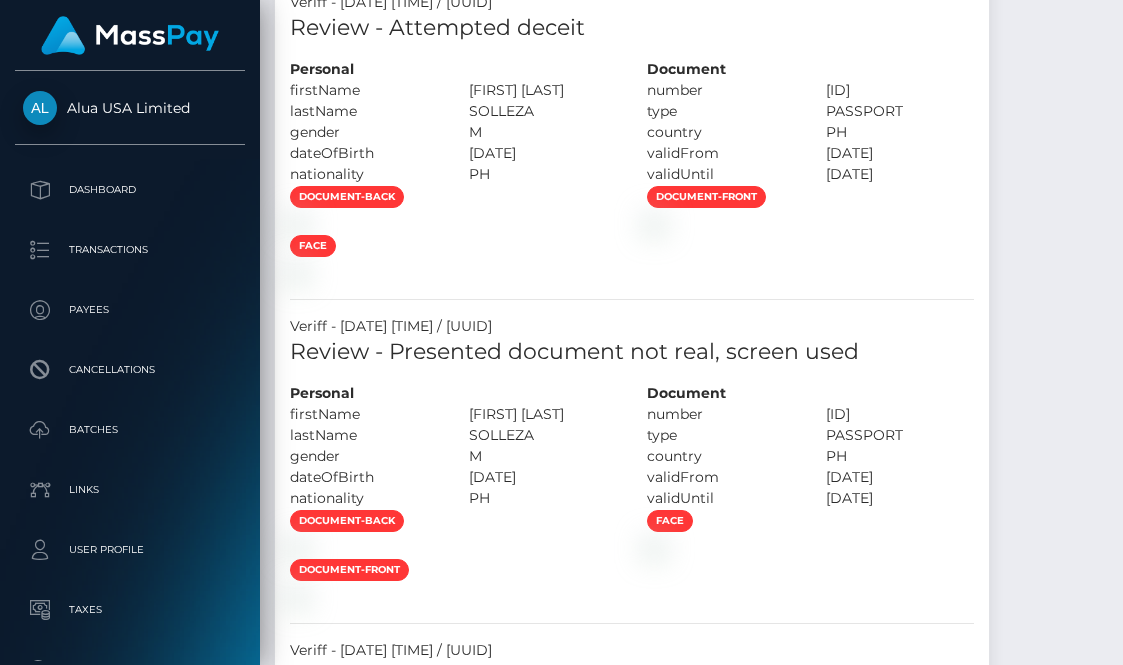 scroll, scrollTop: 1486, scrollLeft: 0, axis: vertical 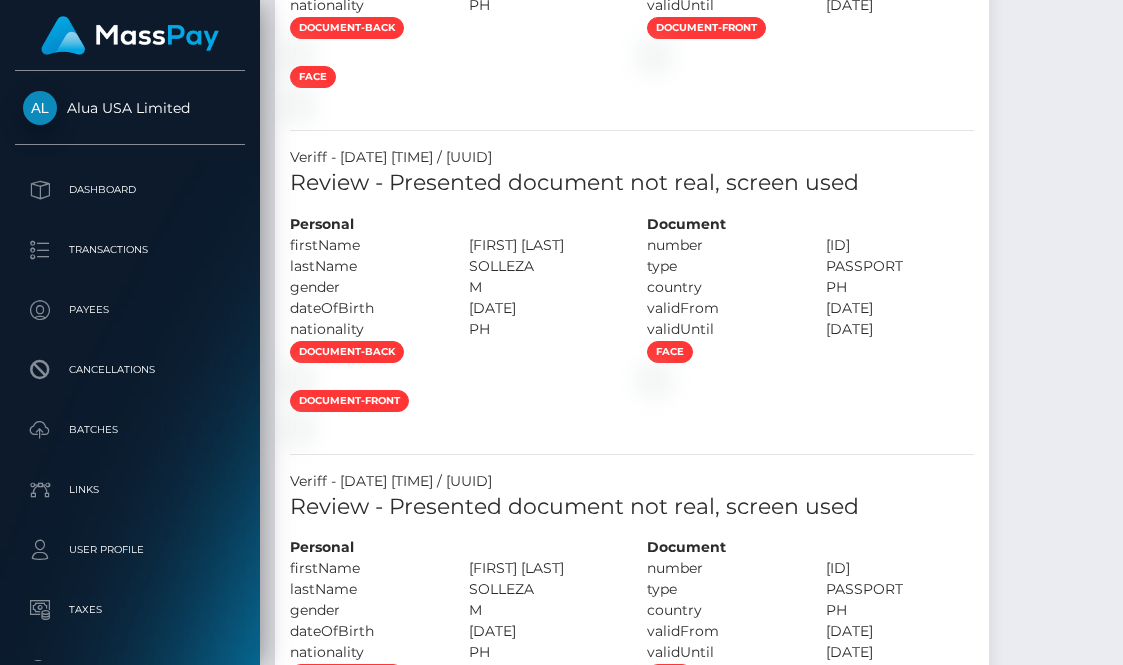 drag, startPoint x: 628, startPoint y: 424, endPoint x: 611, endPoint y: 426, distance: 17.117243 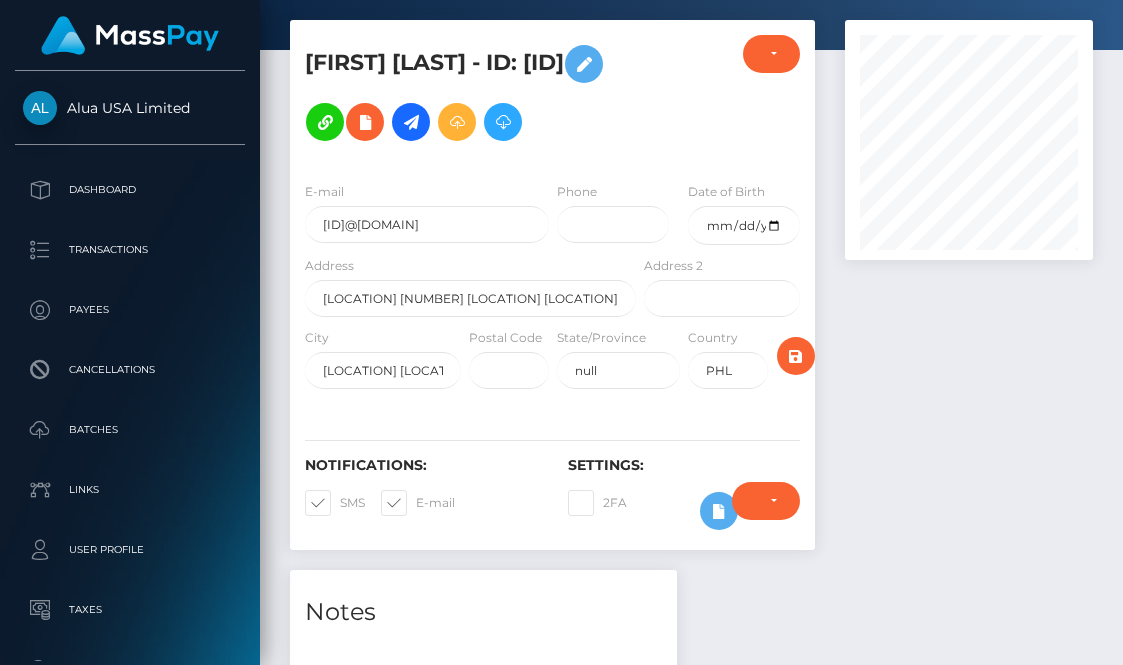 scroll, scrollTop: 155, scrollLeft: 0, axis: vertical 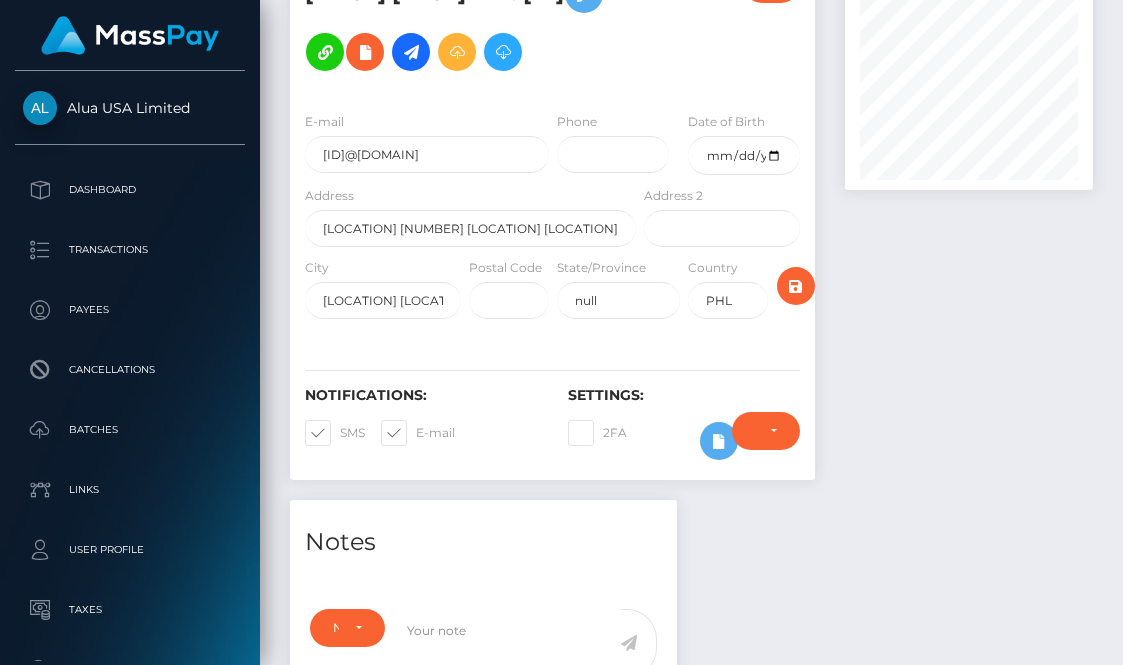 click on "Require ID/Selfie Verification
Do
not
require
Paid by
payee
Require ID/Selfie Verification" at bounding box center (766, 441) 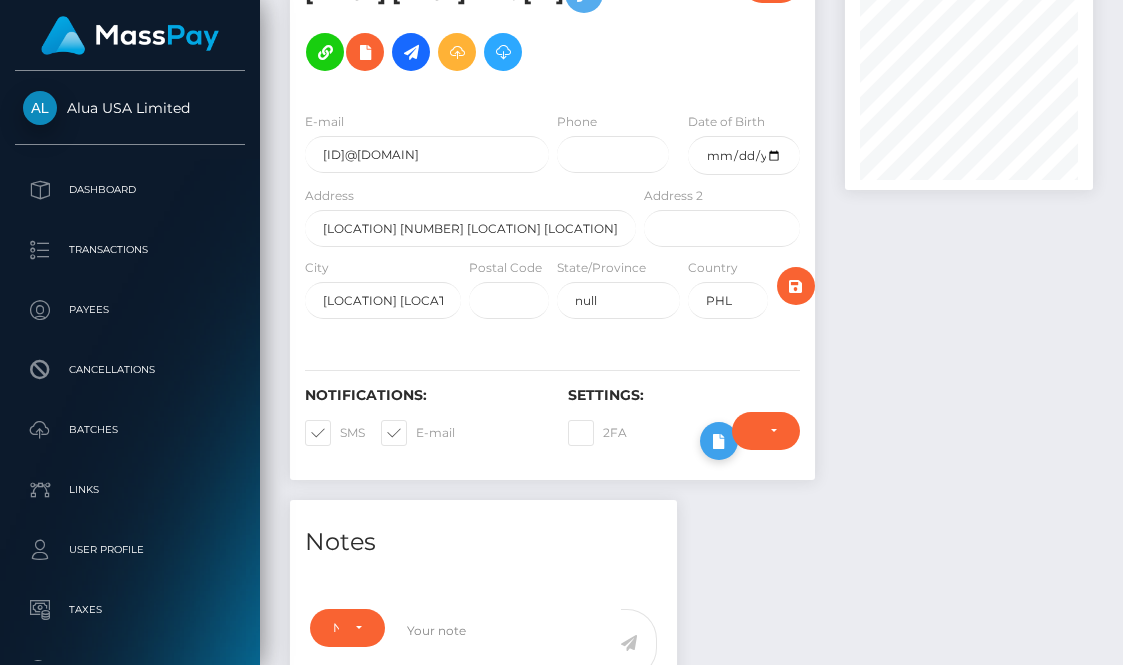 click at bounding box center (719, 441) 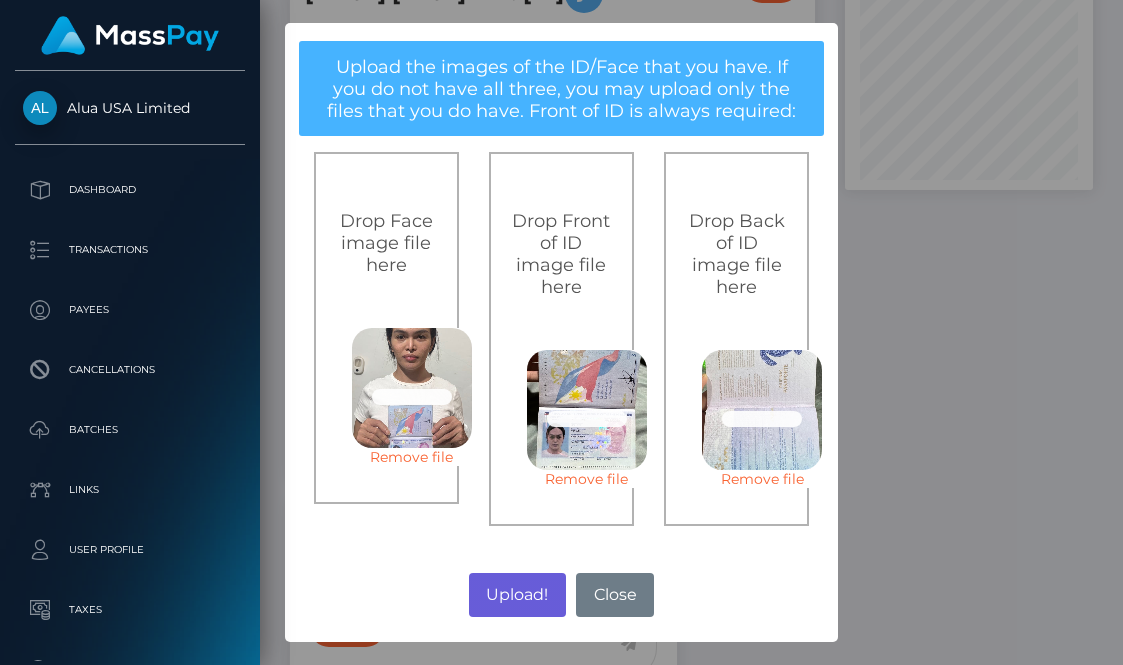 click on "Upload!" at bounding box center [517, 595] 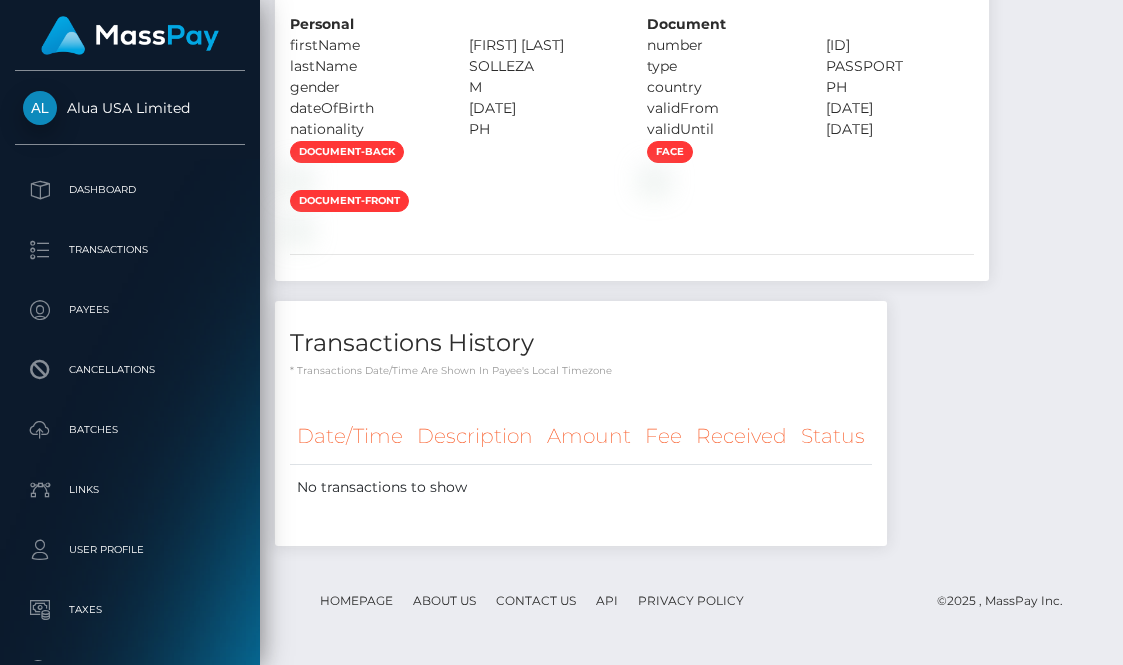 scroll, scrollTop: 5704, scrollLeft: 0, axis: vertical 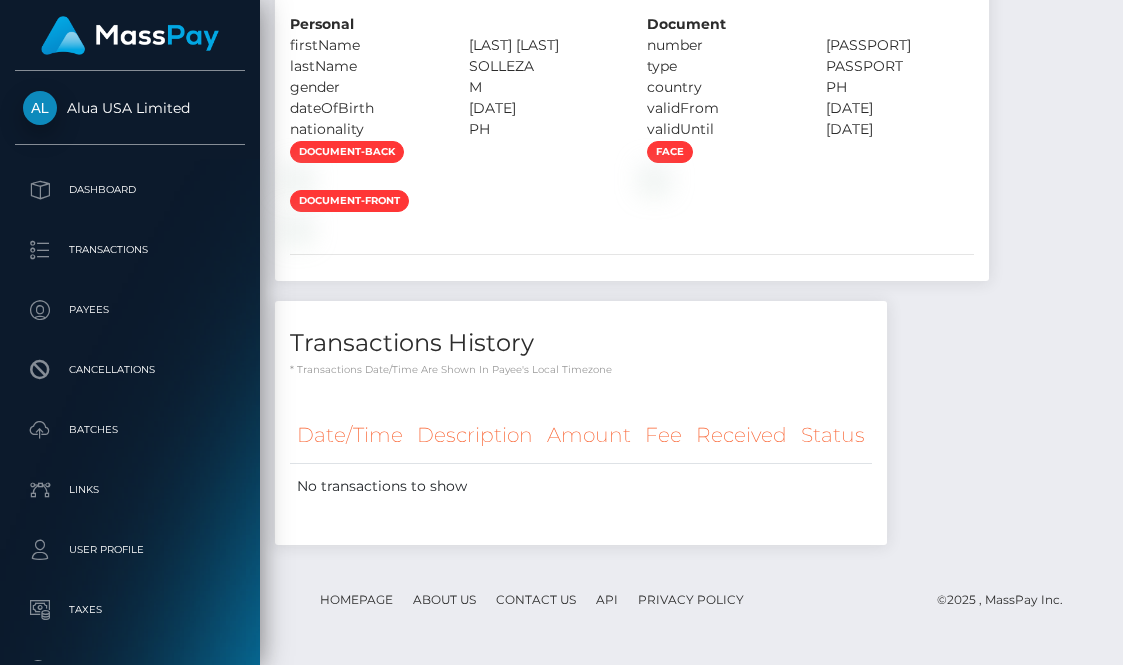 drag, startPoint x: 757, startPoint y: 429, endPoint x: 720, endPoint y: 435, distance: 37.48333 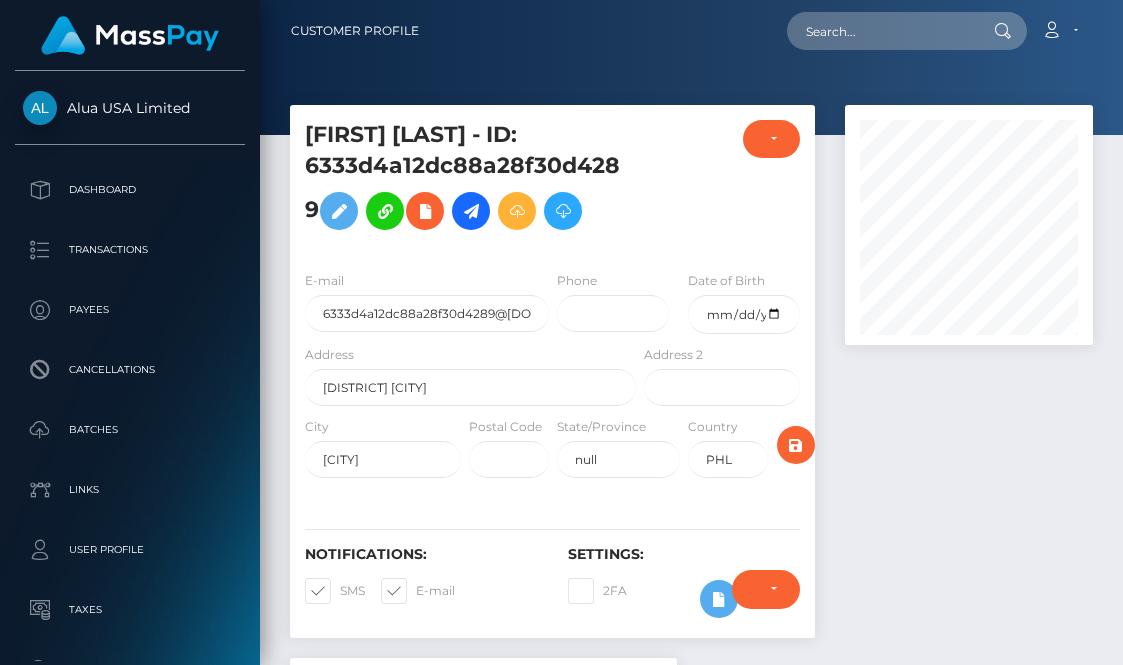scroll, scrollTop: 2448, scrollLeft: 0, axis: vertical 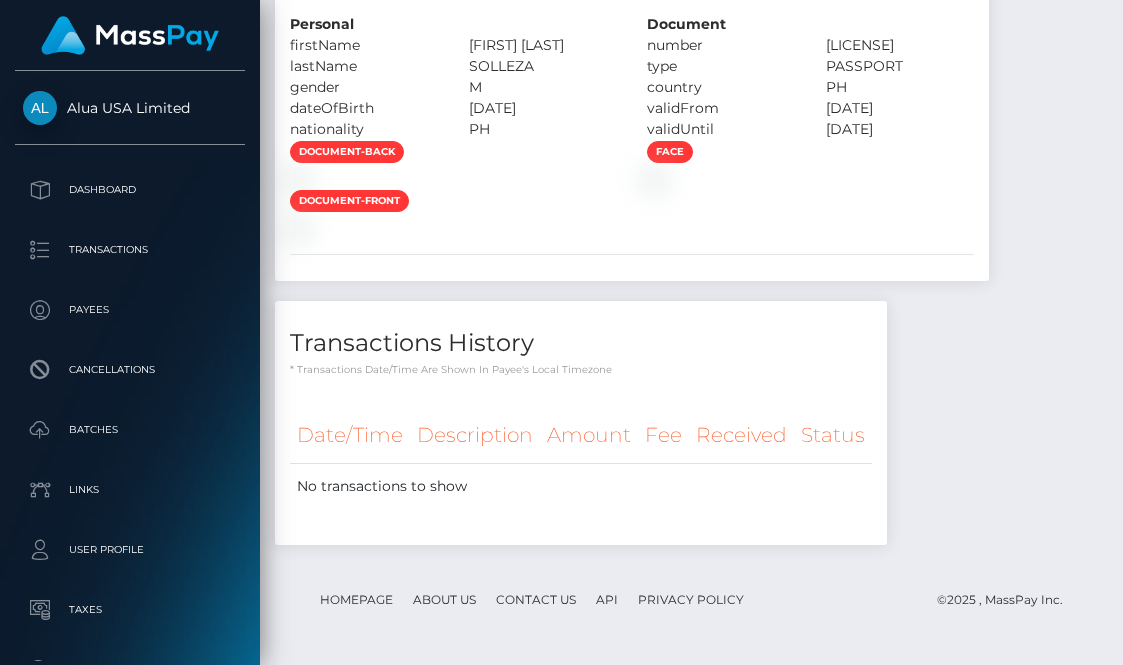 drag, startPoint x: 675, startPoint y: 330, endPoint x: 701, endPoint y: 337, distance: 26.925823 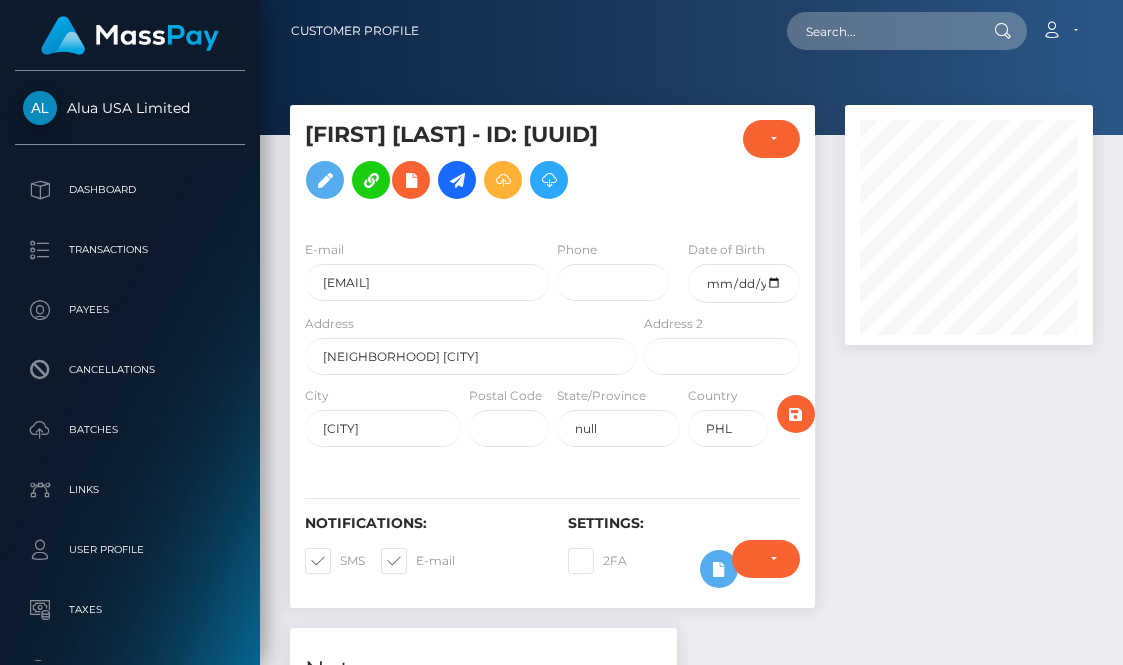 scroll, scrollTop: 2012, scrollLeft: 0, axis: vertical 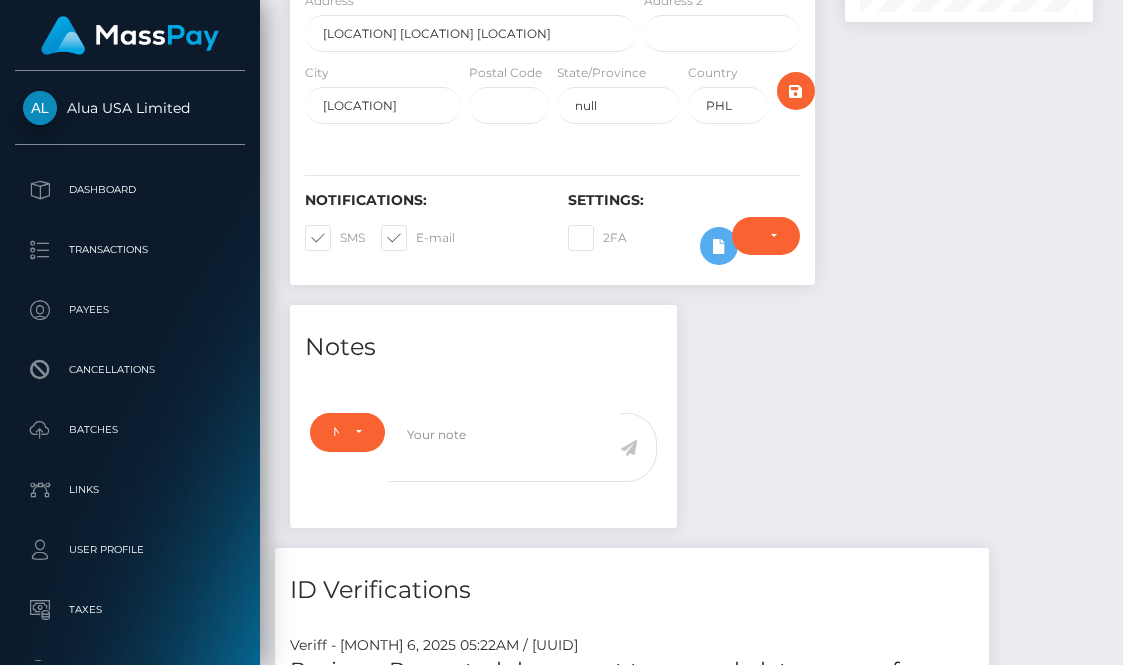 click on "Require ID/Selfie Verification
Do
not
require
Paid by
payee
Require ID/Selfie Verification" at bounding box center (766, 246) 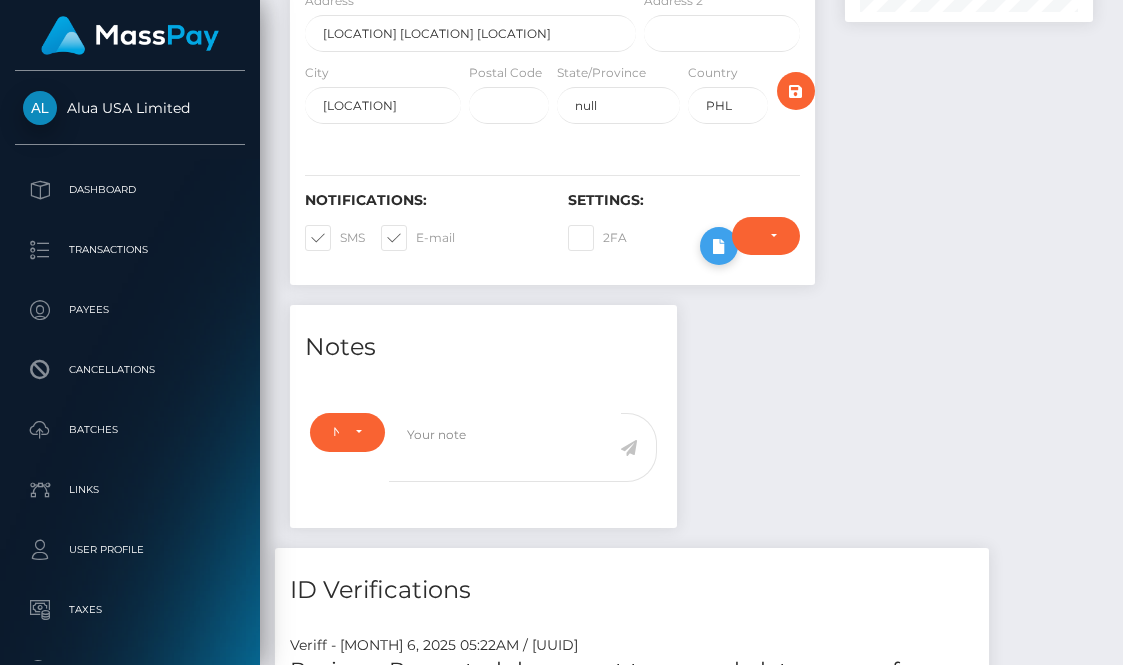 click at bounding box center (719, 246) 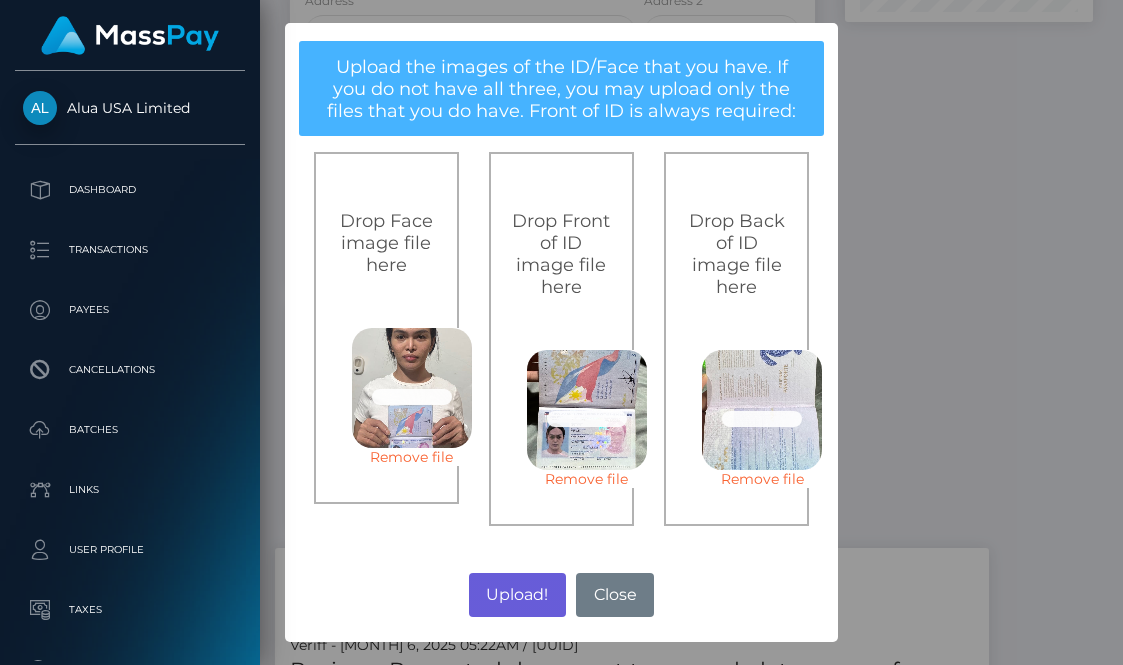 click on "Upload!" at bounding box center [517, 595] 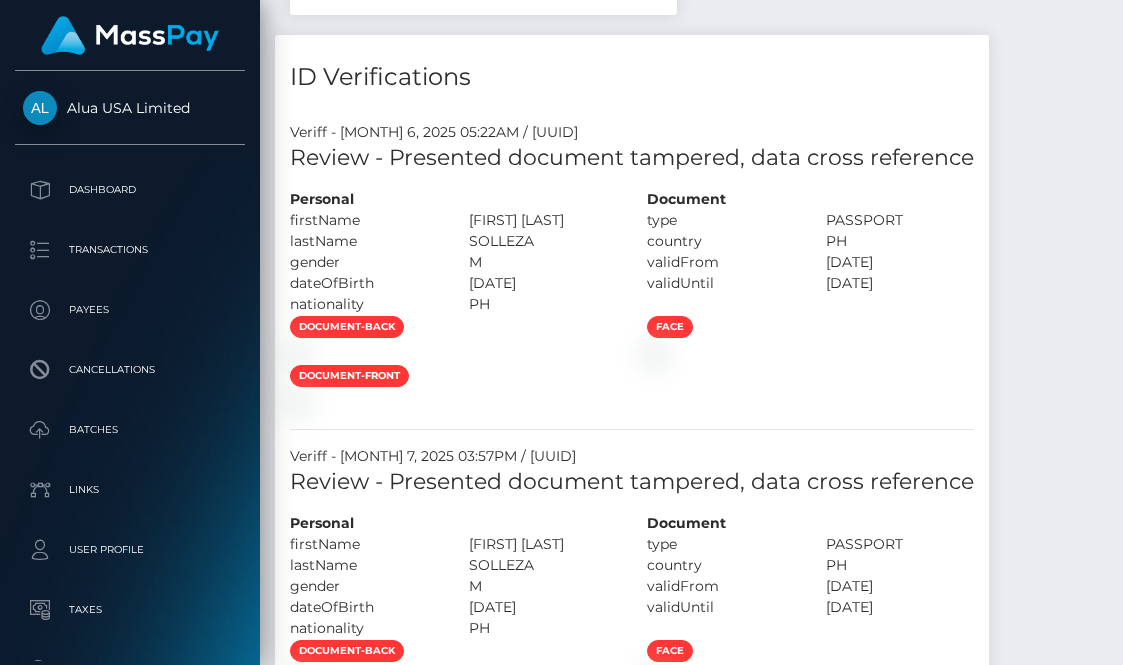 scroll, scrollTop: 861, scrollLeft: 0, axis: vertical 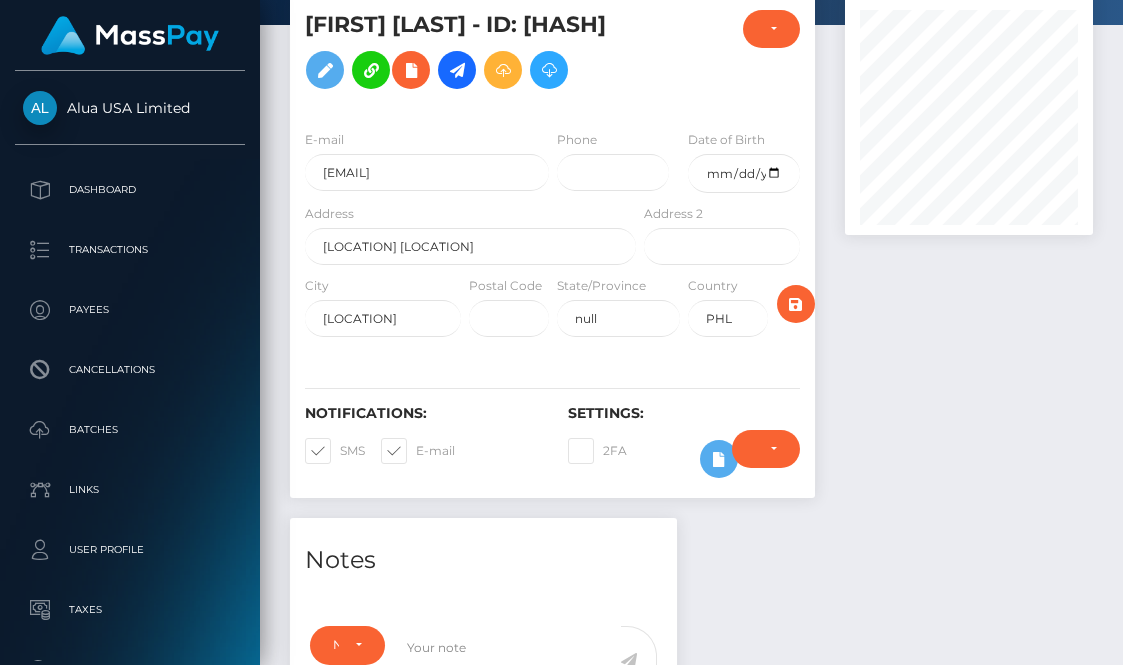 drag, startPoint x: 718, startPoint y: 568, endPoint x: 719, endPoint y: 508, distance: 60.00833 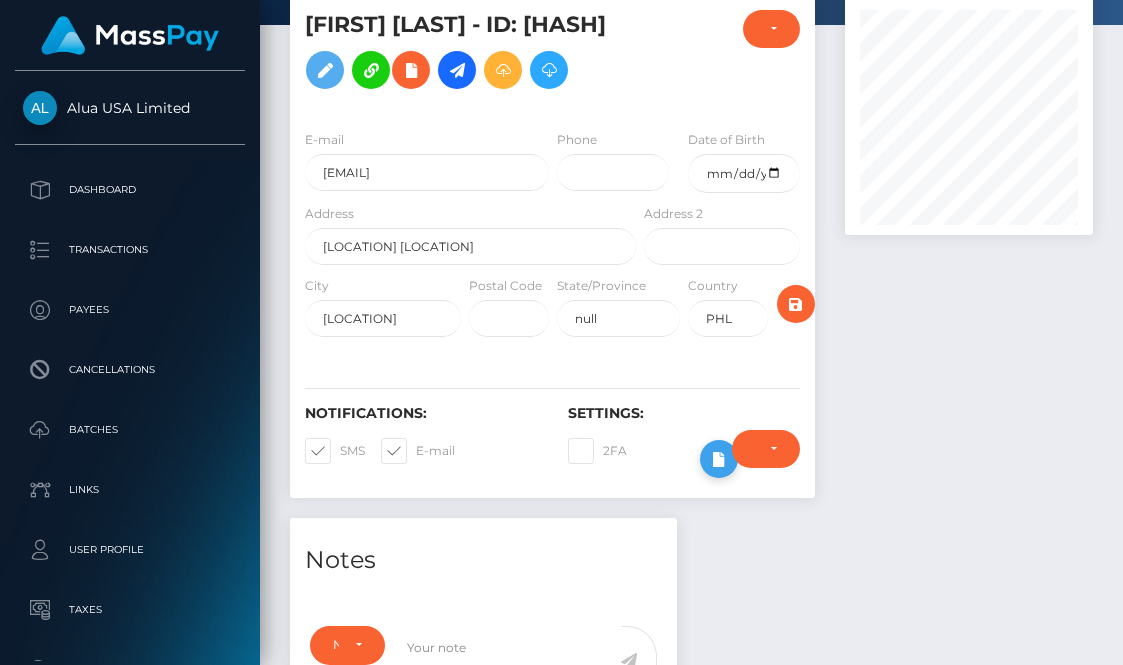 click at bounding box center [719, 459] 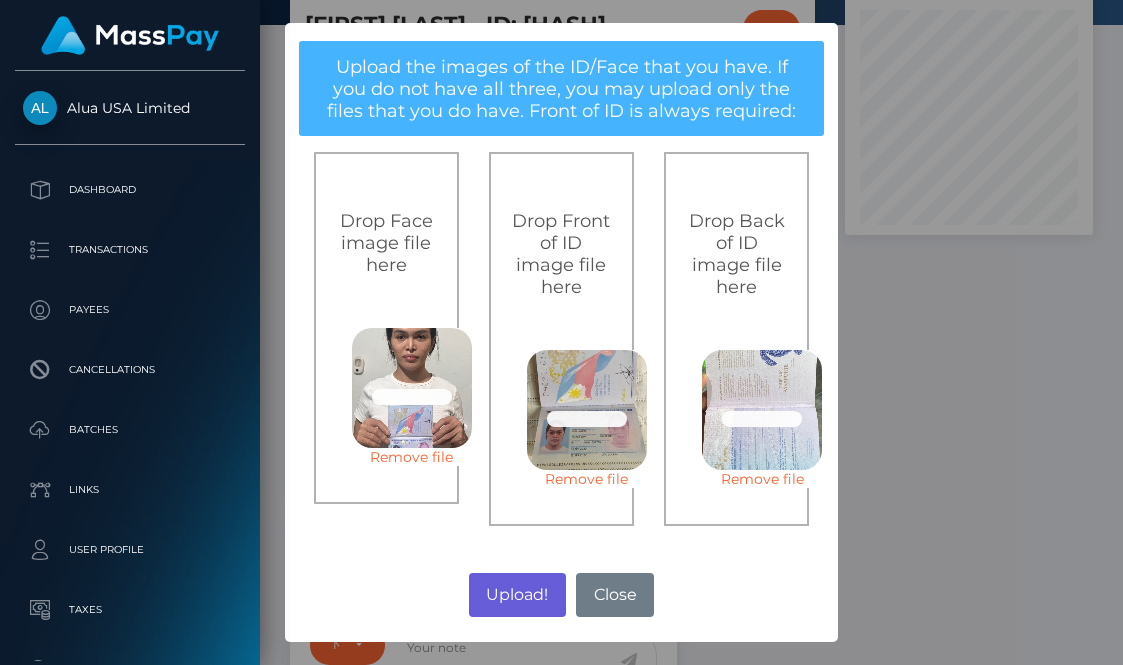 click on "Upload!" at bounding box center (517, 595) 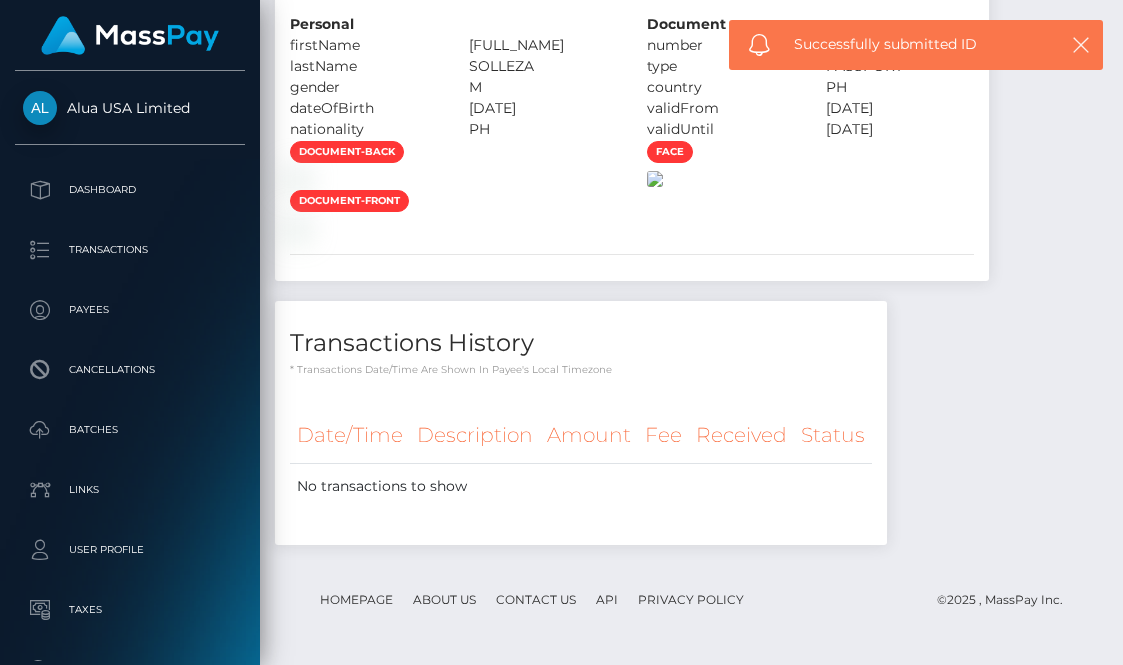 scroll, scrollTop: 6872, scrollLeft: 0, axis: vertical 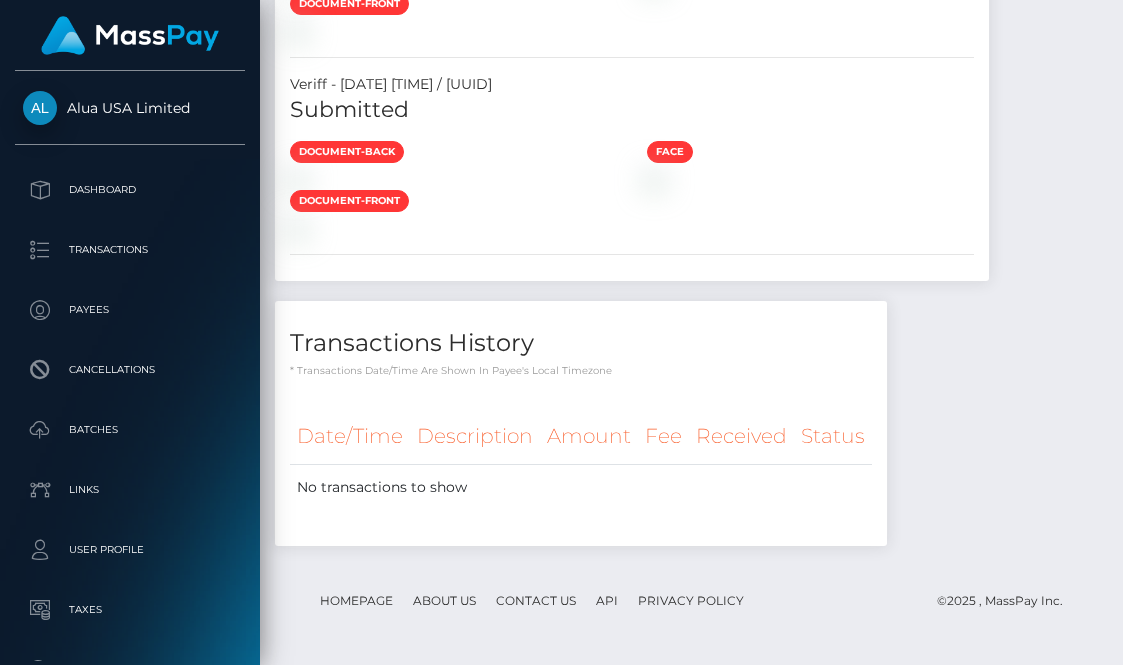 click on "document-back
face
document-front" at bounding box center (632, 189) 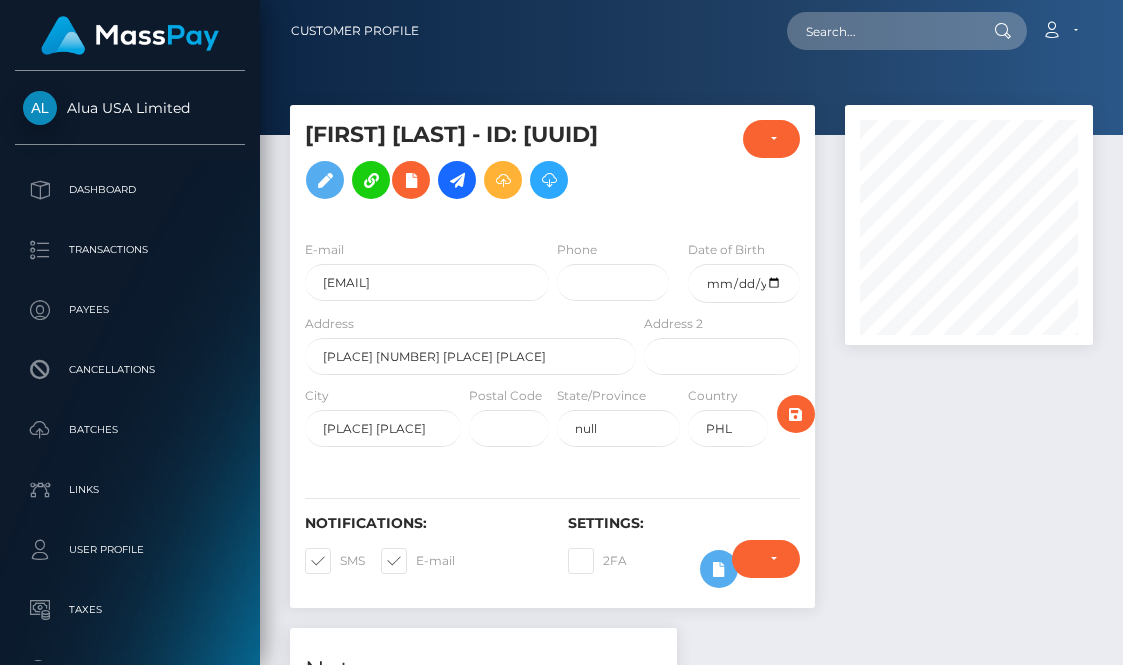scroll, scrollTop: 3005, scrollLeft: 0, axis: vertical 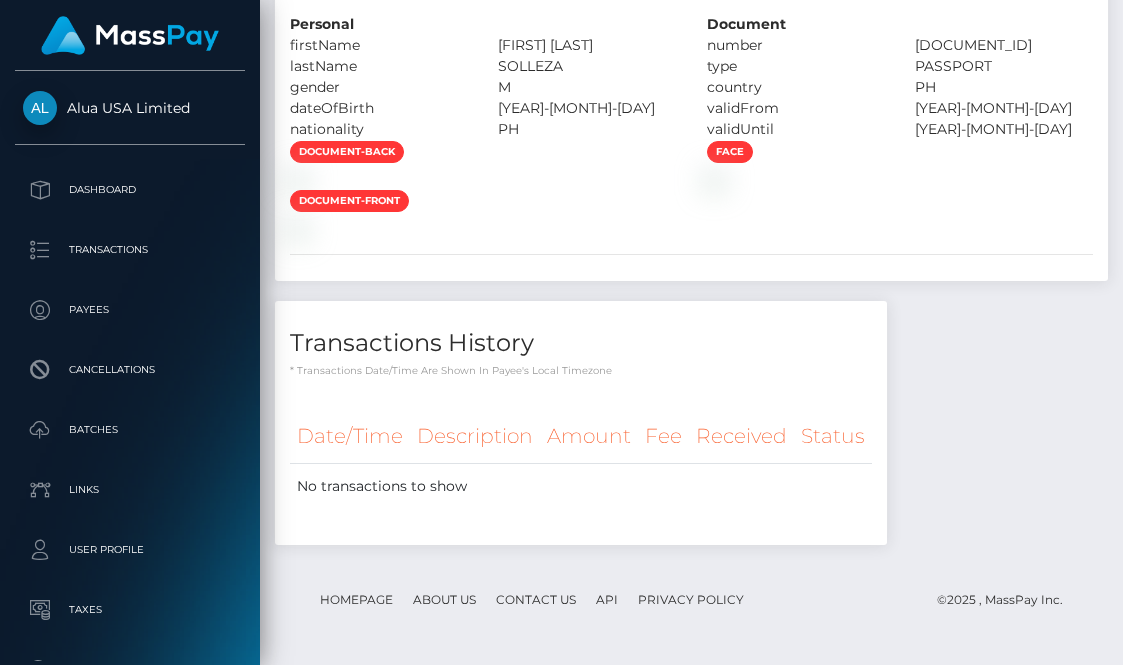 click at bounding box center (483, 227) 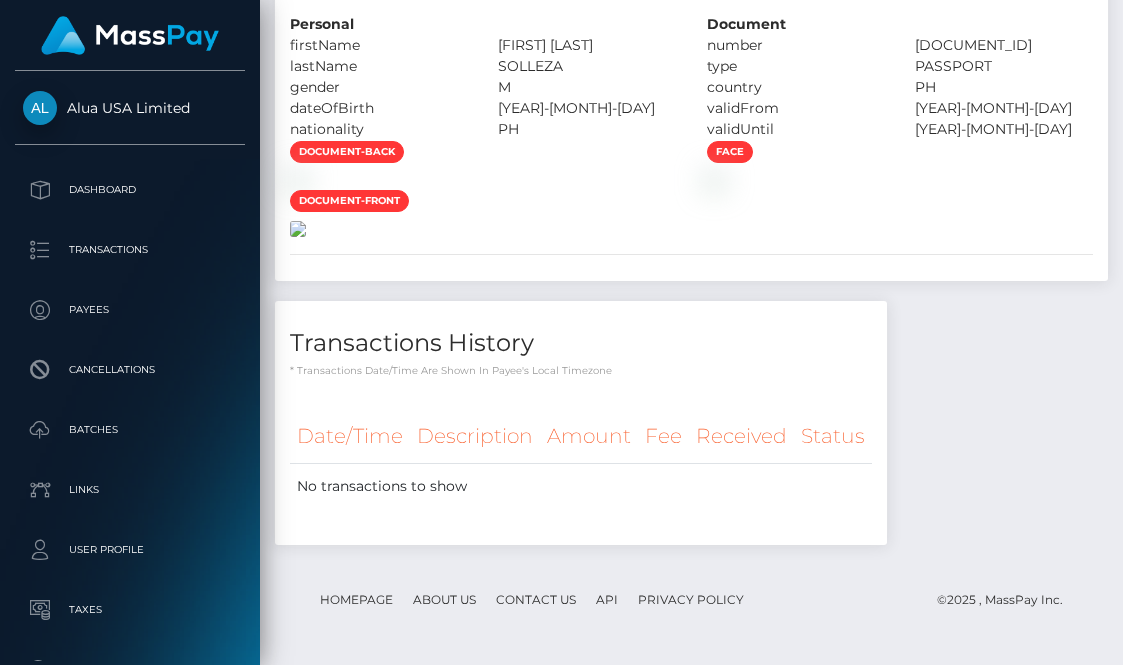 drag, startPoint x: 726, startPoint y: 566, endPoint x: 543, endPoint y: 559, distance: 183.13383 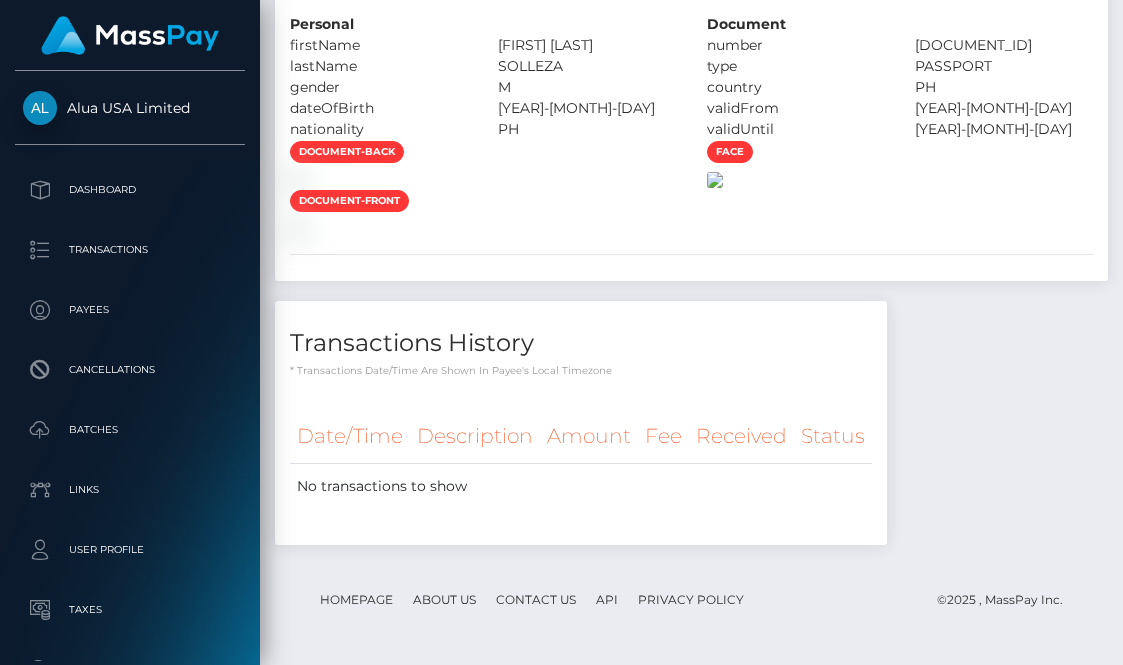 scroll, scrollTop: 8105, scrollLeft: 0, axis: vertical 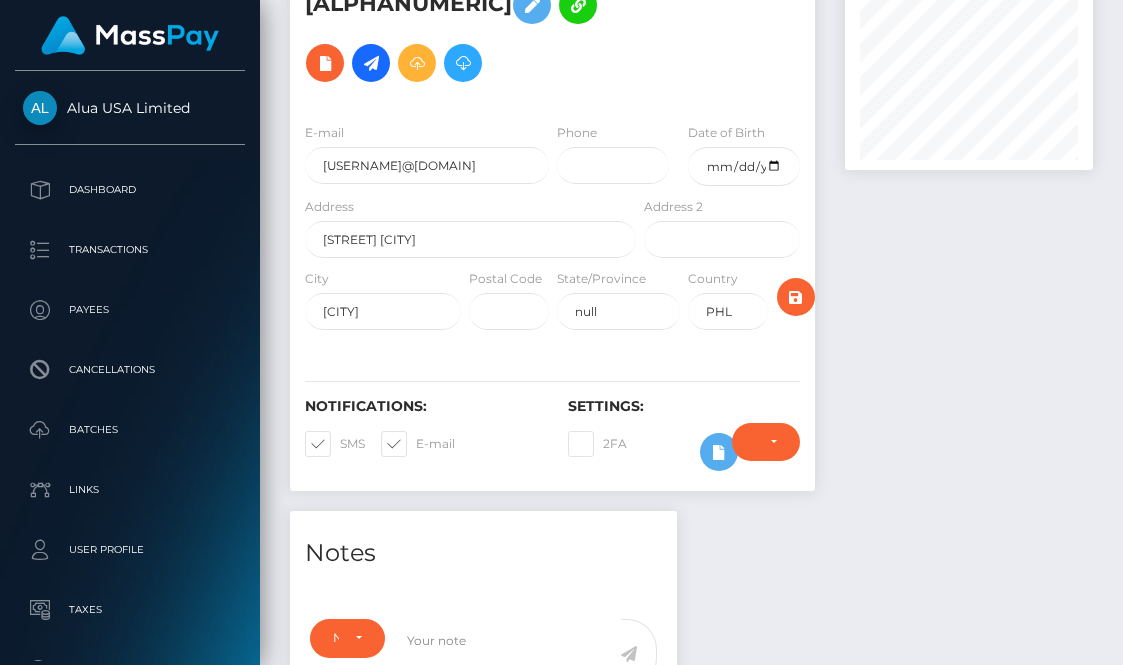 drag, startPoint x: 899, startPoint y: 390, endPoint x: 822, endPoint y: 410, distance: 79.555016 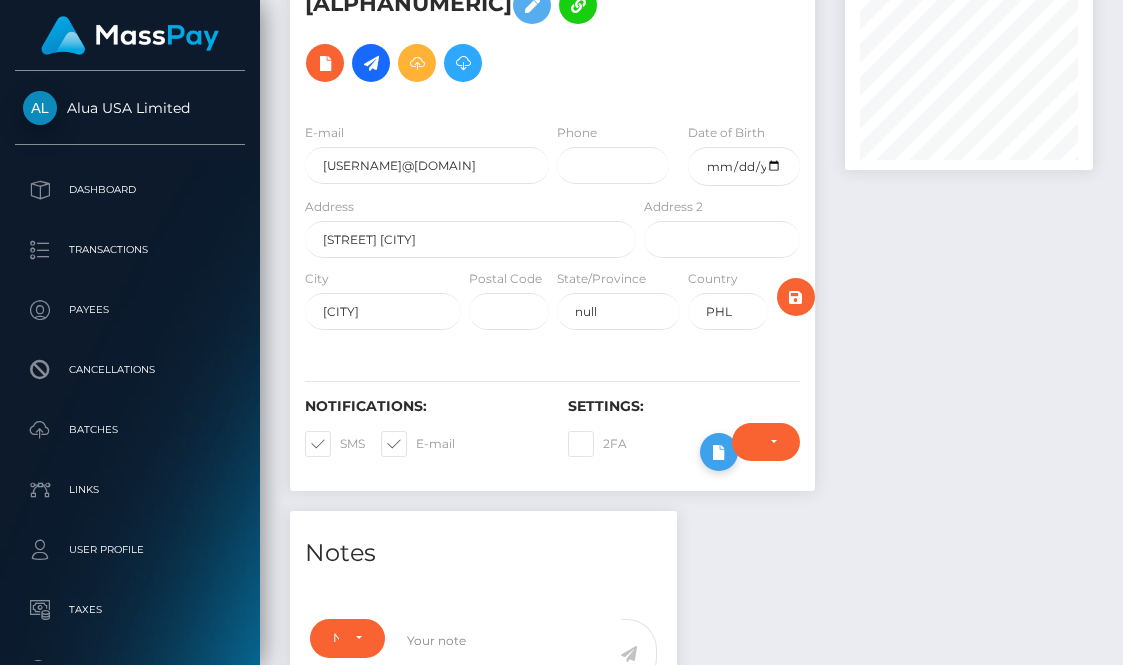click at bounding box center [719, 452] 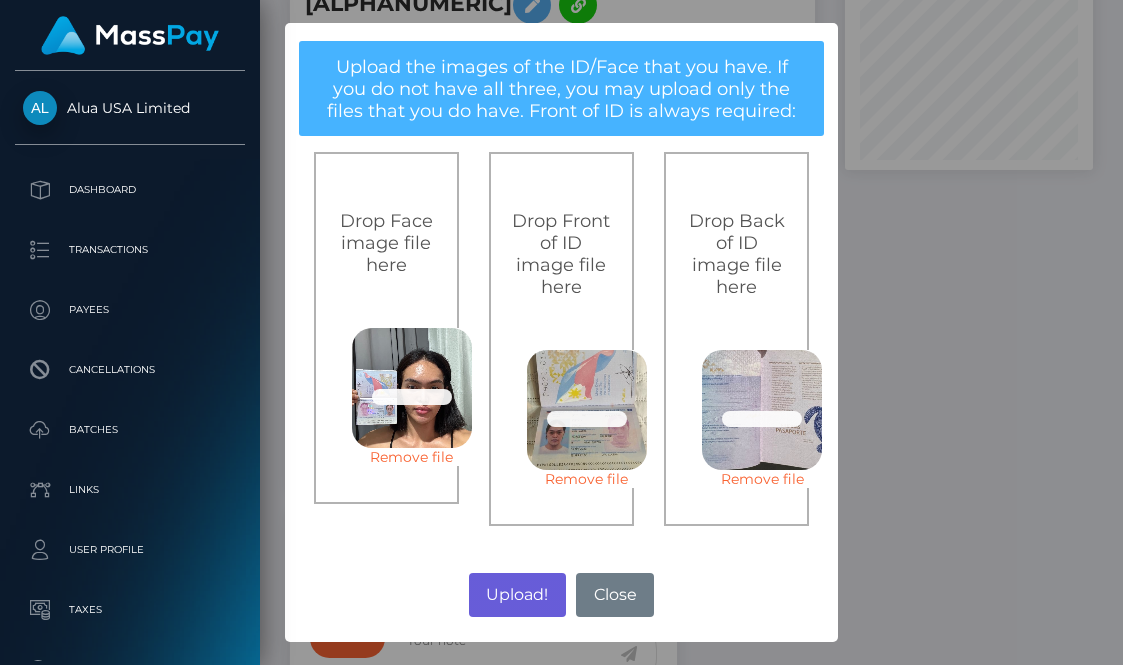 click on "Upload!" at bounding box center [517, 595] 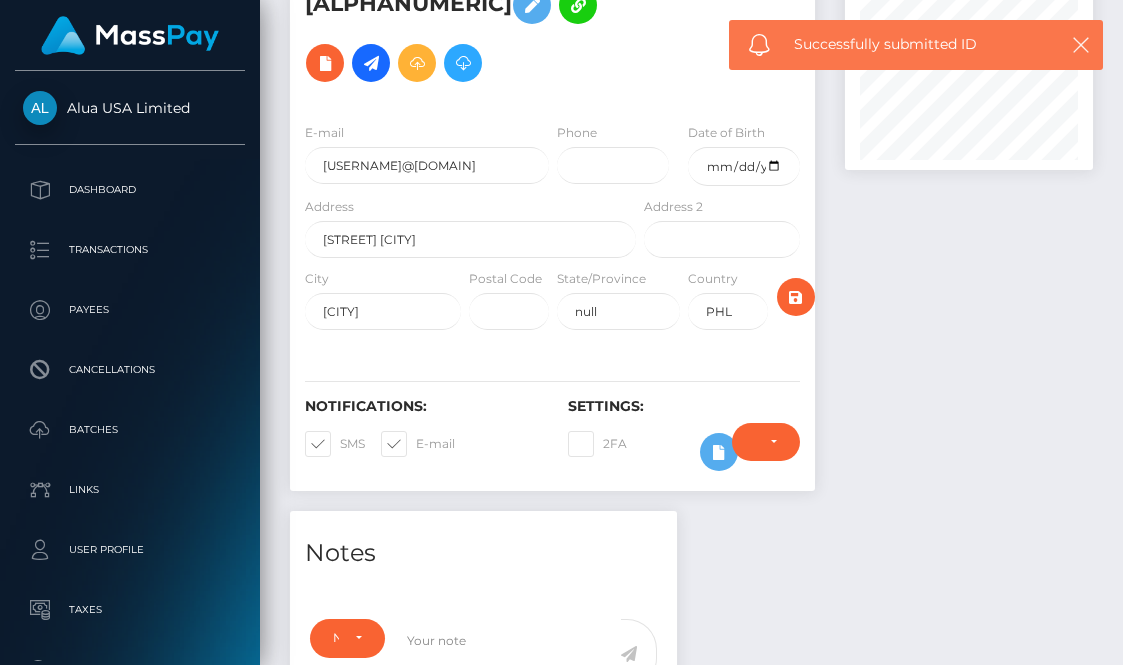 click on "×   Upload the images of the ID/Face that you have. If you do not have all three, you may upload only the files that you do have. Front of ID is always required:     Drop Face image file here            62.4  KB      15f23c3b192457d149d5eeeb8c1a1012ad1ddbe71a1d0a8c0a01787316e324ec.jpeg                         Check                                                      Error                                                           Remove file Drop Front of ID image file here            78.1  KB      8df2e4426b8368cdb01c699742b0a2266b6a995978794217f8f7b20d10bb443d.jpeg                         Check                                                      Error                                                           Remove file Drop Back of ID image file here            51  KB      9be212a7de8de5b8c64ec5203a150c55cfaafe253ff6641d3e8eed7f7e856fb3.jpeg                         Check                                                      Error                                                           Remove file No" at bounding box center [561, 332] 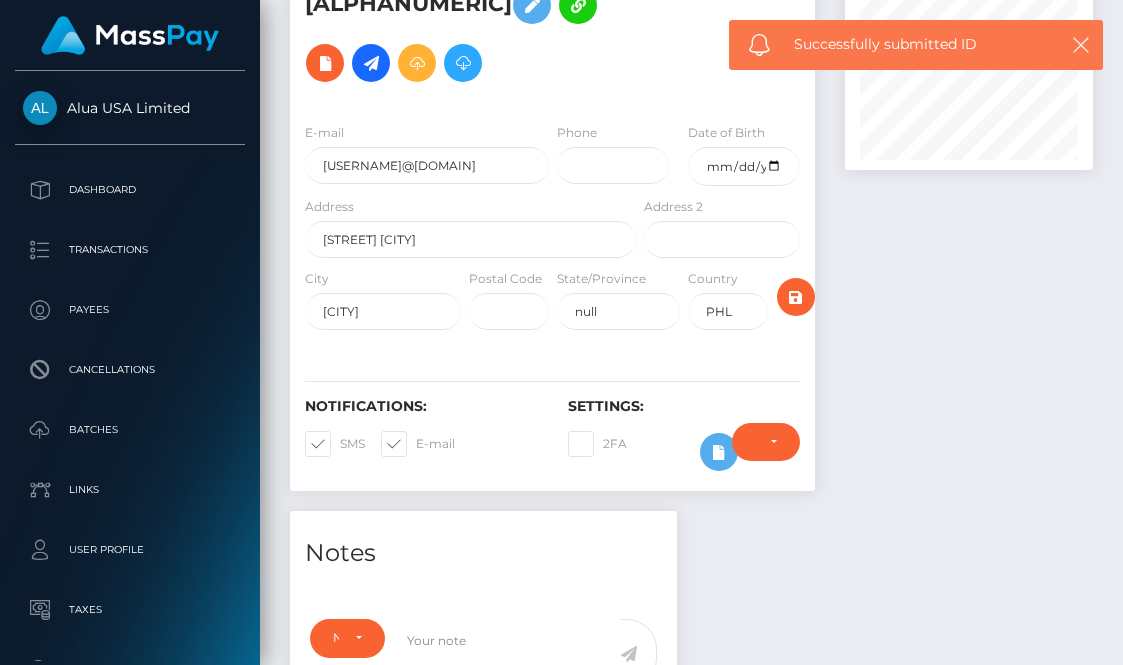 click at bounding box center [969, 220] 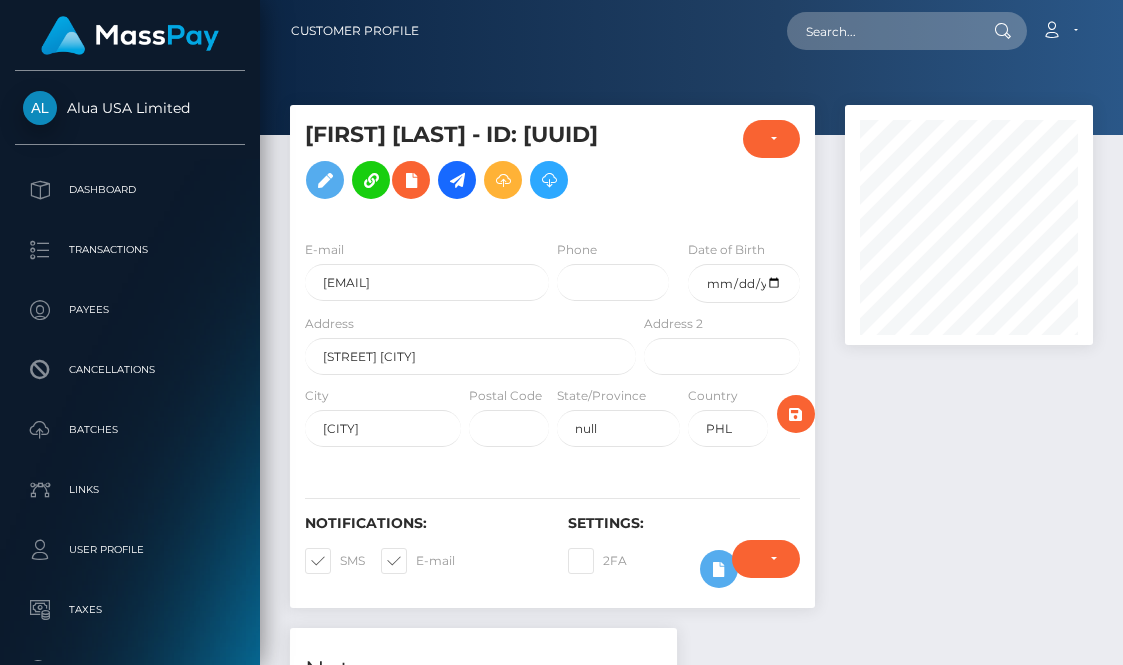 scroll, scrollTop: 250, scrollLeft: 0, axis: vertical 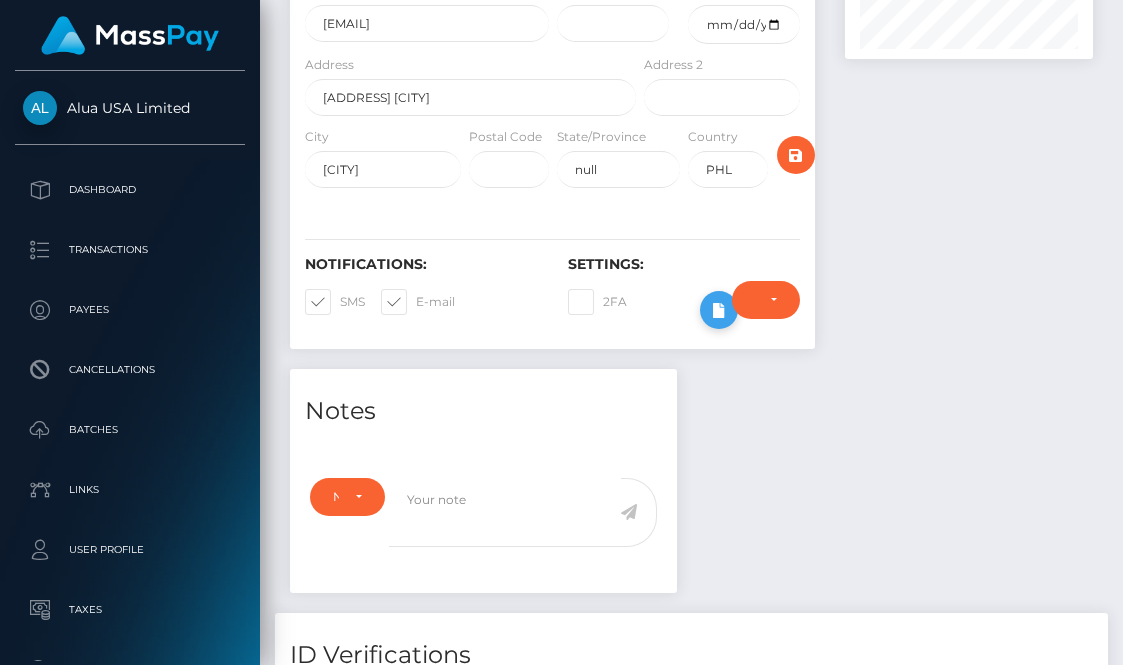 click at bounding box center [719, 310] 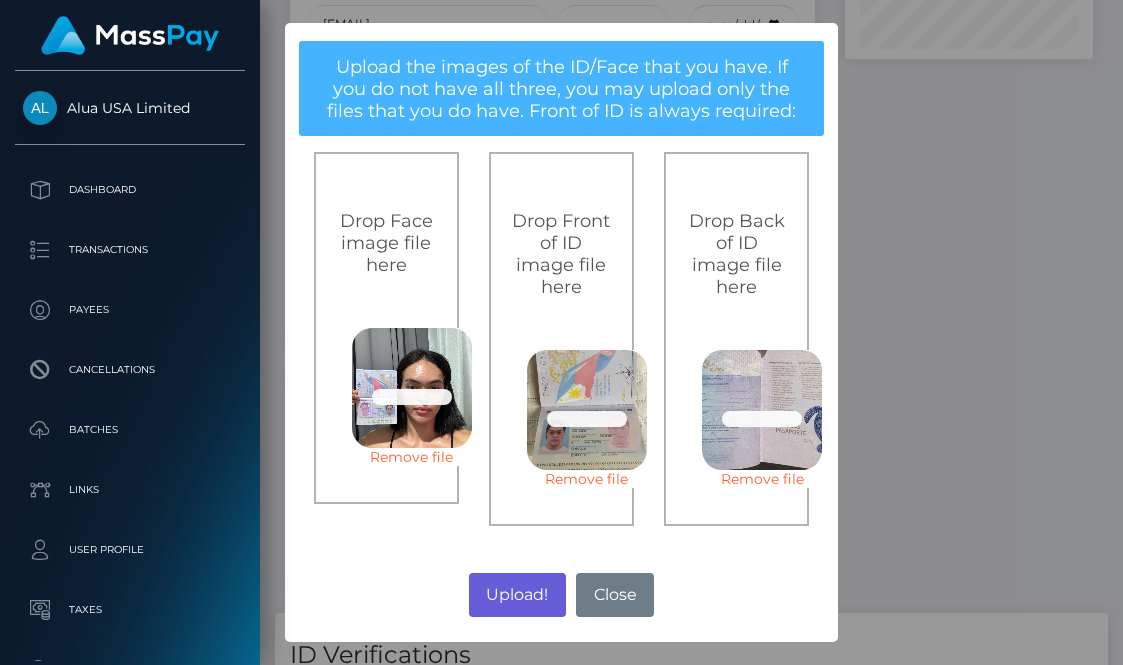 click on "Upload!" at bounding box center (517, 595) 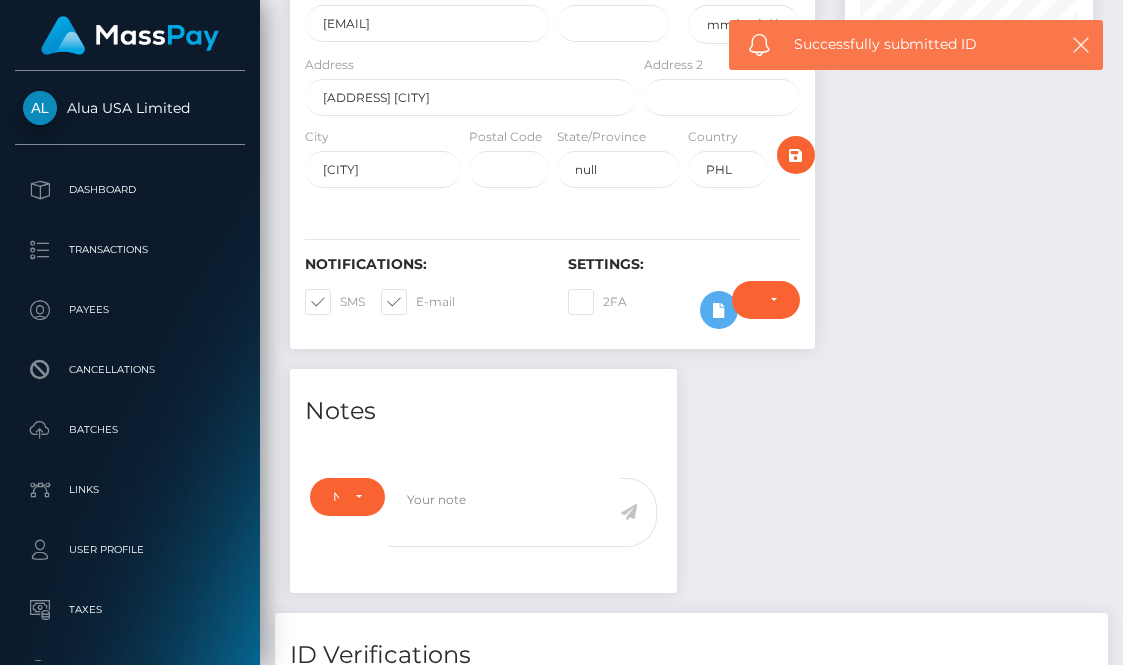 click on "×   Upload the images of the ID/Face that you have. If you do not have all three, you may upload only the files that you do have. Front of ID is always required:     Drop Face image file here            62.4  KB      15f23c3b192457d149d5eeeb8c1a1012ad1ddbe71a1d0a8c0a01787316e324ec.jpeg                         Check                                                      Error                                                           Remove file Drop Front of ID image file here            78.1  KB      8df2e4426b8368cdb01c699742b0a2266b6a995978794217f8f7b20d10bb443d.jpeg                         Check                                                      Error                                                           Remove file Drop Back of ID image file here            51  KB      9be212a7de8de5b8c64ec5203a150c55cfaafe253ff6641d3e8eed7f7e856fb3.jpeg                         Check                                                      Error                                                           Remove file No" at bounding box center [561, 332] 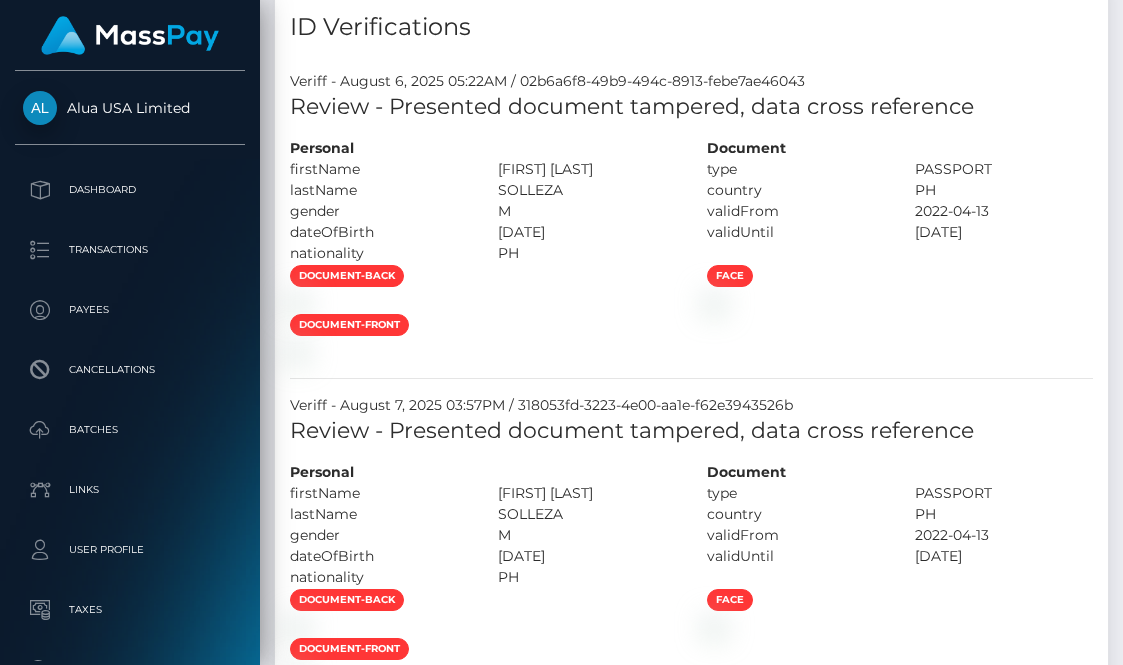 scroll, scrollTop: 930, scrollLeft: 0, axis: vertical 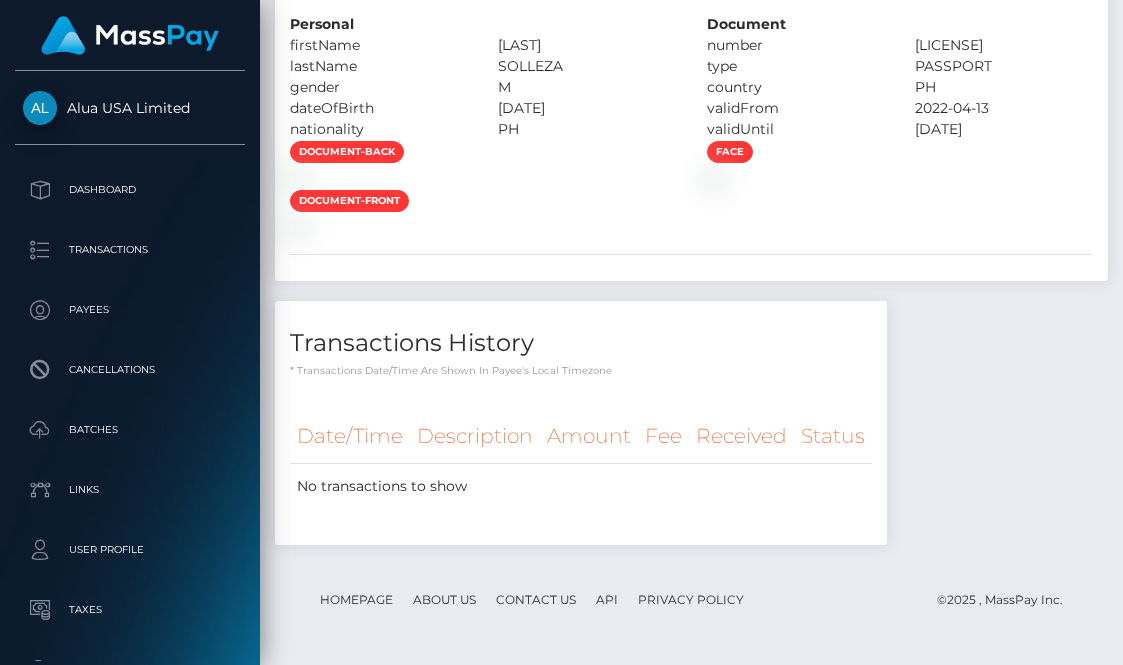 drag, startPoint x: 773, startPoint y: 501, endPoint x: 687, endPoint y: 511, distance: 86.579445 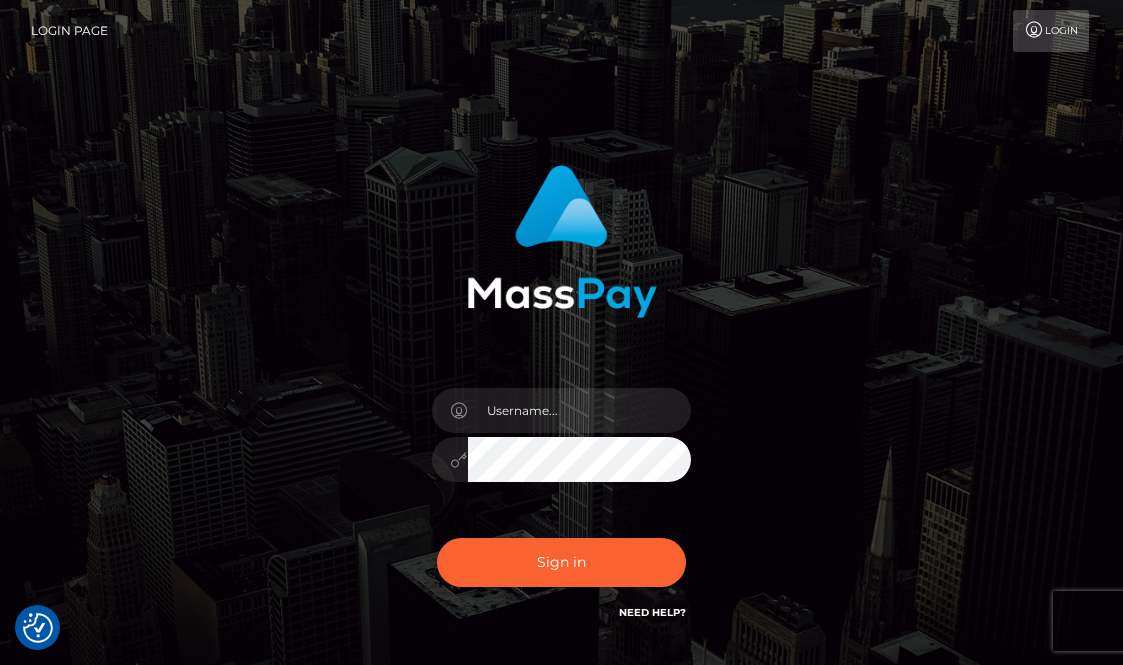 scroll, scrollTop: 0, scrollLeft: 0, axis: both 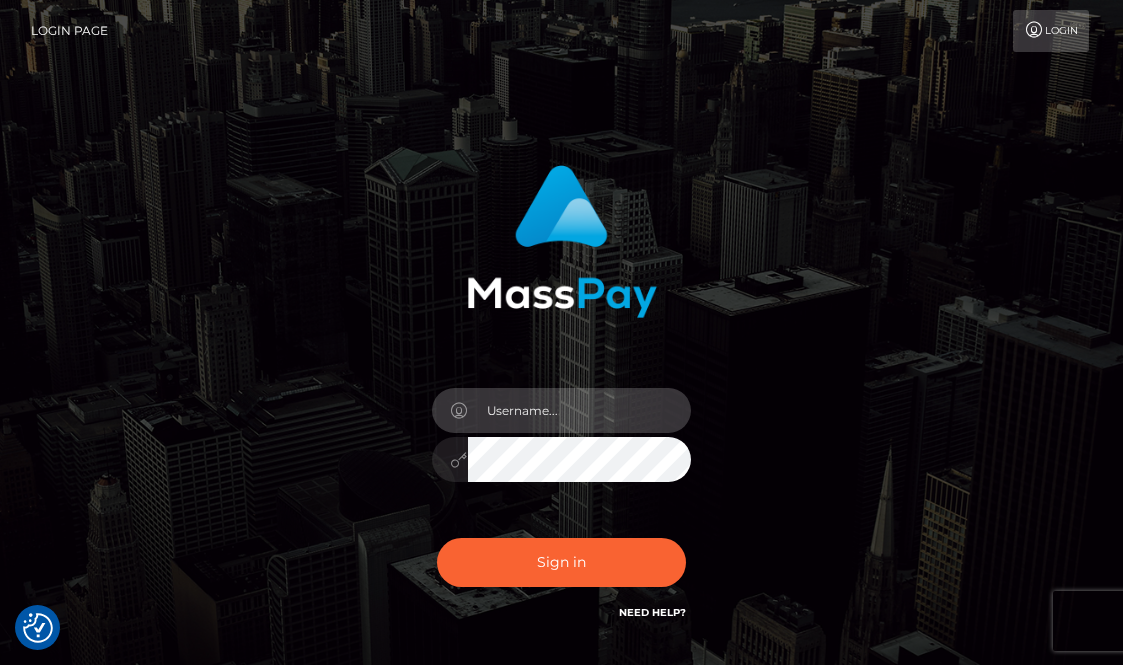 type on "aluasupport" 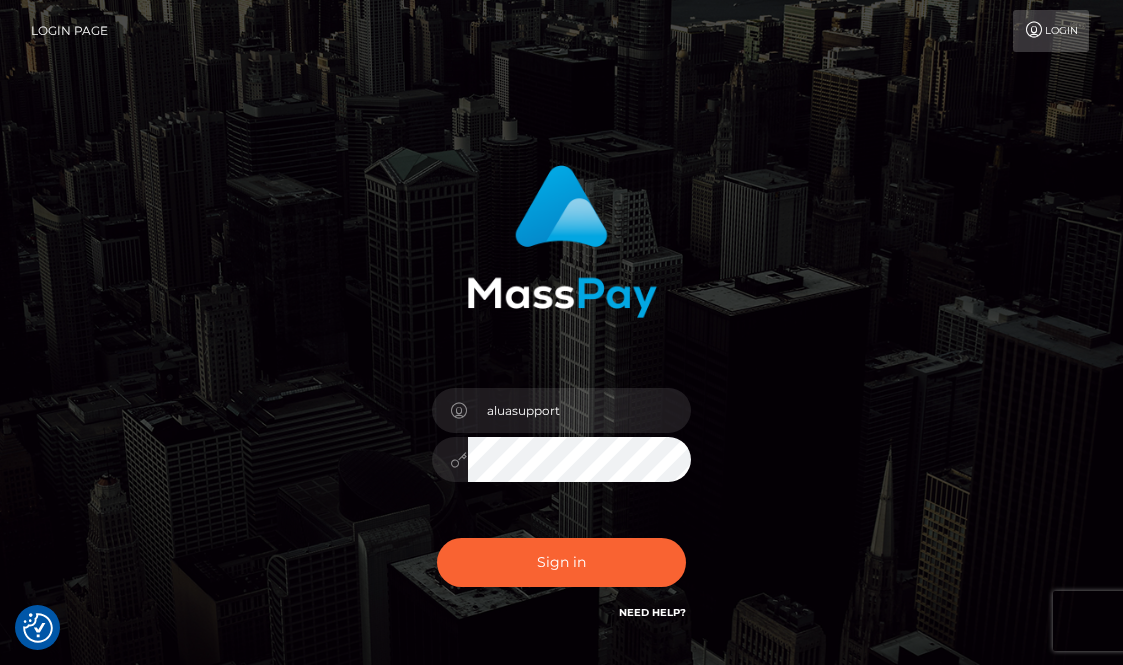 click on "Sign in
Need
Help?" at bounding box center (562, 570) 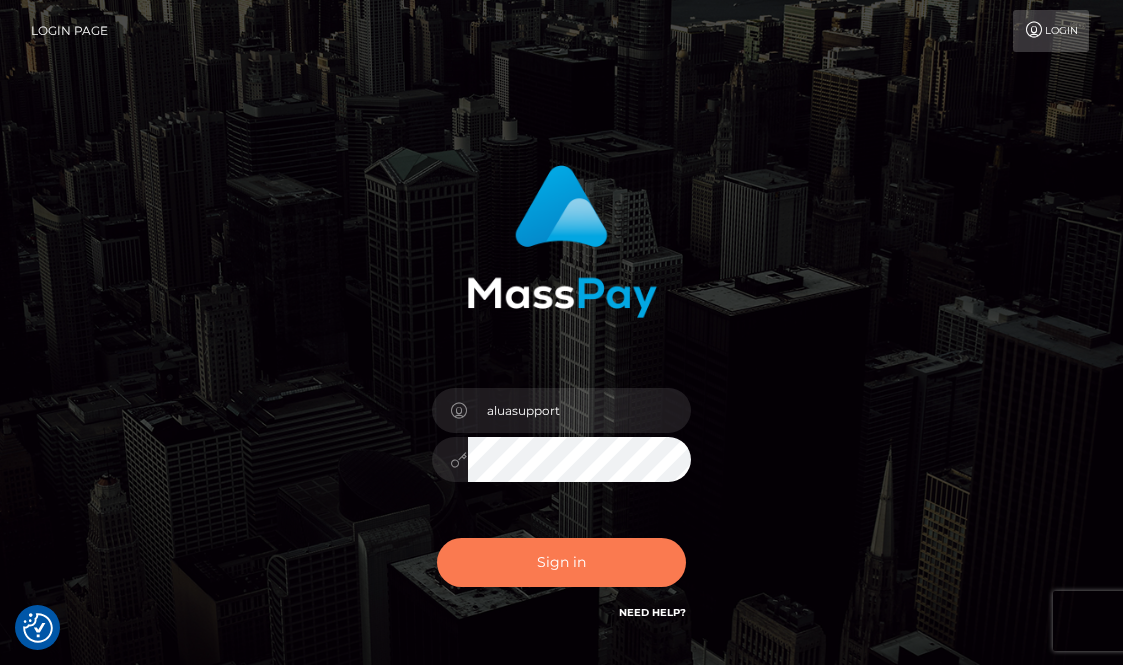 click on "Sign in" at bounding box center [562, 562] 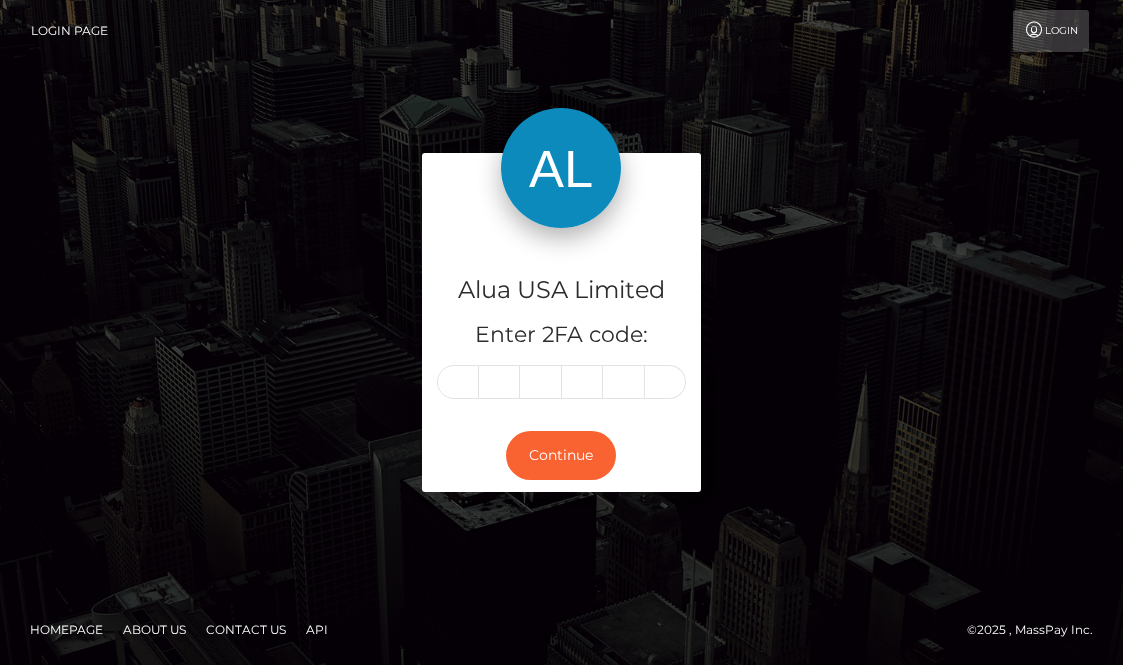 scroll, scrollTop: 0, scrollLeft: 0, axis: both 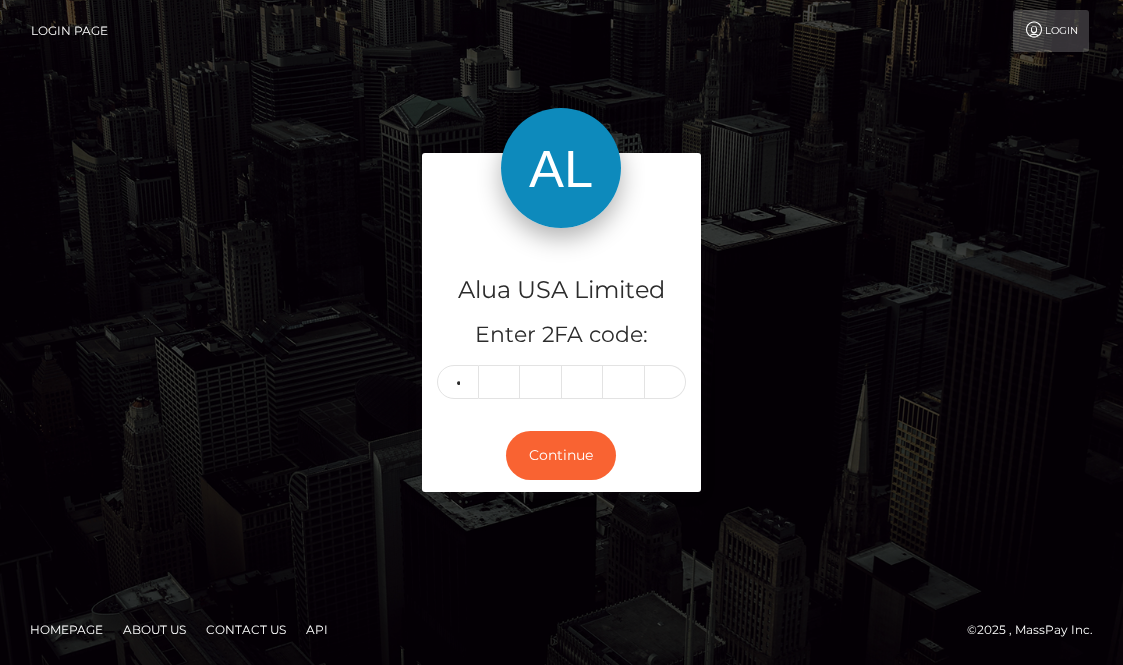type on "2" 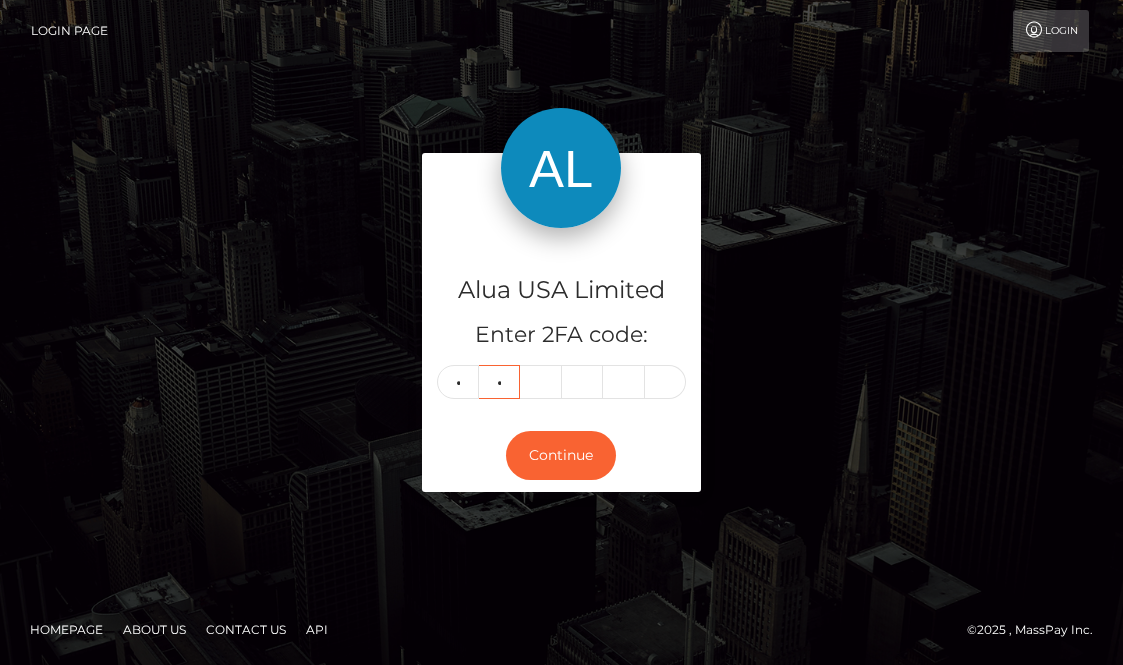 type on "5" 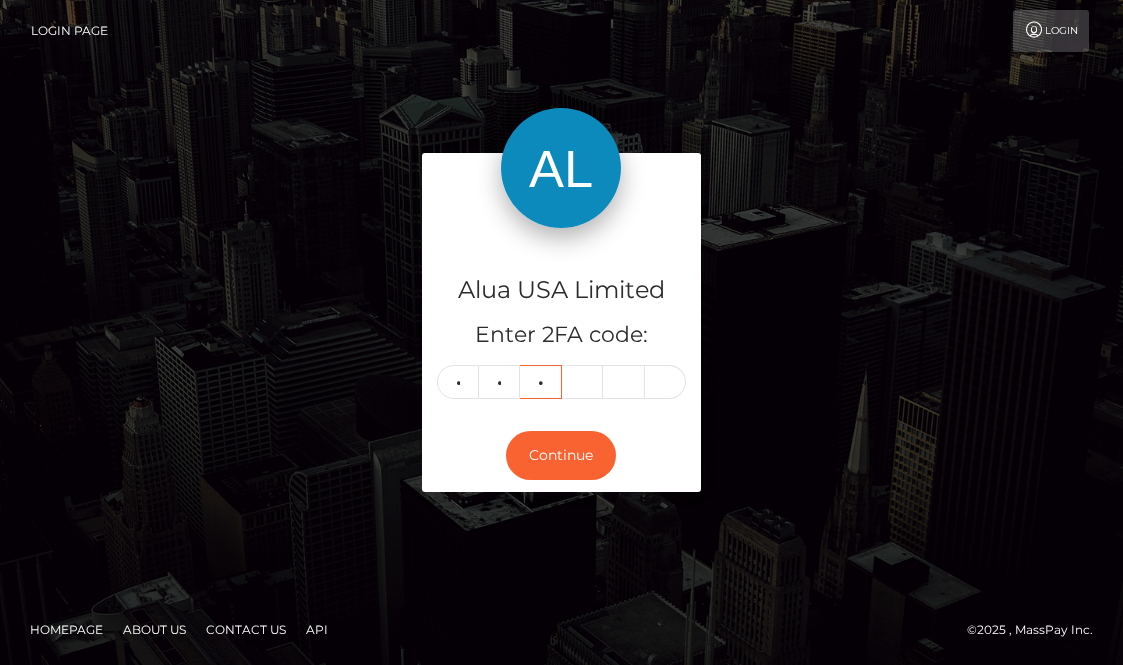 type on "6" 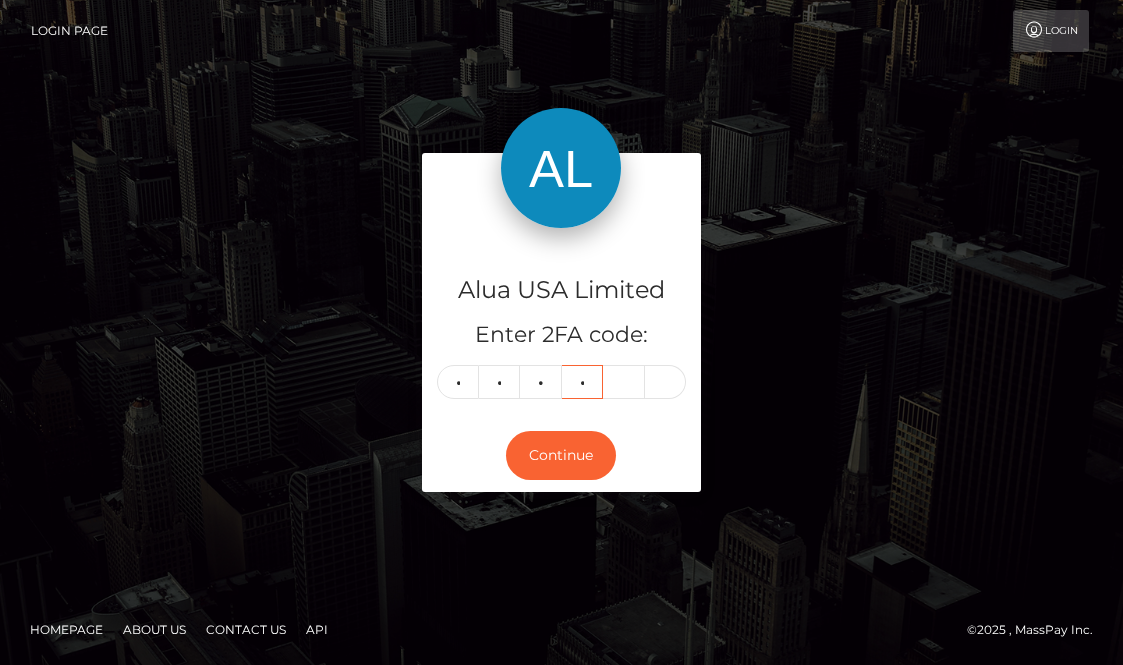 type on "0" 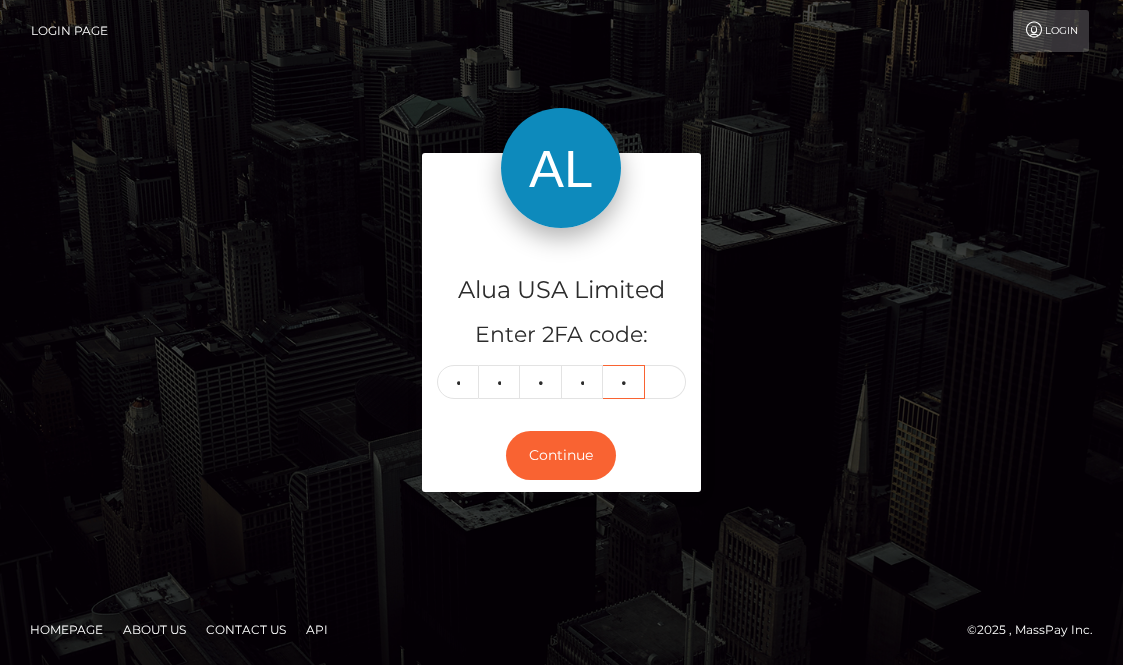 type on "3" 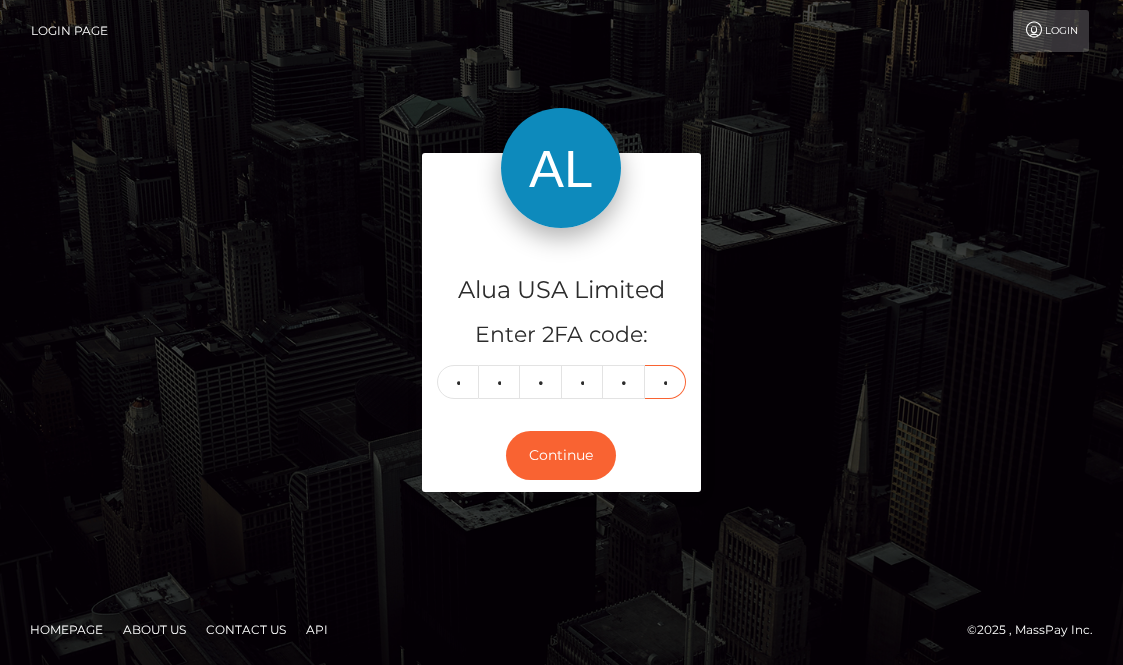 type on "1" 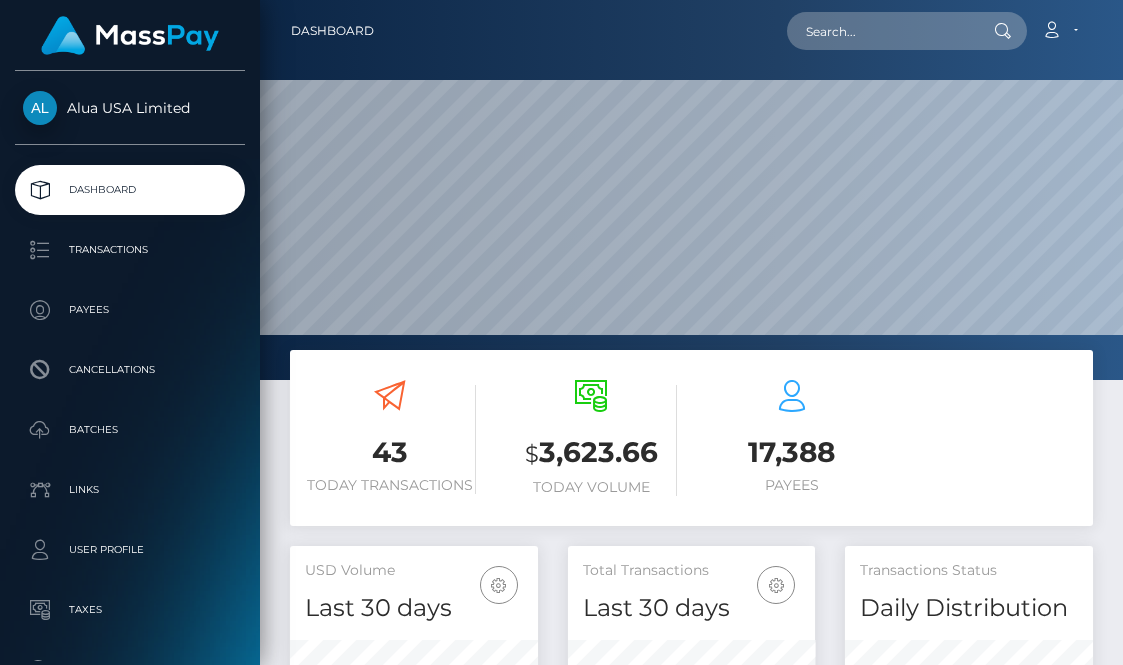 scroll, scrollTop: 0, scrollLeft: 0, axis: both 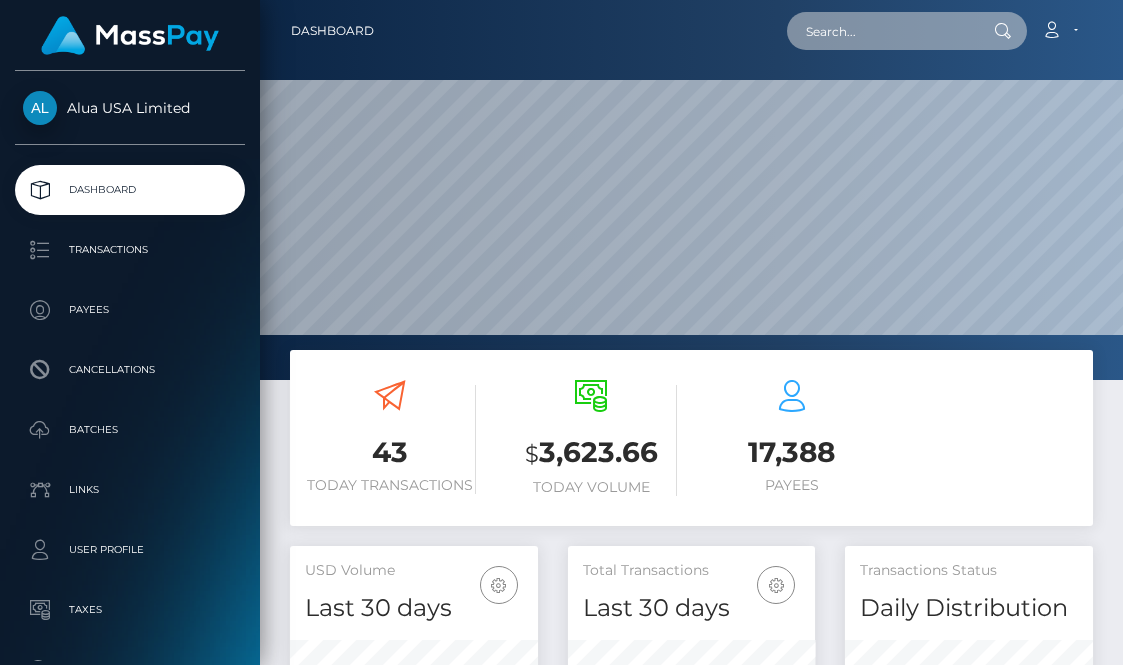 click at bounding box center [881, 31] 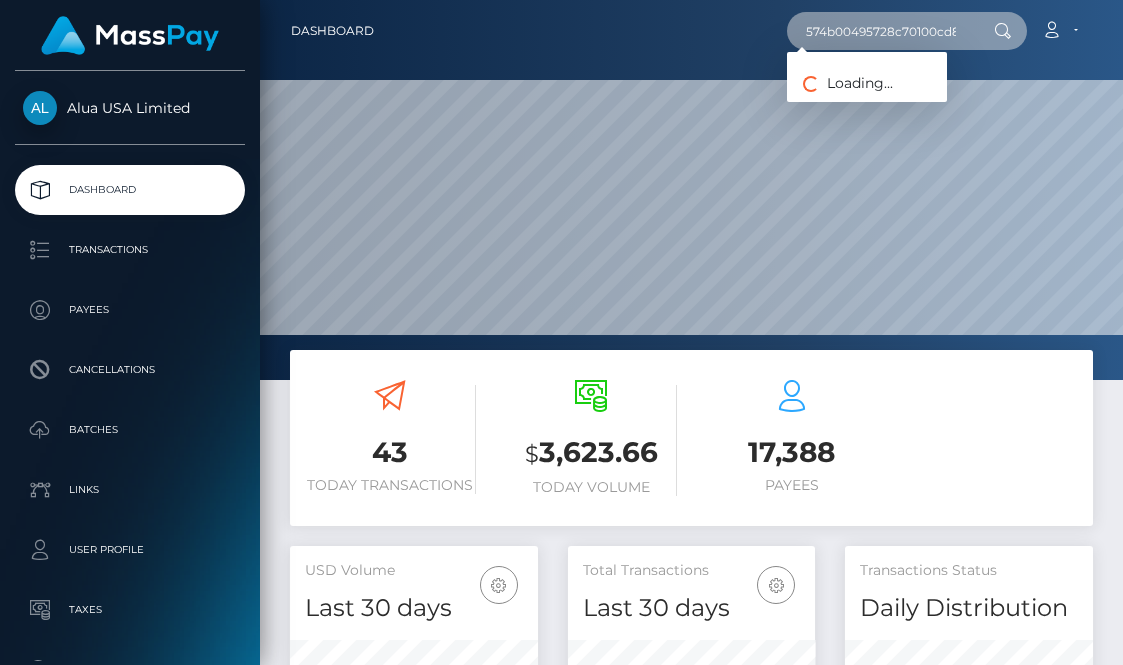 type on "574b00495728c70100cd8899" 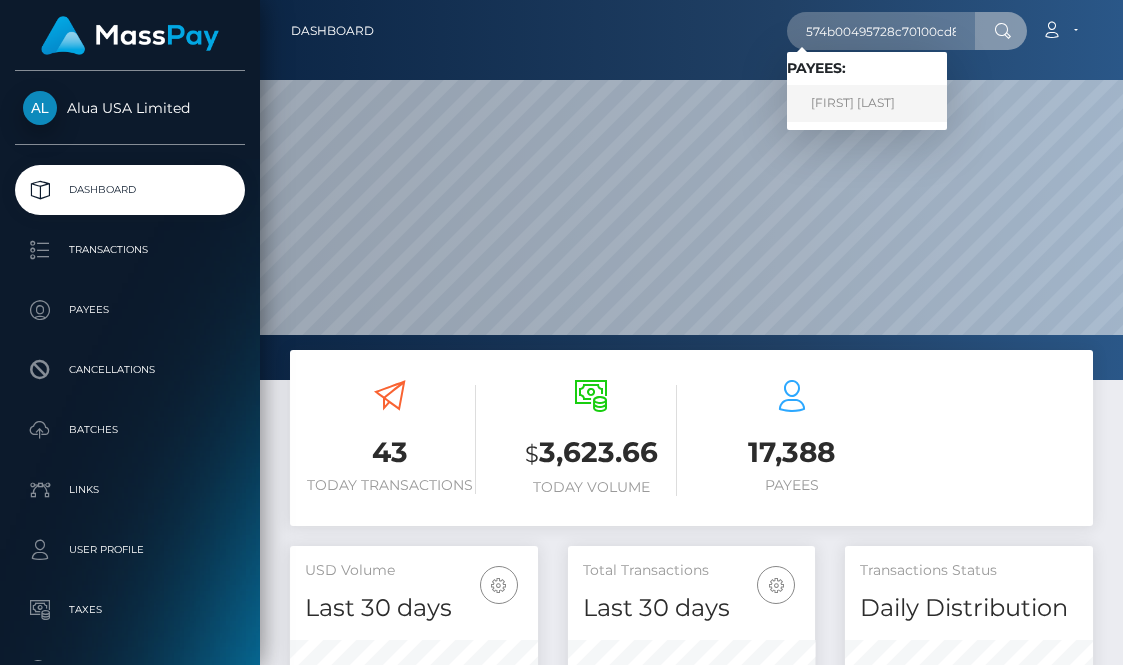 click on "Melissa  Kapilow" at bounding box center [867, 103] 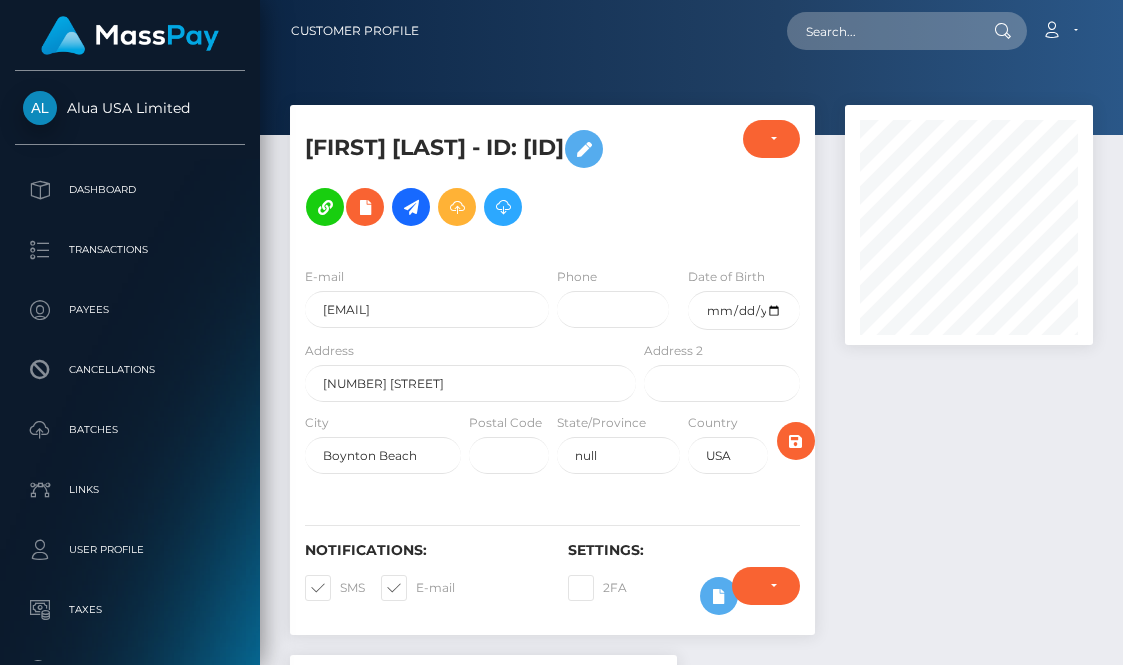scroll, scrollTop: 0, scrollLeft: 0, axis: both 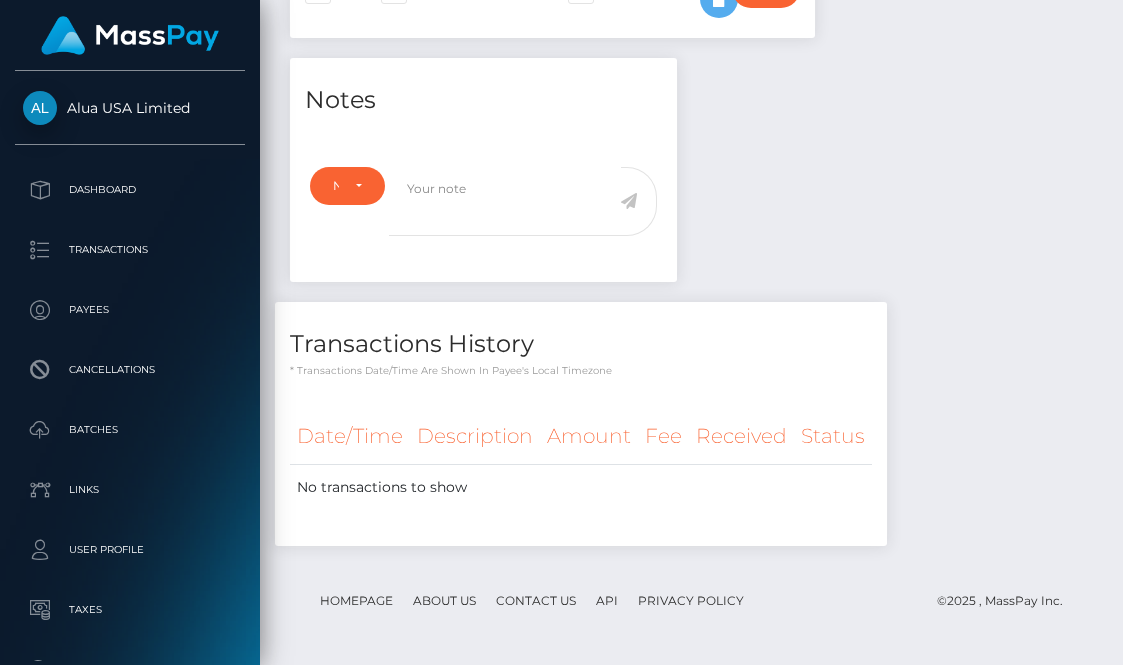 click on "Notes
Note Type
Compliance
Clear Compliance
General
Note Type" at bounding box center (691, 312) 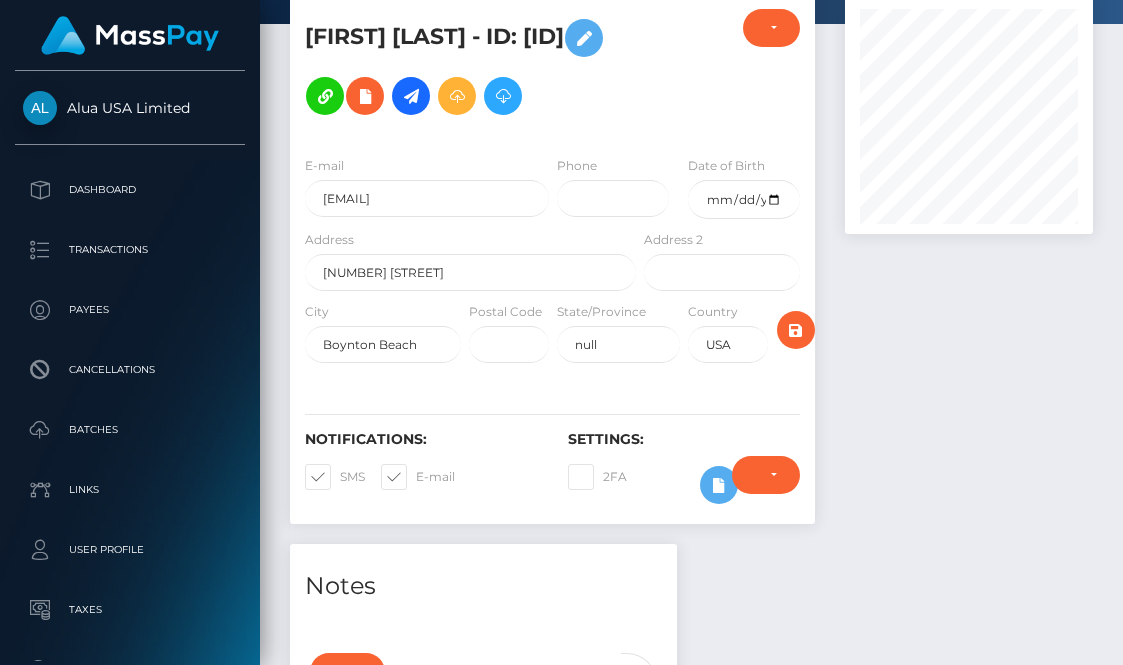 scroll, scrollTop: 100, scrollLeft: 0, axis: vertical 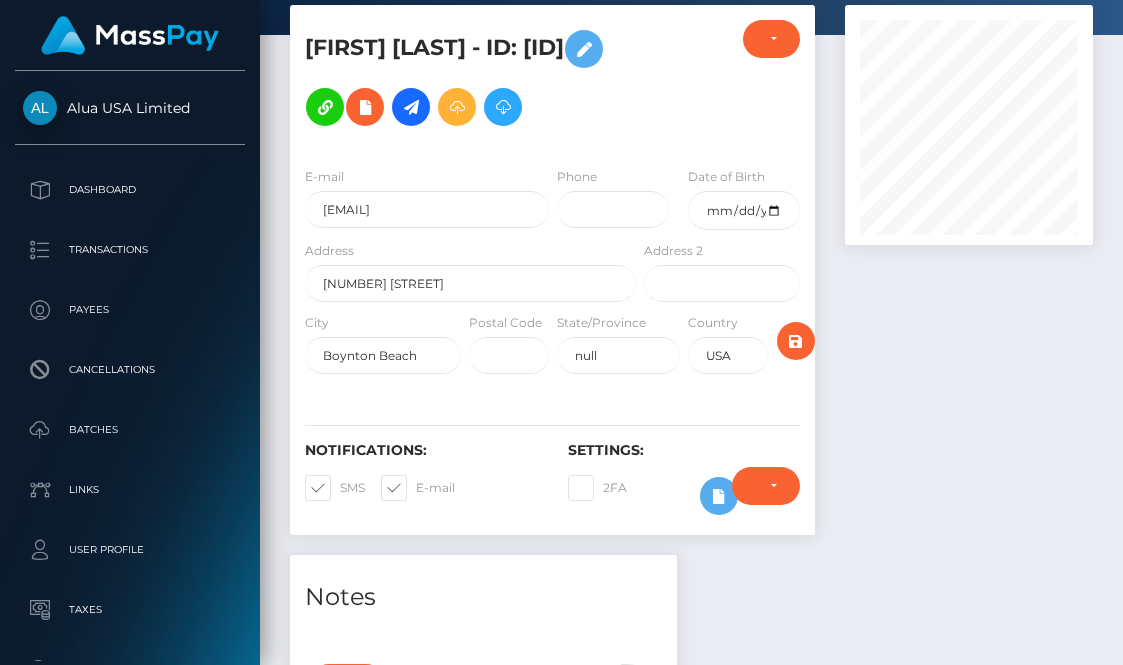 click at bounding box center [969, 280] 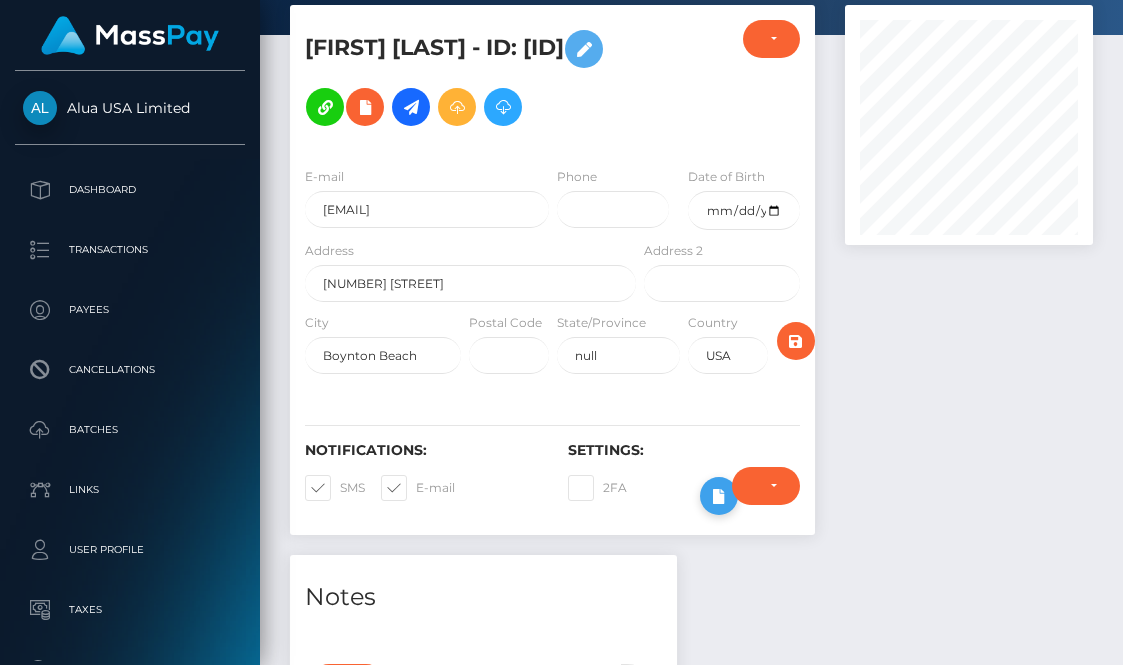 click at bounding box center [719, 496] 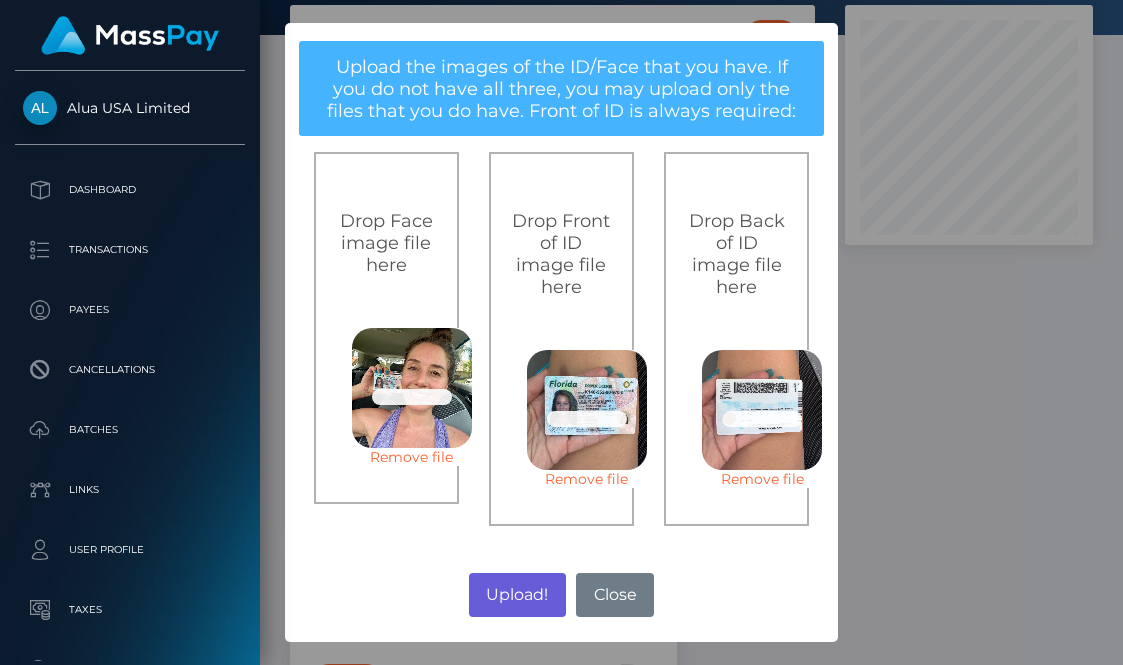 click on "Upload!" at bounding box center (517, 595) 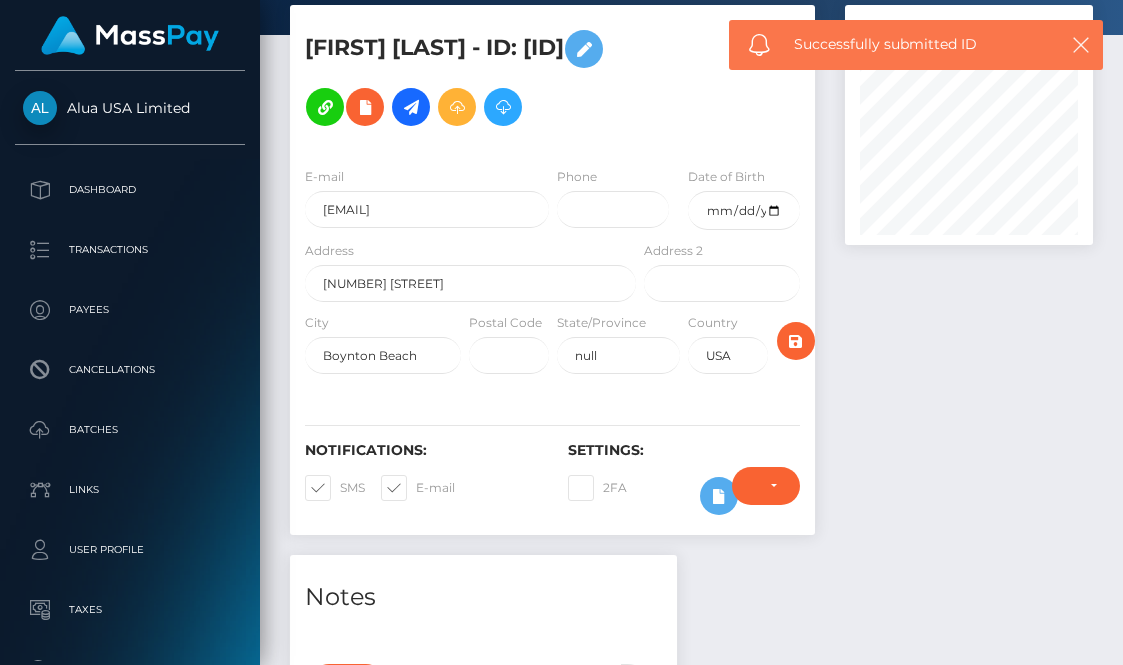 click on "×   Upload the images of the ID/Face that you have. If you do not have all three, you may upload only the files that you do have. Front of ID is always required:     Drop Face image file here            82.8  KB      8f4179f1a61c1828a7229fc3ab7fd2089d587678c2649e651e3a85762870edc3.jpeg                         Check                                                      Error                                                           Remove file Drop Front of ID image file here            73.4  KB      d6b218b9d7cf2afe2dceb60c3554b0a1ad887ad65ed983e0d341da72451103ce.jpeg                         Check                                                      Error                                                           Remove file Drop Back of ID image file here            64.9  KB      99314194d5dacdd71a8a5bf98d67f9f44782a52acae4944af8e083db4fb3239b.jpeg                         Check                                                      Error                                                           Remove file No" at bounding box center (561, 332) 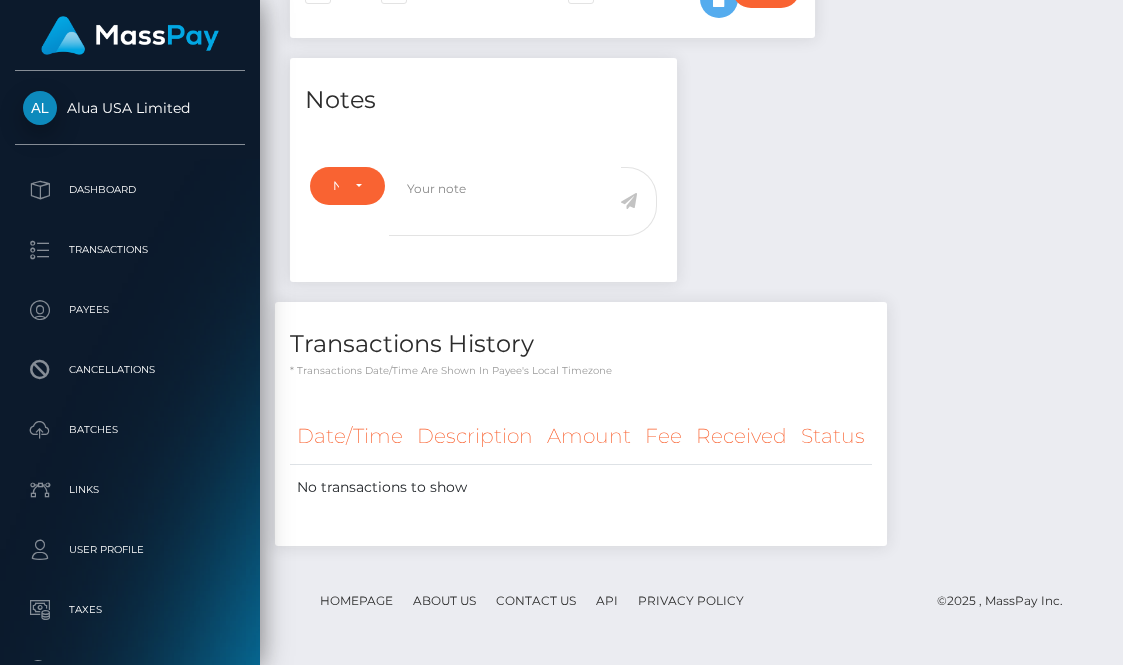 scroll, scrollTop: 597, scrollLeft: 0, axis: vertical 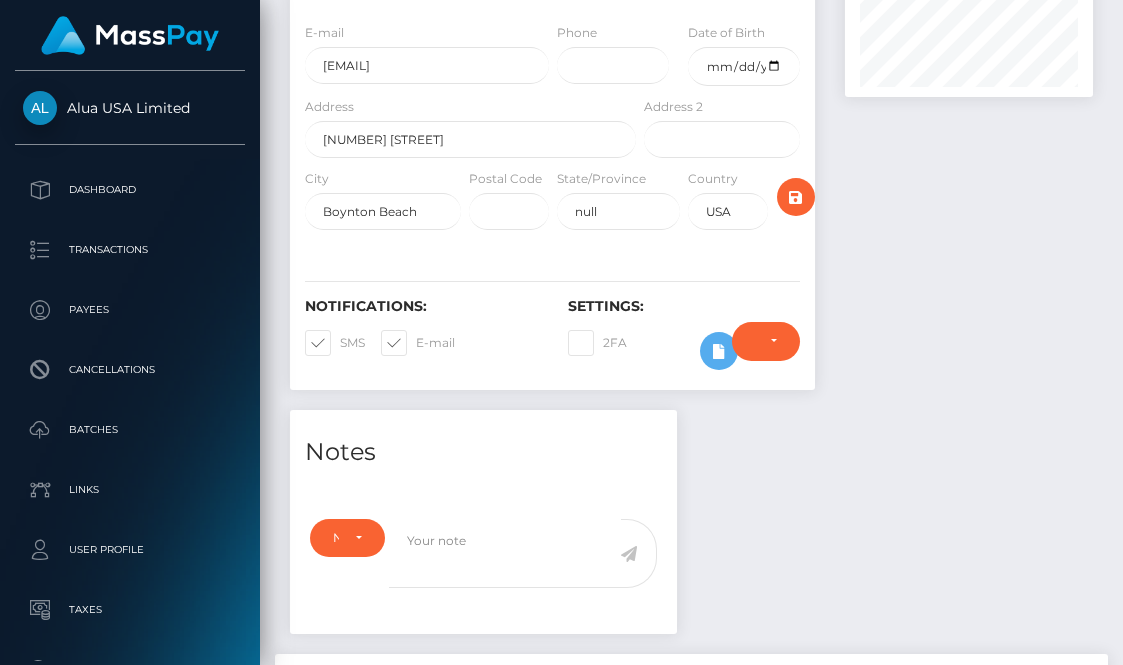 drag, startPoint x: 799, startPoint y: 453, endPoint x: 746, endPoint y: 382, distance: 88.60023 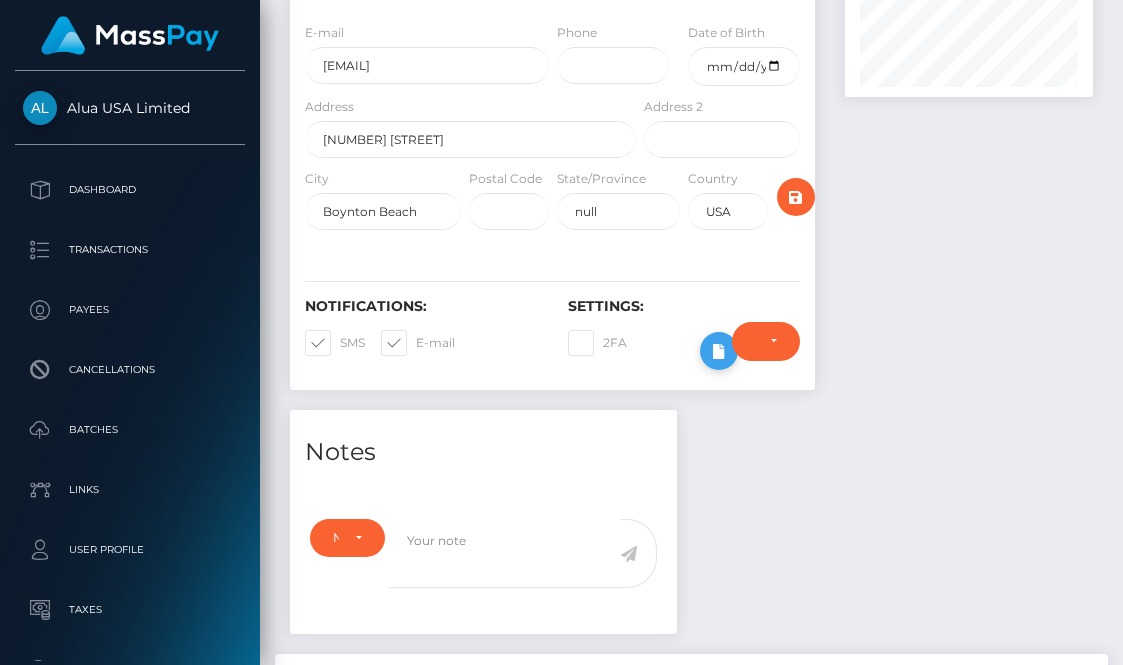click at bounding box center (719, 351) 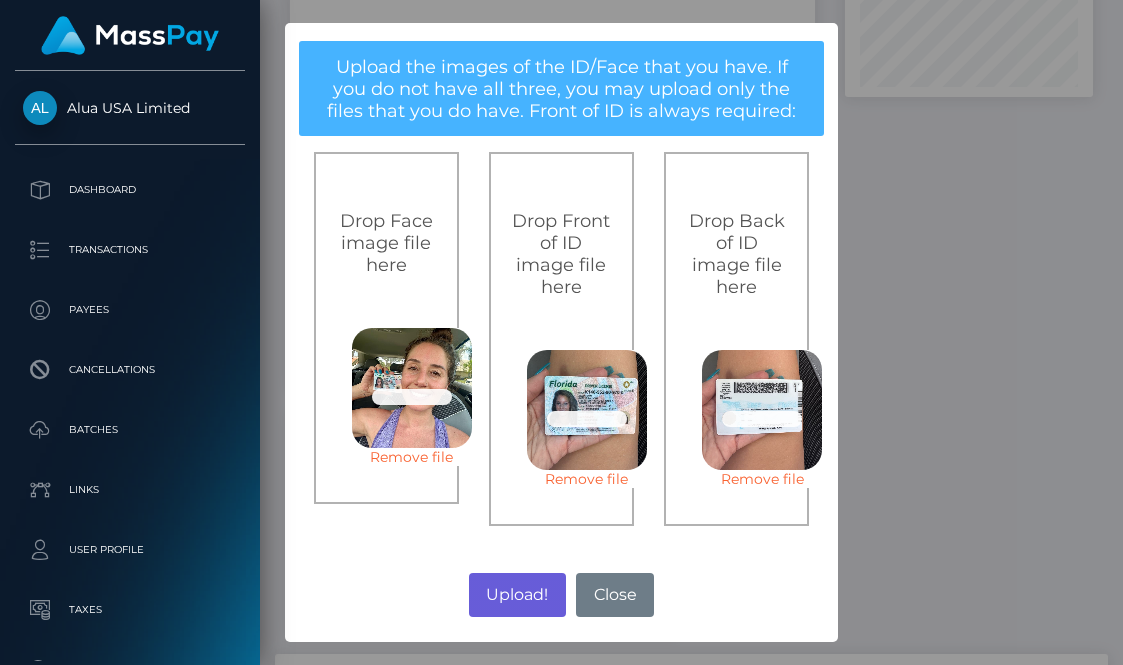 click on "Upload!" at bounding box center (517, 595) 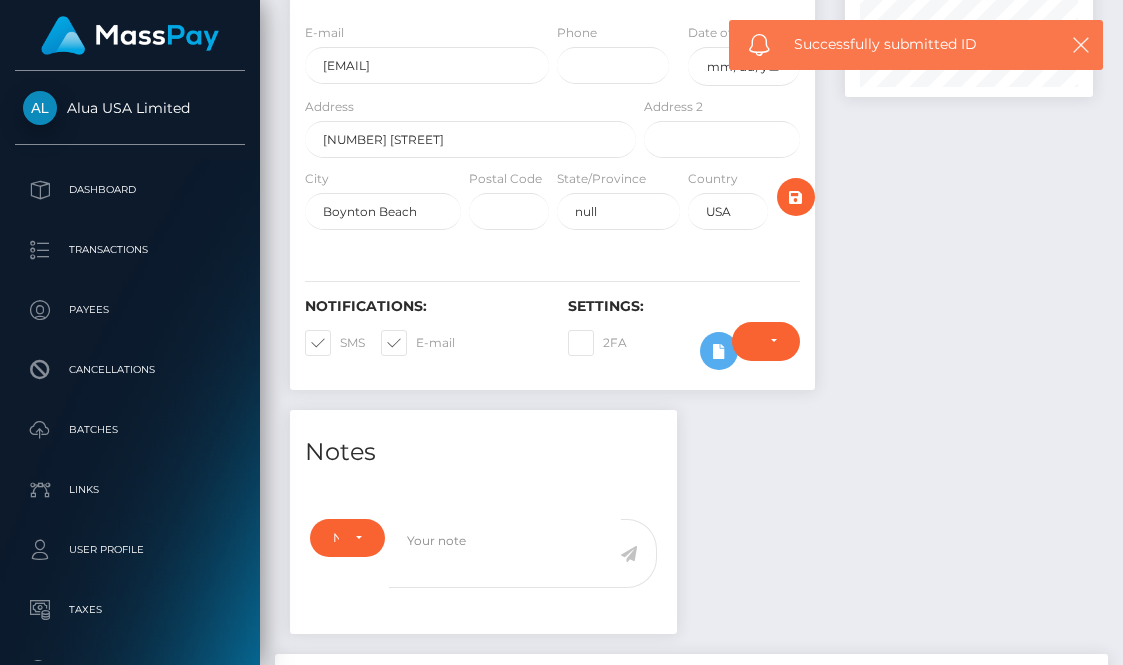 click on "×   Upload the images of the ID/Face that you have. If you do not have all three, you may upload only the files that you do have. Front of ID is always required:     Drop Face image file here            82.8  KB      8f4179f1a61c1828a7229fc3ab7fd2089d587678c2649e651e3a85762870edc3.jpeg                         Check                                                      Error                                                           Remove file Drop Front of ID image file here            73.4  KB      d6b218b9d7cf2afe2dceb60c3554b0a1ad887ad65ed983e0d341da72451103ce.jpeg                         Check                                                      Error                                                           Remove file Drop Back of ID image file here            64.9  KB      99314194d5dacdd71a8a5bf98d67f9f44782a52acae4944af8e083db4fb3239b.jpeg                         Check                                                      Error                                                           Remove file No" at bounding box center [561, 332] 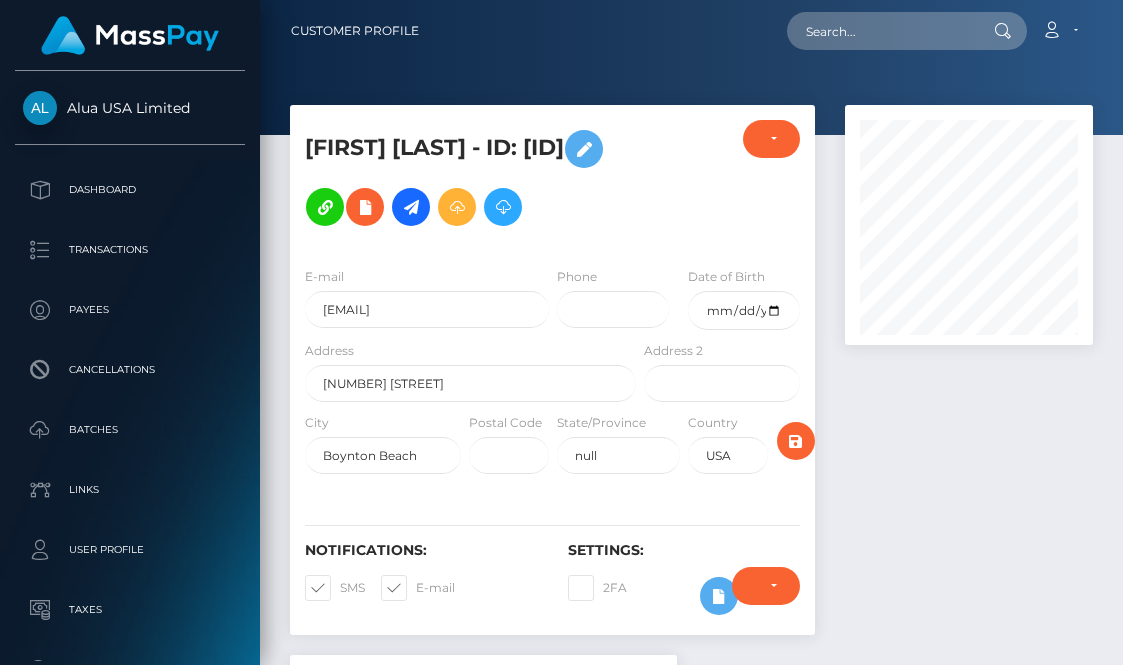 scroll, scrollTop: 924, scrollLeft: 0, axis: vertical 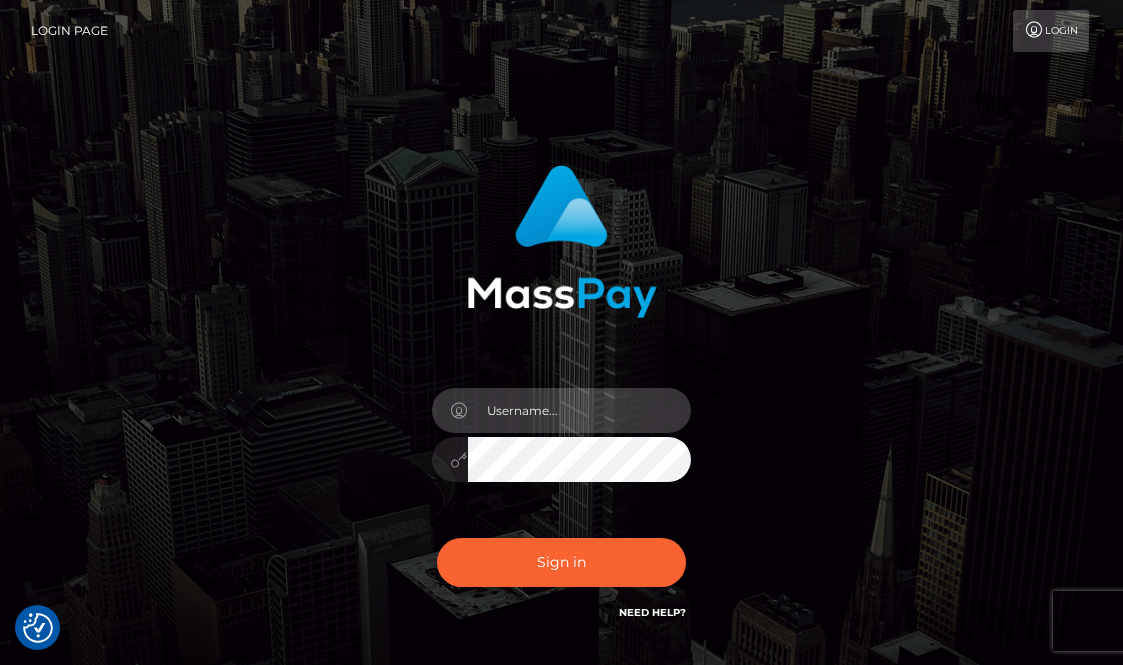 type on "aluasupport" 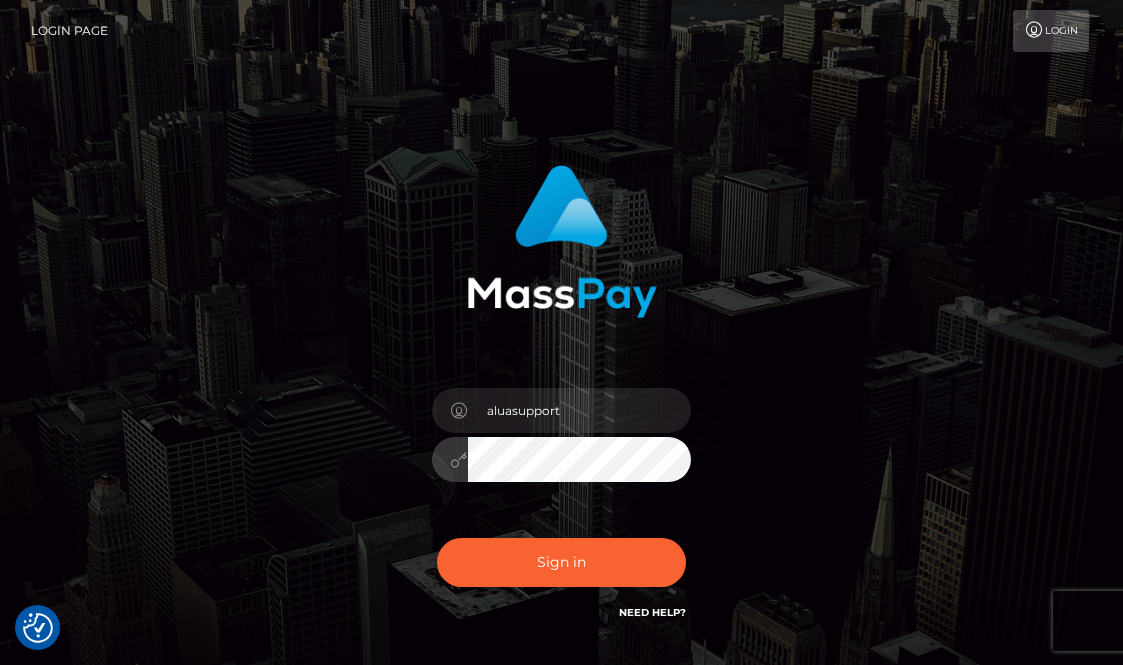click on "Sign in" at bounding box center (562, 562) 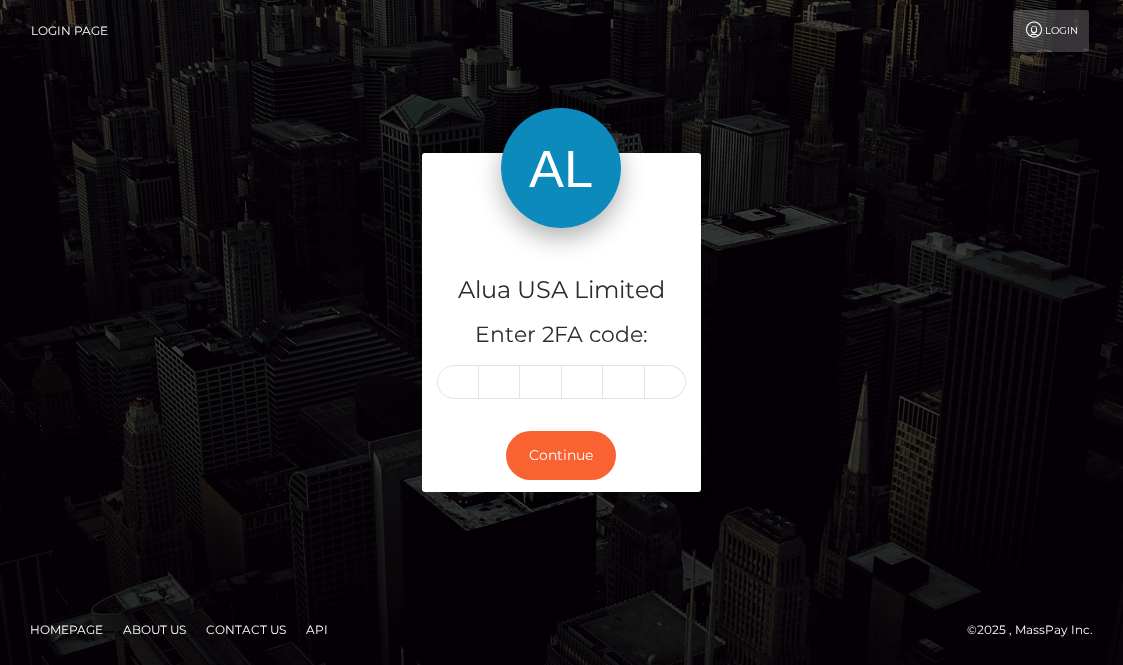 scroll, scrollTop: 0, scrollLeft: 0, axis: both 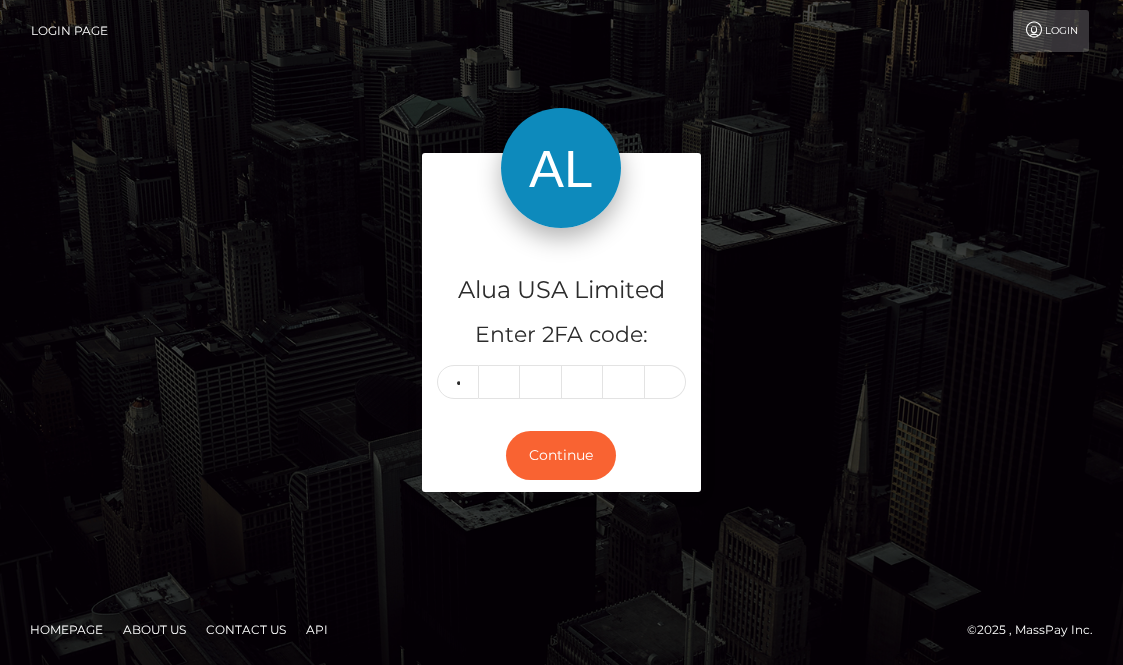 type on "9" 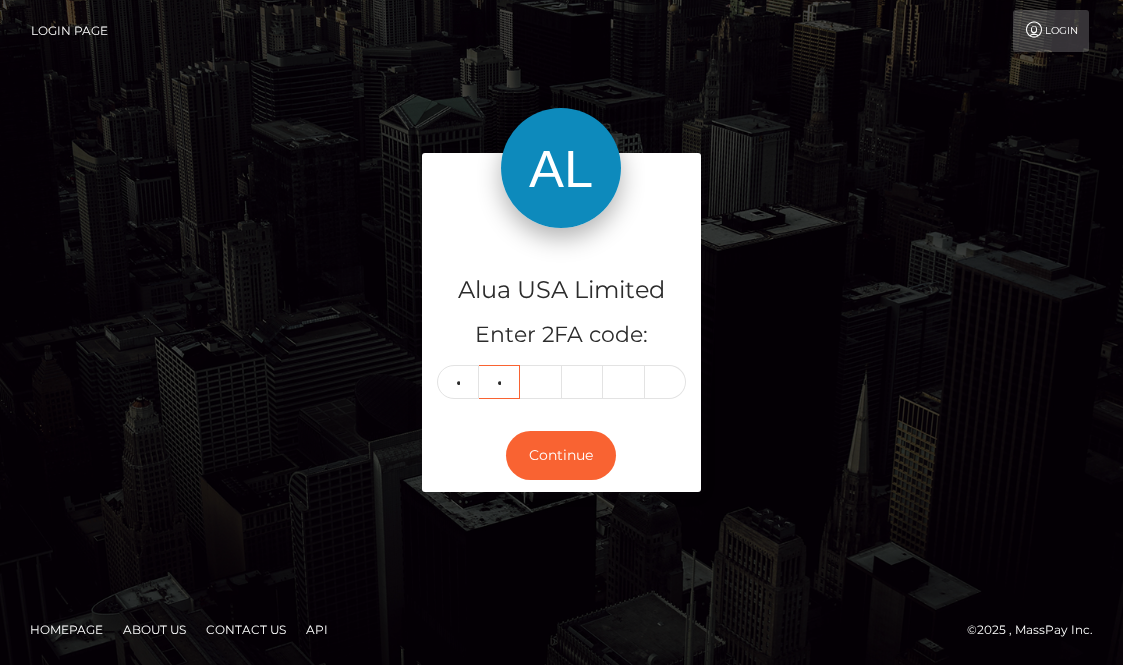 type on "0" 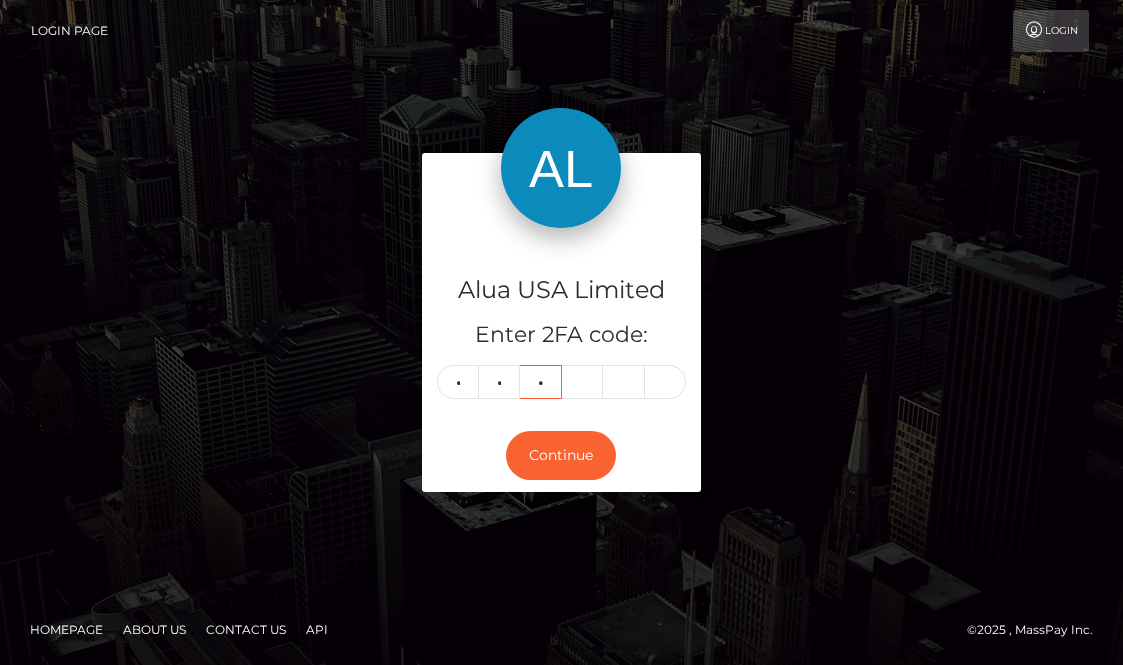type on "8" 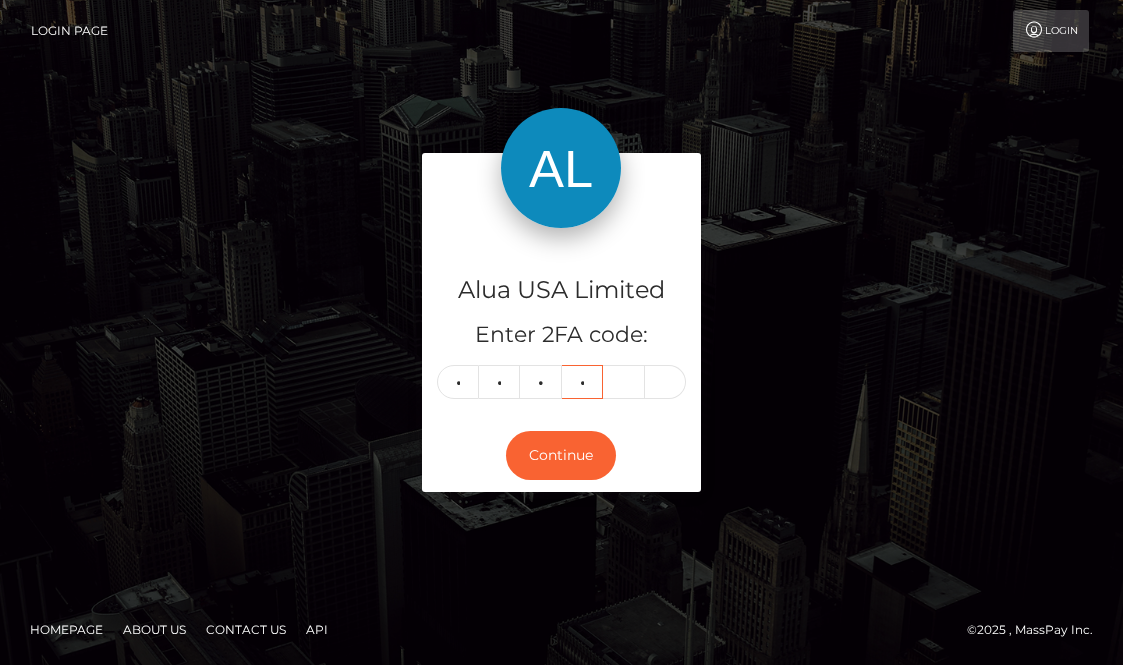 type on "1" 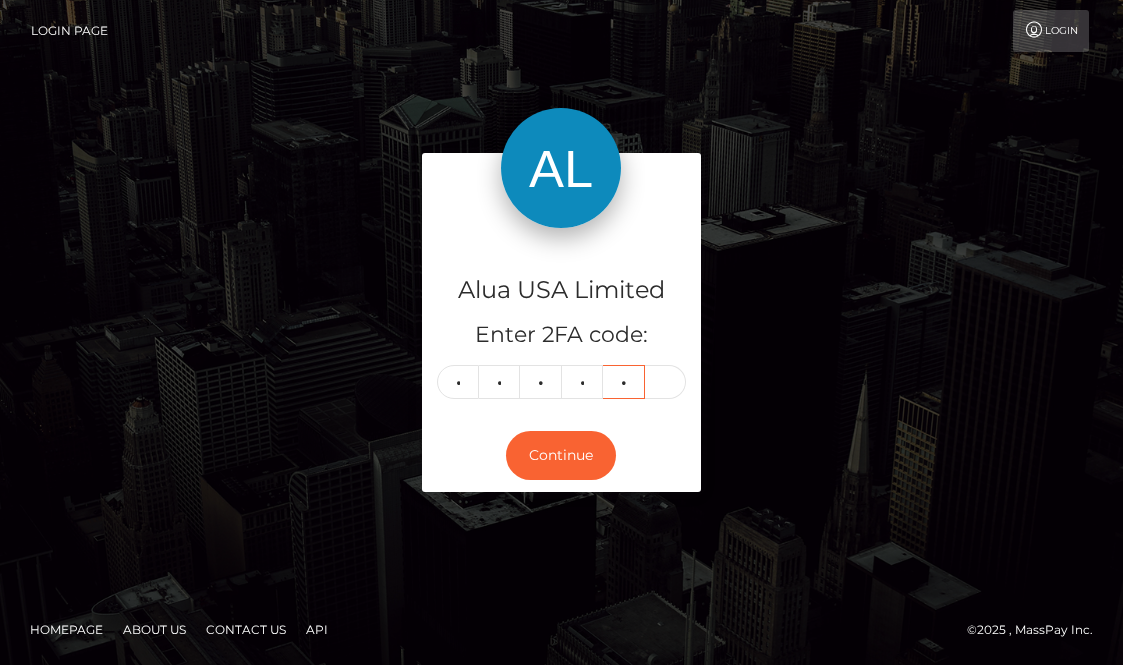 type on "9" 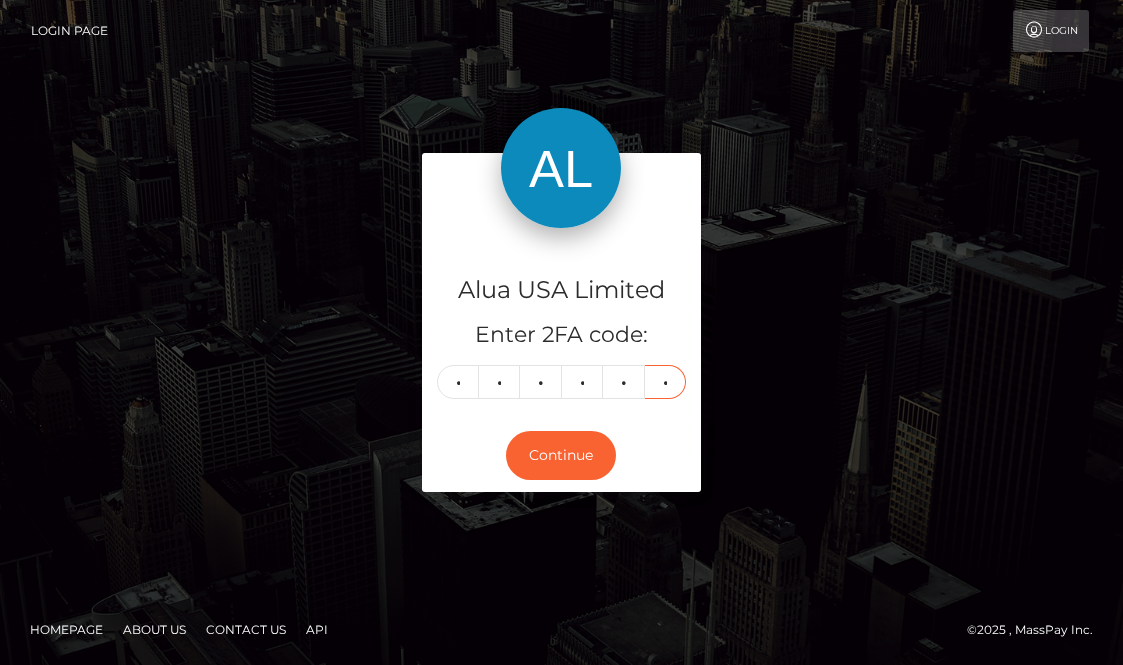 type on "9" 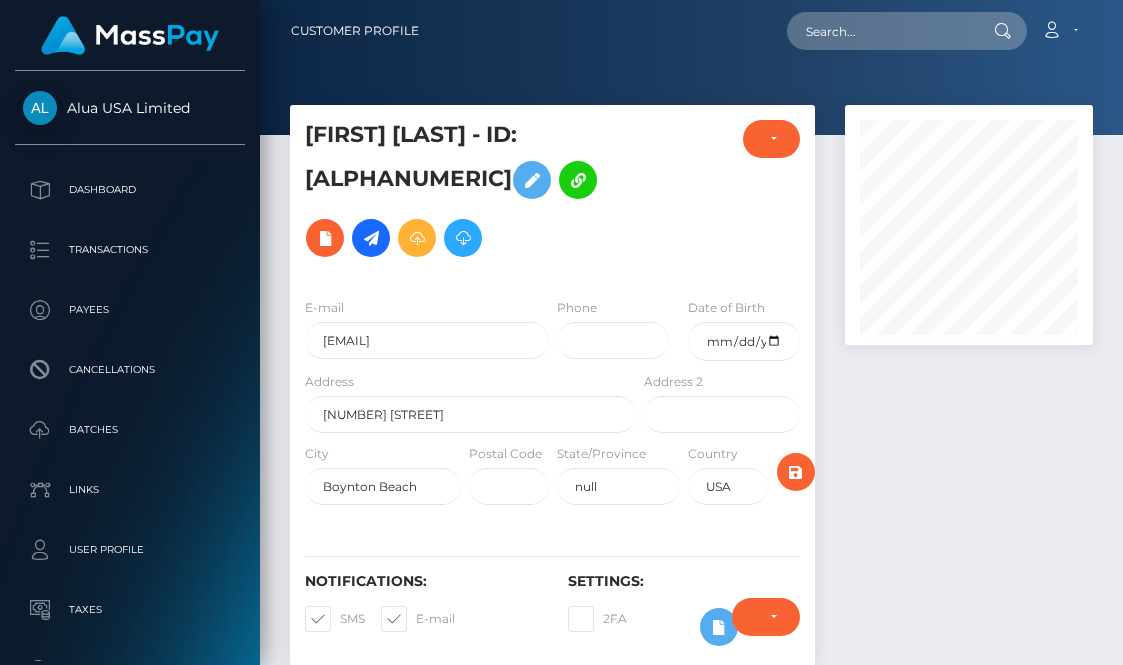scroll, scrollTop: 0, scrollLeft: 0, axis: both 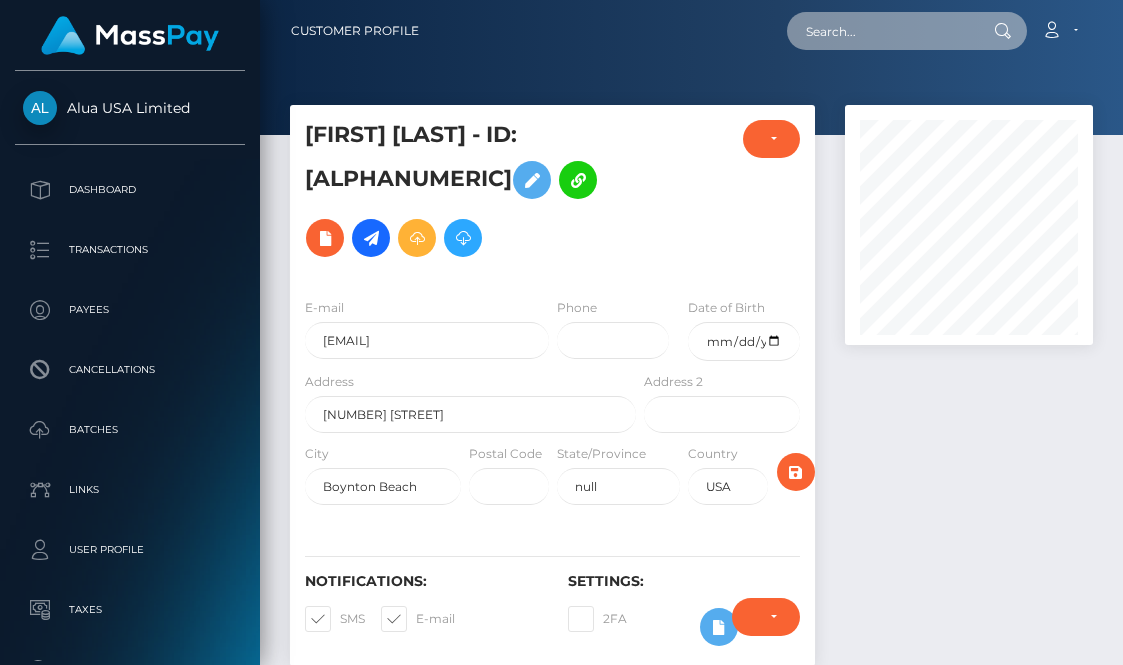 click at bounding box center [881, 31] 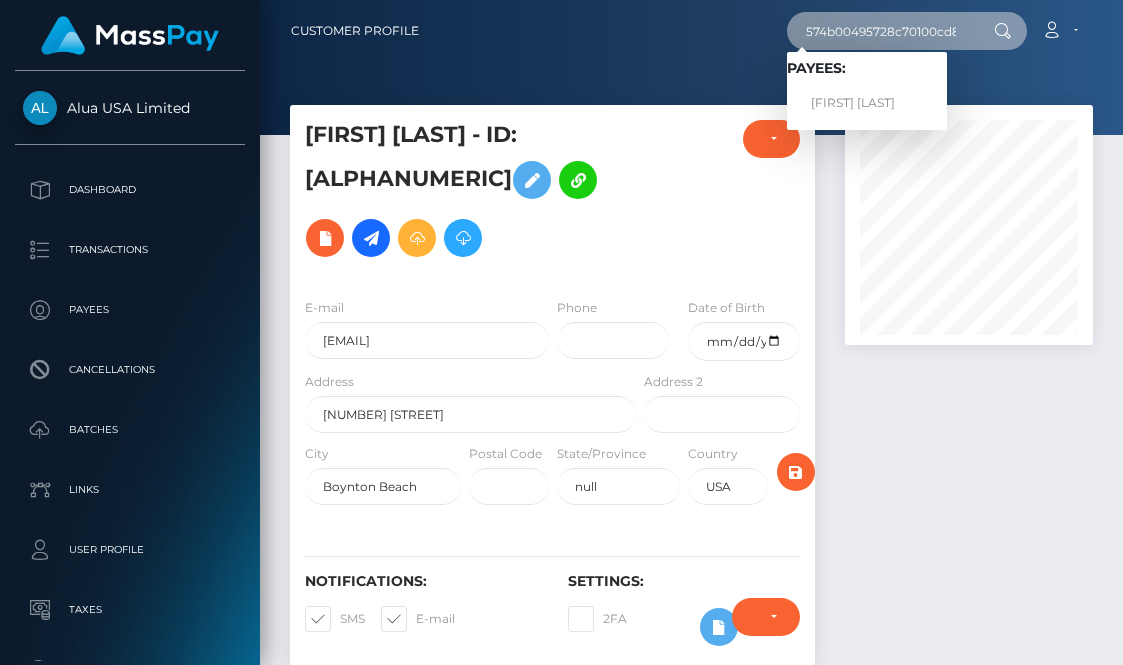 type on "574b00495728c70100cd8899" 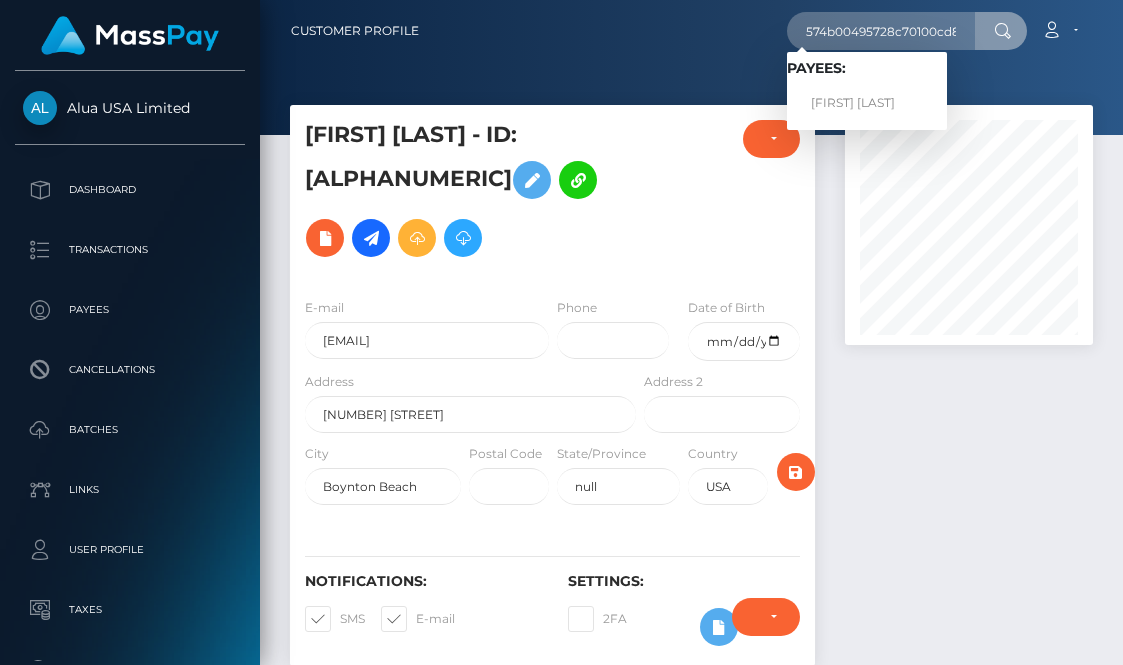 click on "Melissa  Kapilow" at bounding box center (867, 103) 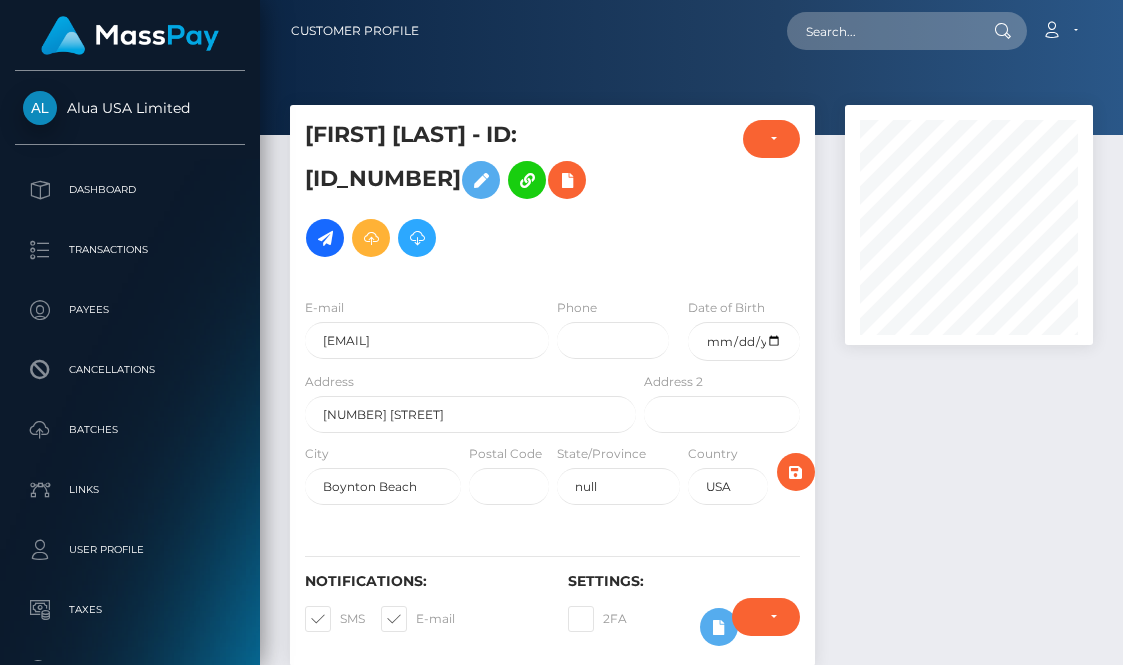 scroll, scrollTop: 0, scrollLeft: 0, axis: both 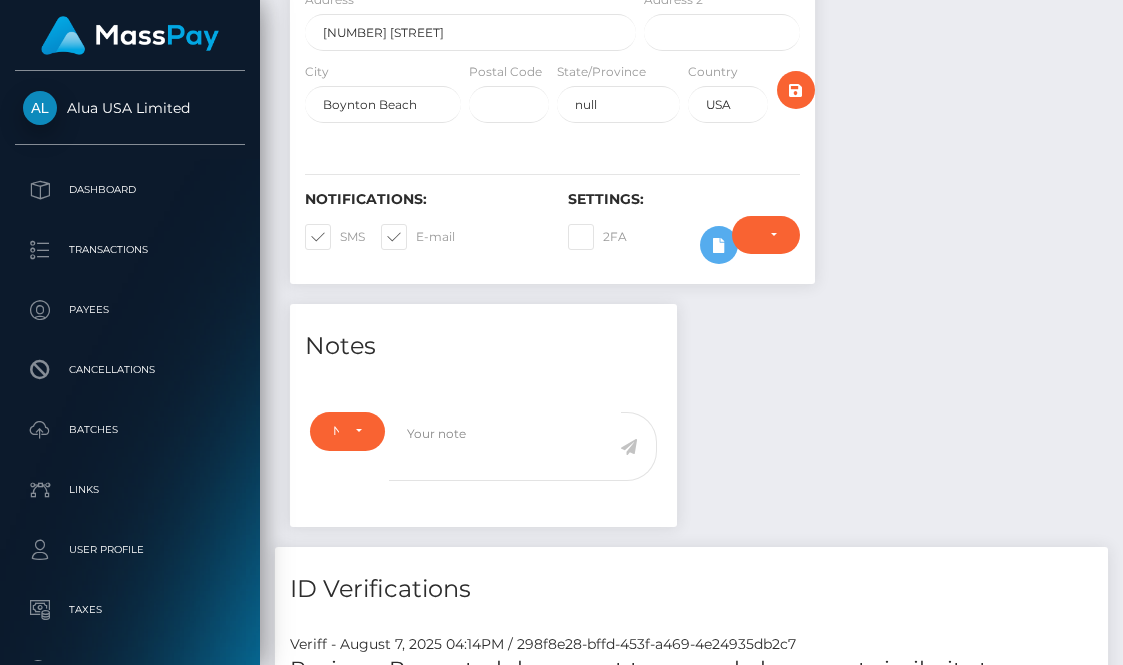 click on "Require ID/Selfie Verification
Do
not
require
Paid by
payee
Require ID/Selfie Verification" at bounding box center [766, 245] 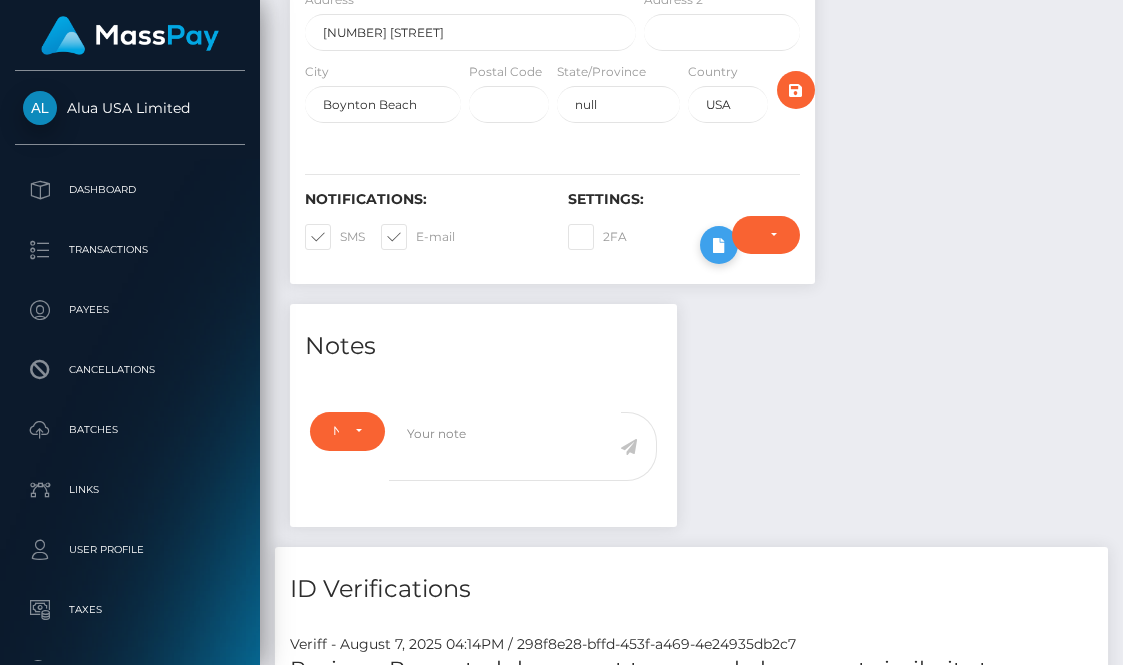 click at bounding box center (719, 245) 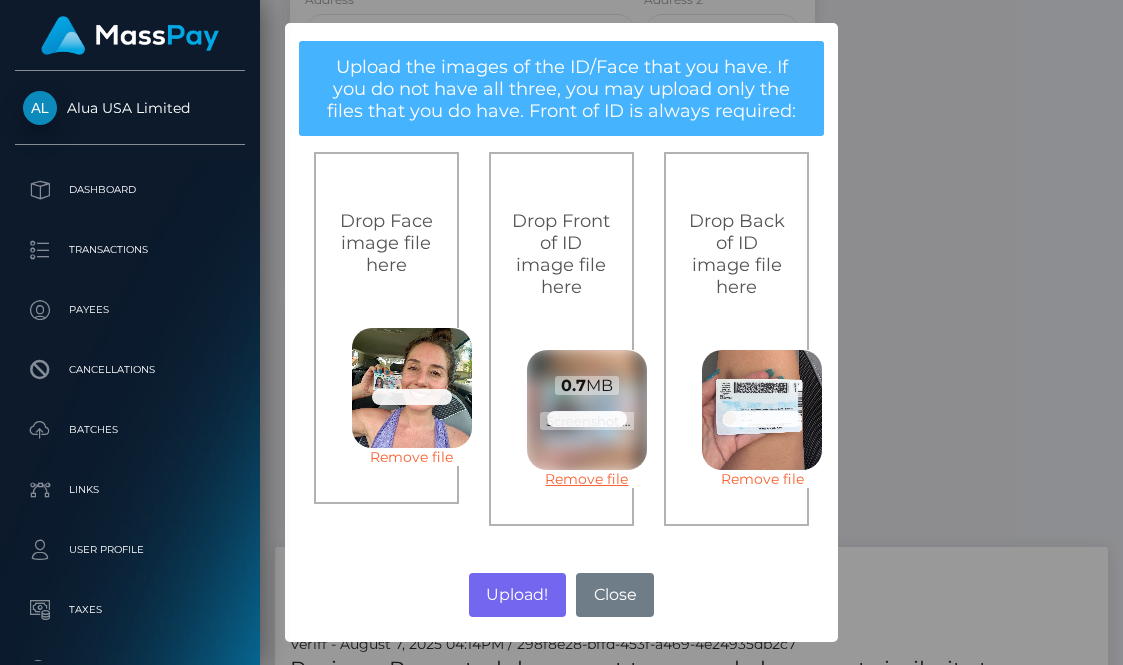 click on "Remove file" at bounding box center (587, 479) 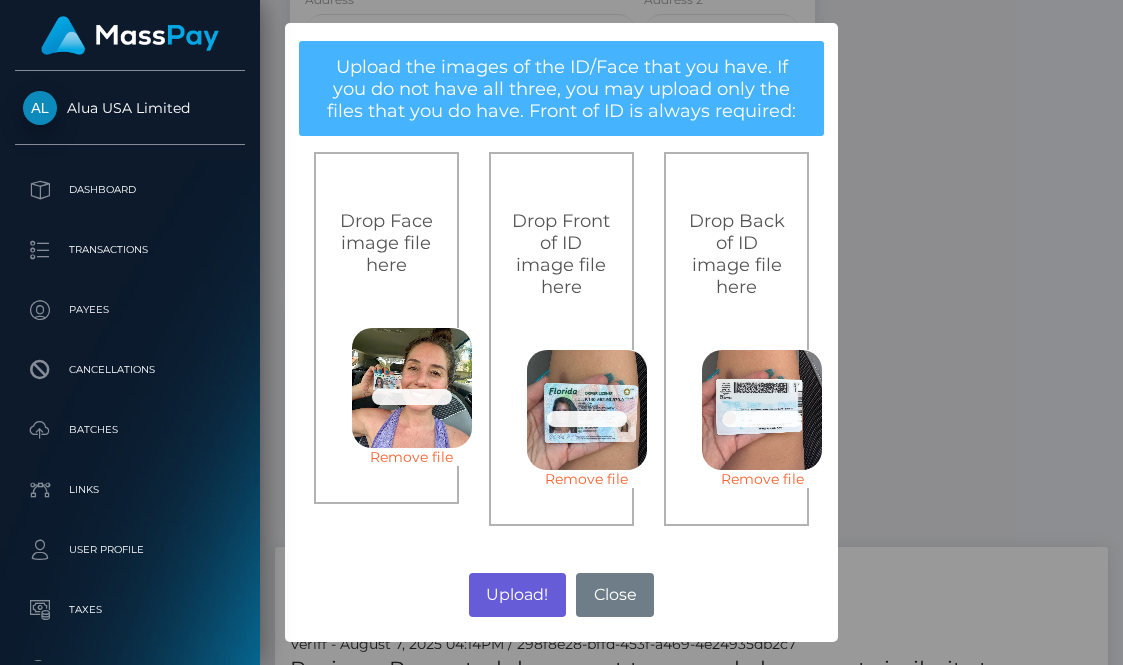 click on "Upload!" at bounding box center (517, 595) 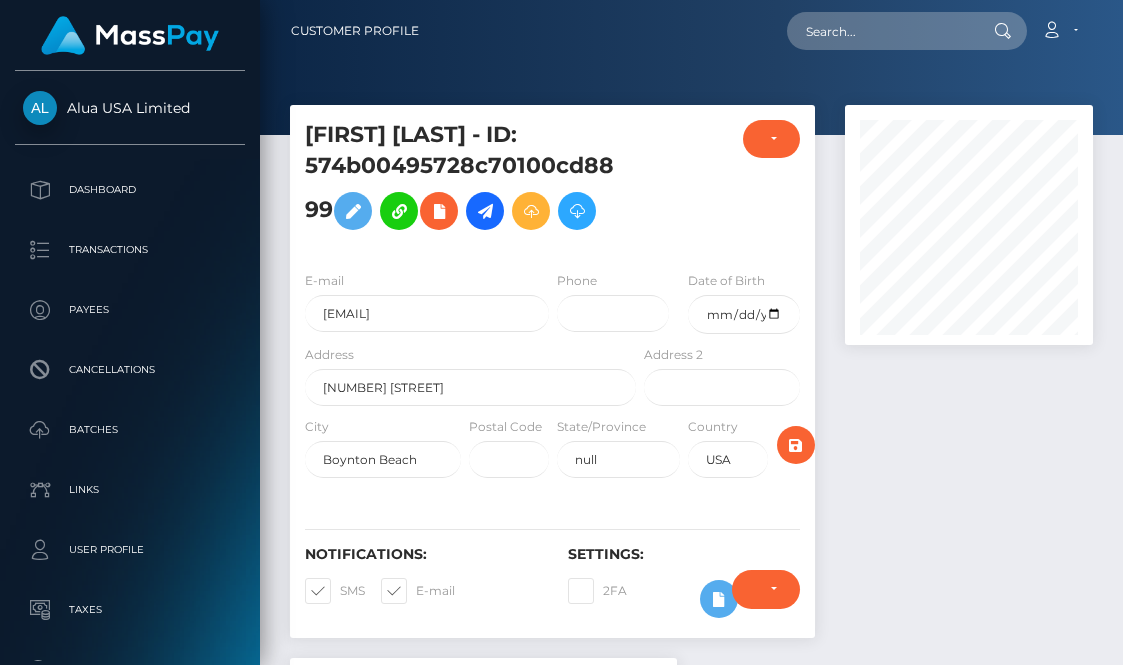 scroll, scrollTop: 0, scrollLeft: 0, axis: both 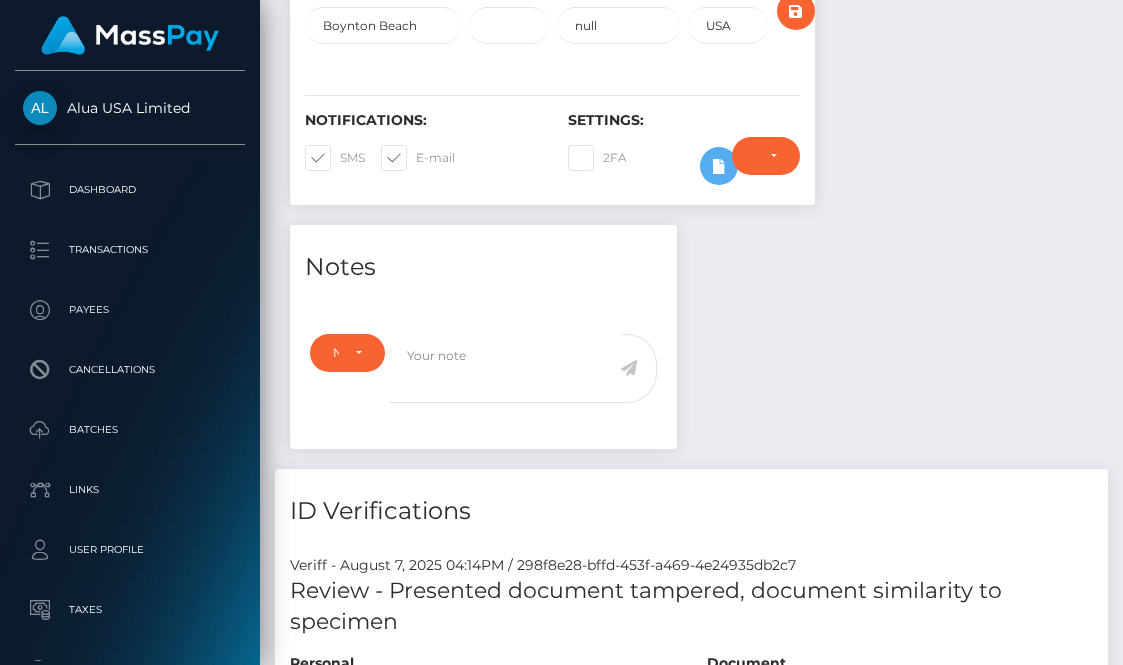 drag, startPoint x: 854, startPoint y: 363, endPoint x: 757, endPoint y: 251, distance: 148.16545 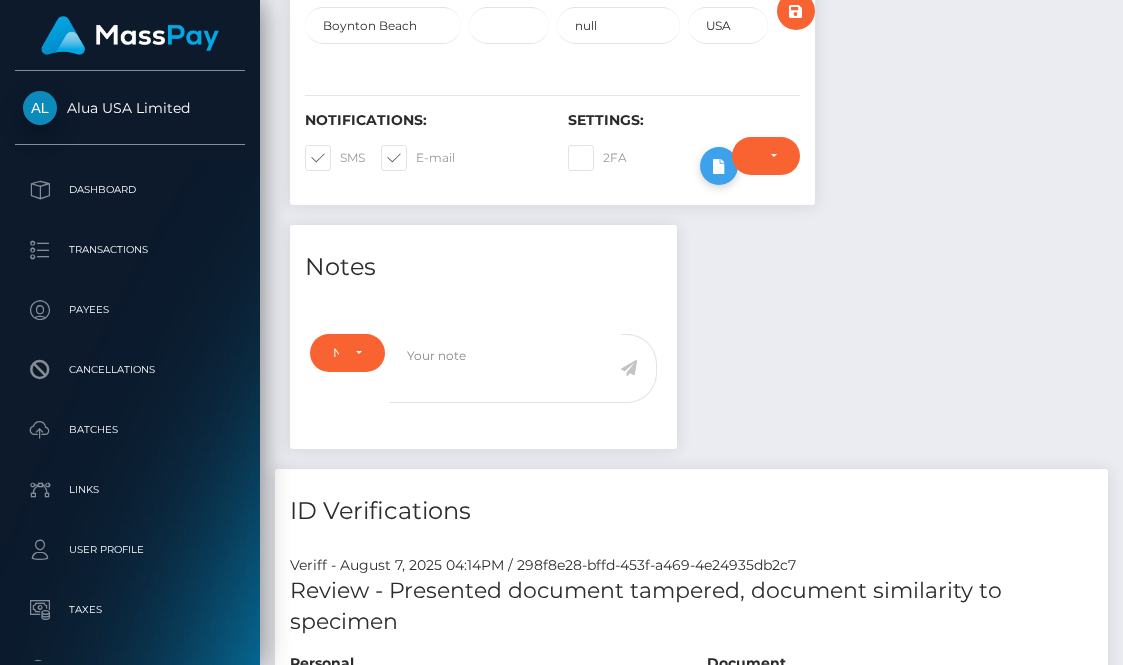 click at bounding box center [719, 166] 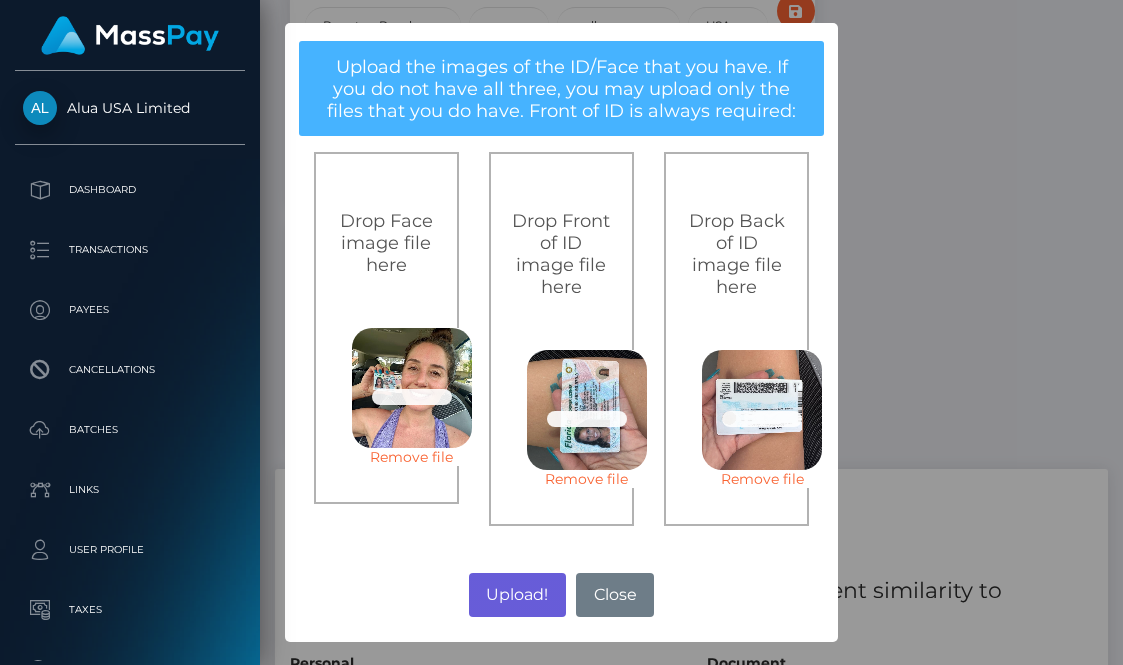 click on "Upload!" at bounding box center [517, 595] 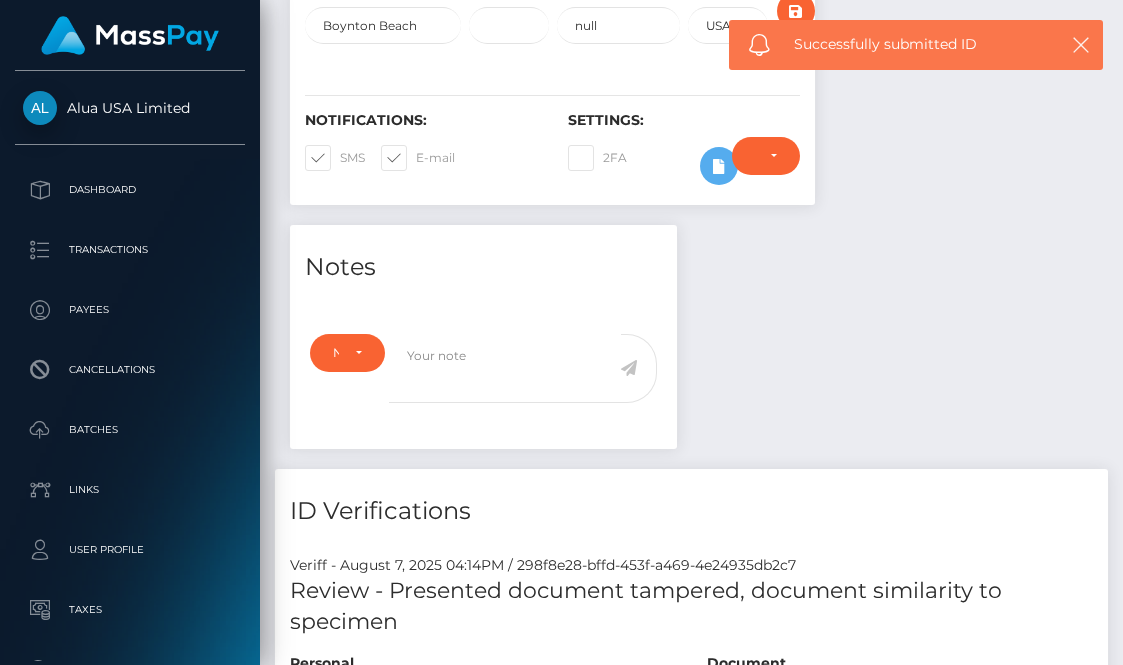 click on "Upload! No Close" at bounding box center (561, 463) 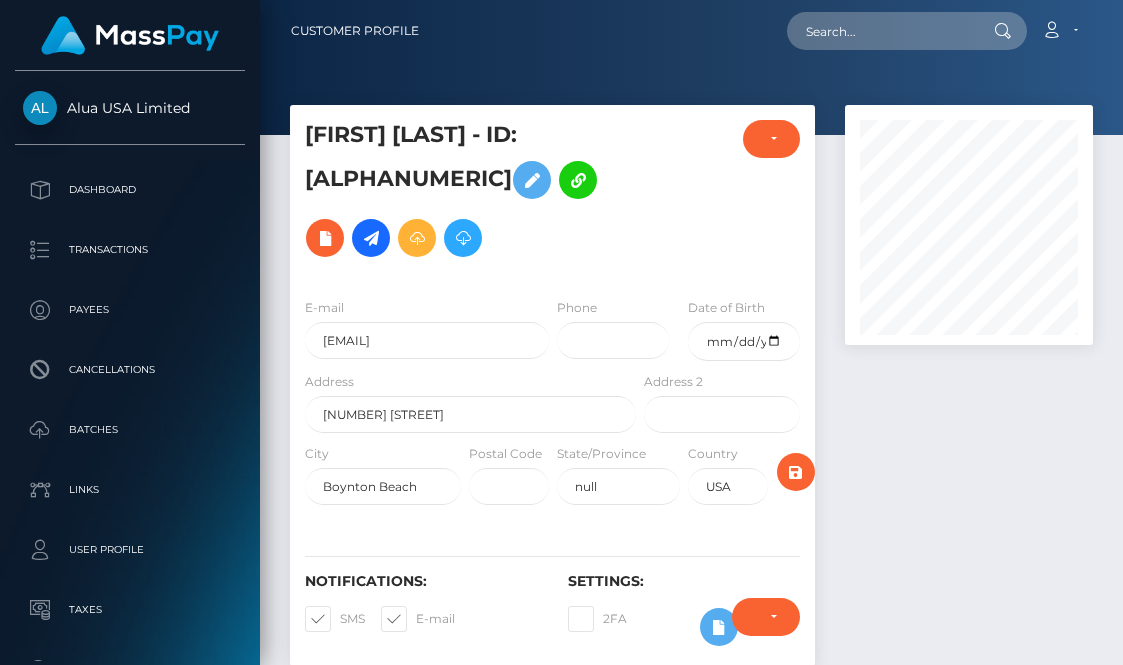 scroll, scrollTop: 0, scrollLeft: 0, axis: both 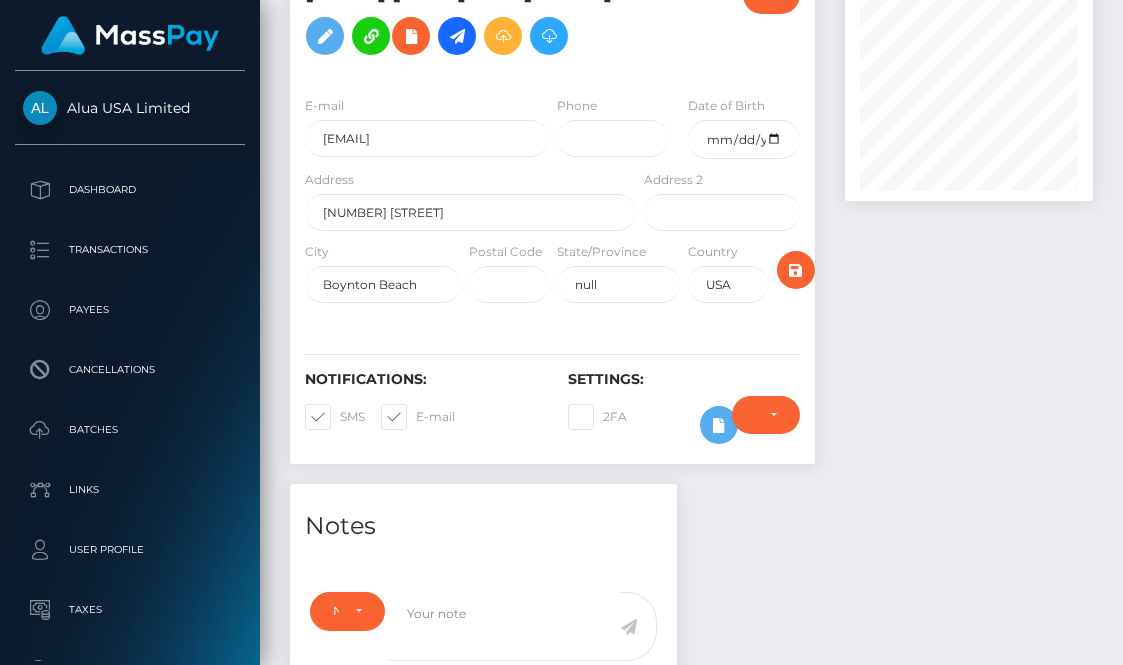 click on "Require ID/Selfie Verification
Do
not
require
Paid by
payee
Require ID/Selfie Verification" at bounding box center (766, 425) 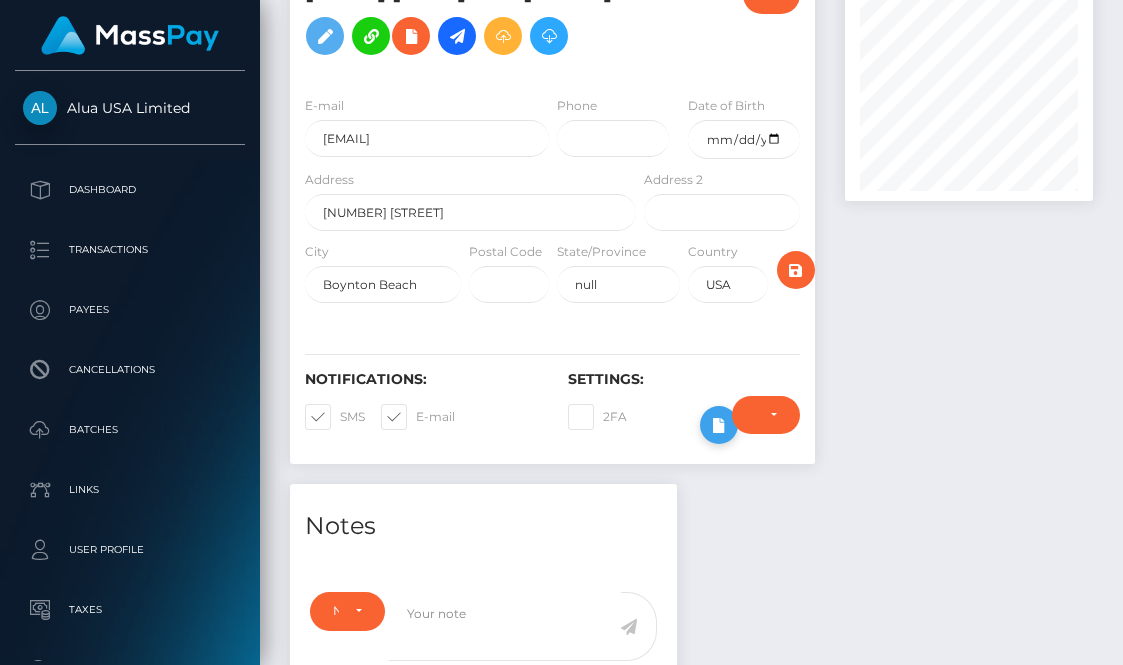 click at bounding box center [719, 425] 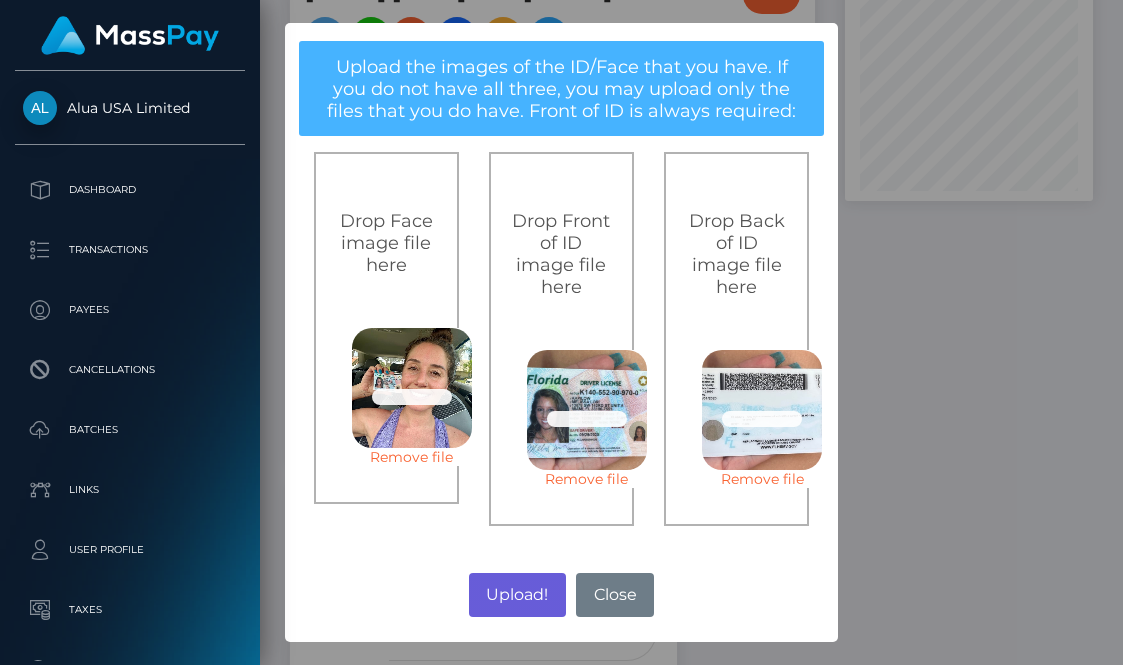 click on "Upload!" at bounding box center (517, 595) 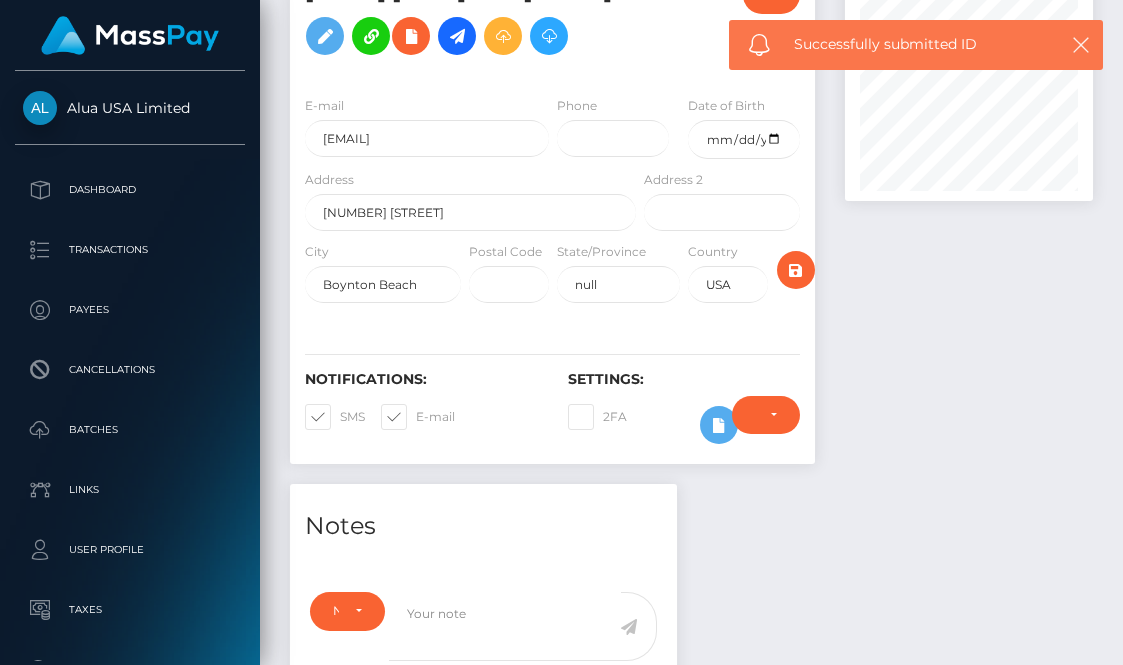 click on "×   Upload the images of the ID/Face that you have. If you do not have all three, you may upload only the files that you do have. Front of ID is always required:     Drop Face image file here            82.8  KB      8f4179f1a61c1828a7229fc3ab7fd2089d587678c2649e651e3a85762870edc3.jpeg                         Check                                                      Error                                                           Remove file Drop Front of ID image file here            0.3  MB      ID front.png                         Check                                                      Error                                                           Remove file Drop Back of ID image file here            75.8  KB      99314194d5dacdd71a8a5bf98d67f9f44782a52acae4944af8e083db4fb3239b.jpeg                         Check                                                      Error                                                           Remove file Upload! No Close" at bounding box center [561, 332] 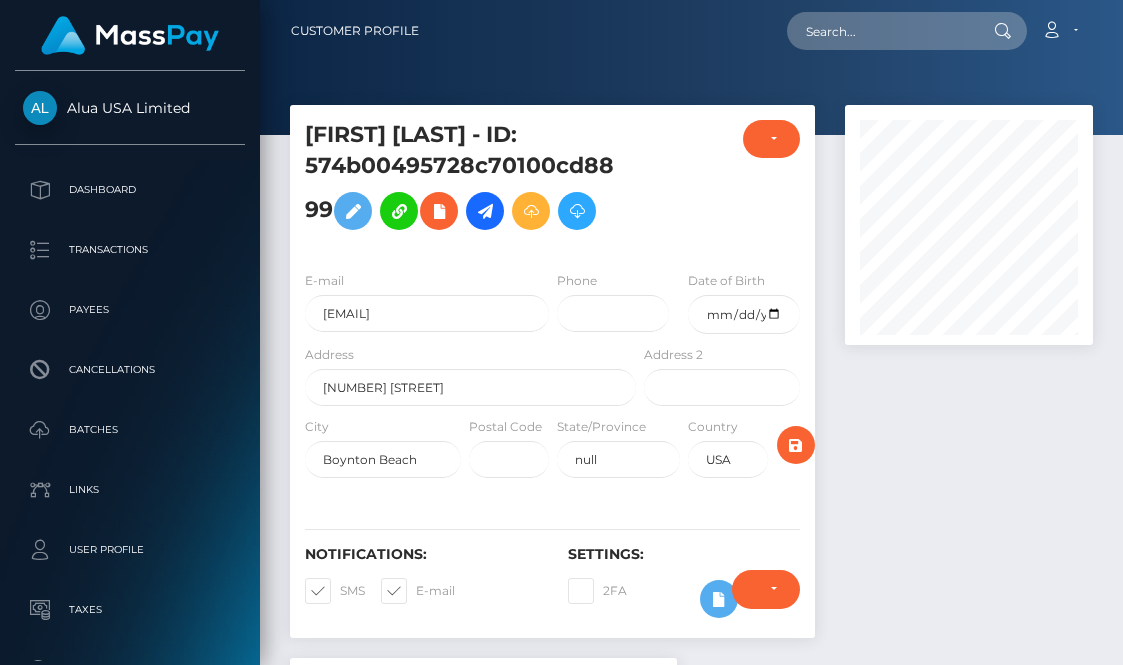 scroll, scrollTop: 158, scrollLeft: 0, axis: vertical 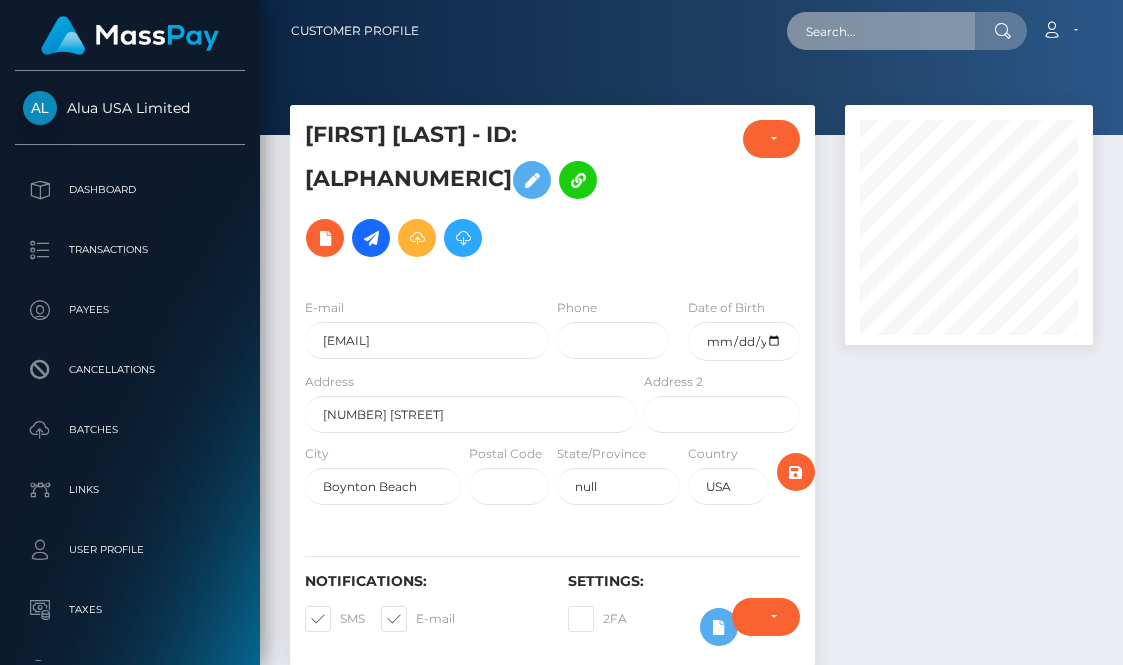 click at bounding box center [881, 31] 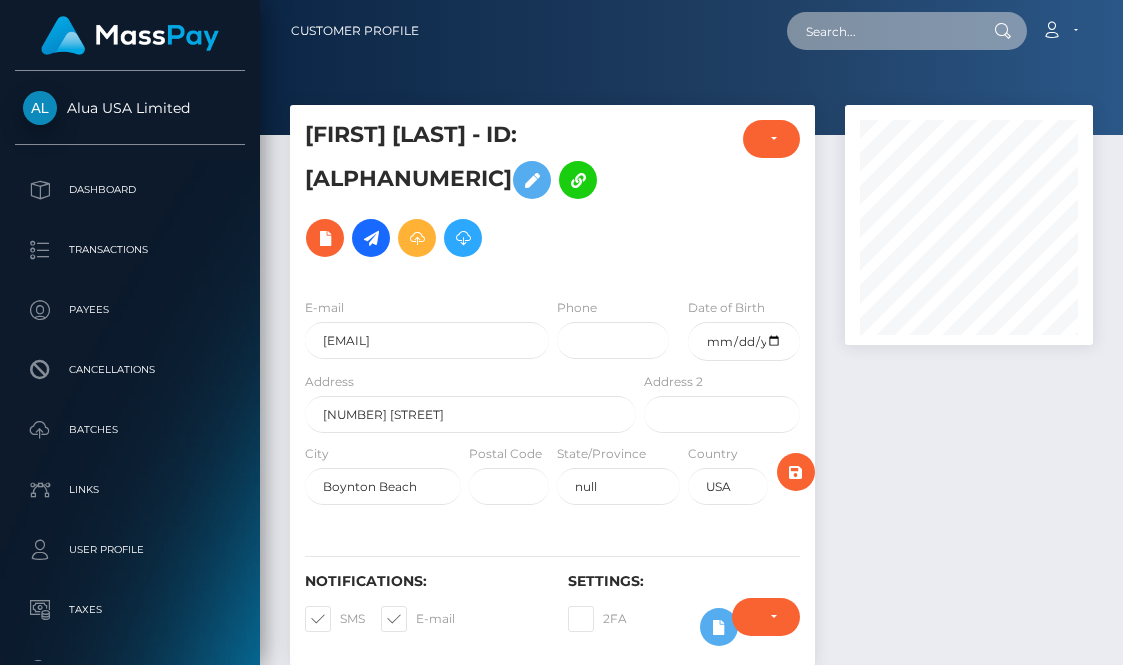 paste on "6802badf1415f3a4410f72f6" 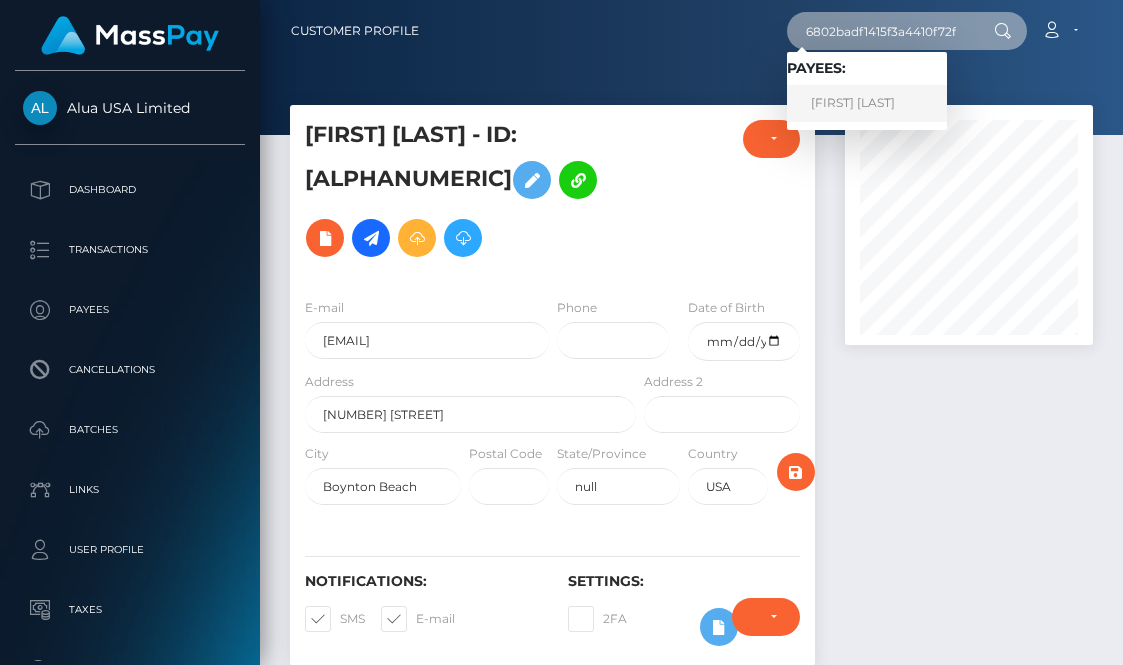 type on "6802badf1415f3a4410f72f6" 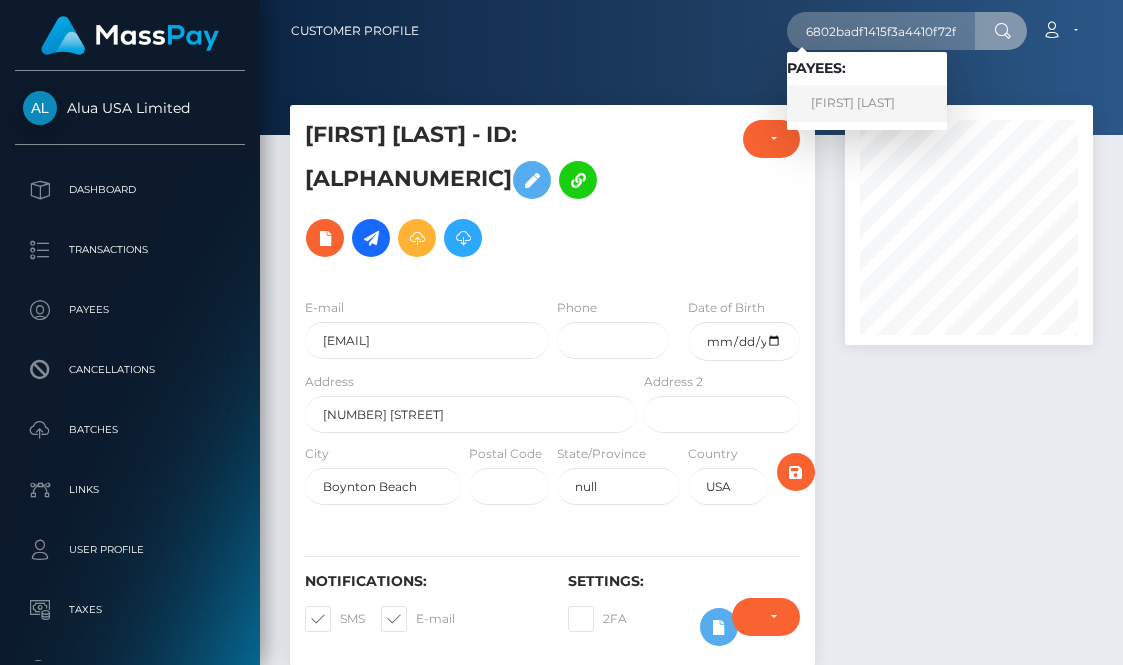 click on "Natasha  Gorman" at bounding box center [867, 103] 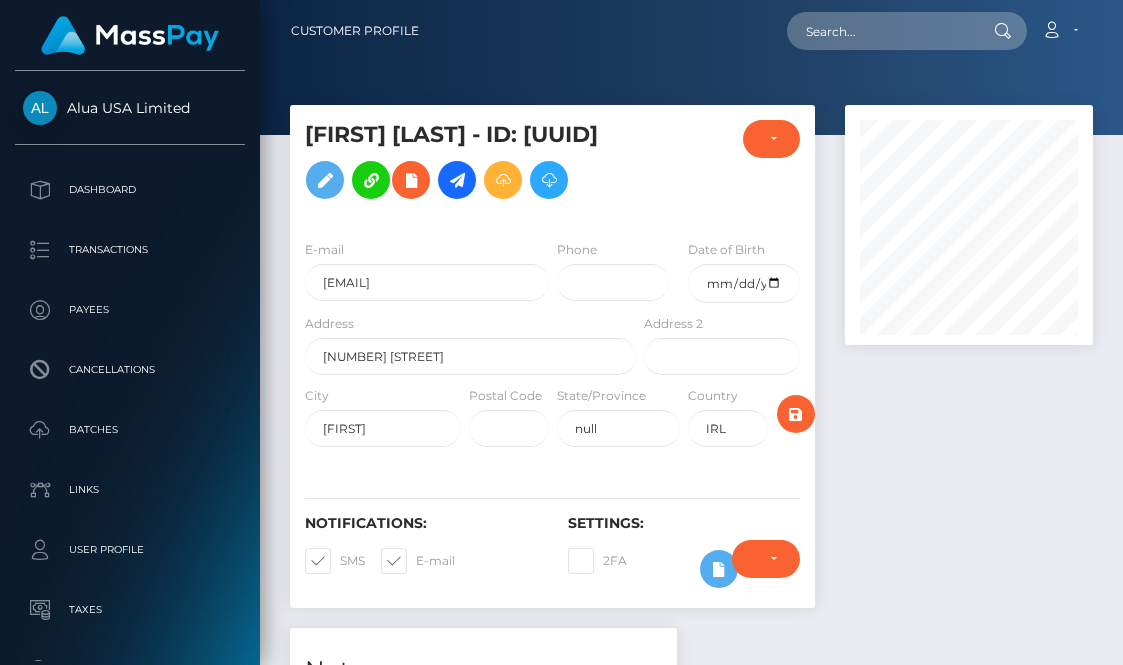 scroll, scrollTop: 0, scrollLeft: 0, axis: both 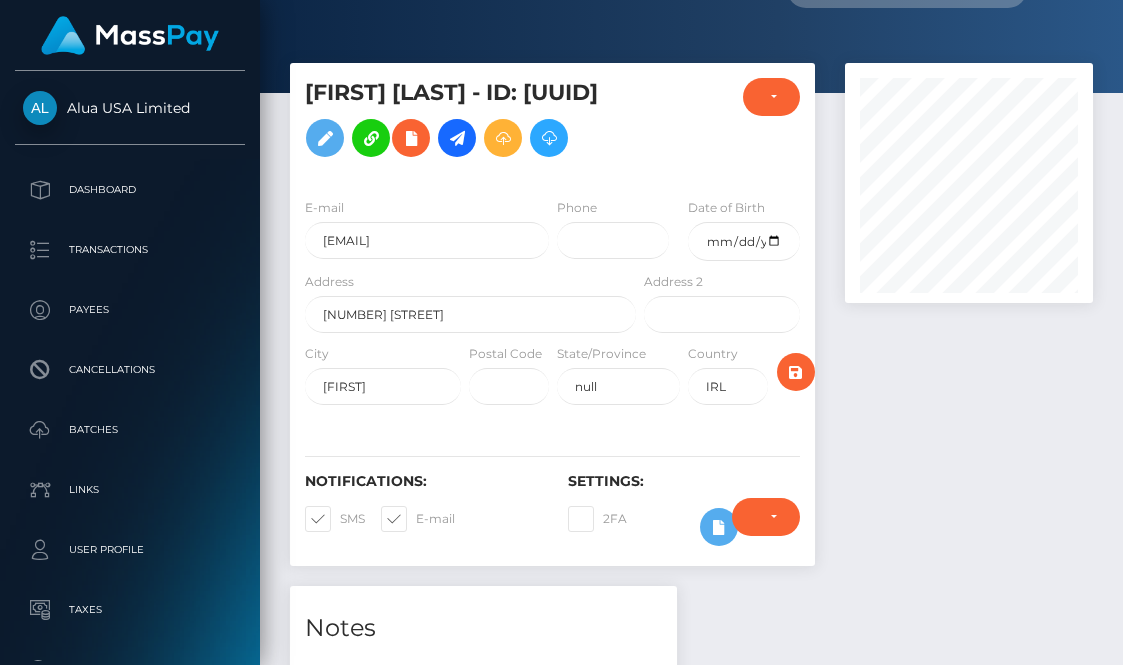 click at bounding box center (969, 324) 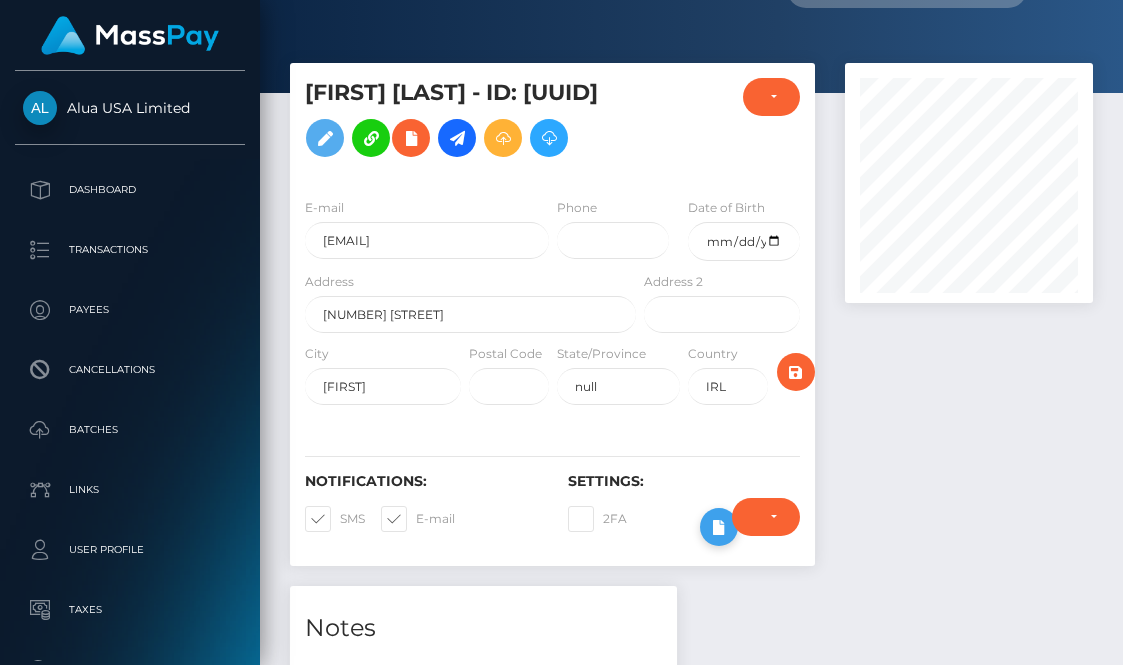 click at bounding box center [719, 527] 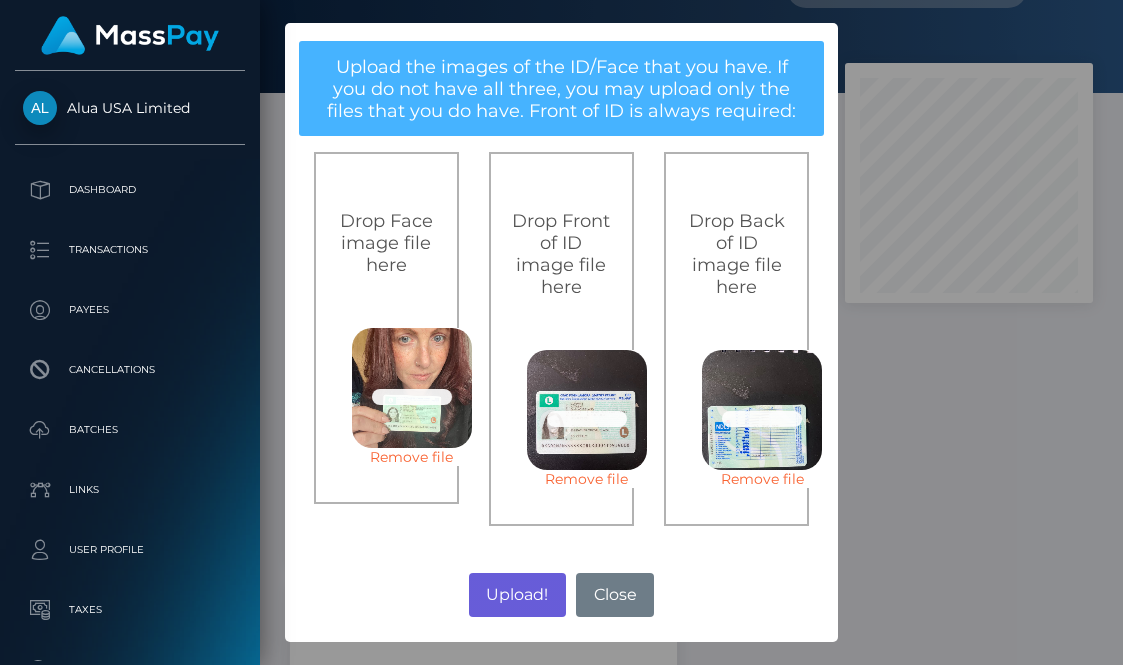 click on "Upload!" at bounding box center (517, 595) 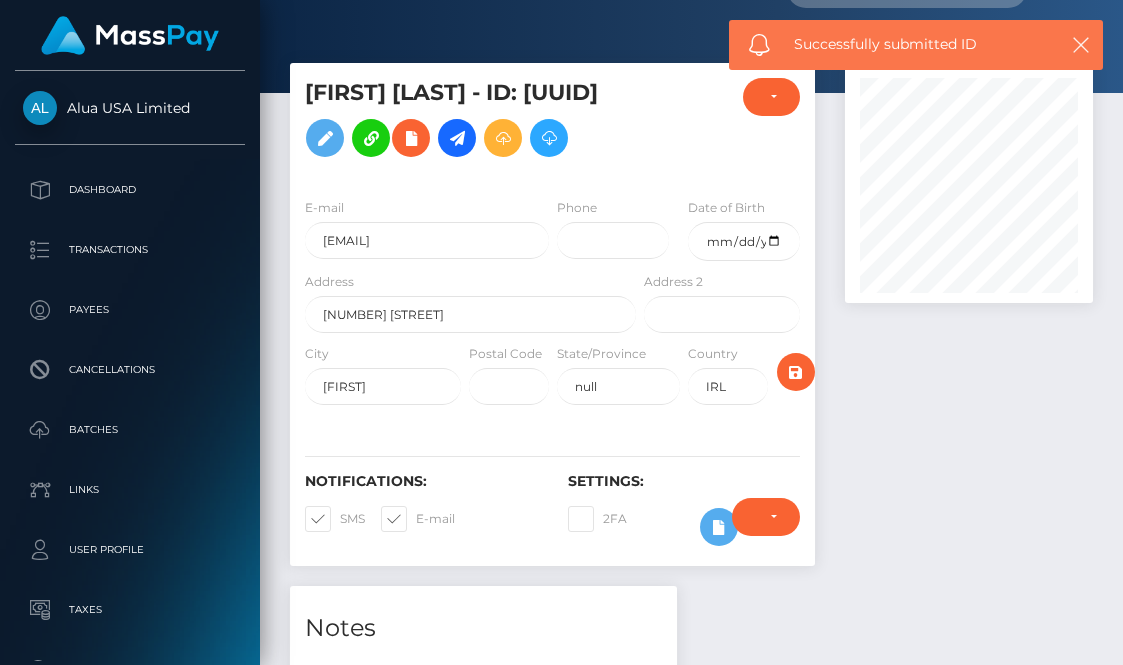 click on "Upload! No Close" at bounding box center (561, 463) 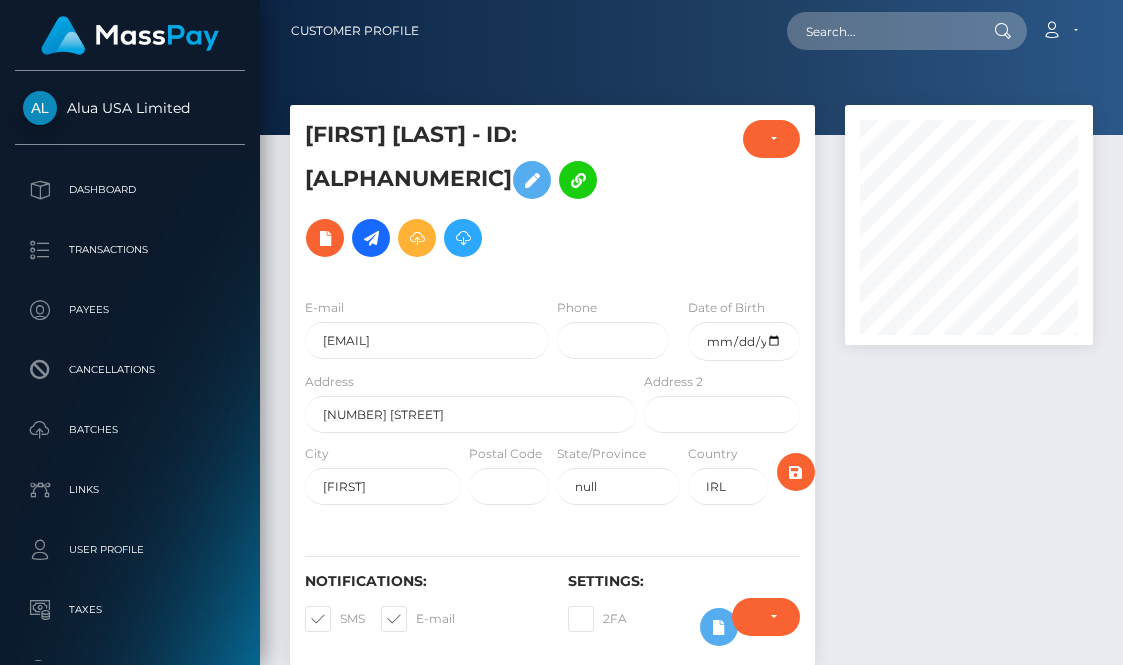 scroll, scrollTop: 436, scrollLeft: 0, axis: vertical 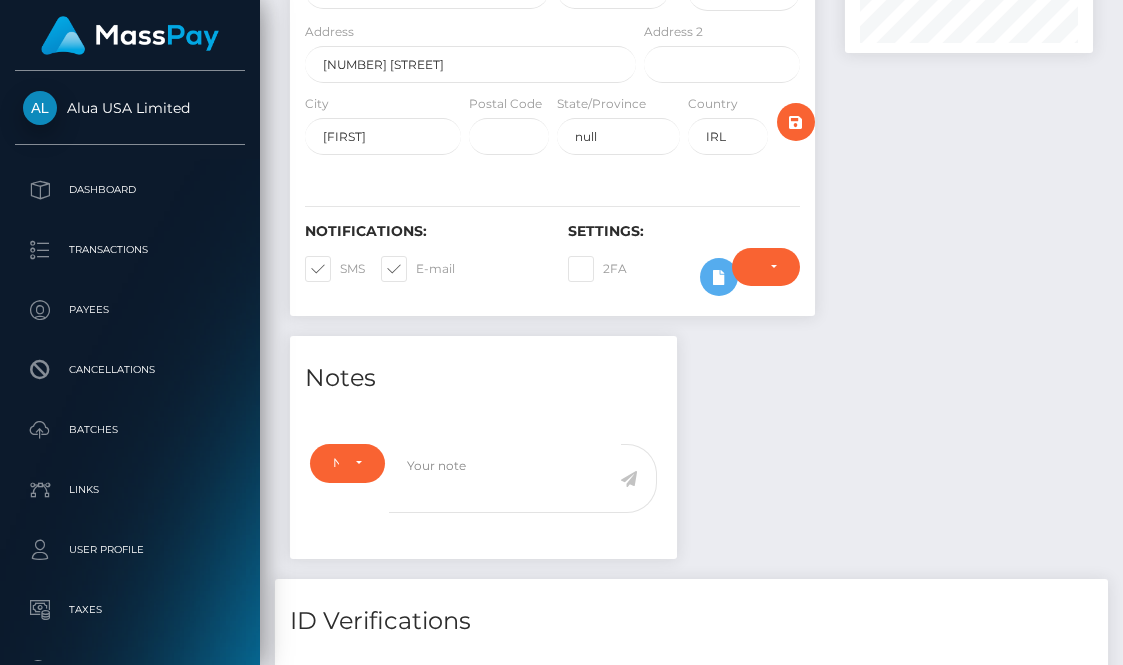 drag, startPoint x: 905, startPoint y: 453, endPoint x: 844, endPoint y: 406, distance: 77.00649 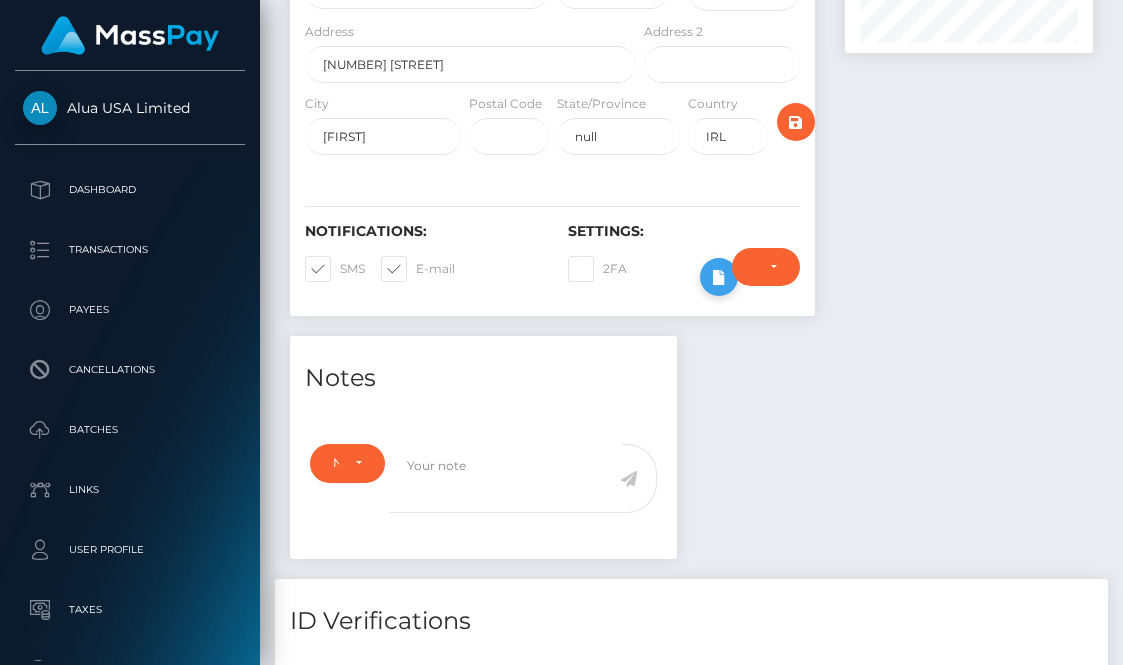 click at bounding box center [719, 277] 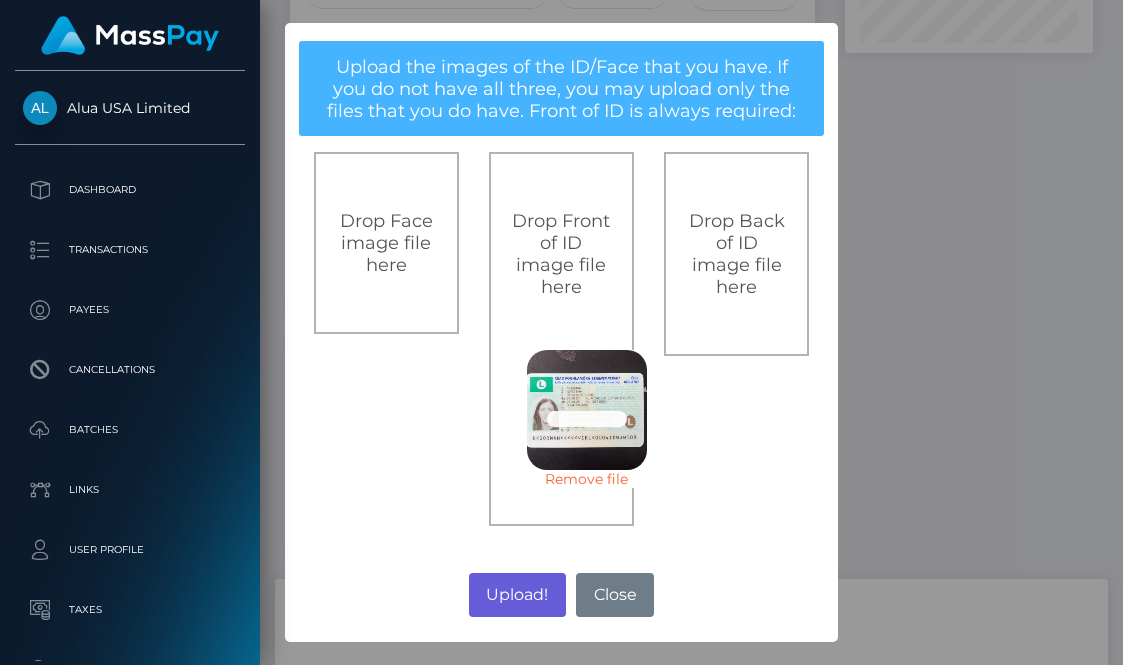 click on "Upload!" at bounding box center (517, 595) 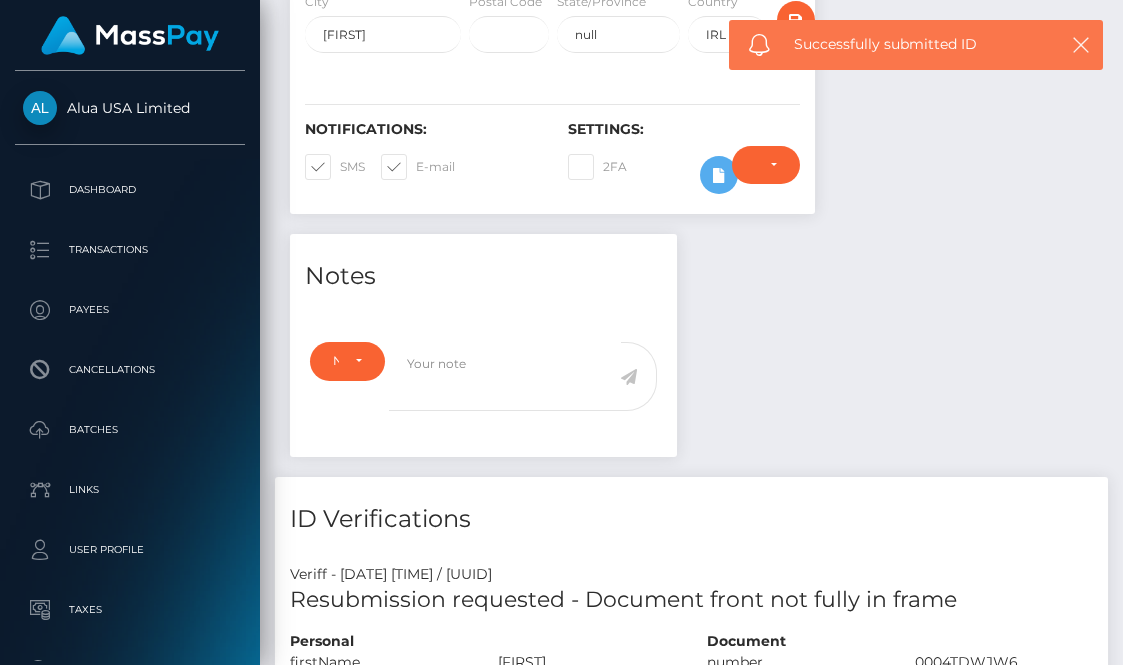 scroll, scrollTop: 469, scrollLeft: 0, axis: vertical 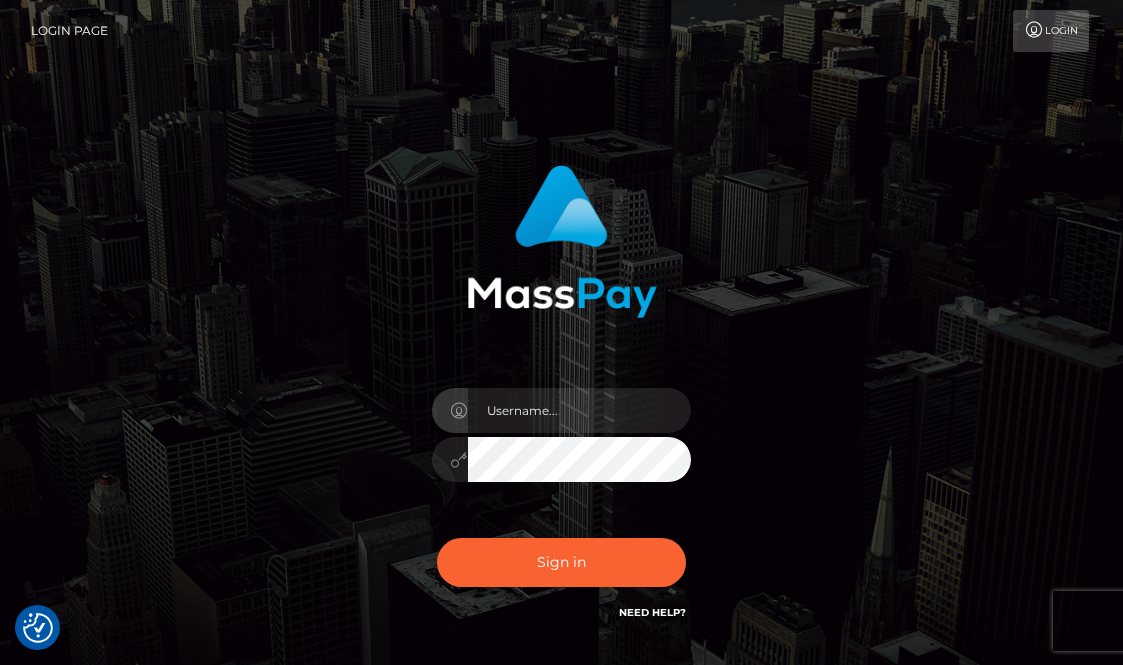 checkbox on "true" 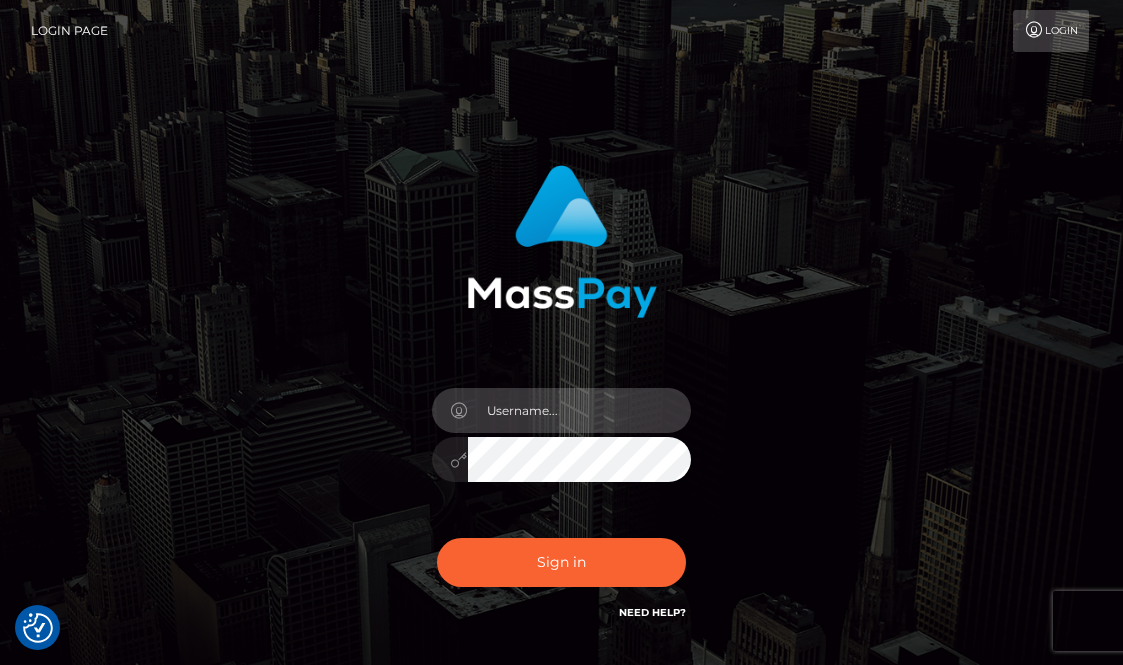 scroll, scrollTop: 0, scrollLeft: 0, axis: both 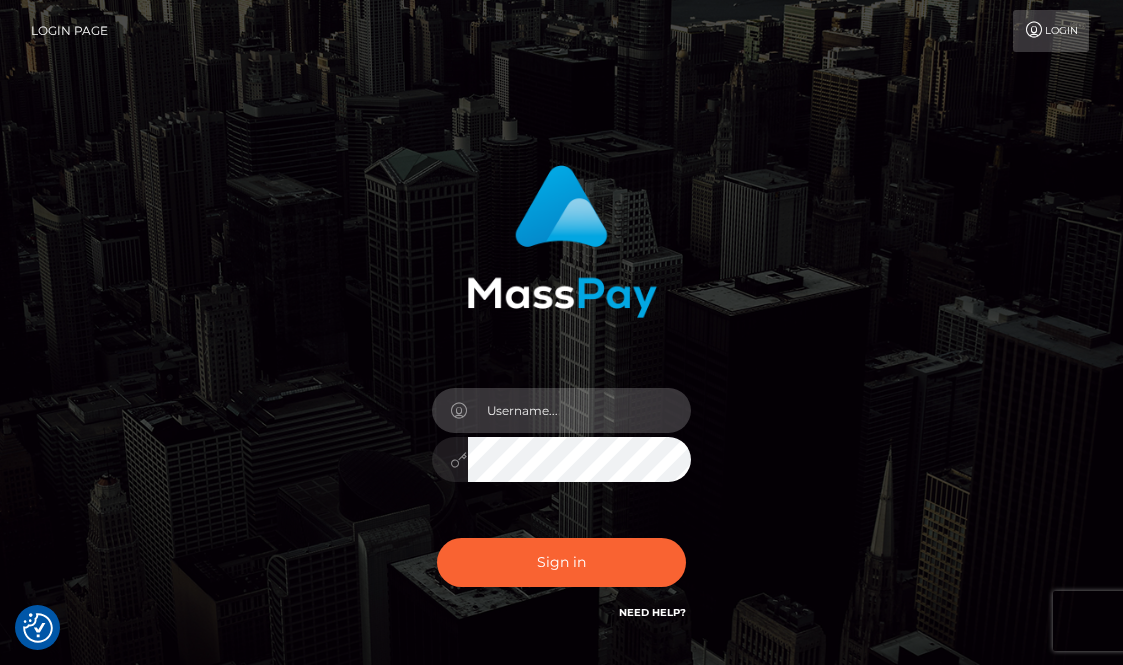 type on "aluasupport" 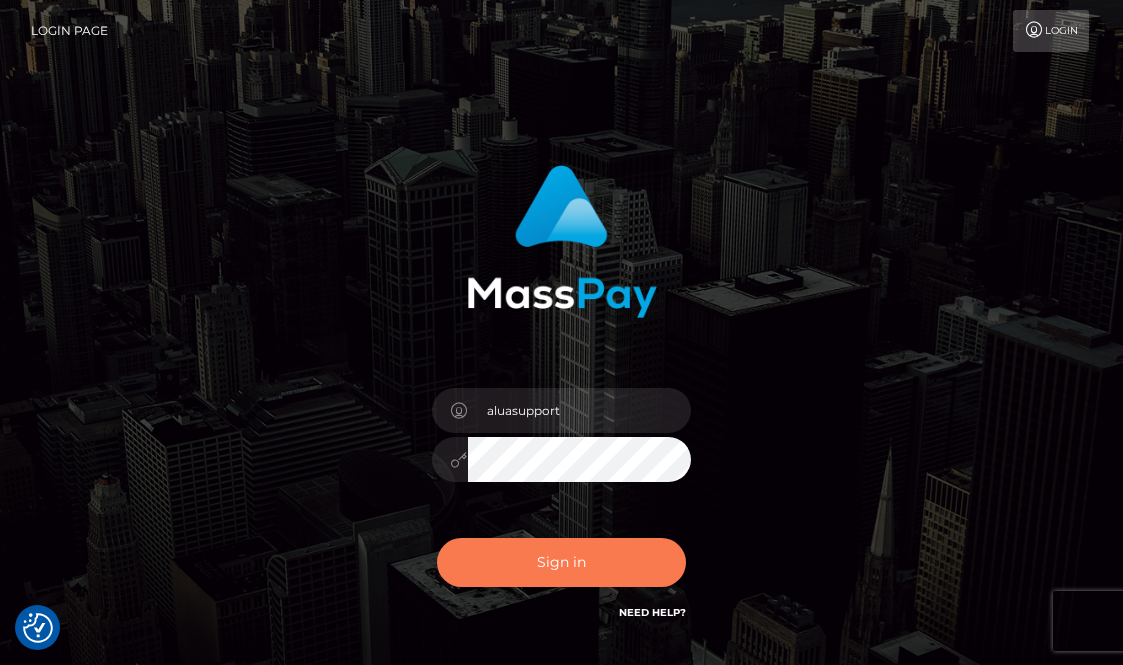 click on "Sign in" at bounding box center [562, 562] 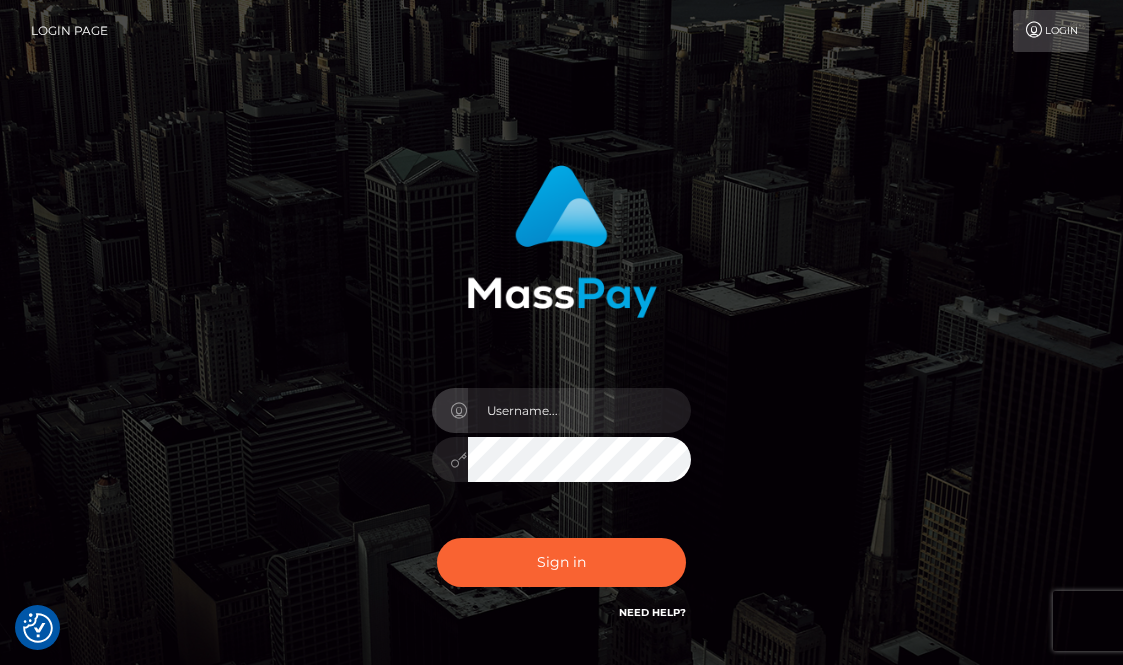 scroll, scrollTop: 0, scrollLeft: 0, axis: both 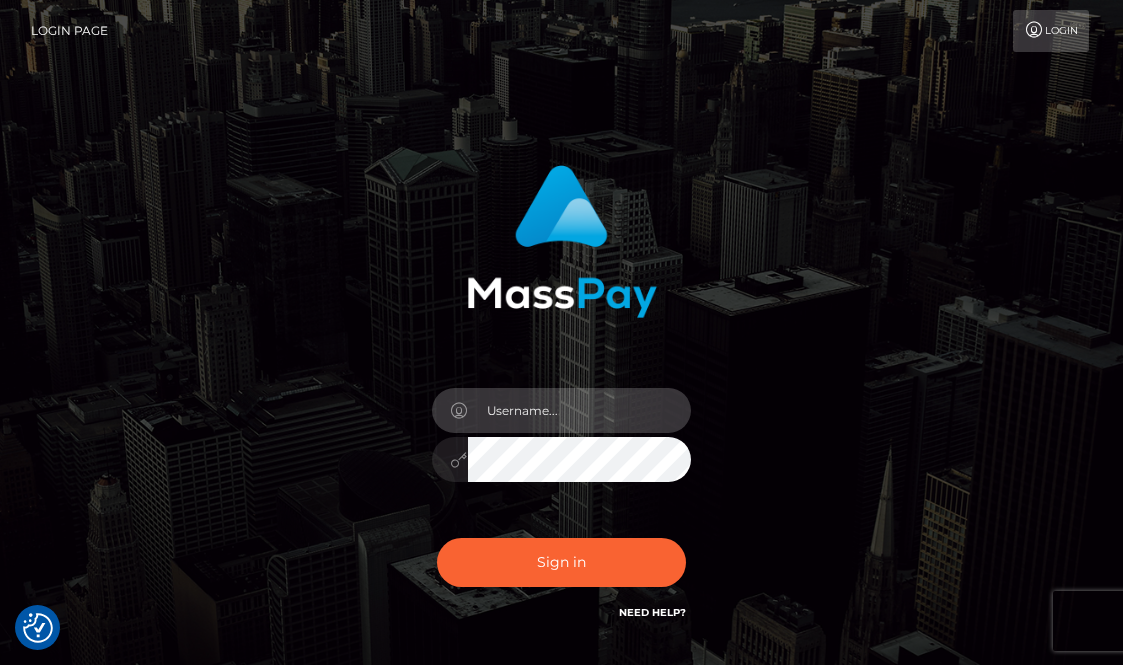 type on "aluasupport" 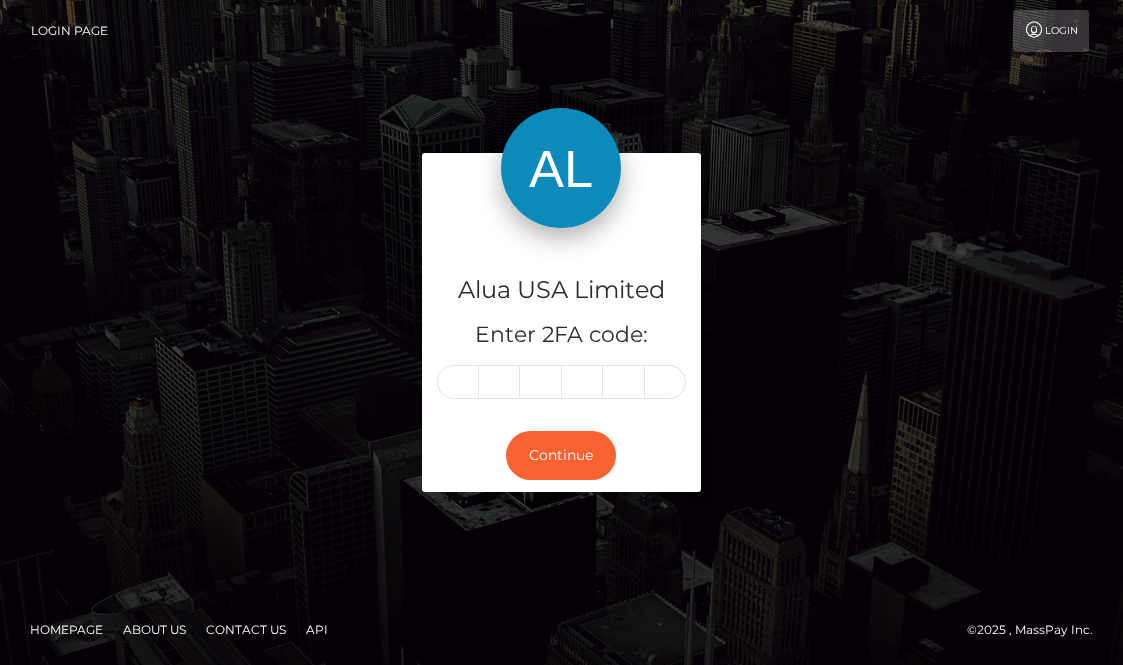 scroll, scrollTop: 0, scrollLeft: 0, axis: both 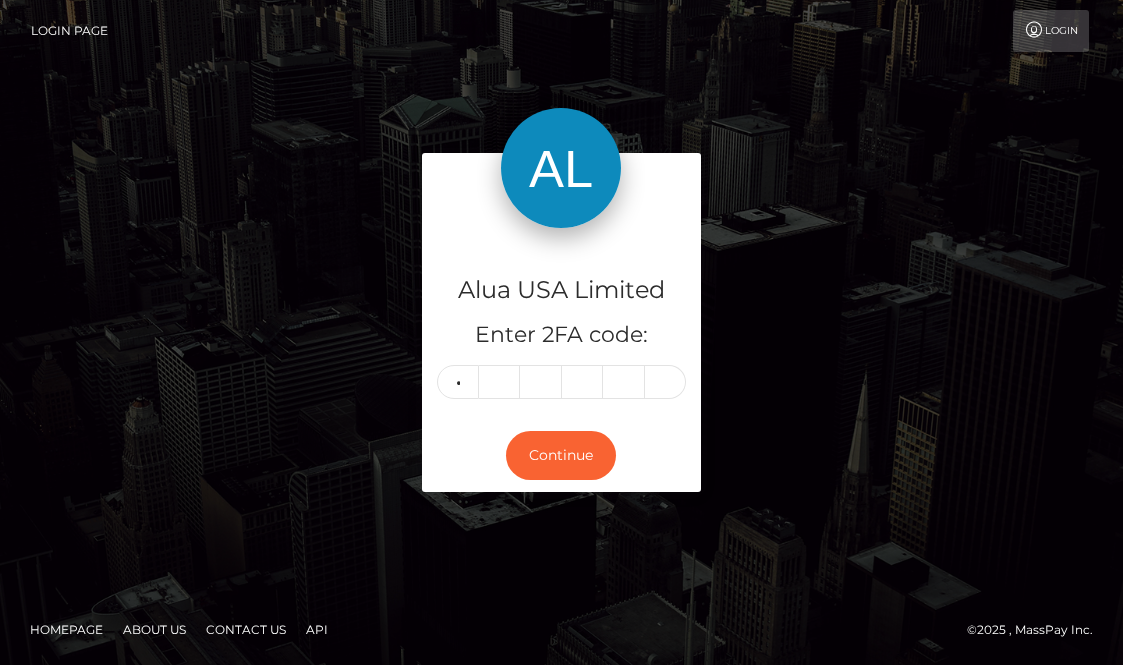 type on "4" 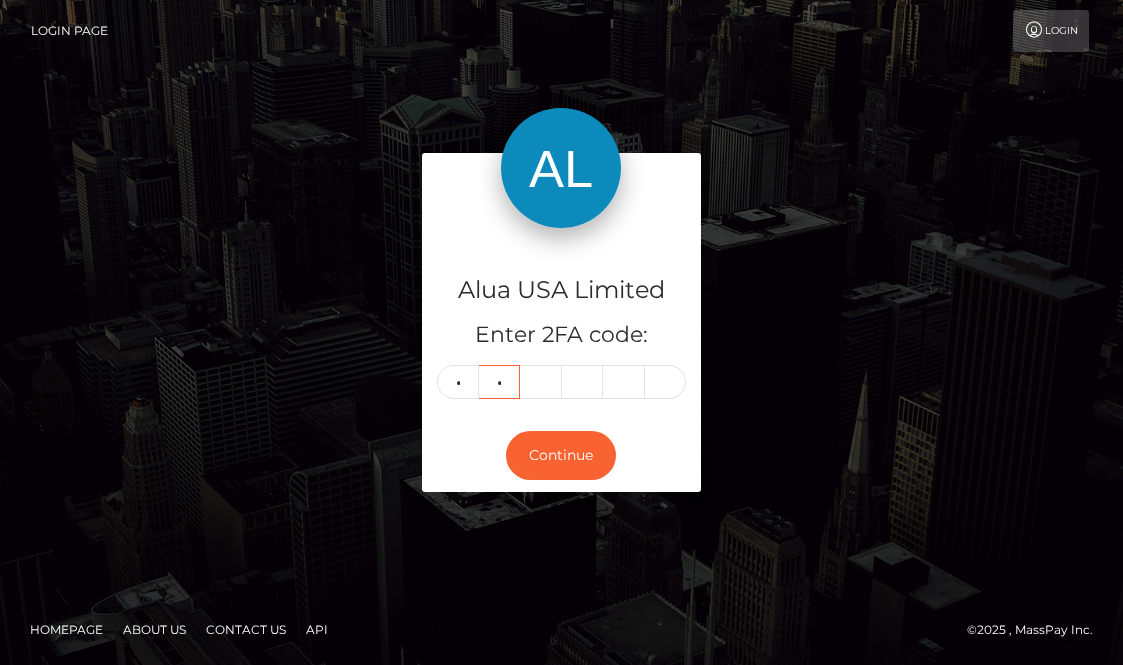 type on "3" 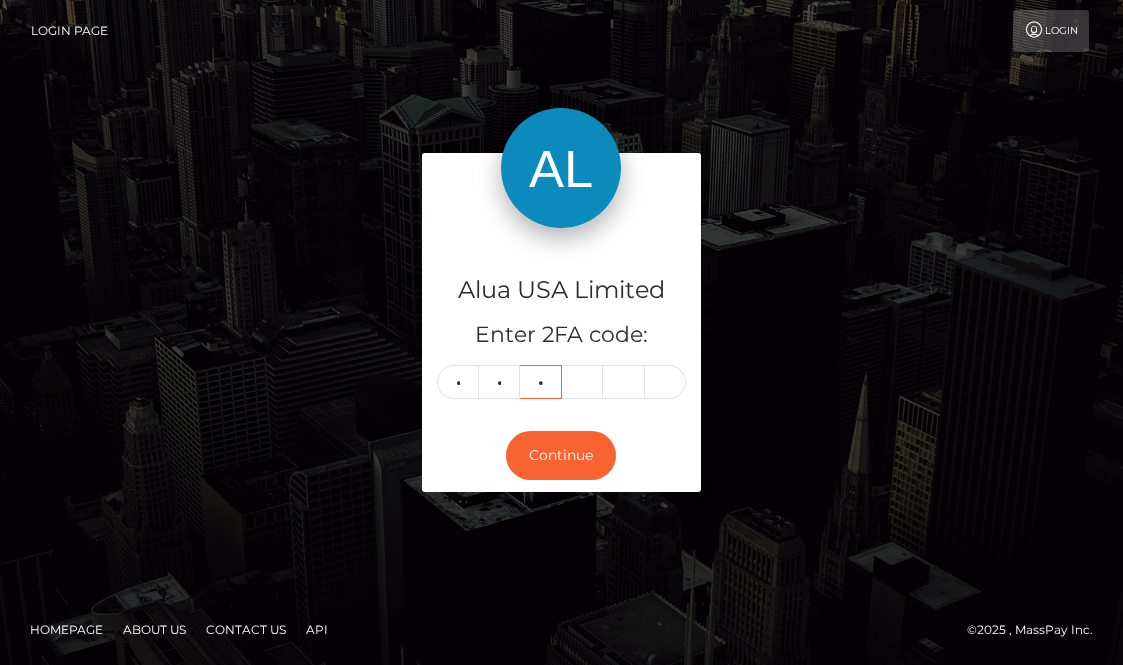 type on "8" 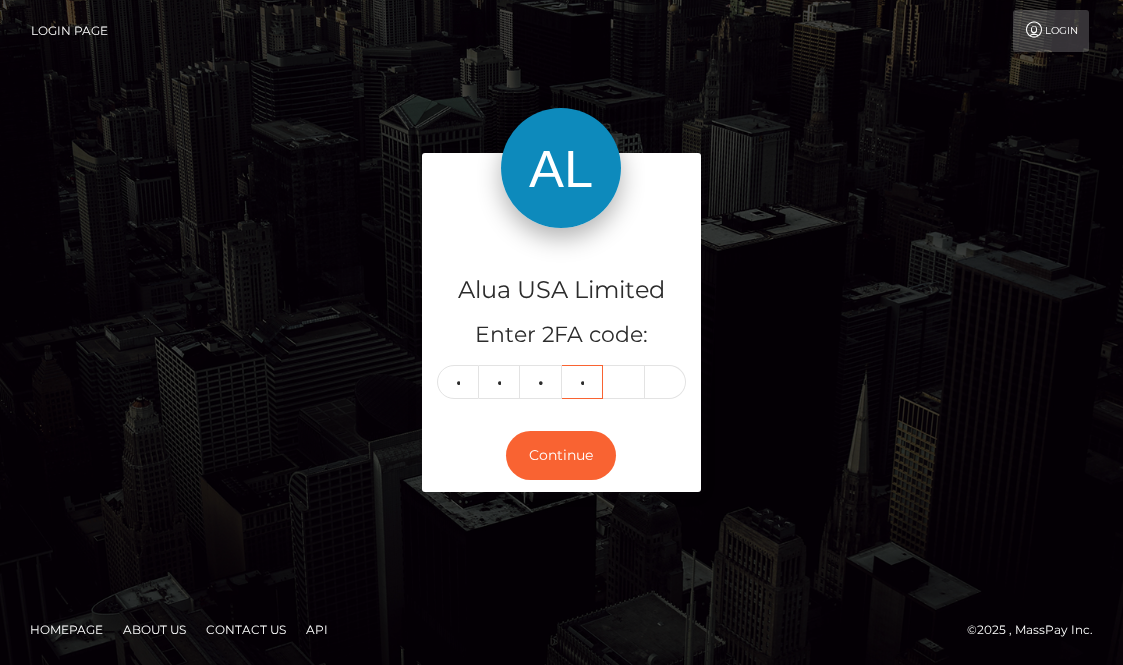 type on "5" 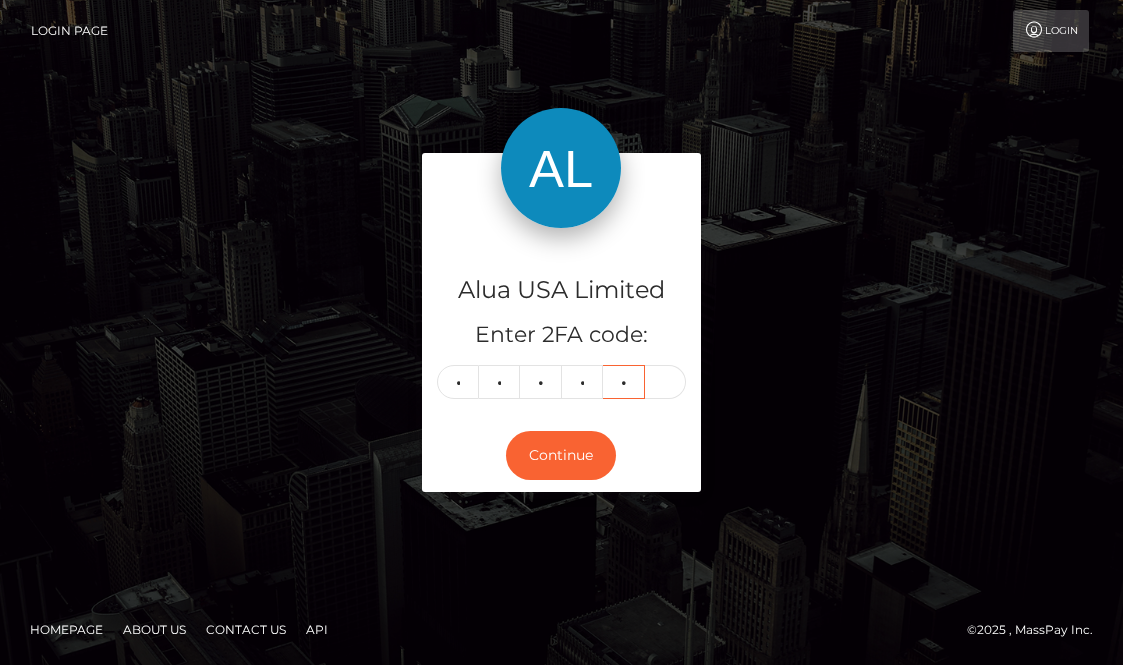 type on "6" 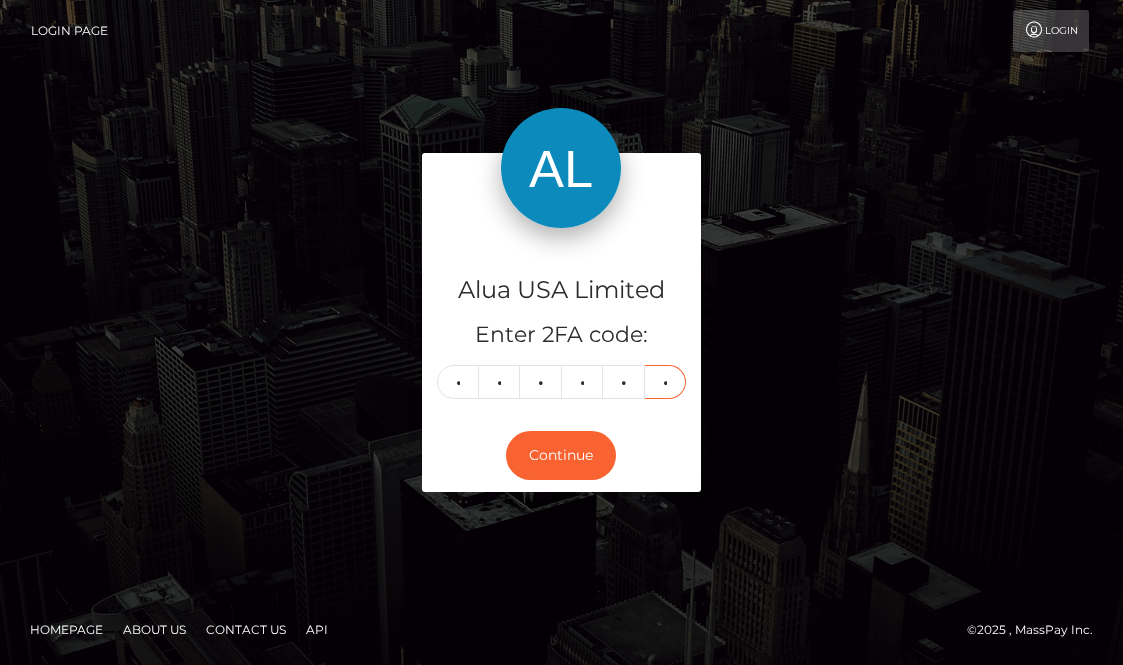 type on "5" 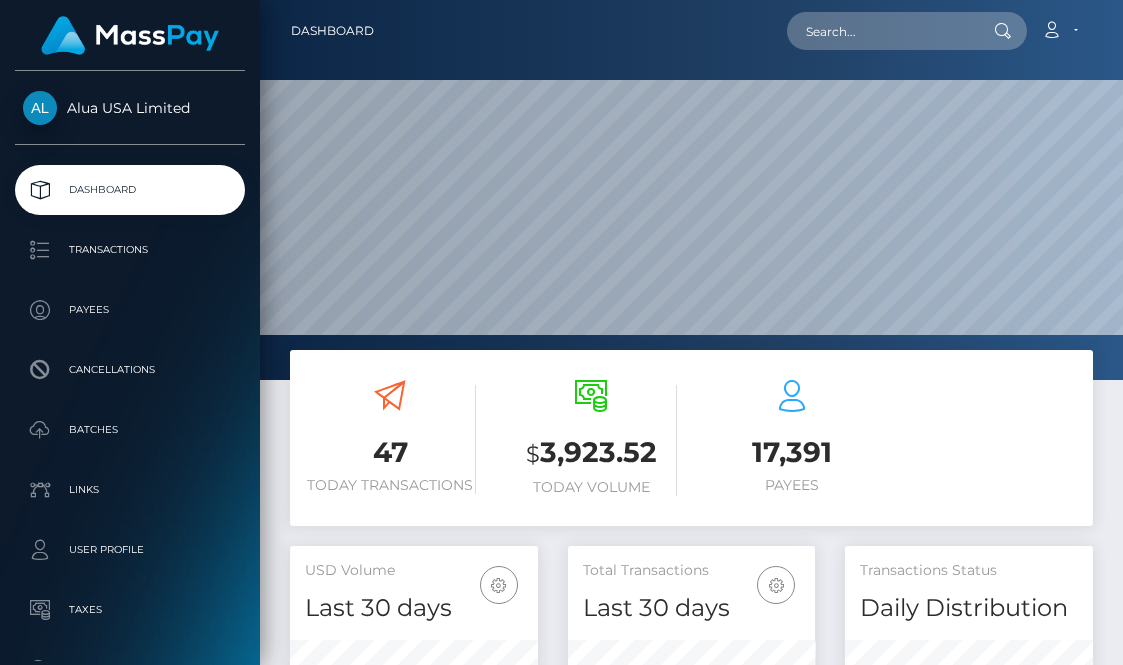 scroll, scrollTop: 0, scrollLeft: 0, axis: both 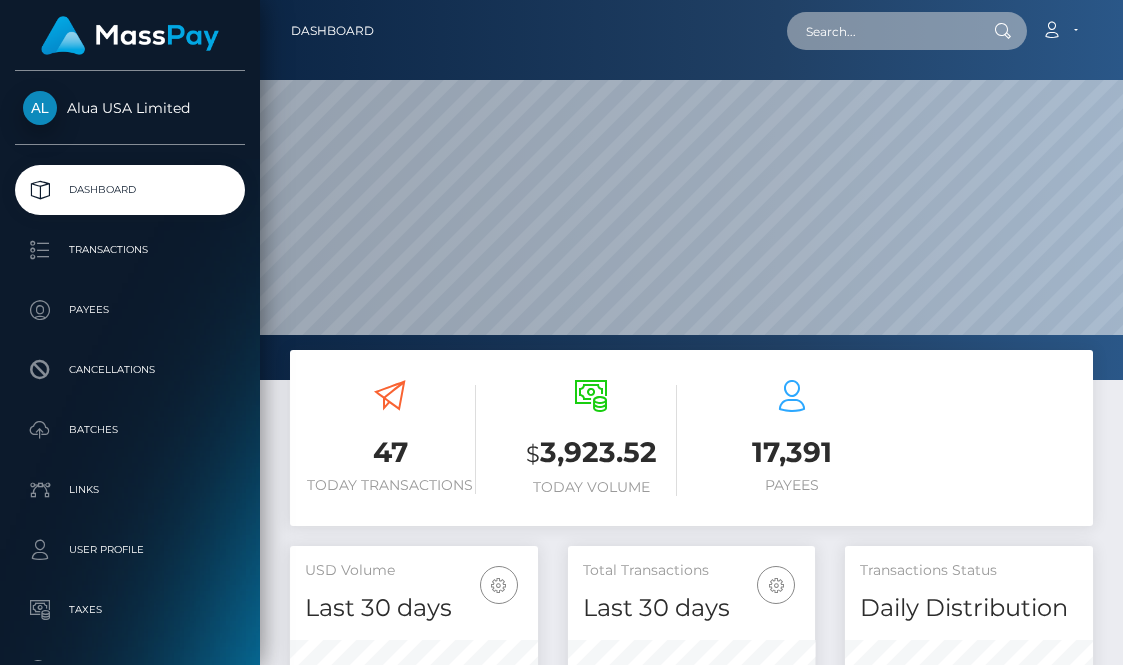 click at bounding box center (881, 31) 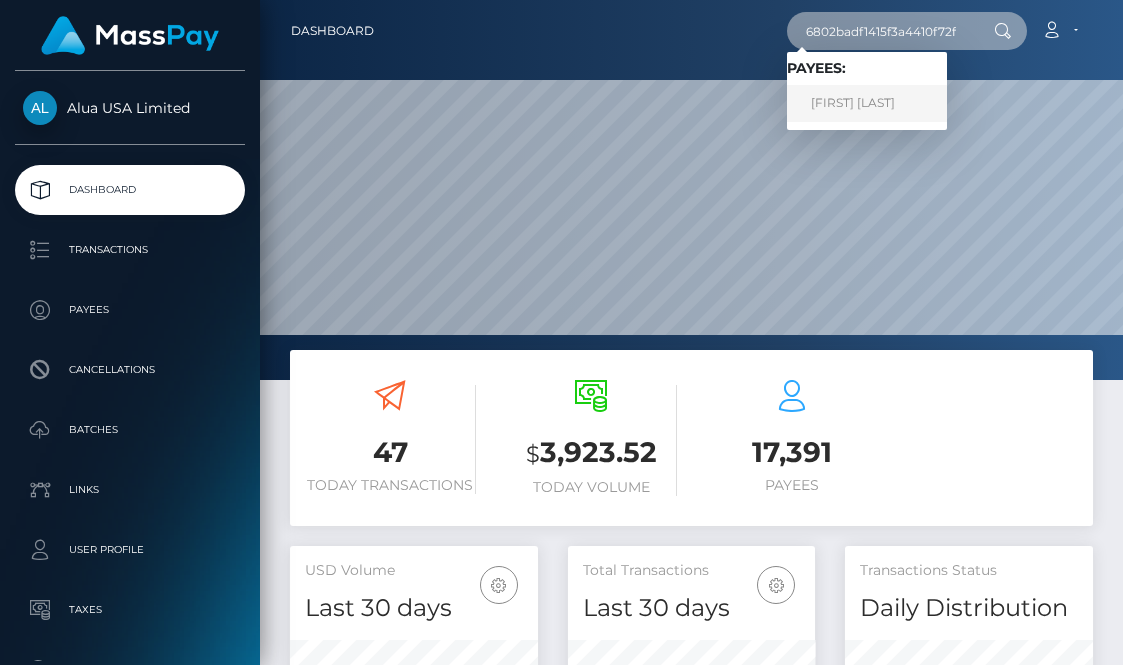 type on "6802badf1415f3a4410f72f6" 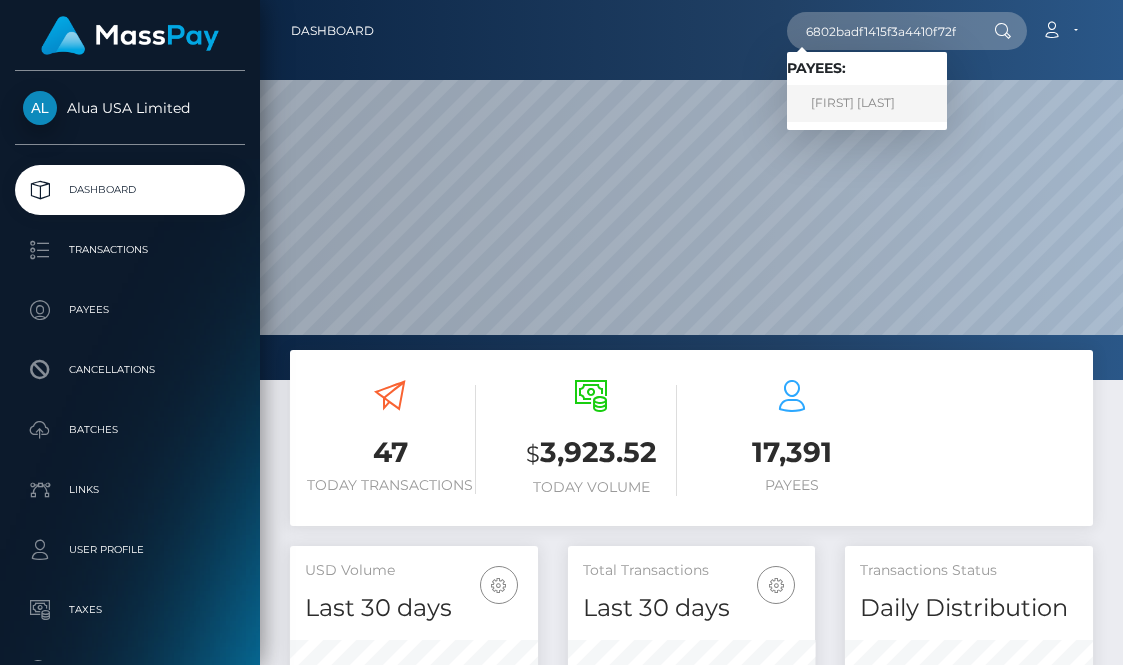 click on "Natasha  Gorman" at bounding box center [867, 103] 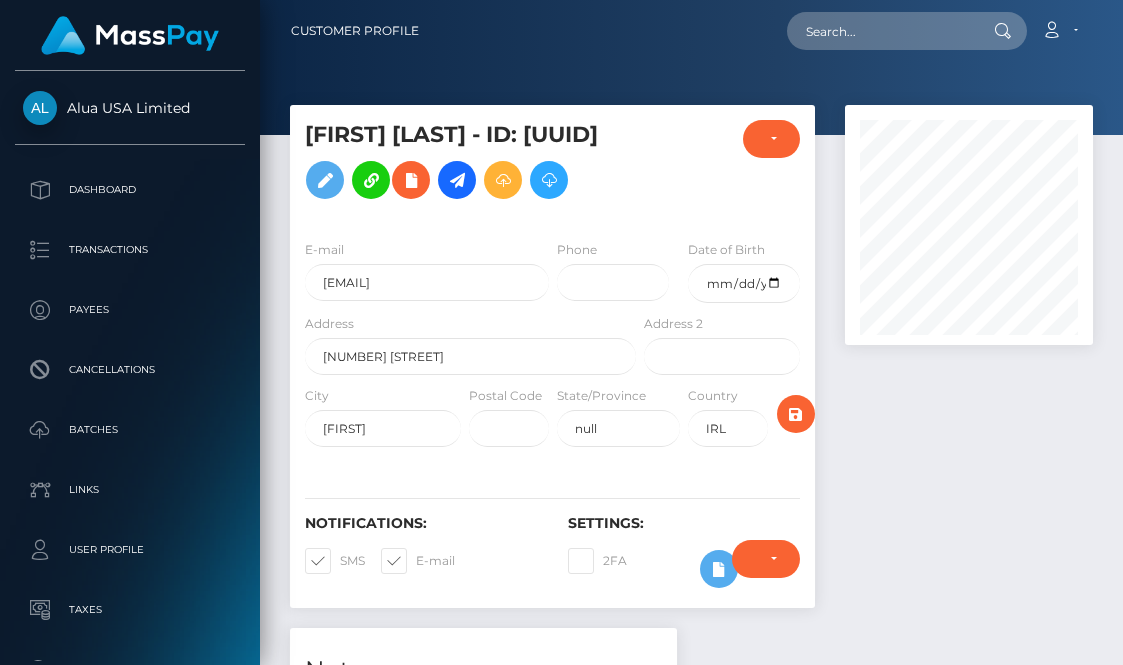 scroll, scrollTop: 0, scrollLeft: 0, axis: both 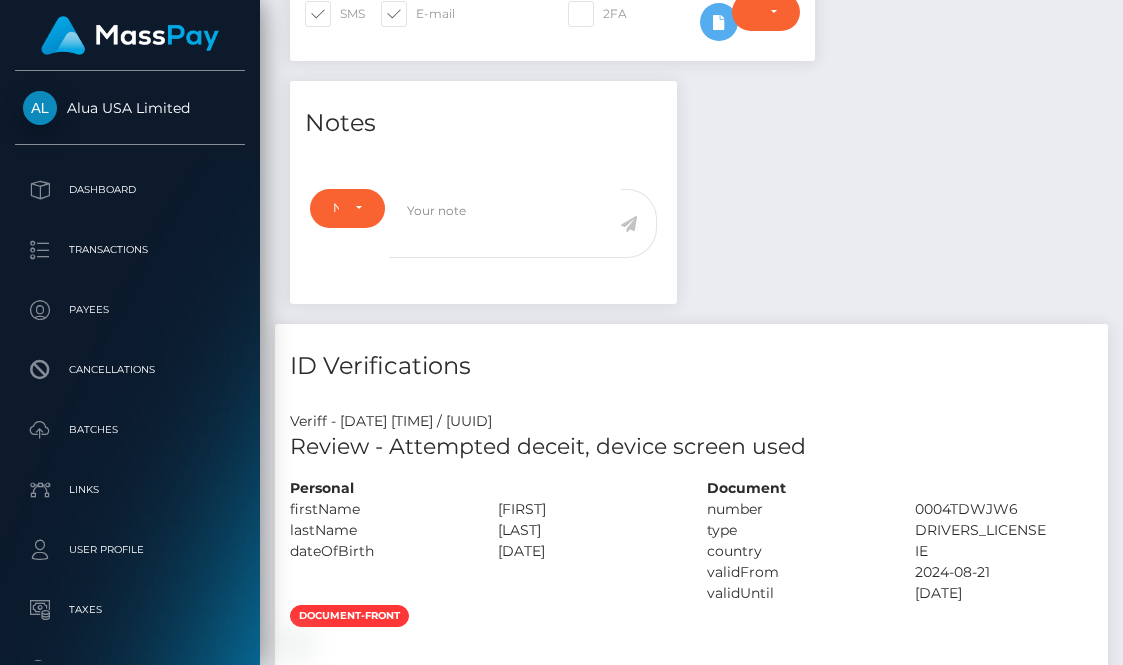click at bounding box center (969, -181) 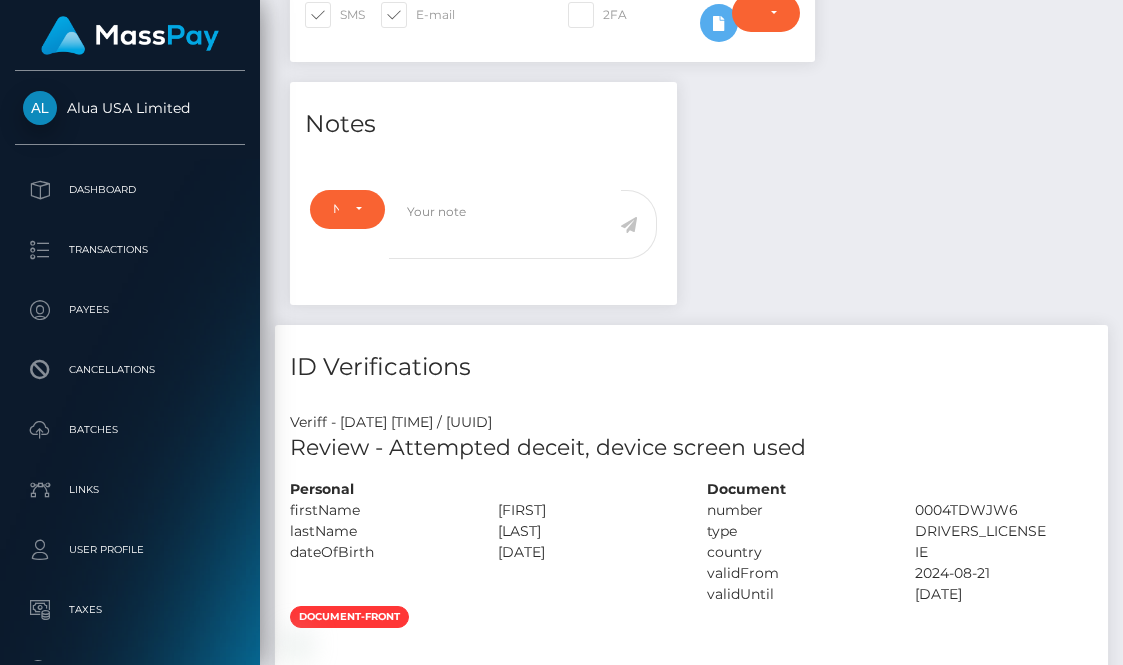 scroll, scrollTop: 338, scrollLeft: 0, axis: vertical 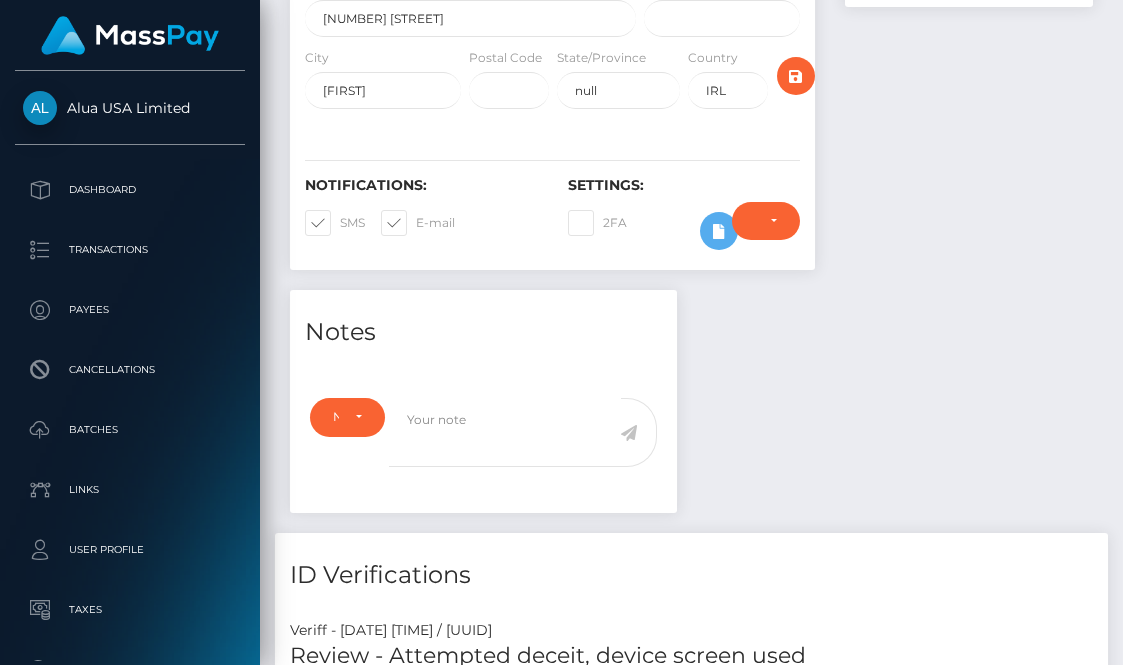 drag, startPoint x: 705, startPoint y: 322, endPoint x: 706, endPoint y: 303, distance: 19.026299 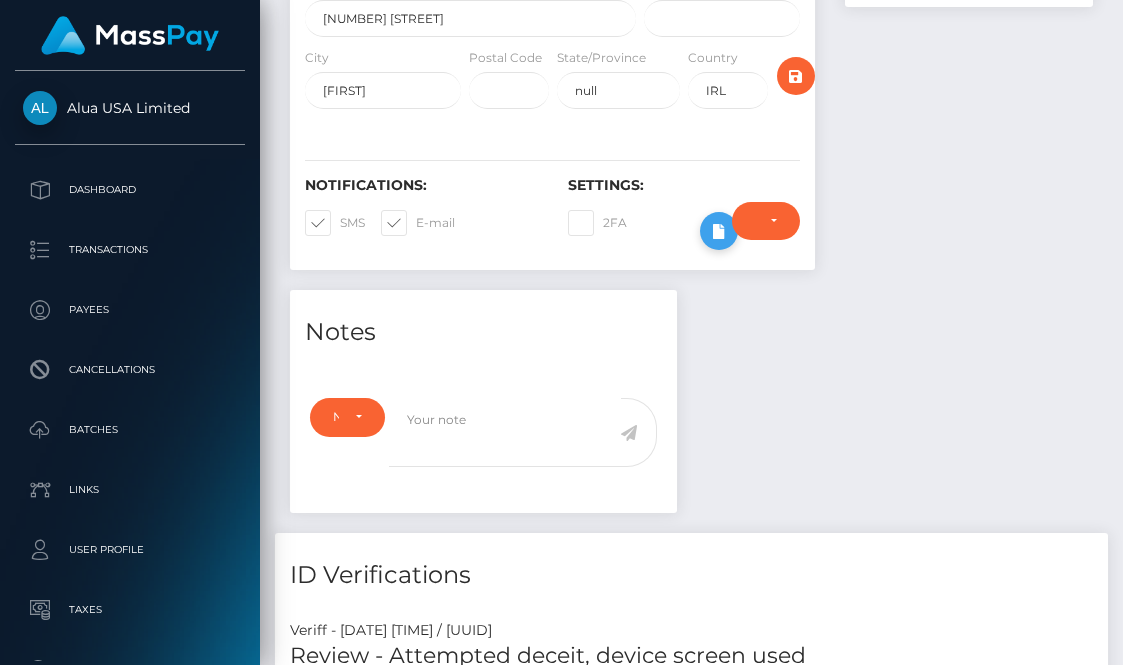 click at bounding box center [719, 231] 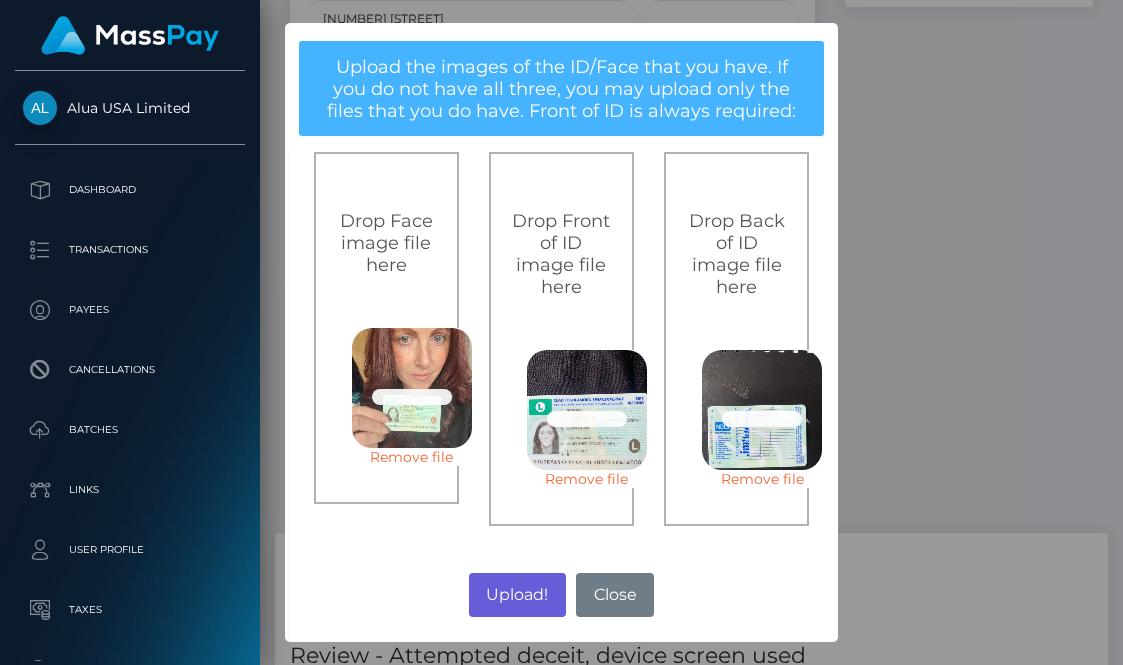 click on "Upload!" at bounding box center (517, 595) 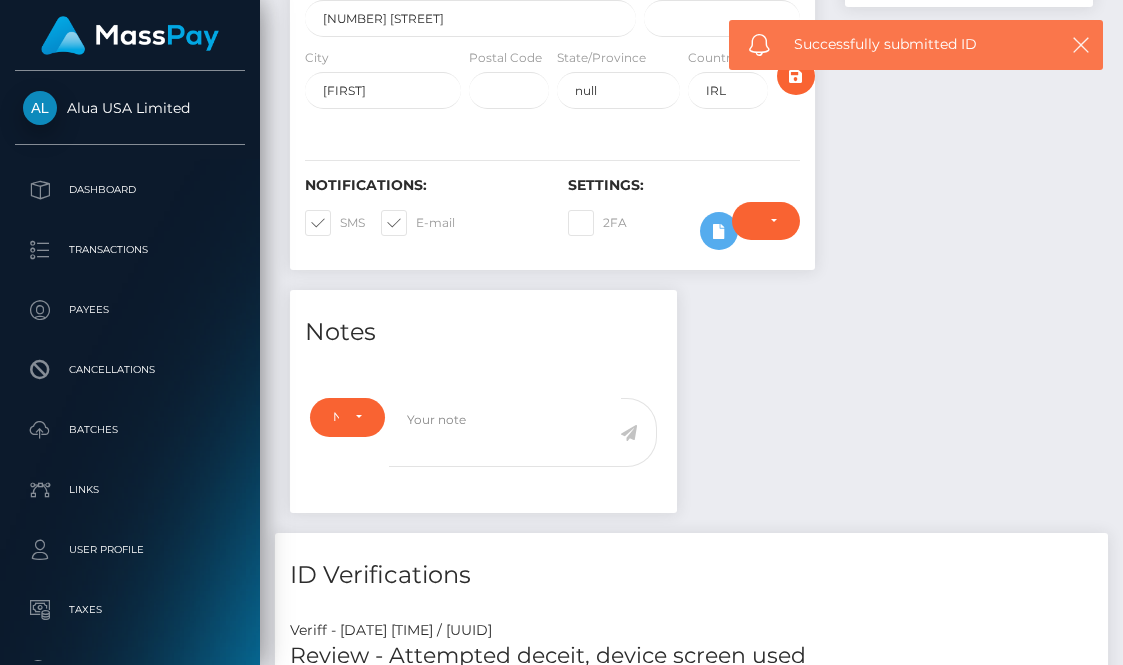 click on "×   Upload the images of the ID/Face that you have. If you do not have all three, you may upload only the files that you do have. Front of ID is always required:     Drop Face image file here            66.3  KB      33fb7741fd096b45df8d0b3129c27233716411867a064b8f3fcd643d12bf5f1c.jpeg                         Check                                                      Error                                                           Remove file Drop Front of ID image file here            0.1  MB      7eff492c7ff2396ab5fe3aa52f2ac1035c18a0f392dafbf2982a3e4affba8b5e.jpeg                         Check                                                      Error                                                           Remove file Drop Back of ID image file here            80.6  KB      b4446610214758d035ef01282f43fd3597acc42a13c97ab571c9988d8feddabf.jpeg                         Check                                                      Error                                                           Remove file No" at bounding box center (561, 332) 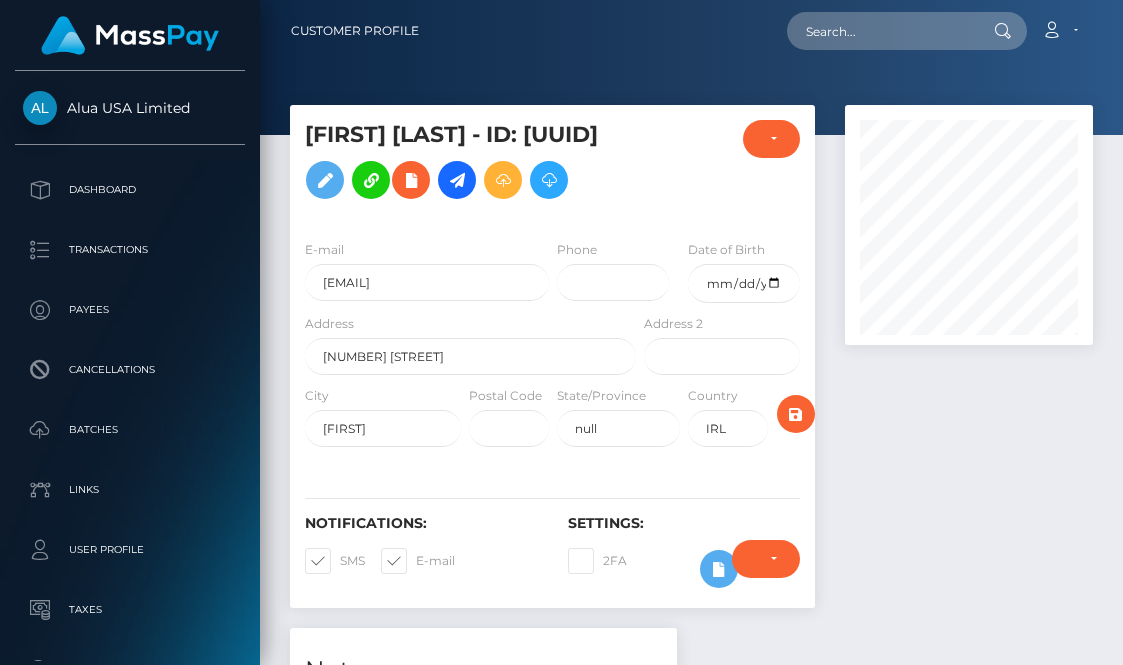 scroll, scrollTop: 390, scrollLeft: 0, axis: vertical 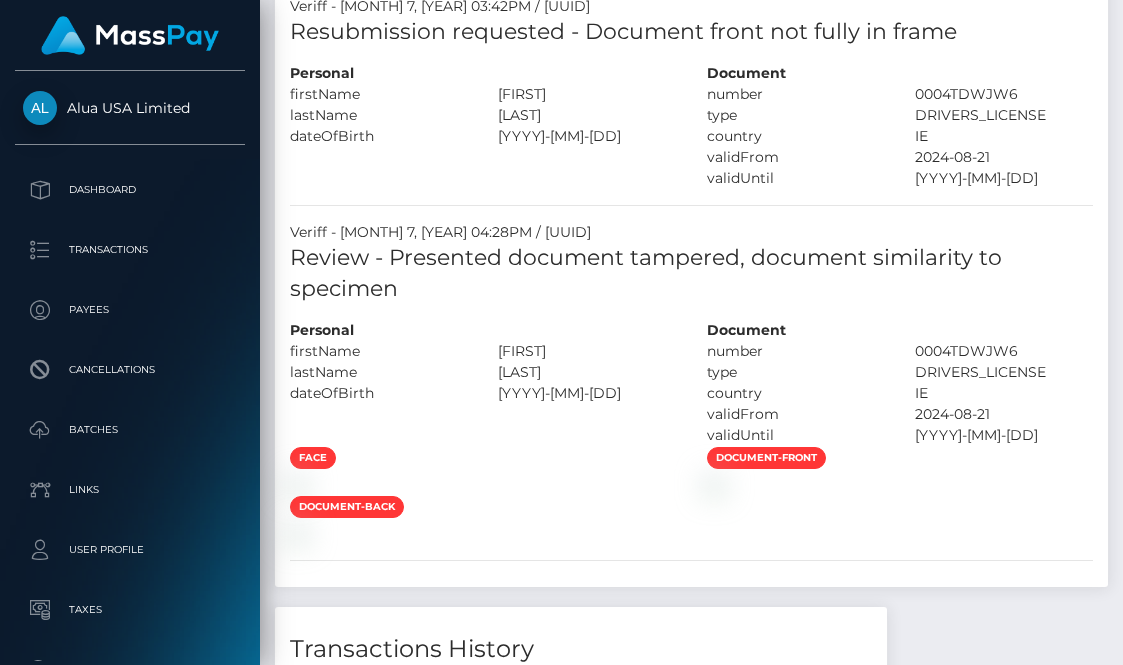click on "face
document-back
document-front" at bounding box center (691, -360) 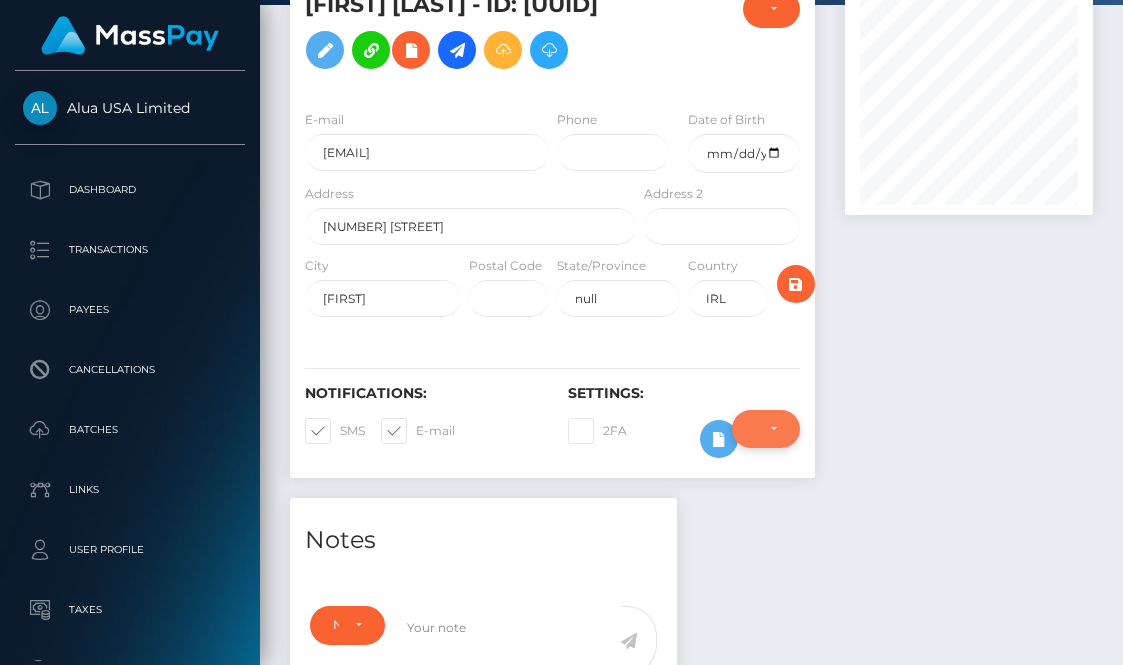 scroll, scrollTop: 218, scrollLeft: 0, axis: vertical 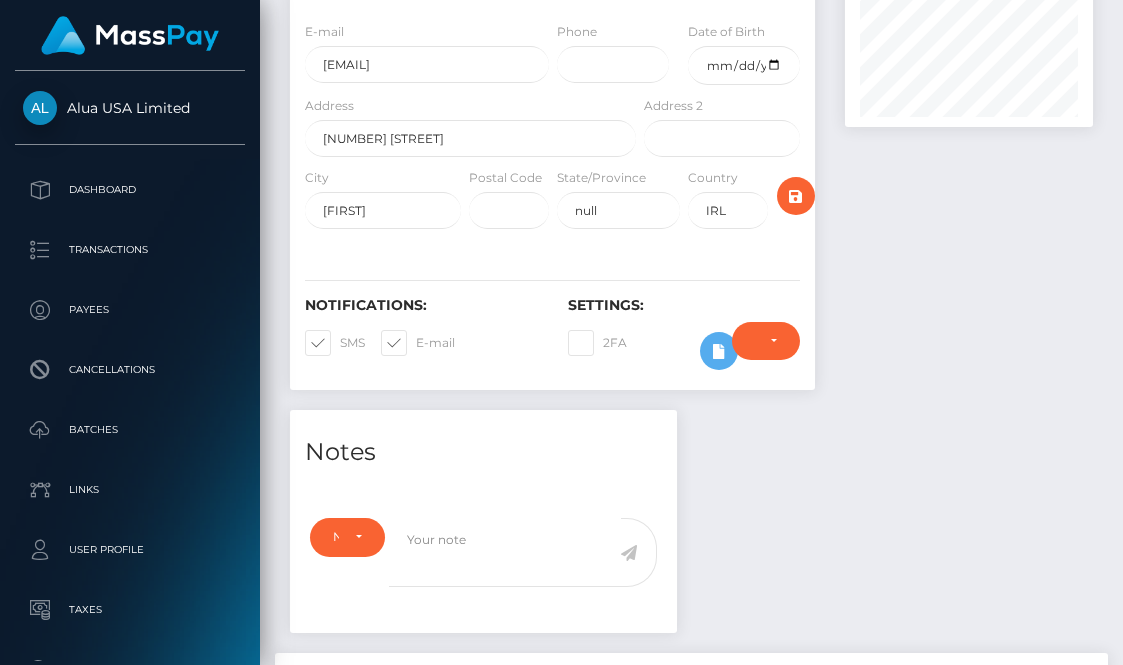 drag, startPoint x: 884, startPoint y: 416, endPoint x: 747, endPoint y: 411, distance: 137.09122 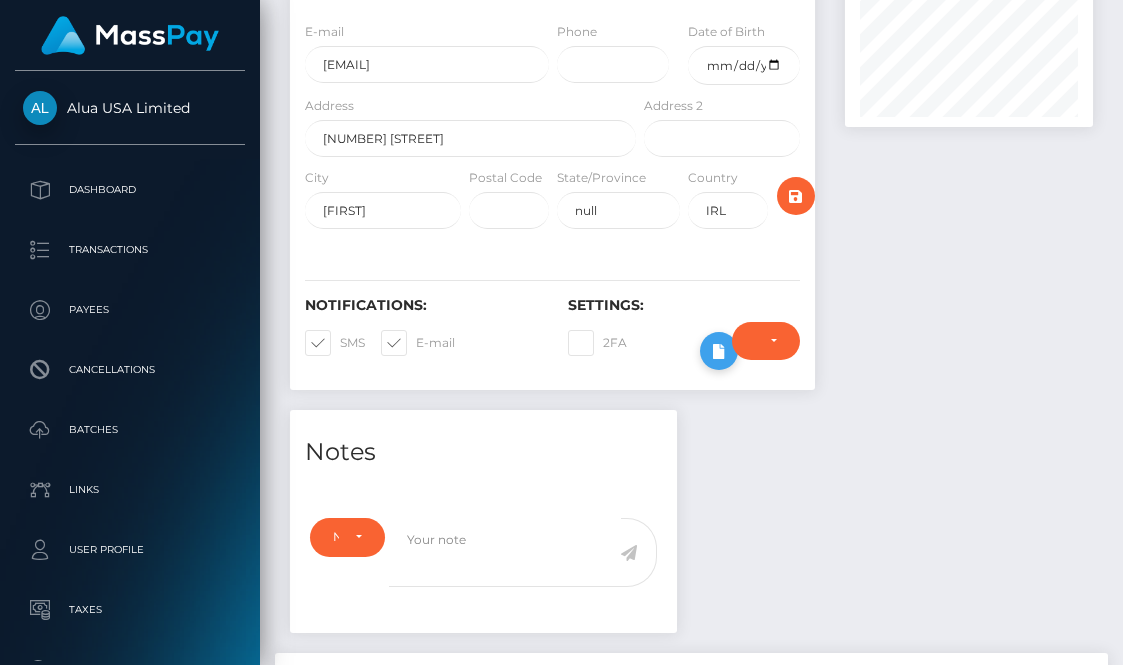 click at bounding box center [719, 351] 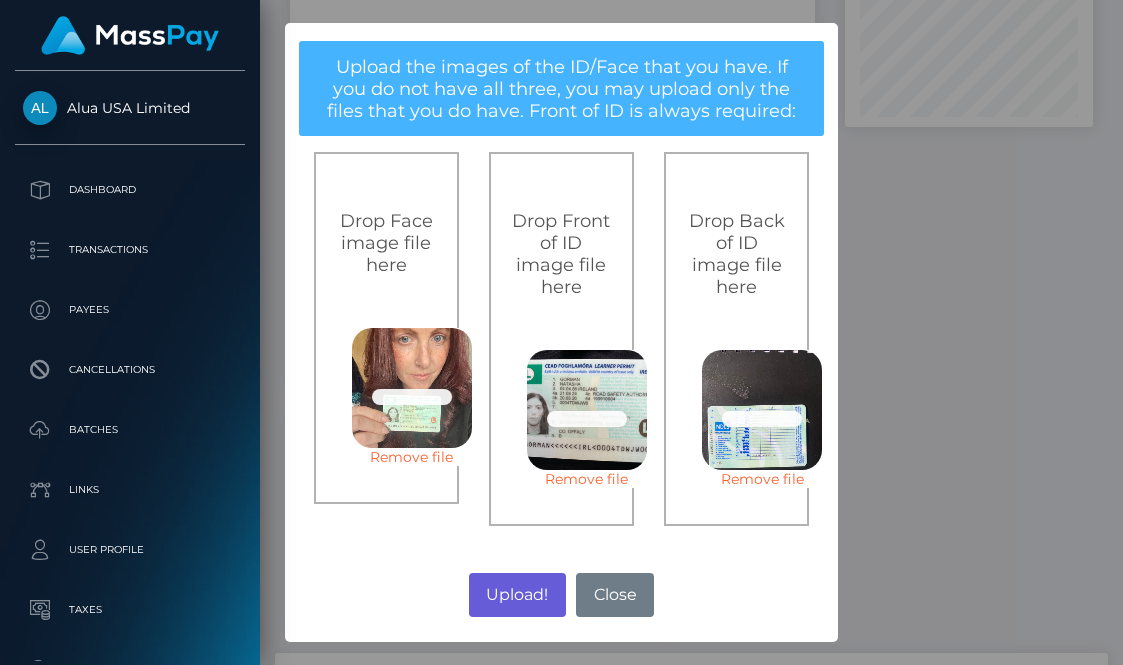 click on "Upload!" at bounding box center (517, 595) 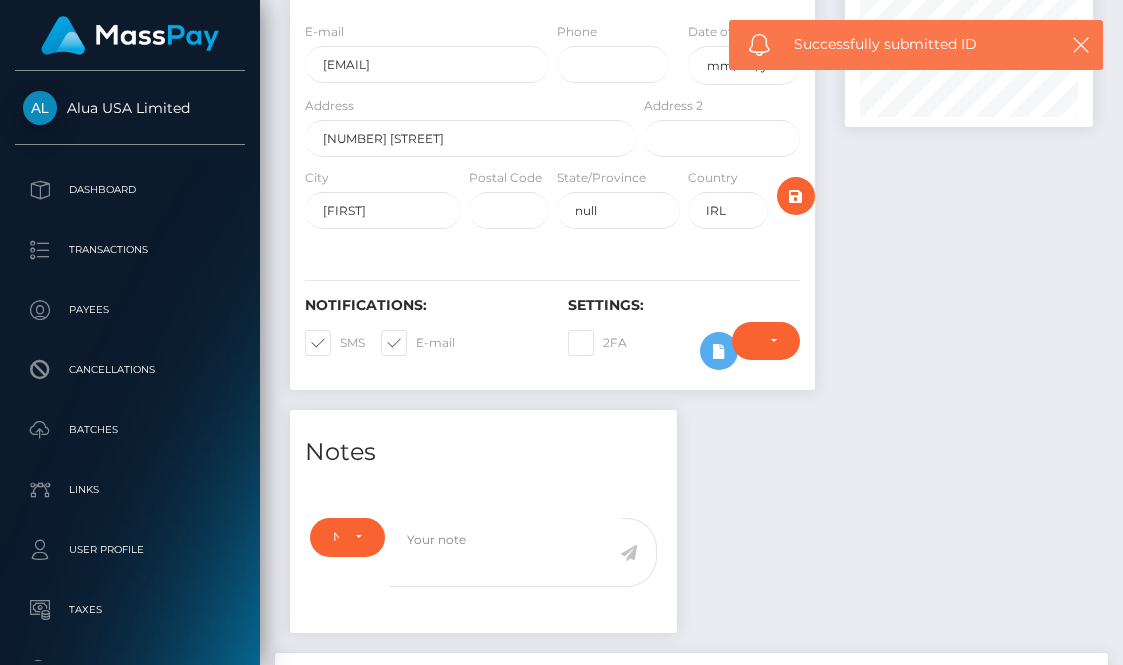 click on "×   Upload the images of the ID/Face that you have. If you do not have all three, you may upload only the files that you do have. Front of ID is always required:     Drop Face image file here            66.3  KB      [HASH].jpeg                         Check                                                      Error                                                           Remove file Drop Front of ID image file here            0.1  MB      [HASH].jpeg                         Check                                                      Error                                                           Remove file Drop Back of ID image file here            80.6  KB      [HASH].jpeg                         Check                                                      Error                                                           Remove file No" at bounding box center (561, 332) 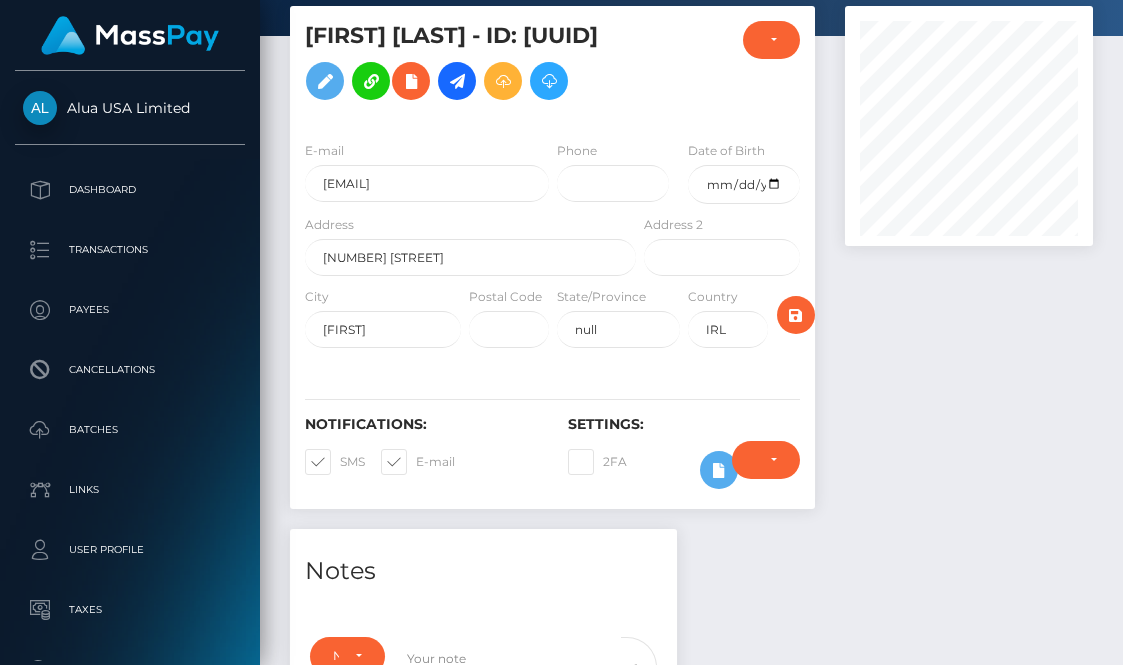 scroll, scrollTop: 69, scrollLeft: 0, axis: vertical 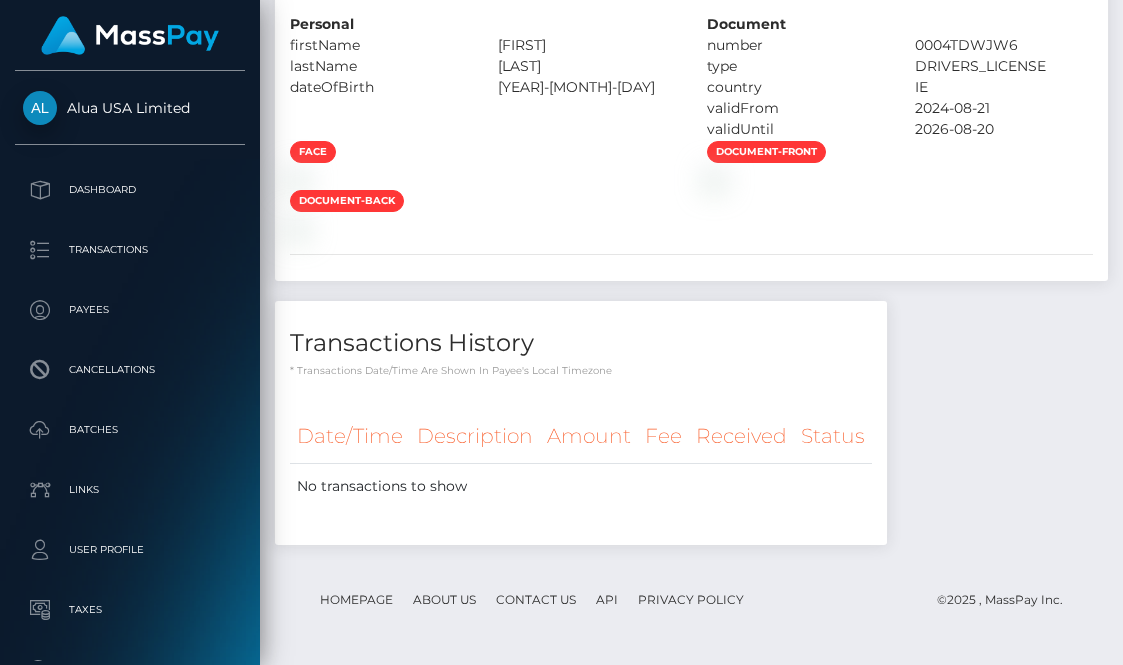 click on "Veriff
- August  7, 2025 04:59PM
/ 3d1c9de5-eddf-441b-9d36-26c18c63814b
Review - Presented document tampered, document similarity to specimen
Personal
Document face" at bounding box center (691, -514) 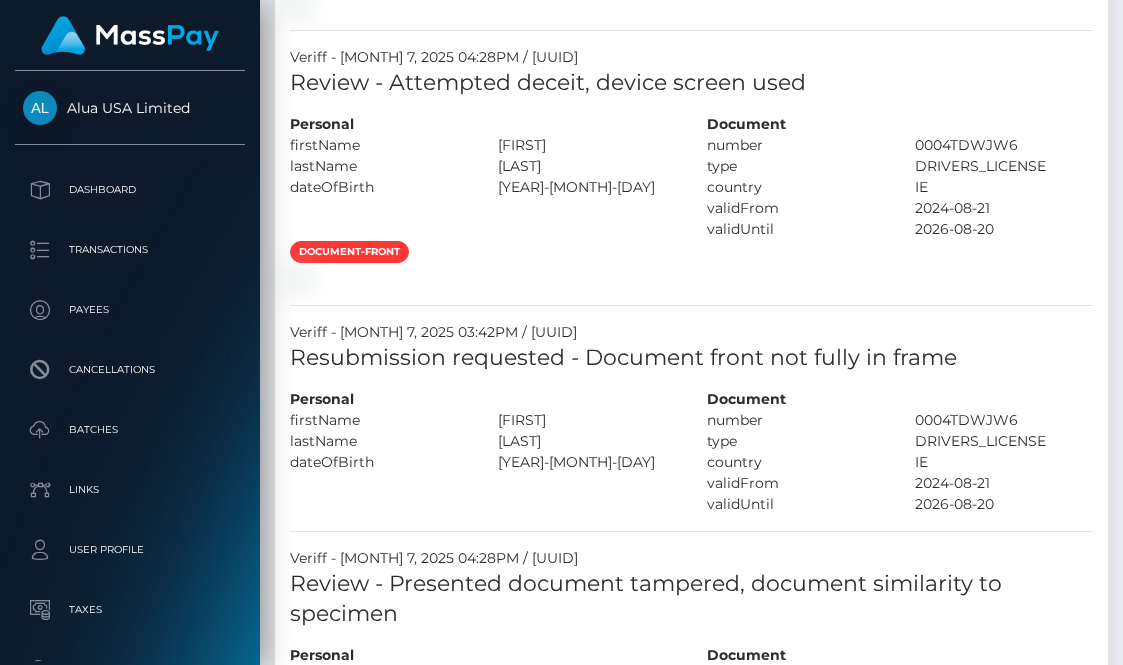scroll, scrollTop: 1552, scrollLeft: 0, axis: vertical 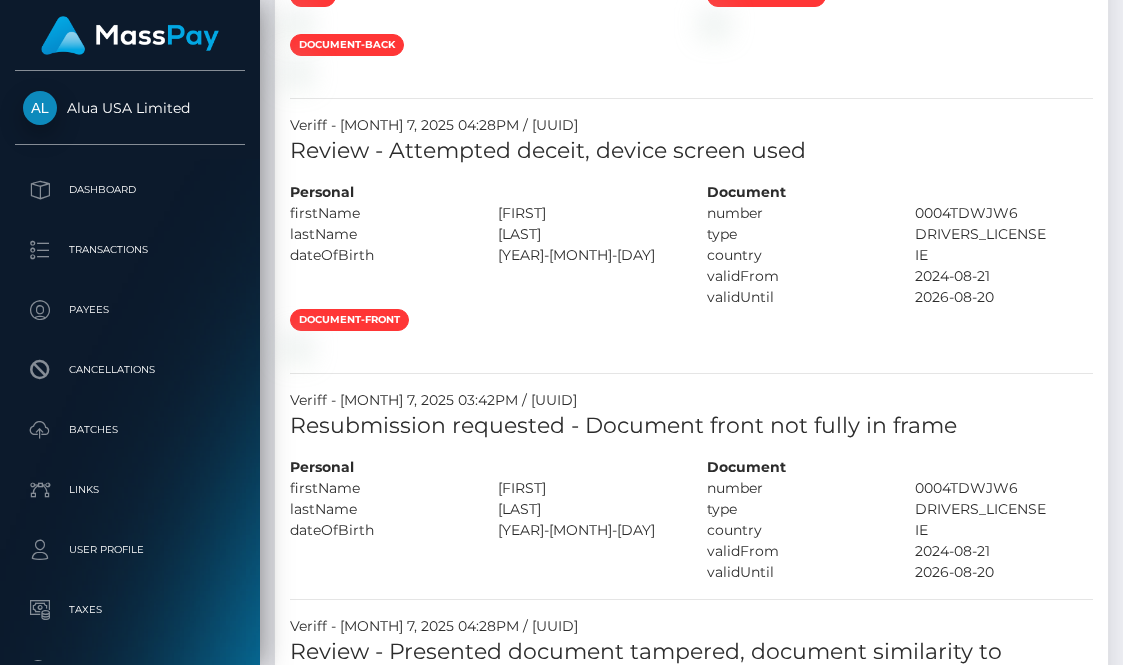 drag, startPoint x: 714, startPoint y: 395, endPoint x: 629, endPoint y: 399, distance: 85.09406 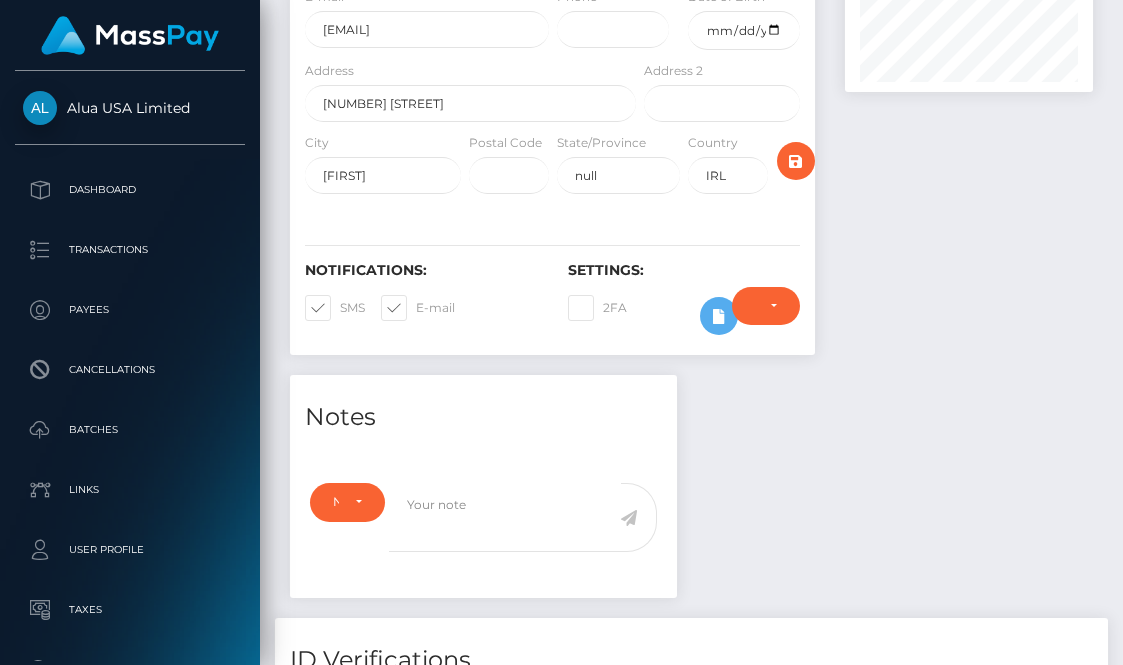 scroll, scrollTop: 427, scrollLeft: 0, axis: vertical 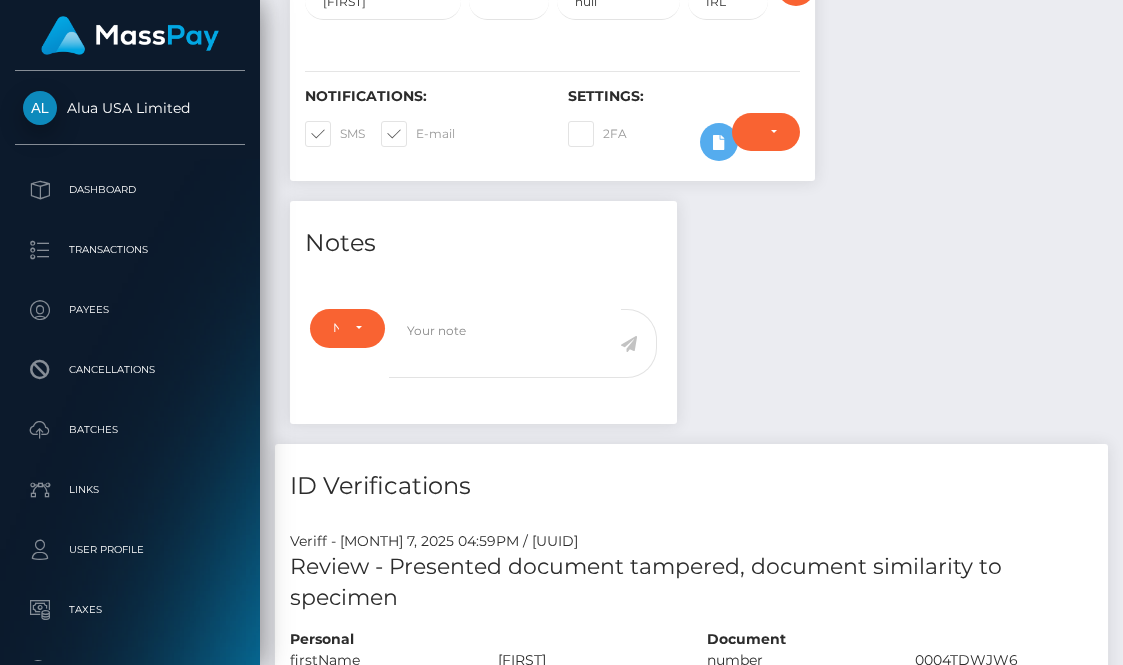 click on "Notes
Note Type
Compliance
Clear Compliance
General
Note Type" at bounding box center (691, 1295) 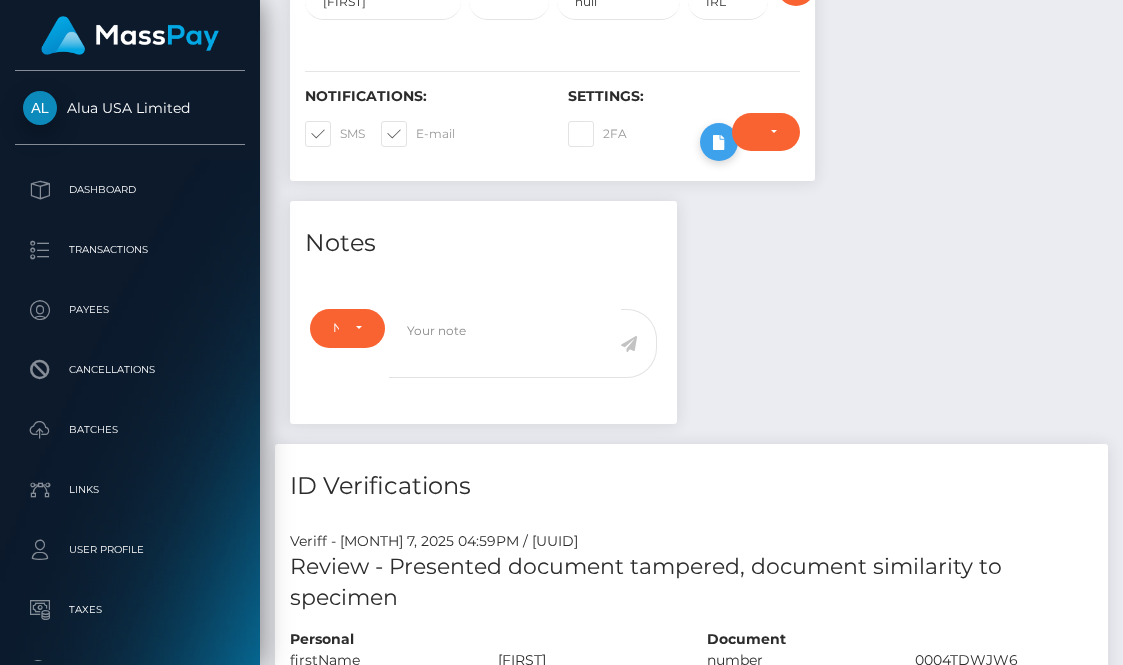 click at bounding box center (719, 142) 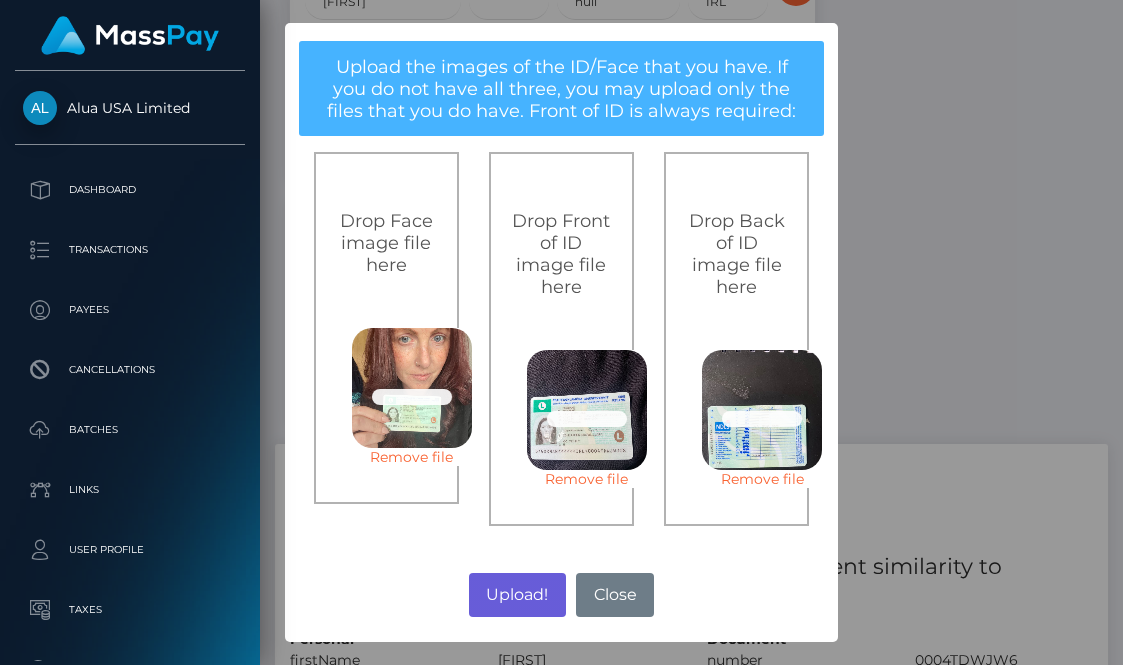 click on "Upload!" at bounding box center (517, 595) 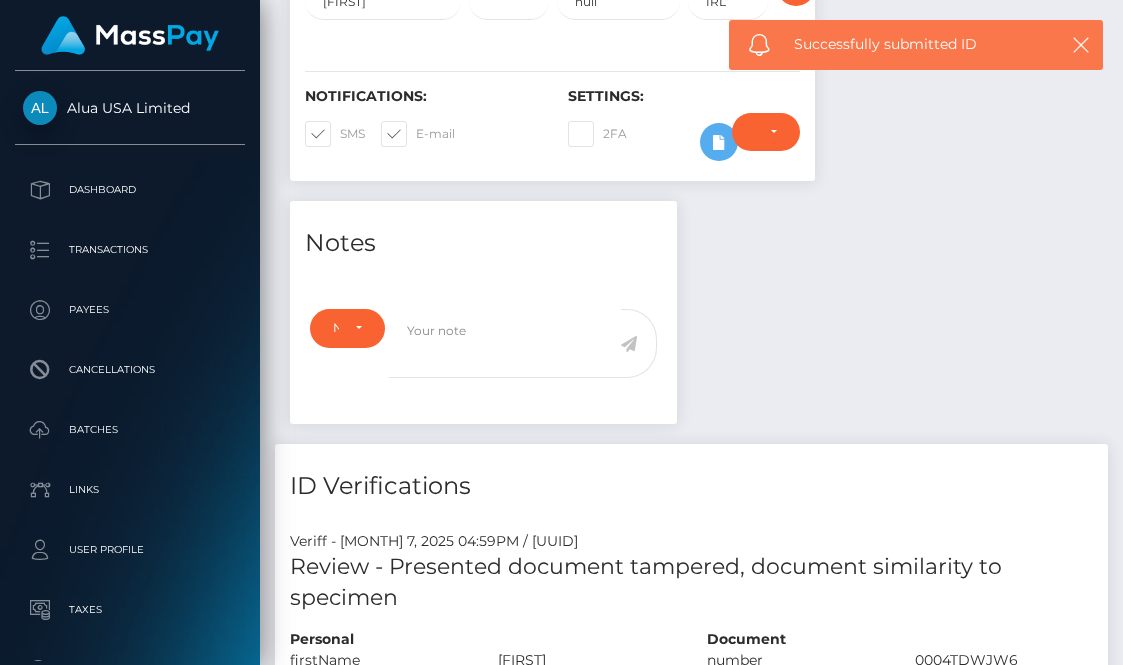 click on "×   Upload the images of the ID/Face that you have. If you do not have all three, you may upload only the files that you do have. Front of ID is always required:     Drop Face image file here            66.3  KB      33fb7741fd096b45df8d0b3129c27233716411867a064b8f3fcd643d12bf5f1c.jpeg                         Check                                                      Error                                                           Remove file Drop Front of ID image file here            0.1  MB      a0cc211b2828f0c5e3090d5dc159ee45263e790975cae10395a93284692fd4b0.jpeg                         Check                                                      Error                                                           Remove file Drop Back of ID image file here            80.6  KB      b4446610214758d035ef01282f43fd3597acc42a13c97ab571c9988d8feddabf.jpeg                         Check                                                      Error                                                           Remove file No" at bounding box center [561, 332] 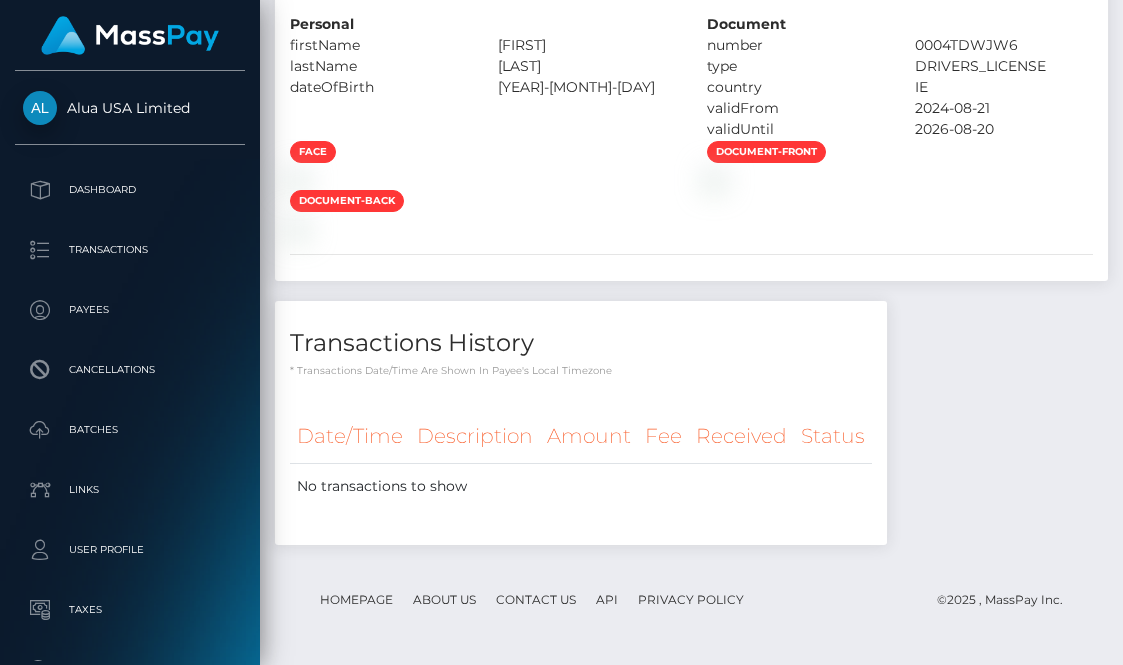 scroll, scrollTop: 4798, scrollLeft: 0, axis: vertical 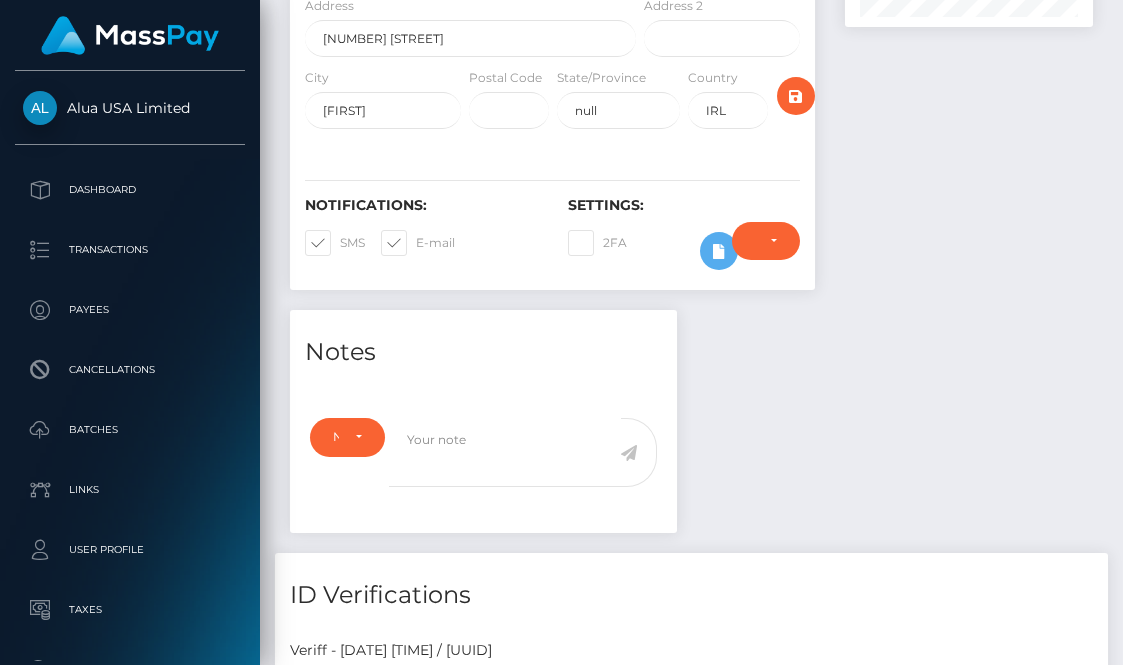 click on "Require ID/Selfie Verification
Do
not
require
Paid by
payee
Require ID/Selfie Verification" at bounding box center (766, 251) 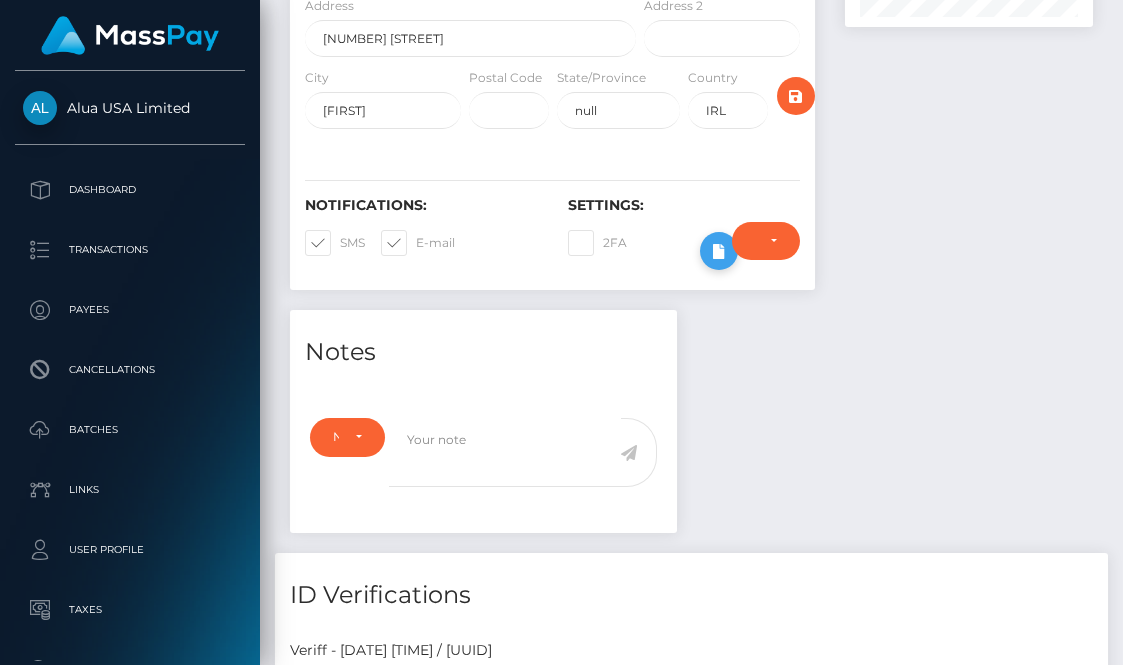 click at bounding box center [719, 251] 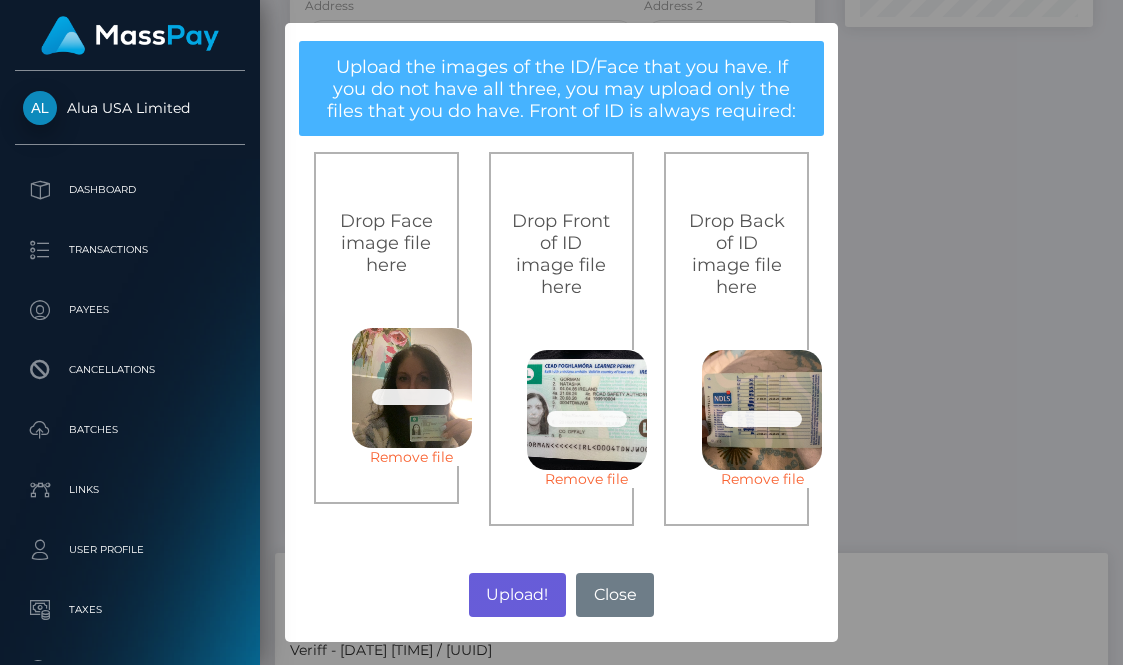 click on "Upload!" at bounding box center (517, 595) 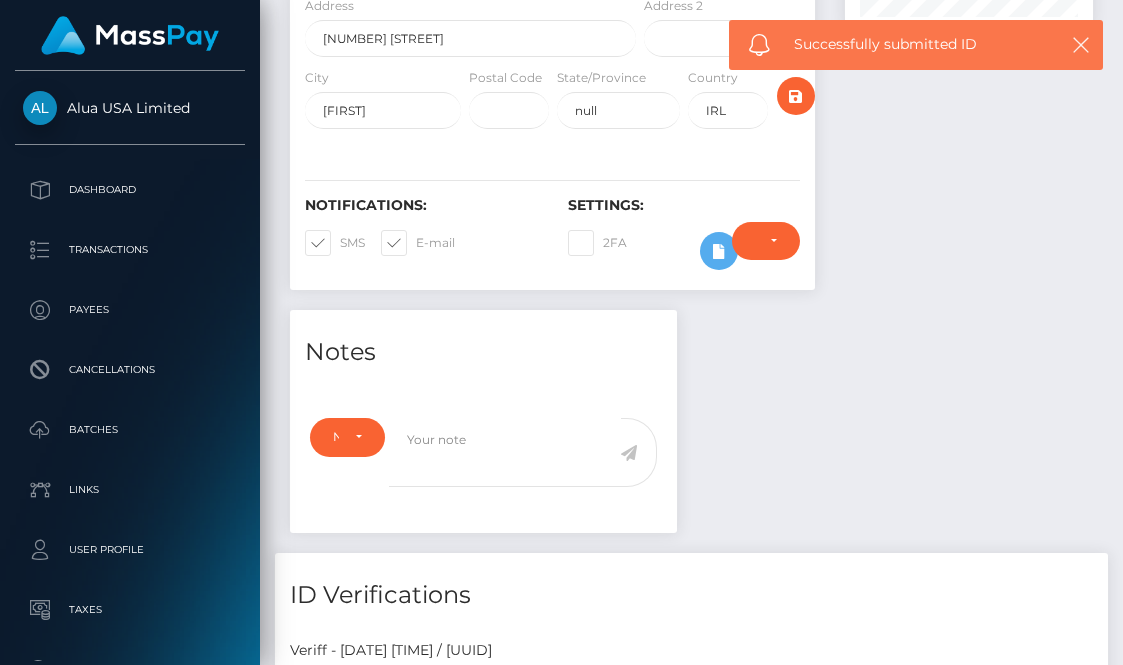 click on "Upload! No Close" at bounding box center (561, 463) 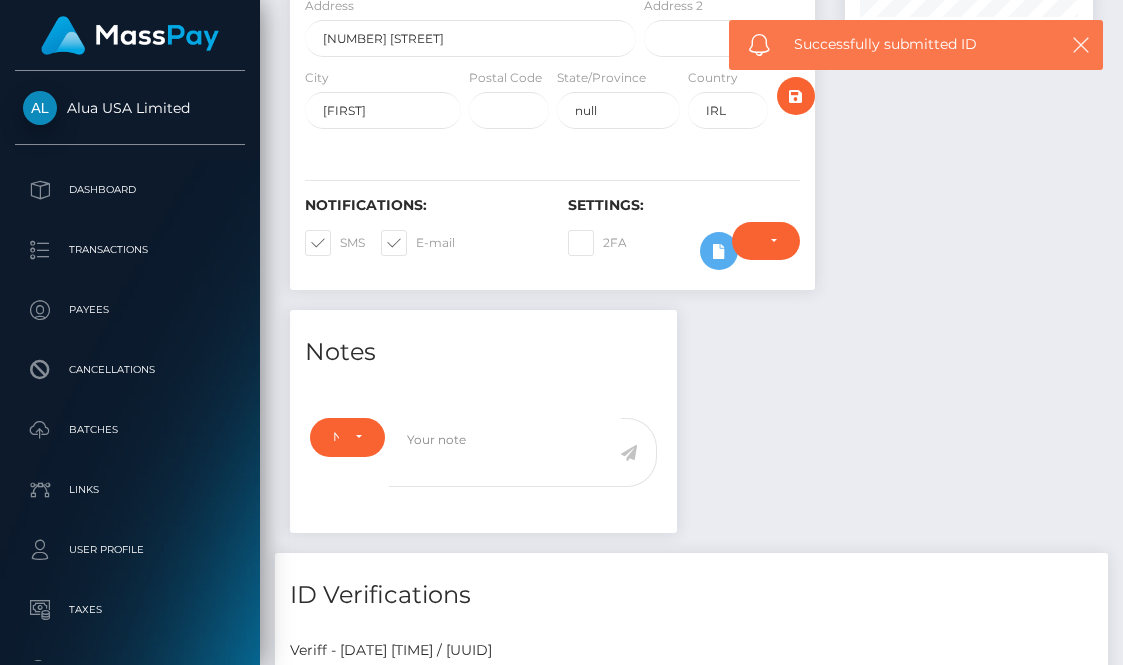 drag, startPoint x: 788, startPoint y: 434, endPoint x: 818, endPoint y: 651, distance: 219.06392 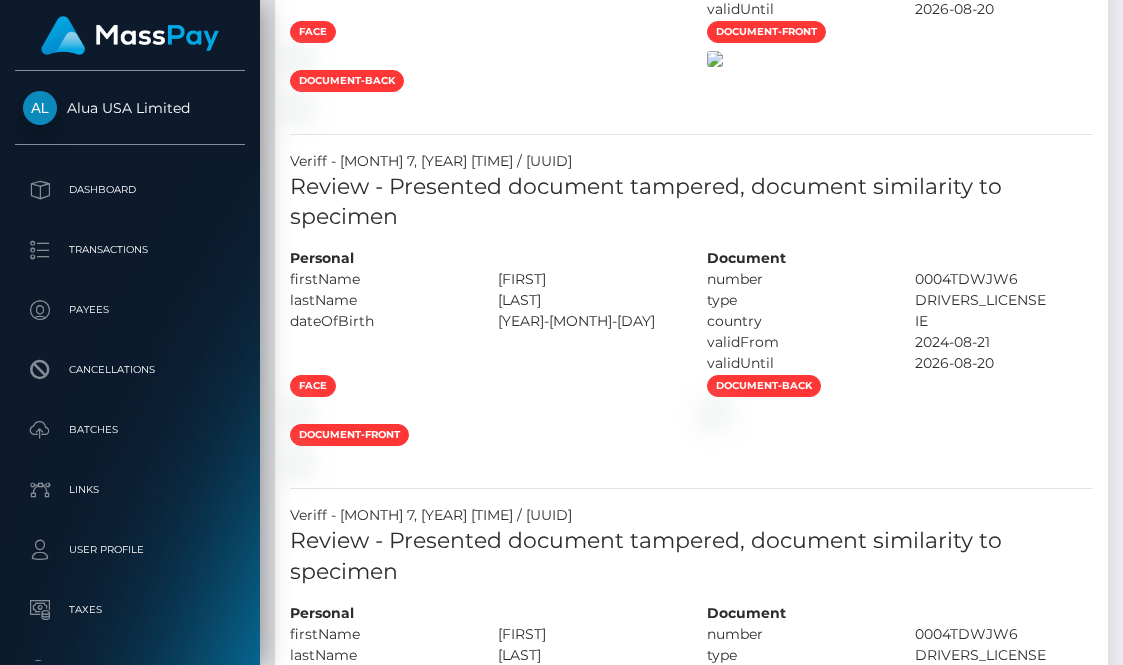 scroll, scrollTop: 1162, scrollLeft: 0, axis: vertical 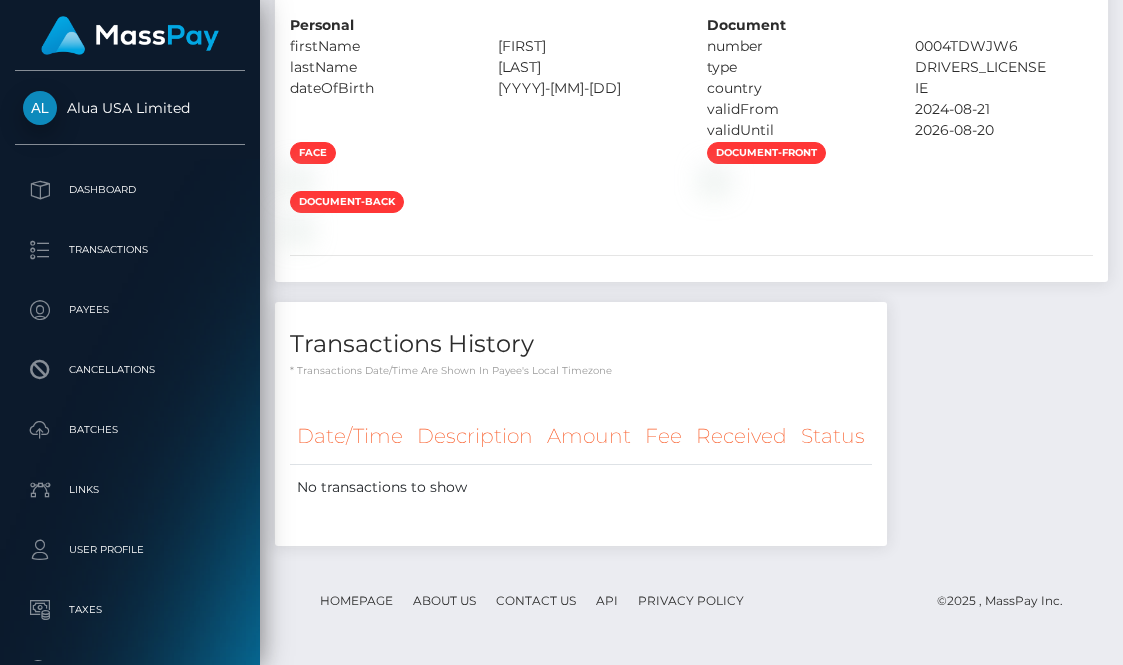 drag, startPoint x: 802, startPoint y: 379, endPoint x: 698, endPoint y: 405, distance: 107.200745 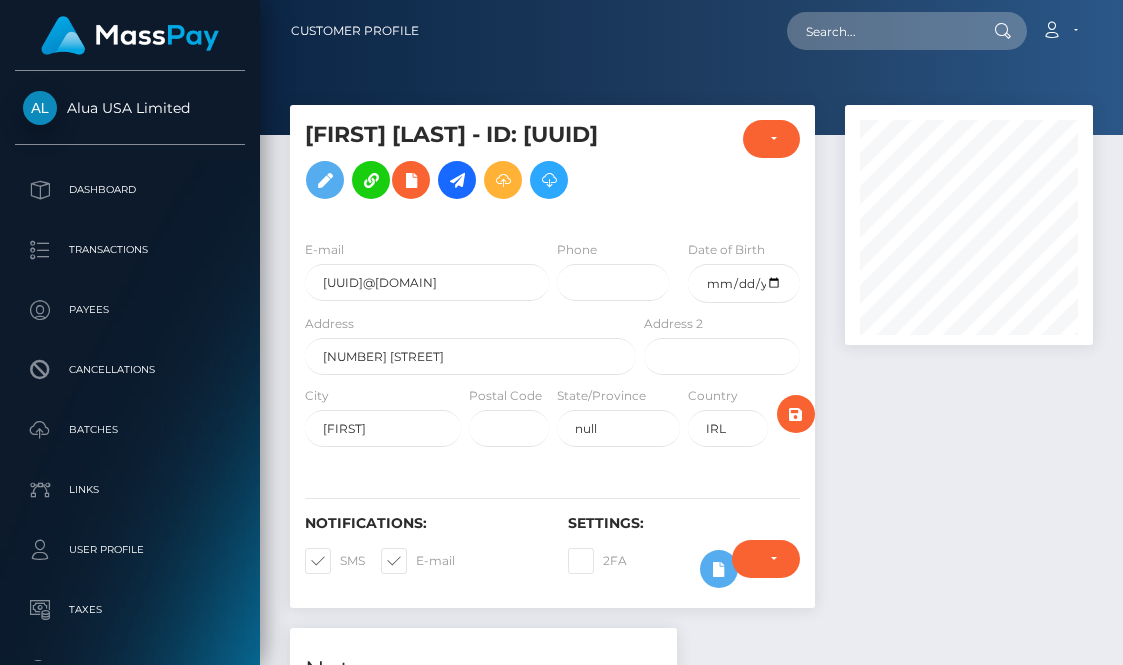 scroll, scrollTop: -1, scrollLeft: 0, axis: vertical 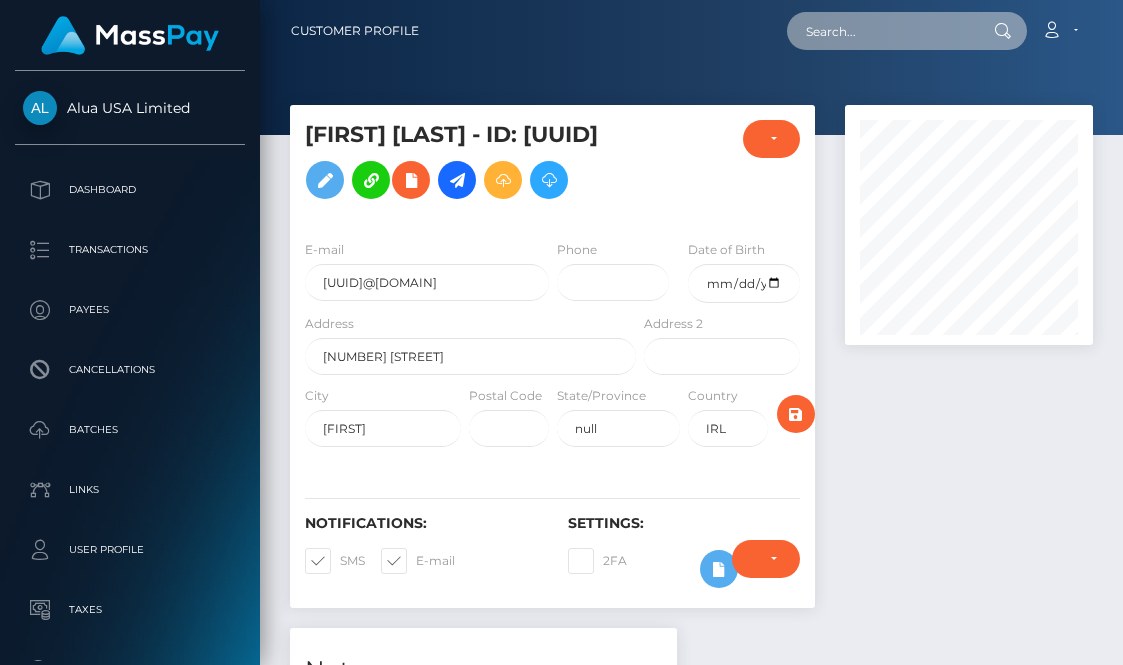click at bounding box center [881, 31] 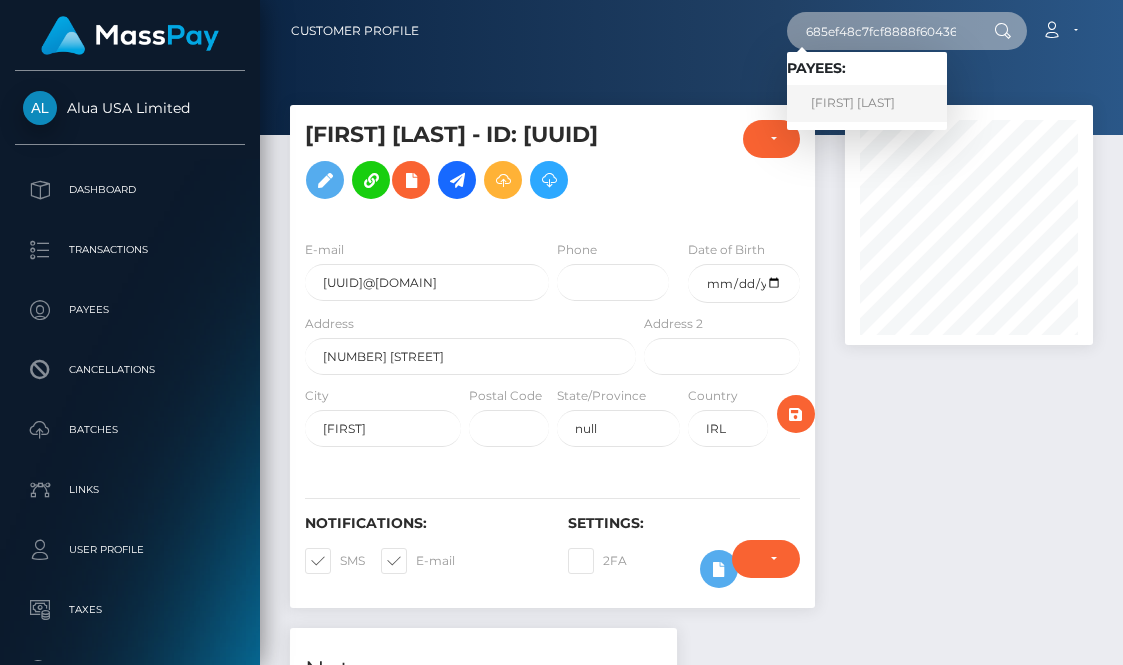type on "685ef48c7fcf8888f604360a" 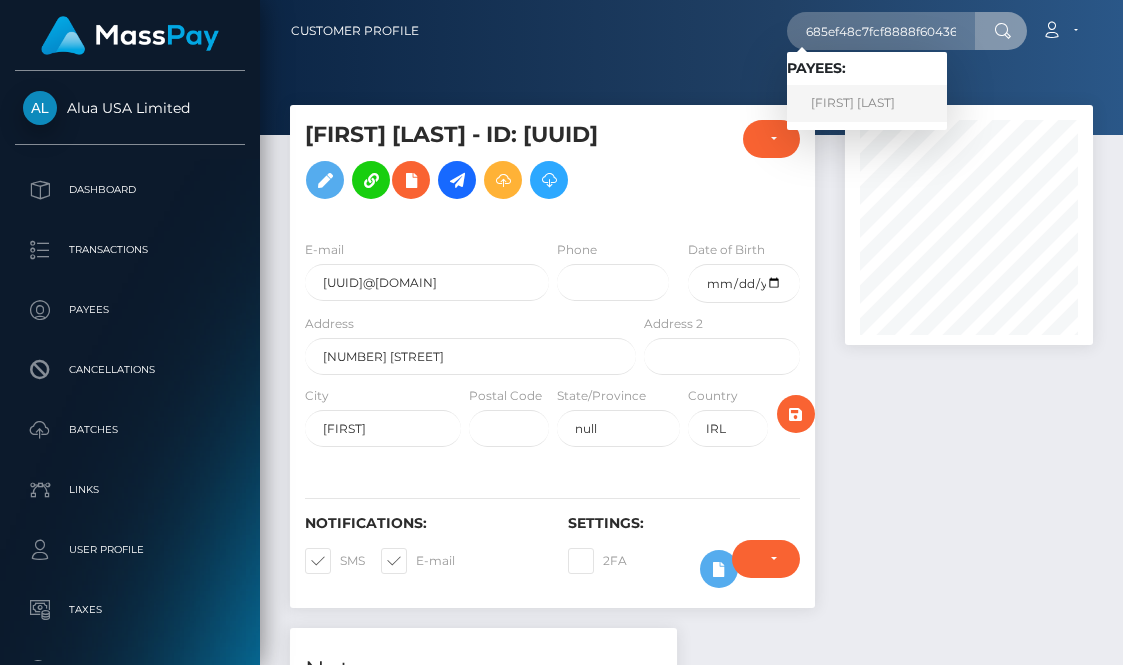click on "Danae  DiGiulio" at bounding box center (867, 103) 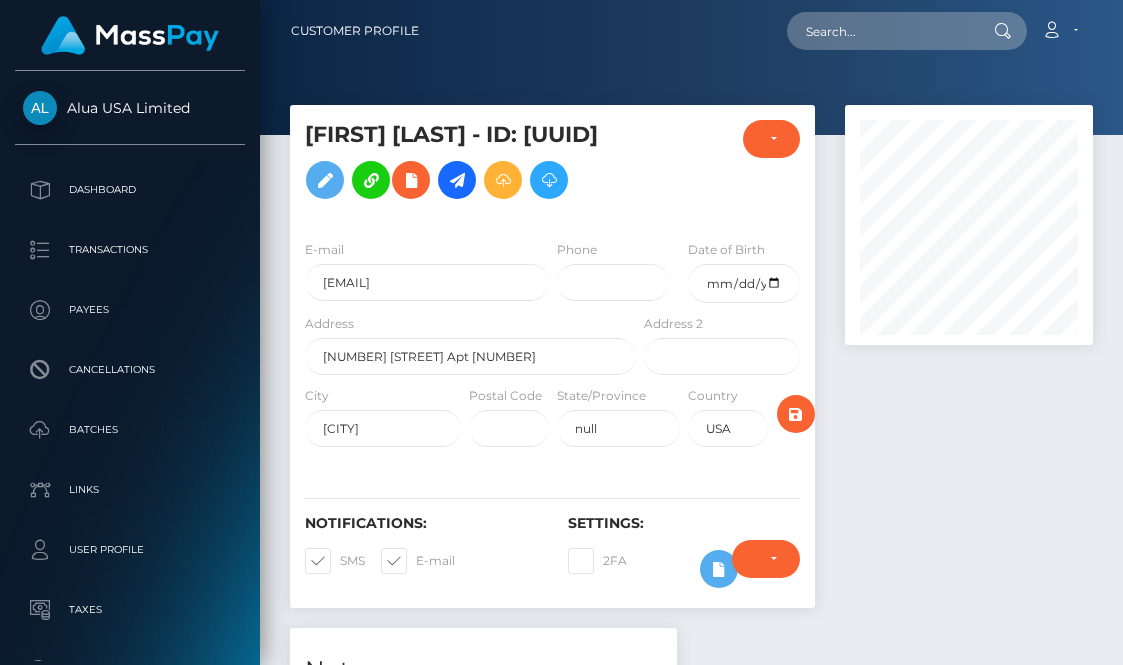 scroll, scrollTop: 0, scrollLeft: 0, axis: both 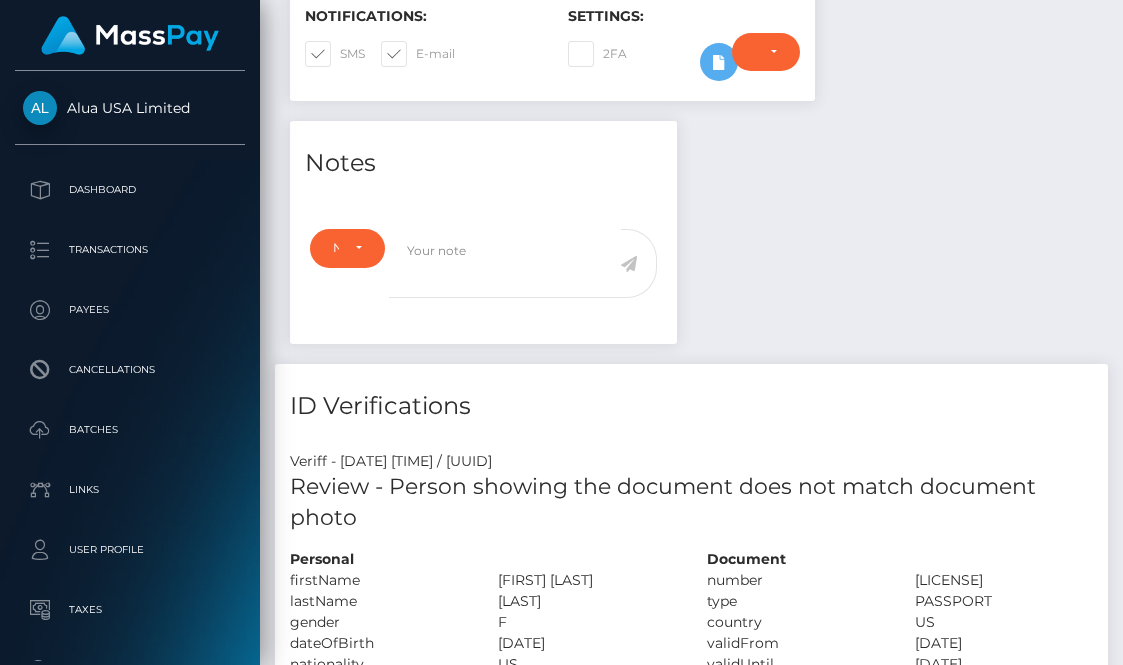 click on "Notes
Note Type
Compliance
Clear Compliance
General
Note Type" at bounding box center (691, 610) 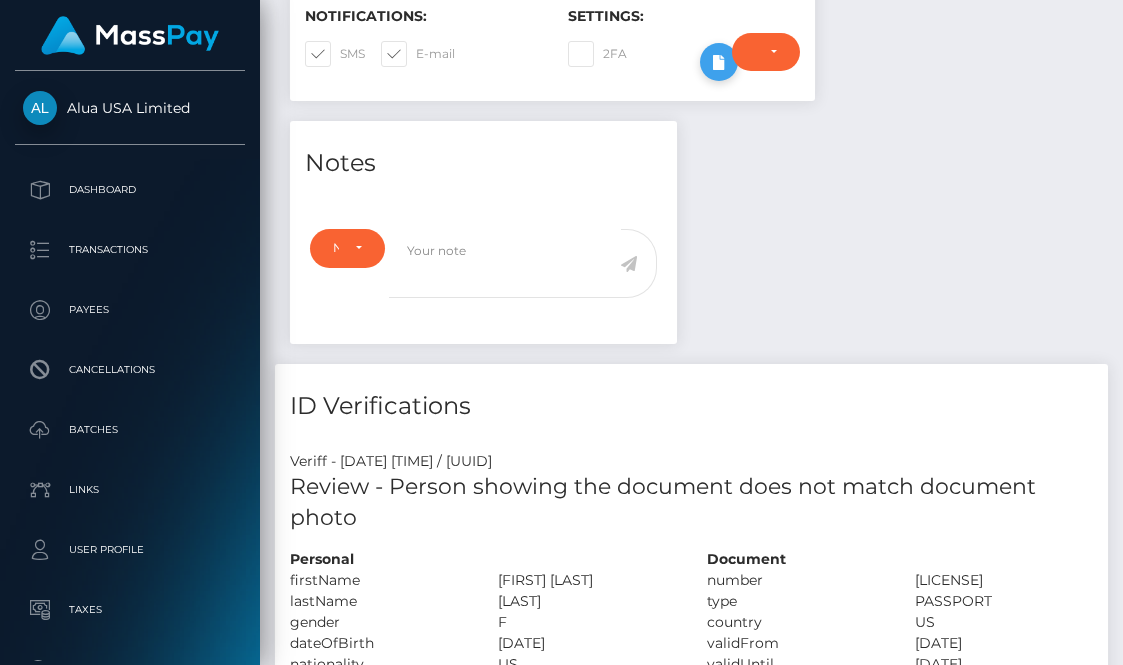 click at bounding box center [719, 62] 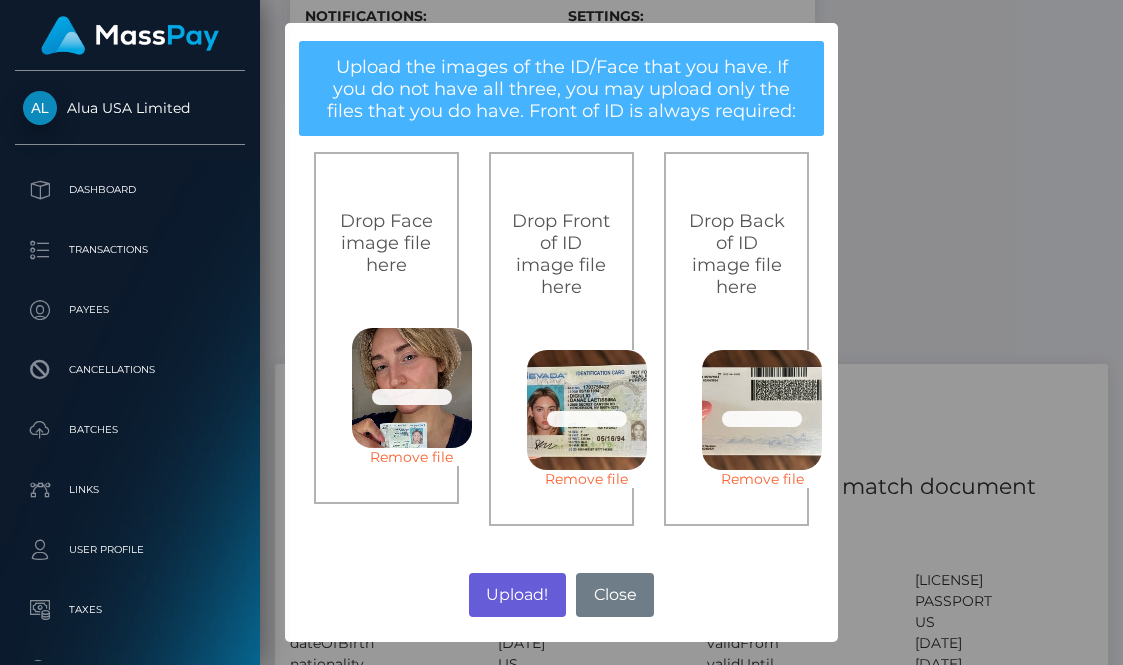 click on "Upload!" at bounding box center (517, 595) 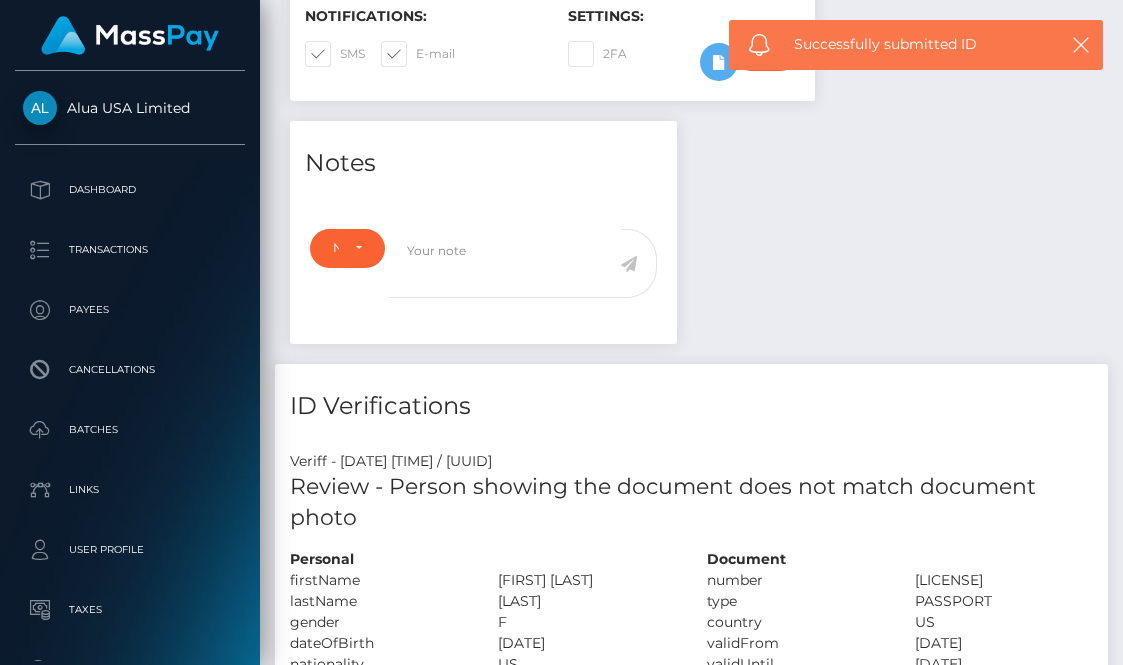click on "×   Upload the images of the ID/Face that you have. If you do not have all three, you may upload only the files that you do have. Front of ID is always required:     Drop Face image file here            64.4  KB      77be980955fb440ce64a00b8c931a335fc723df23ee64138f980a6059d48865f.jpeg                         Check                                                      Error                                                           Remove file Drop Front of ID image file here            49.1  KB      1f529e63dae5fcbd58b2e9c36fa2e98d658ed658fc9a50583bc4204314d972d4.jpeg                         Check                                                      Error                                                           Remove file Drop Back of ID image file here            34.2  KB      66d2978a0aae6ac2c223ecd8bea4155221f9b11206ebb2d9025340cd17aff00a.jpeg                         Check                                                      Error                                                           Remove file No" at bounding box center (561, 332) 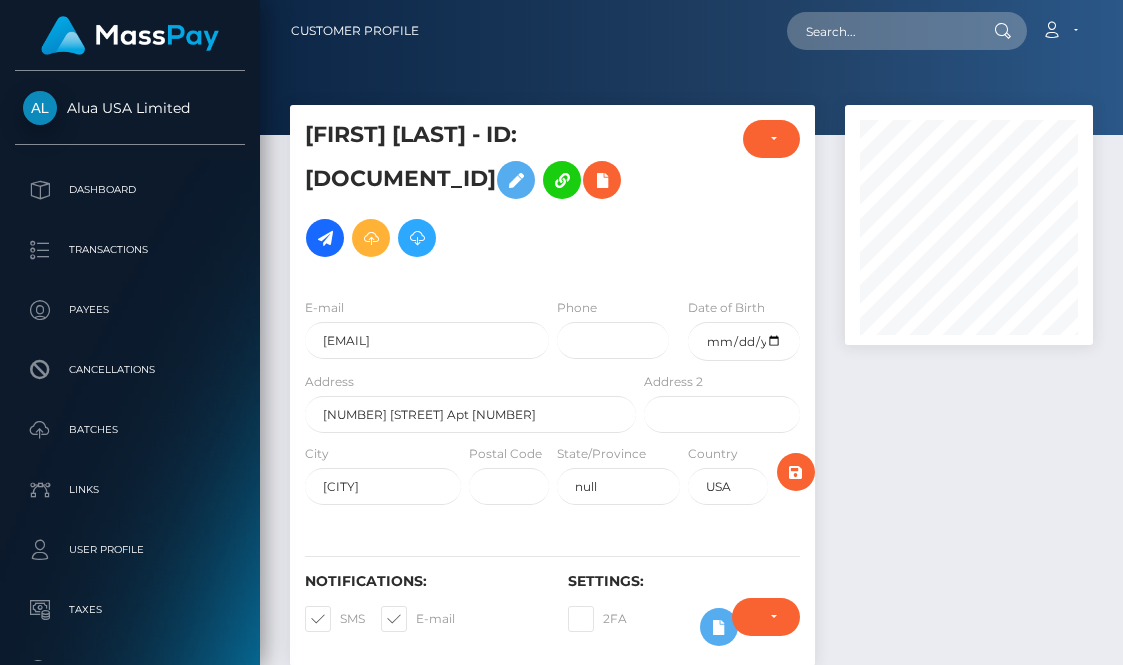 scroll, scrollTop: 343, scrollLeft: 0, axis: vertical 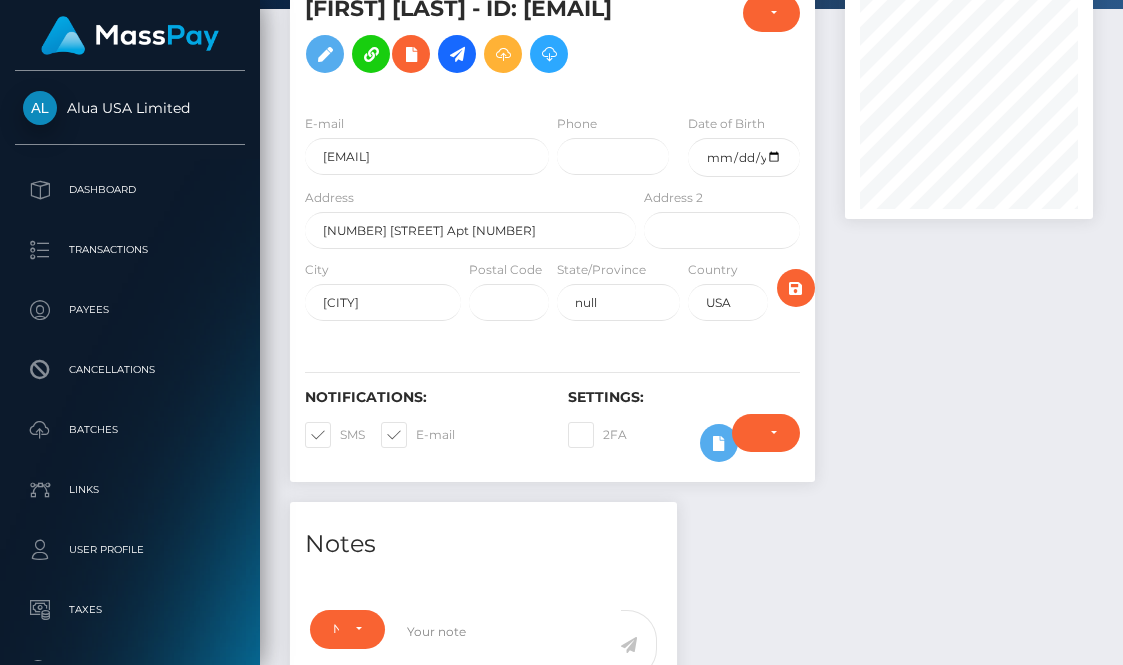 click at bounding box center [969, 240] 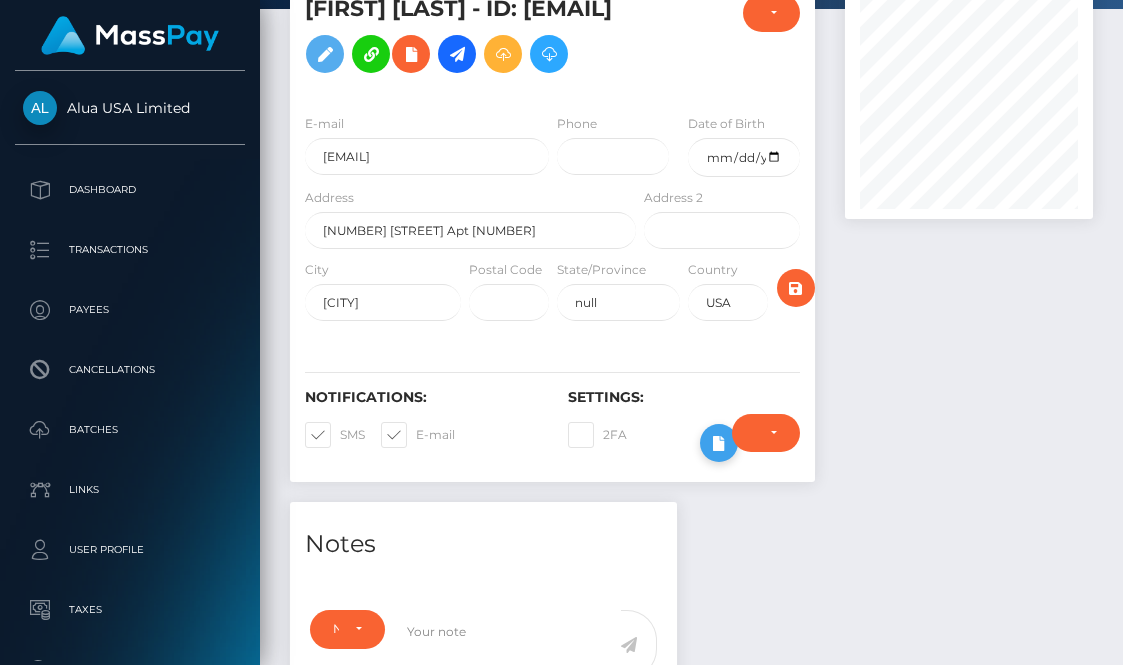 click at bounding box center [719, 443] 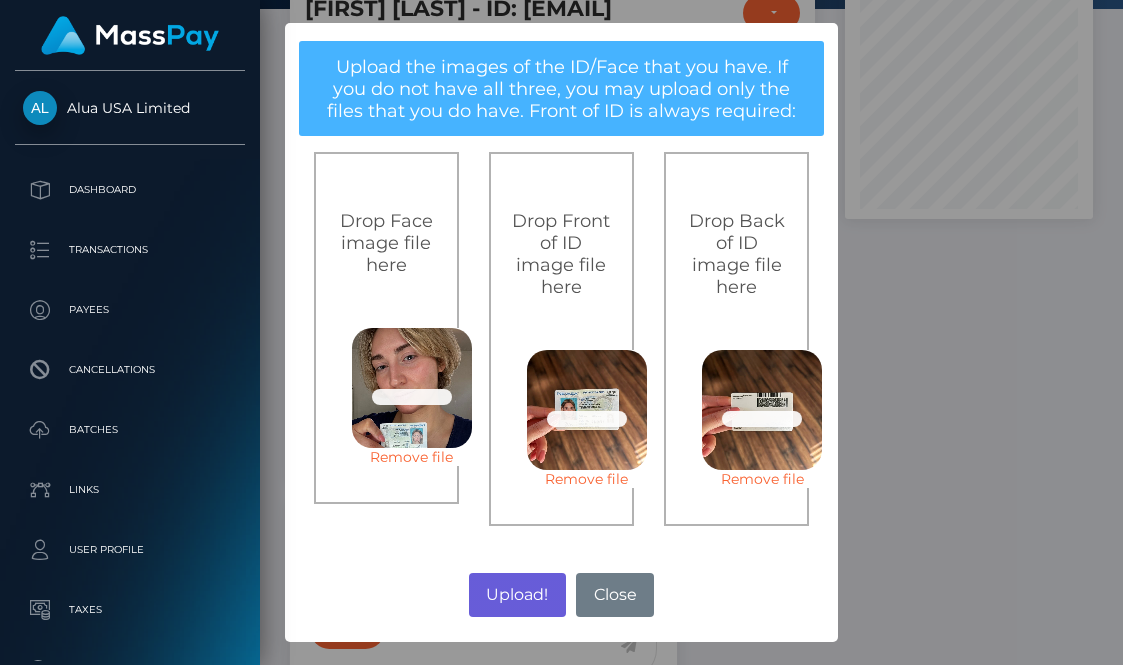 click on "Upload!" at bounding box center [517, 595] 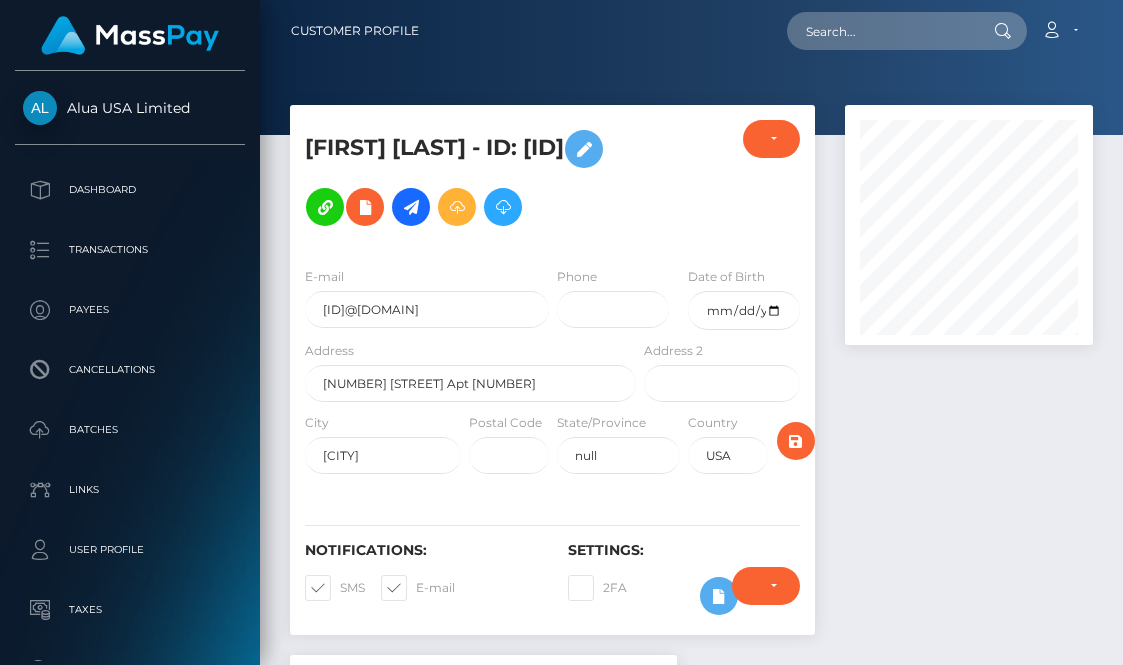 scroll, scrollTop: 485, scrollLeft: 0, axis: vertical 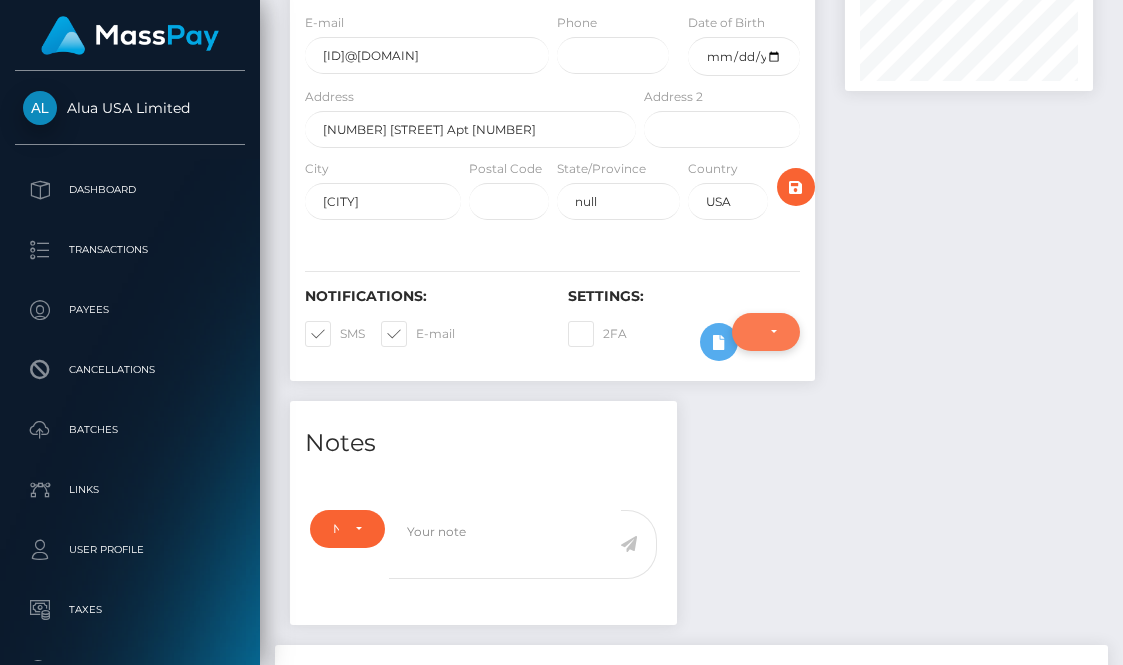 click on "Require ID/Selfie Verification" at bounding box center (766, 332) 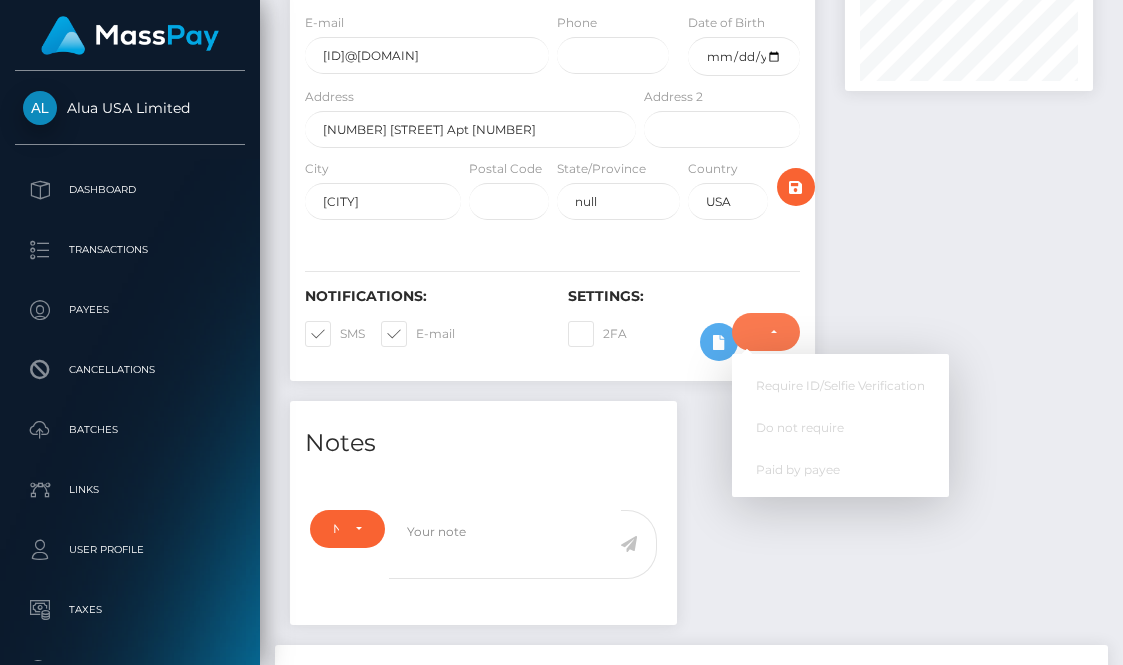 click on "Require ID/Selfie Verification
Do
not
require
Paid by
payee
Require ID/Selfie Verification   Require ID/Selfie Verification" at bounding box center [766, 342] 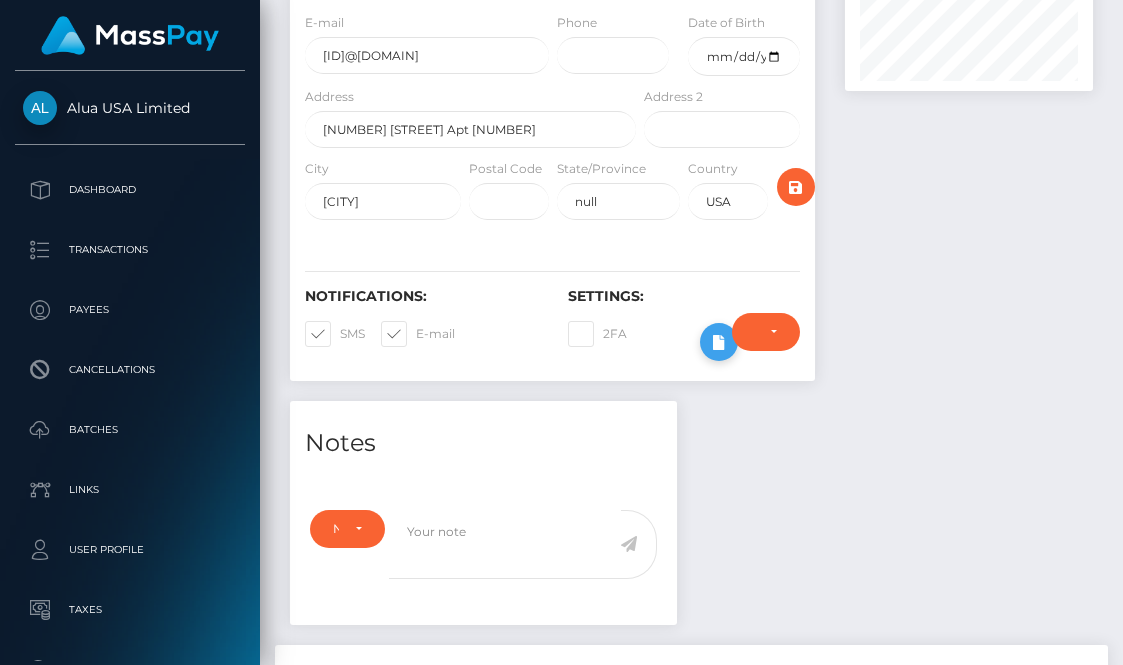 click at bounding box center [719, 342] 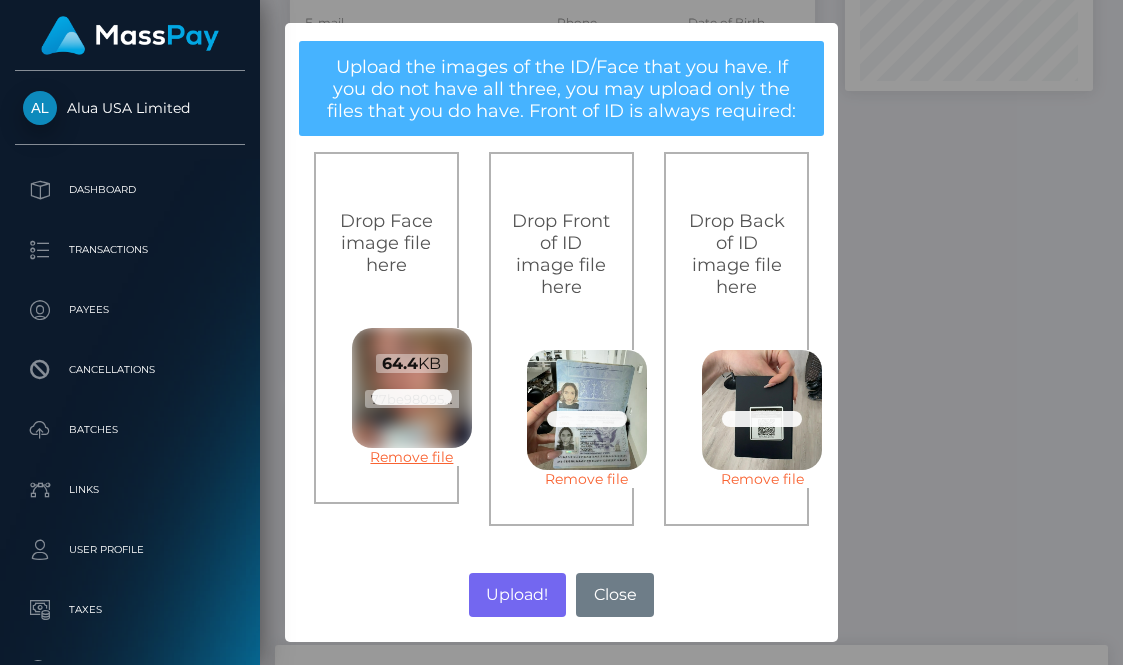 click on "Remove file" at bounding box center (412, 457) 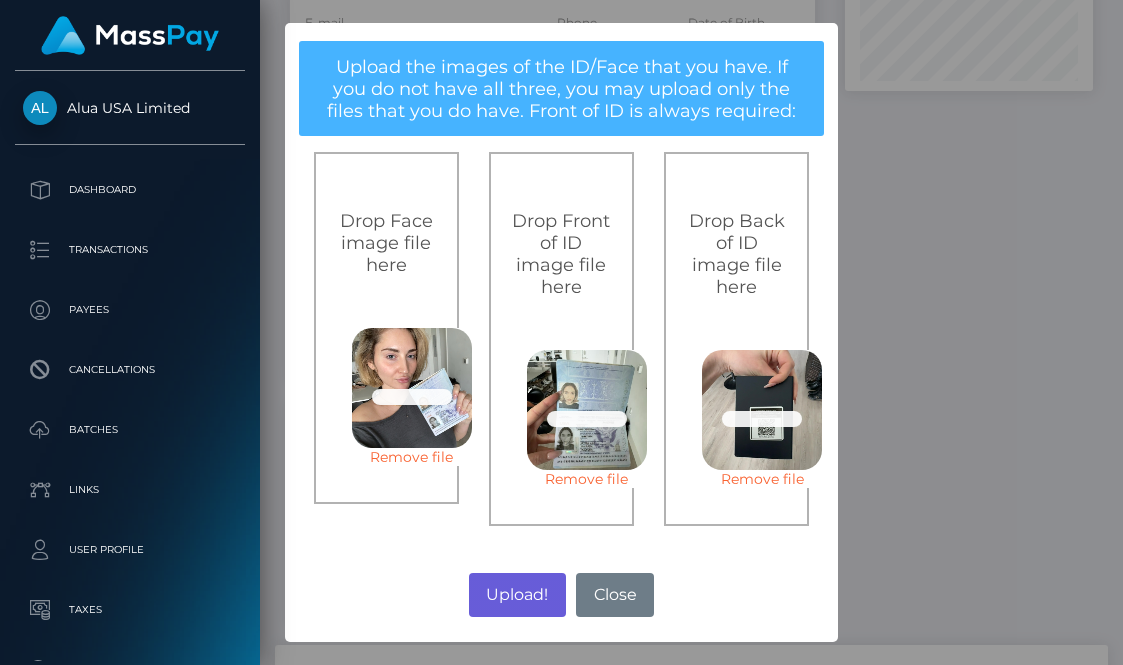 click on "Upload!" at bounding box center [517, 595] 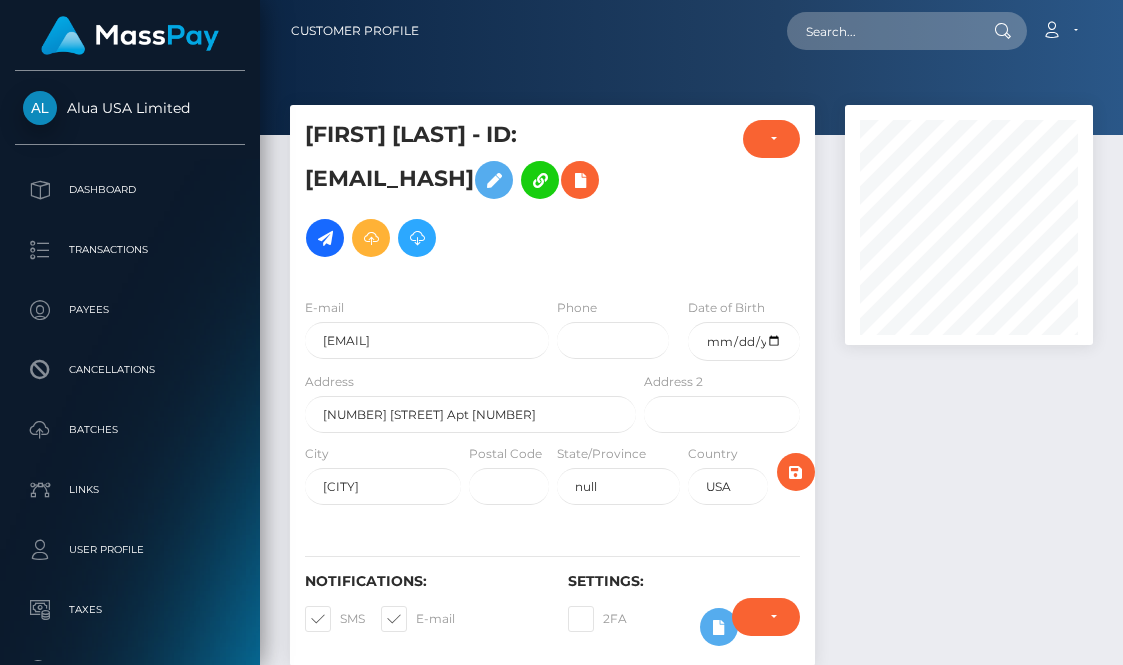 scroll, scrollTop: 555, scrollLeft: 0, axis: vertical 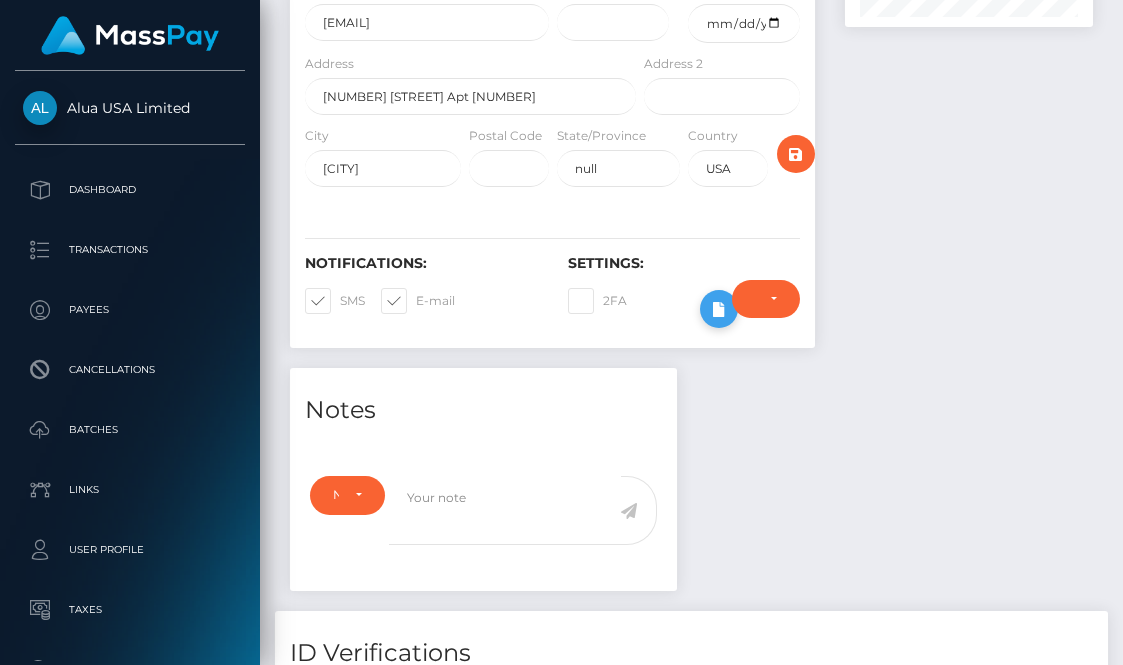 click at bounding box center (719, 309) 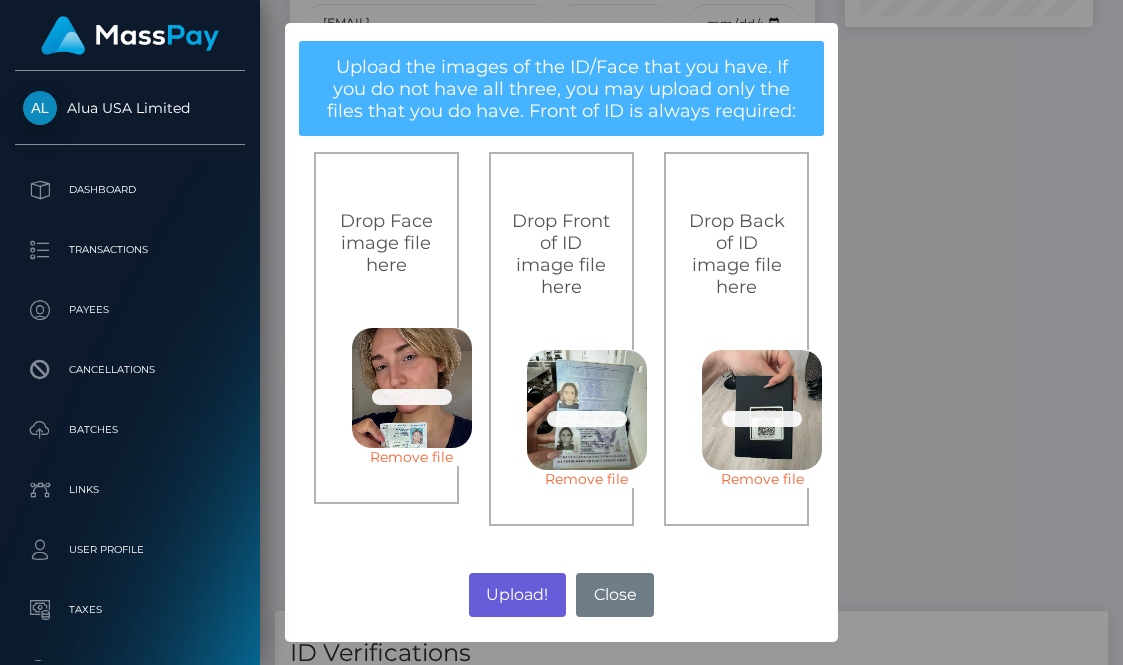 click on "Upload!" at bounding box center (517, 595) 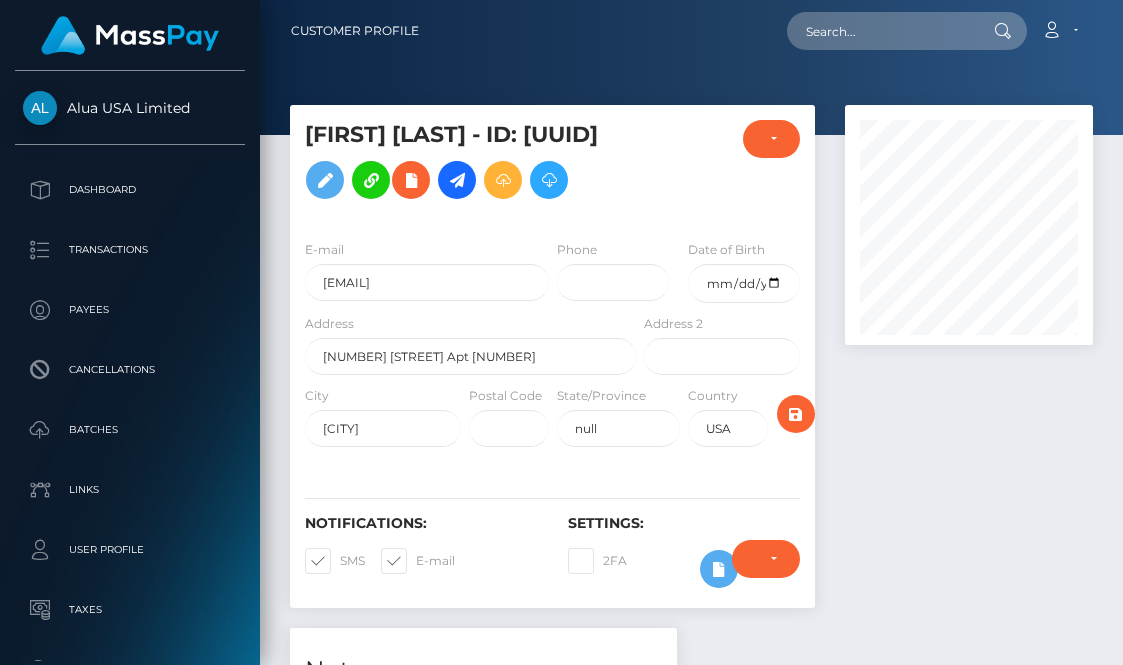 scroll, scrollTop: 722, scrollLeft: 0, axis: vertical 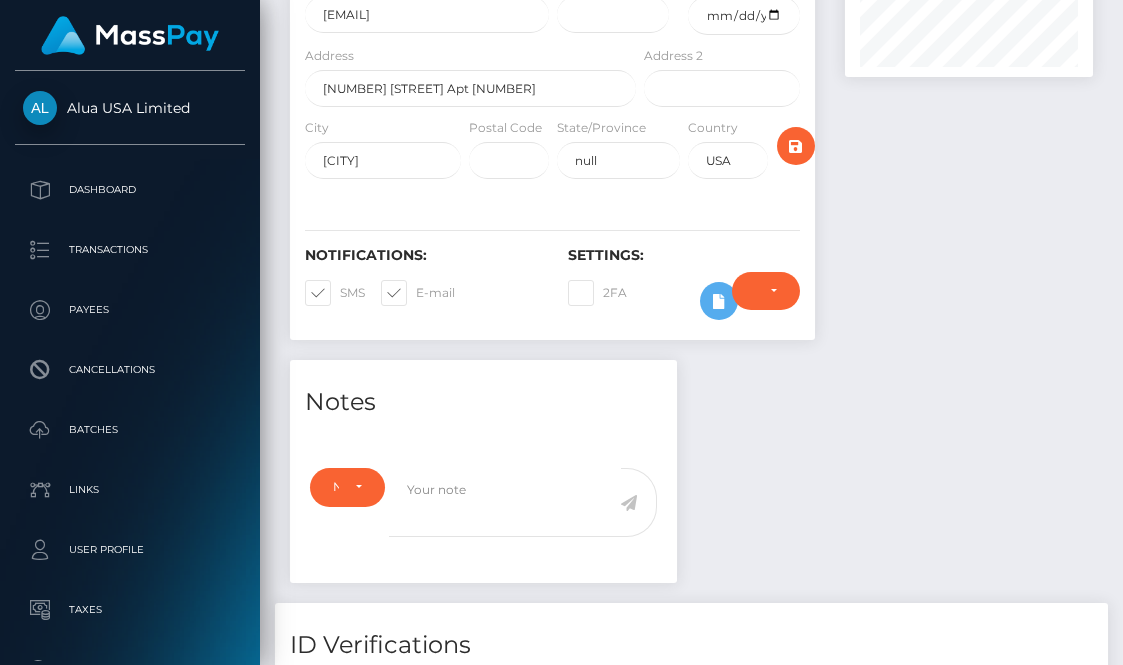click at bounding box center [969, 98] 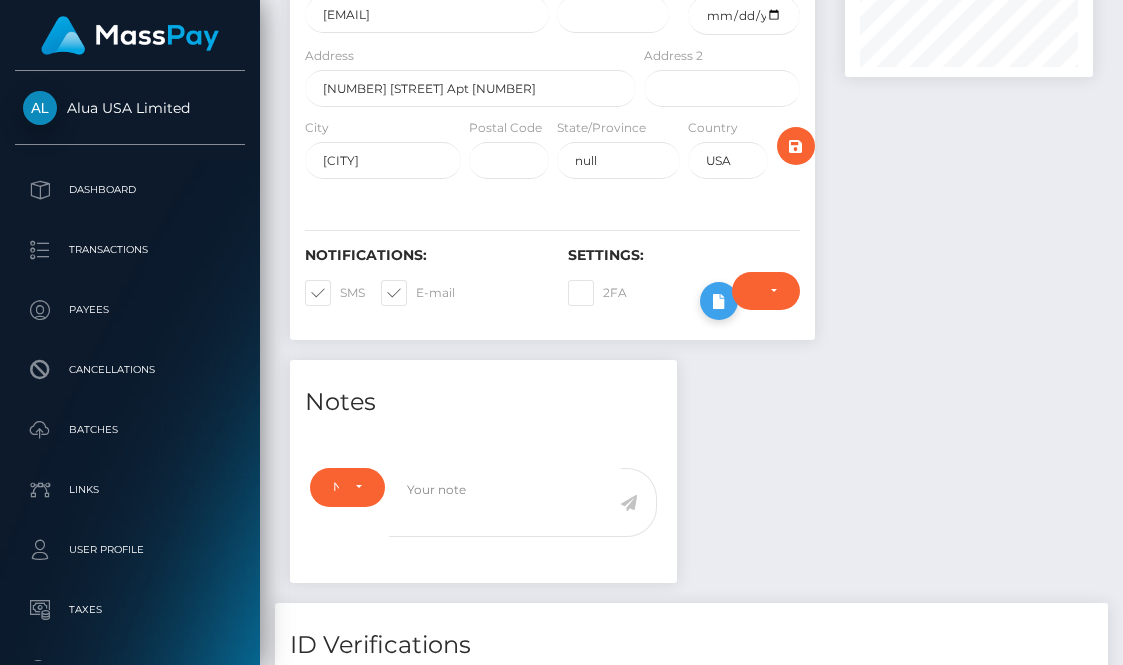 click at bounding box center [719, 301] 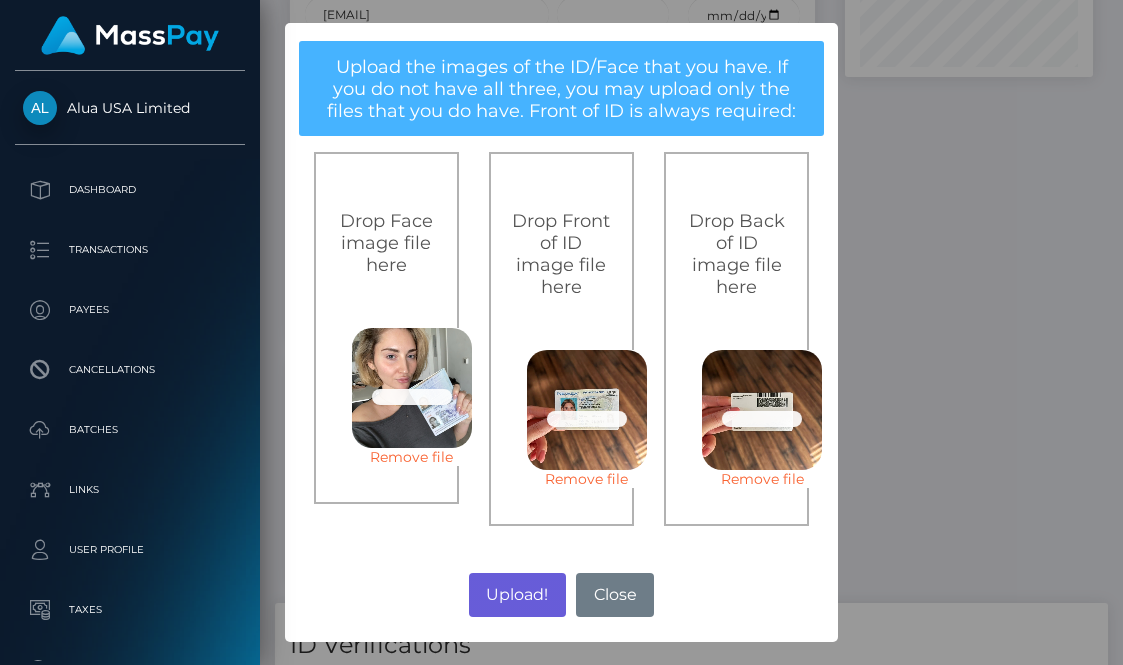click on "Upload!" at bounding box center (517, 595) 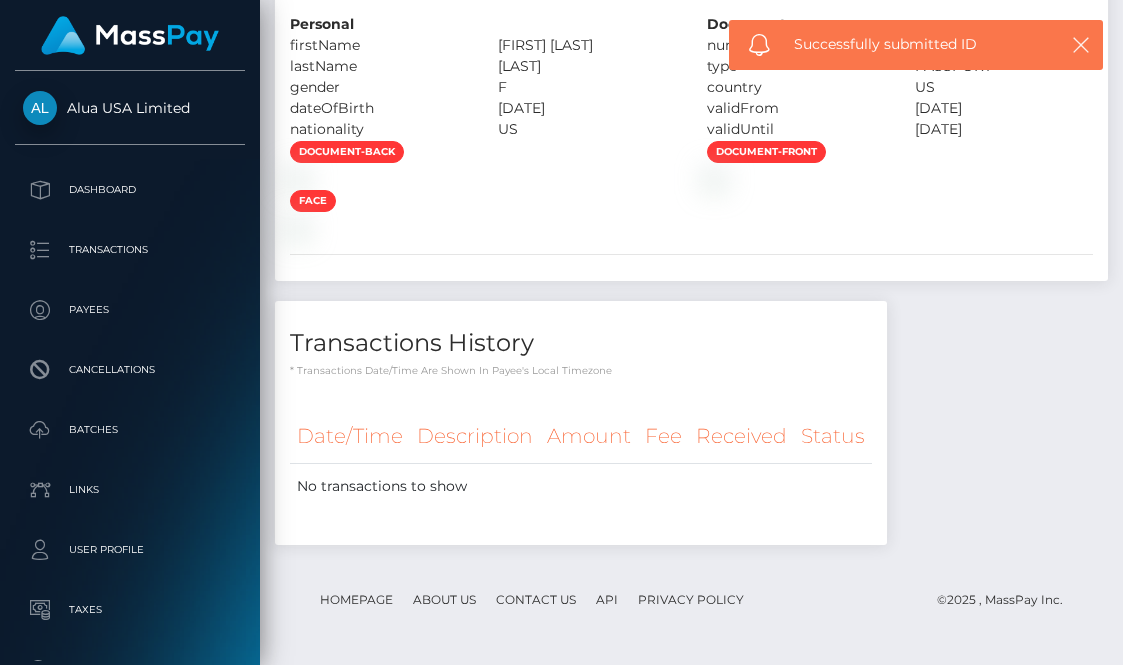 scroll, scrollTop: 3463, scrollLeft: 0, axis: vertical 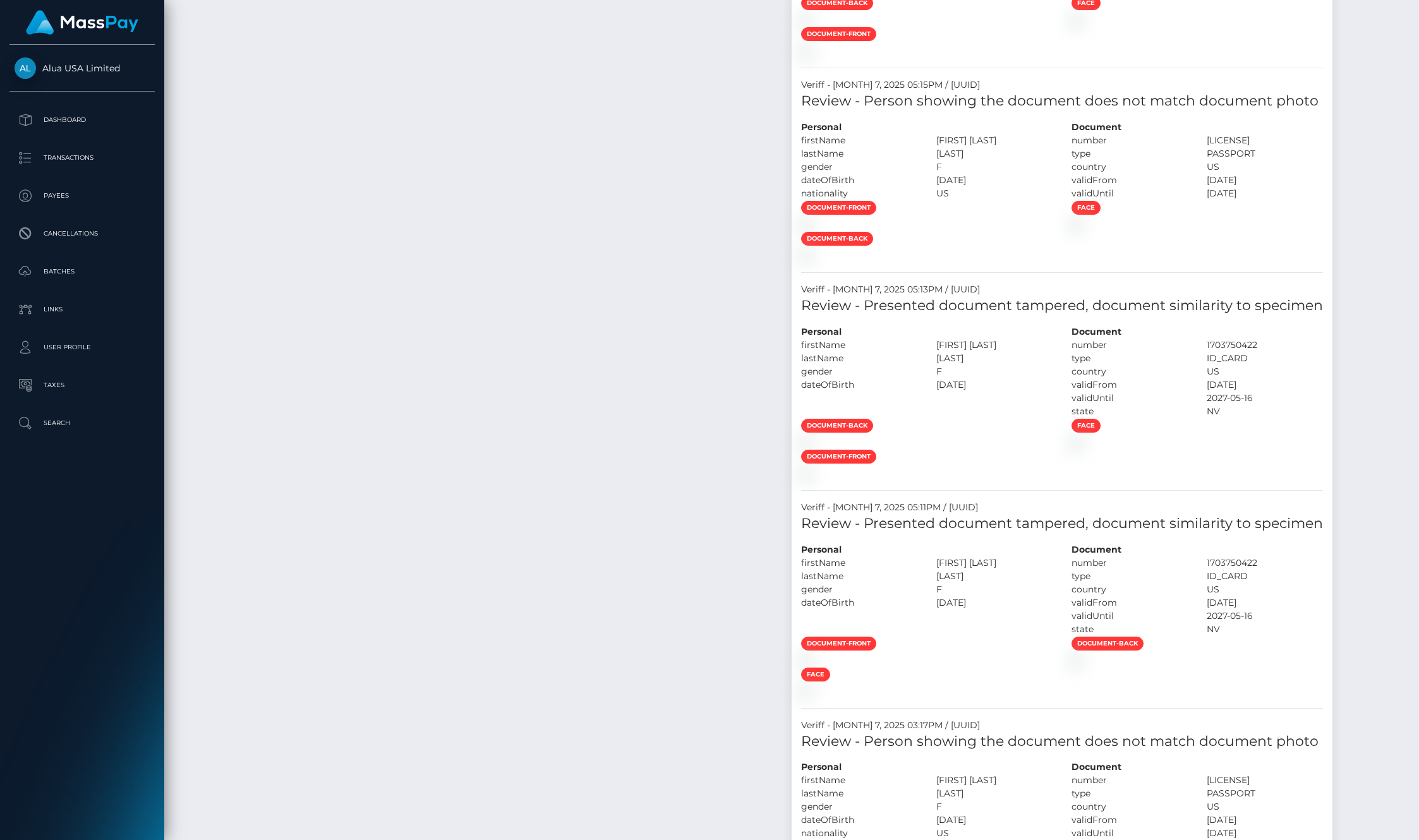 click on "document-back
face
document-front" at bounding box center (1062, 27) 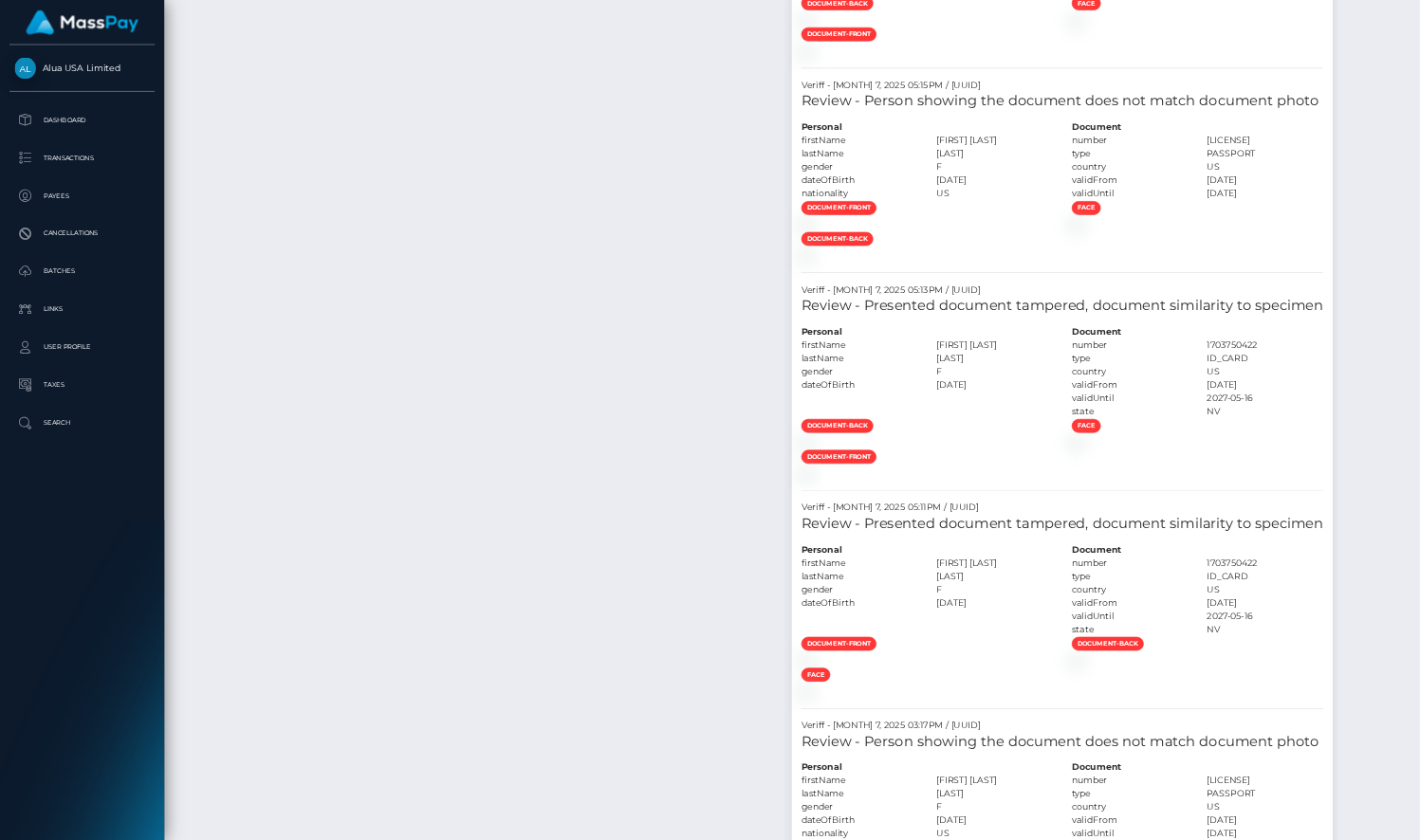 scroll, scrollTop: 228, scrollLeft: 362, axis: both 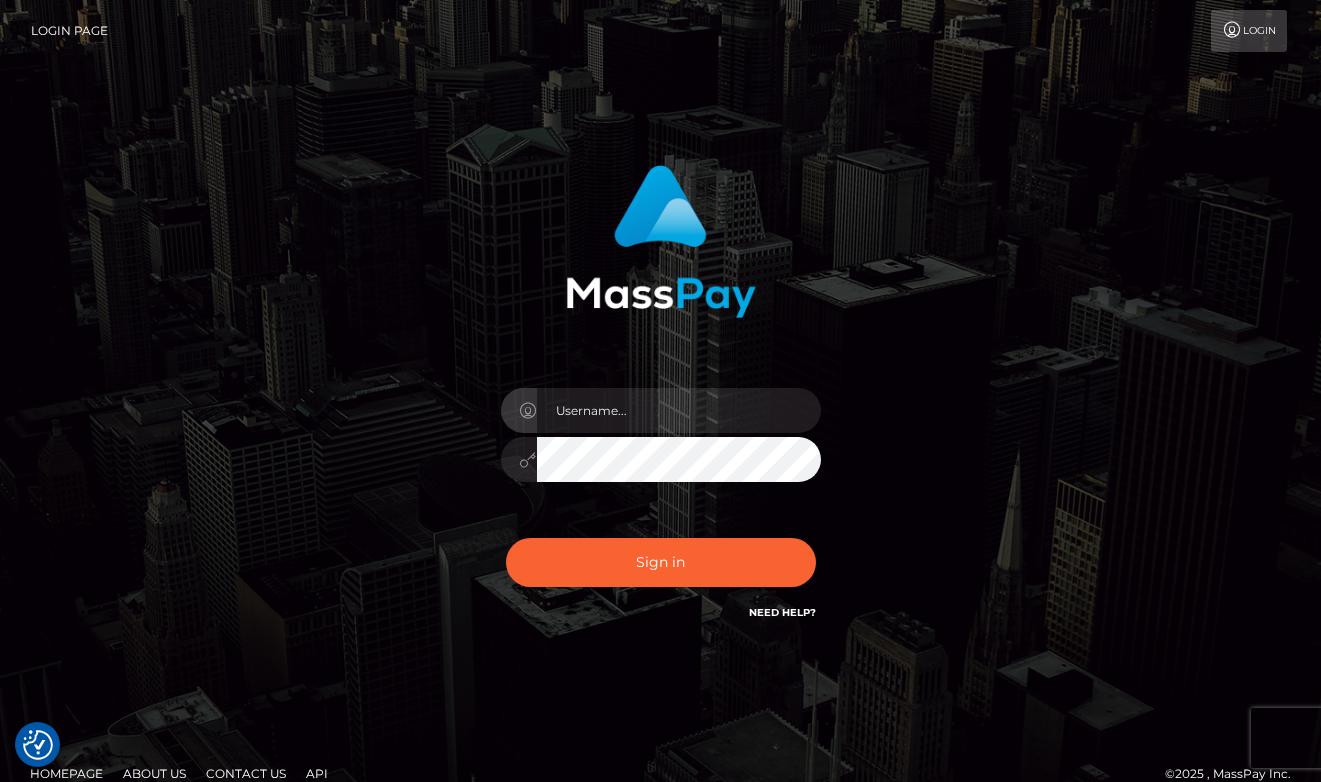 checkbox on "true" 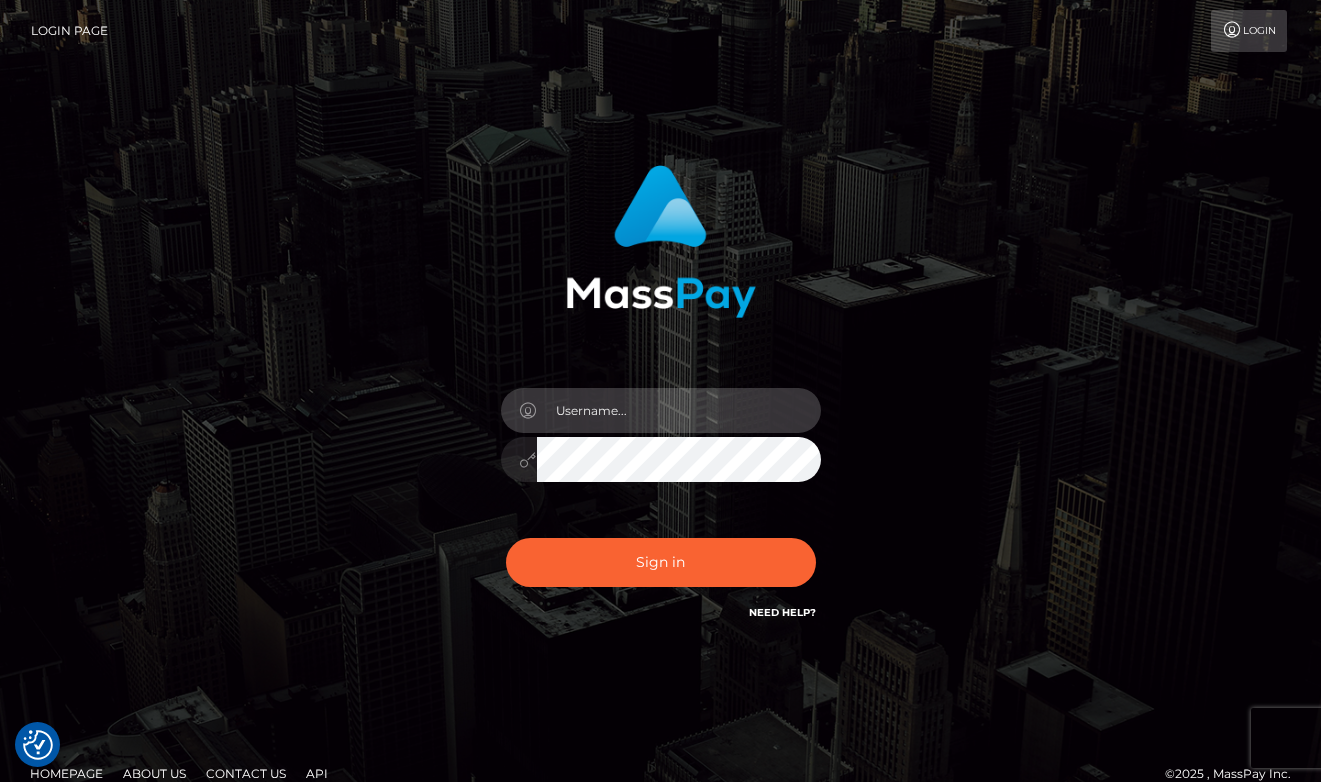 scroll, scrollTop: 0, scrollLeft: 0, axis: both 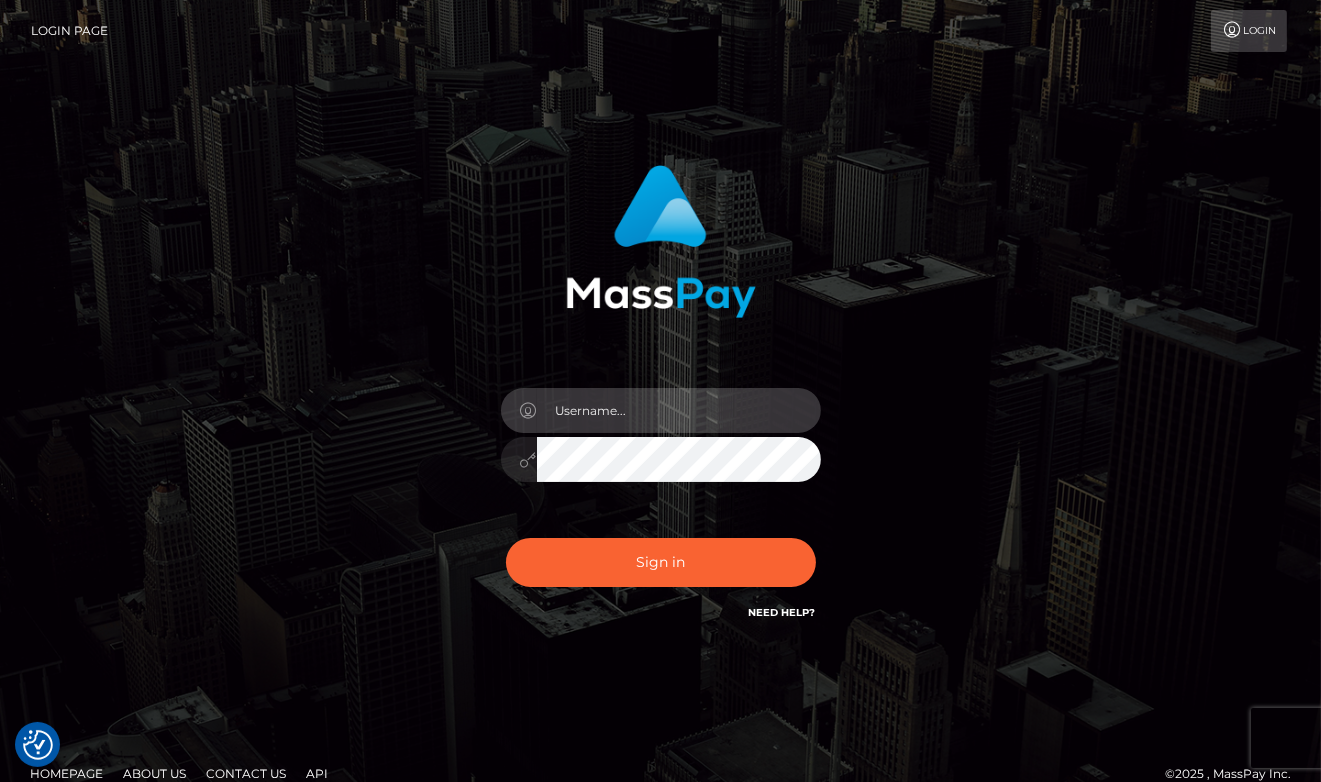 type on "aluasupport" 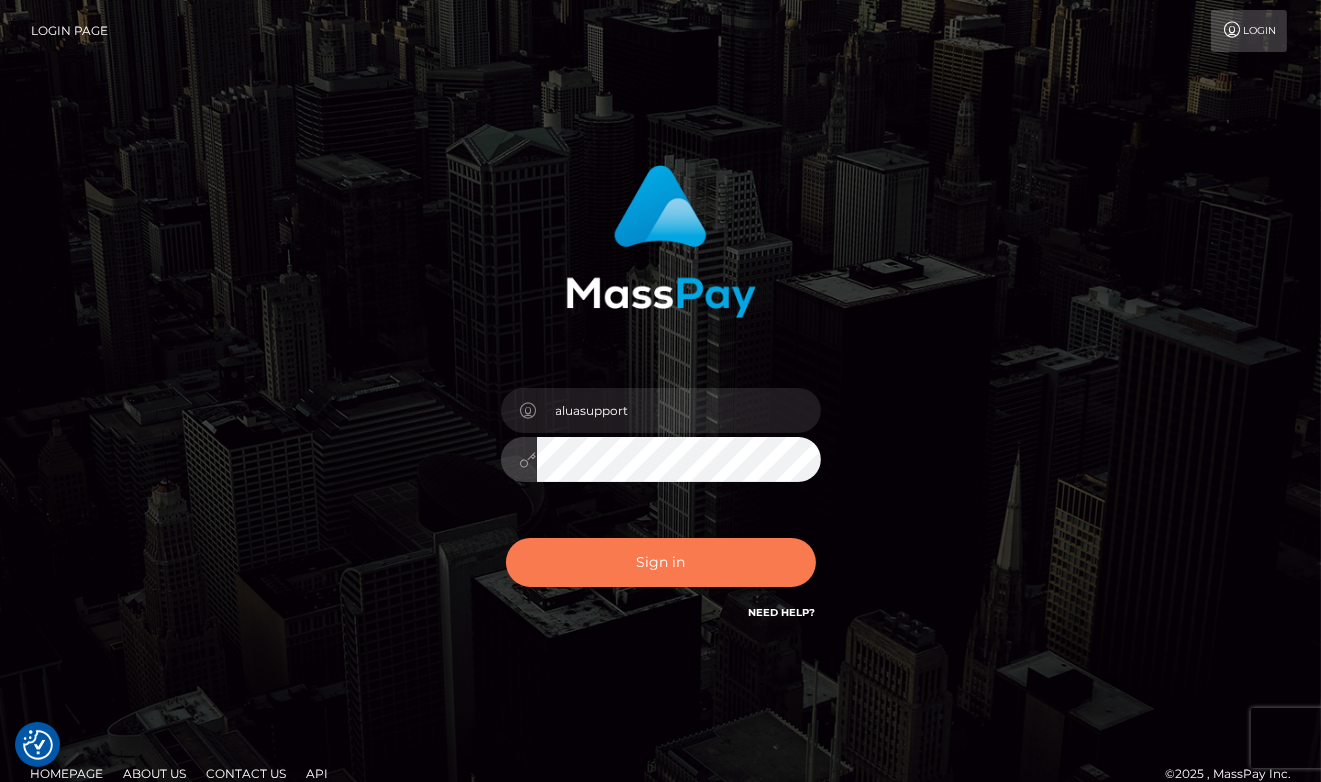 click on "Sign in" at bounding box center (661, 562) 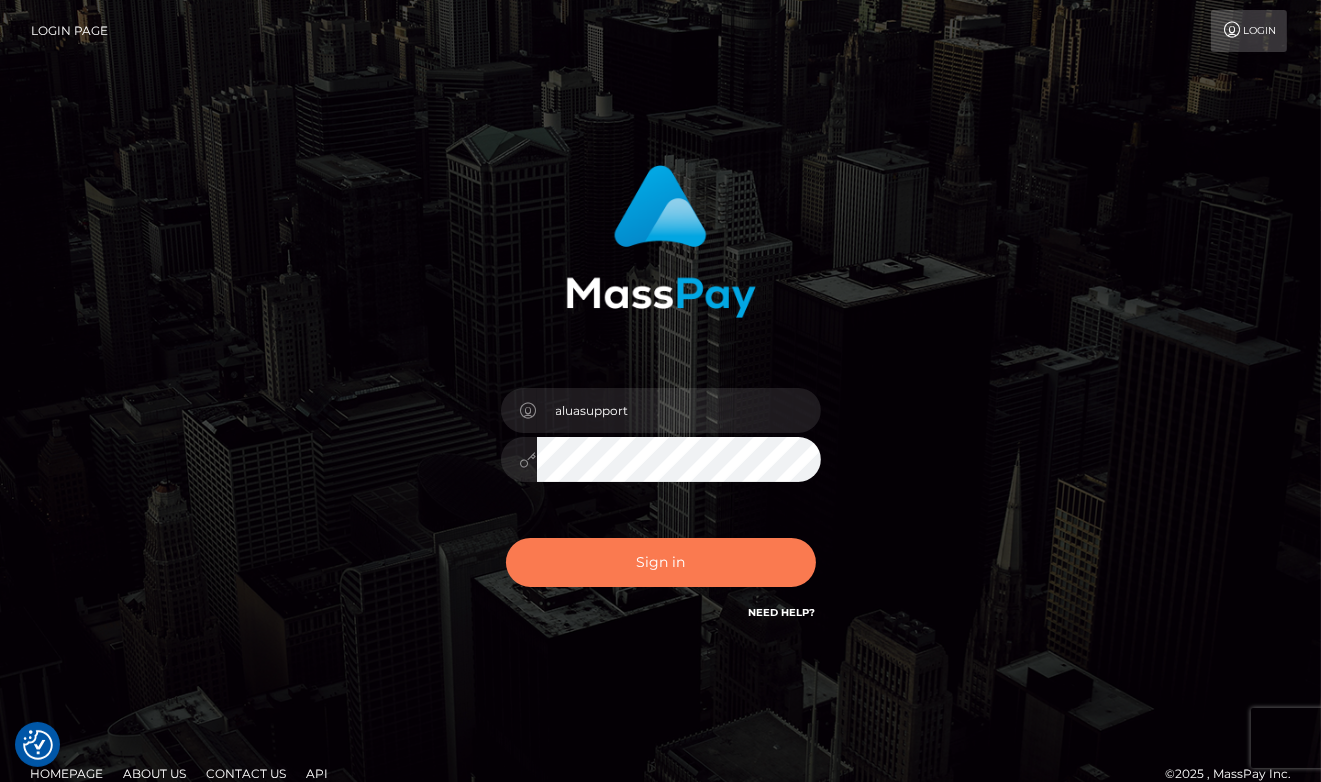 click on "Sign in" at bounding box center (661, 562) 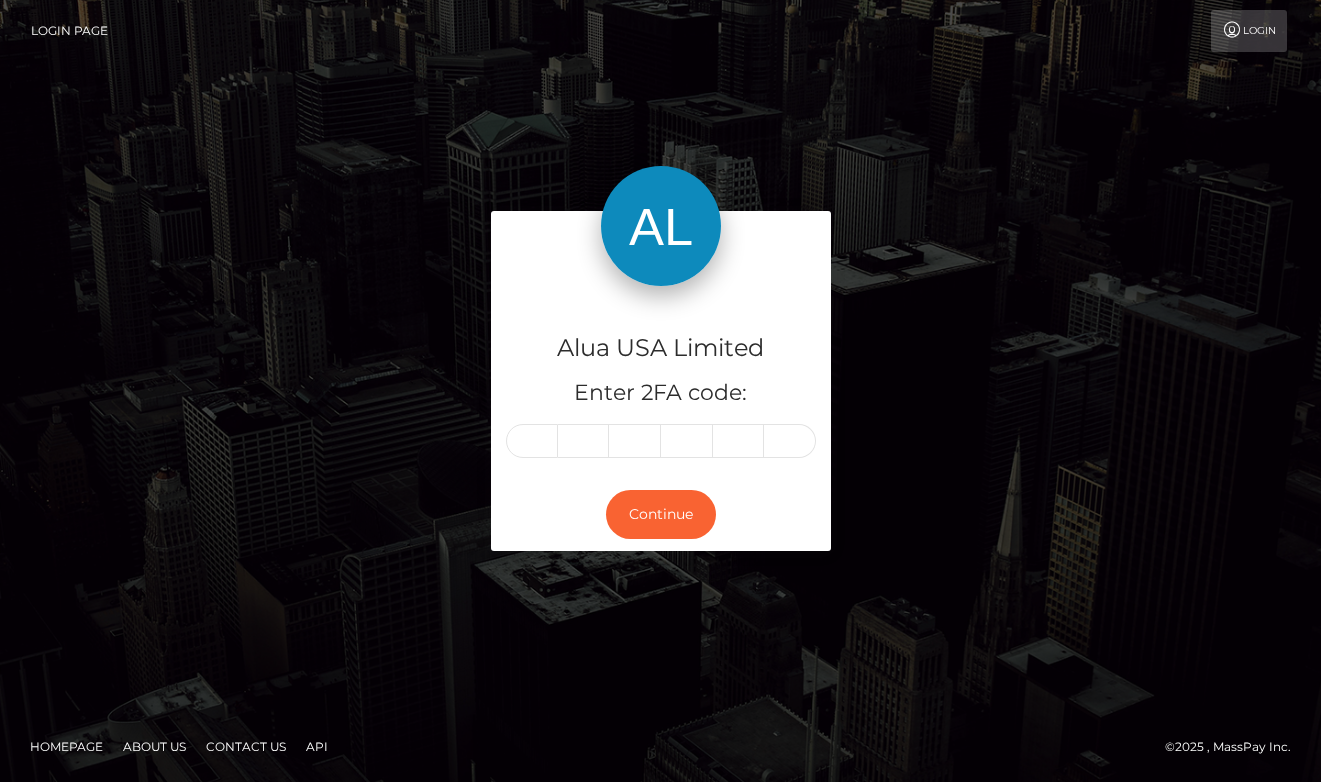 scroll, scrollTop: 0, scrollLeft: 0, axis: both 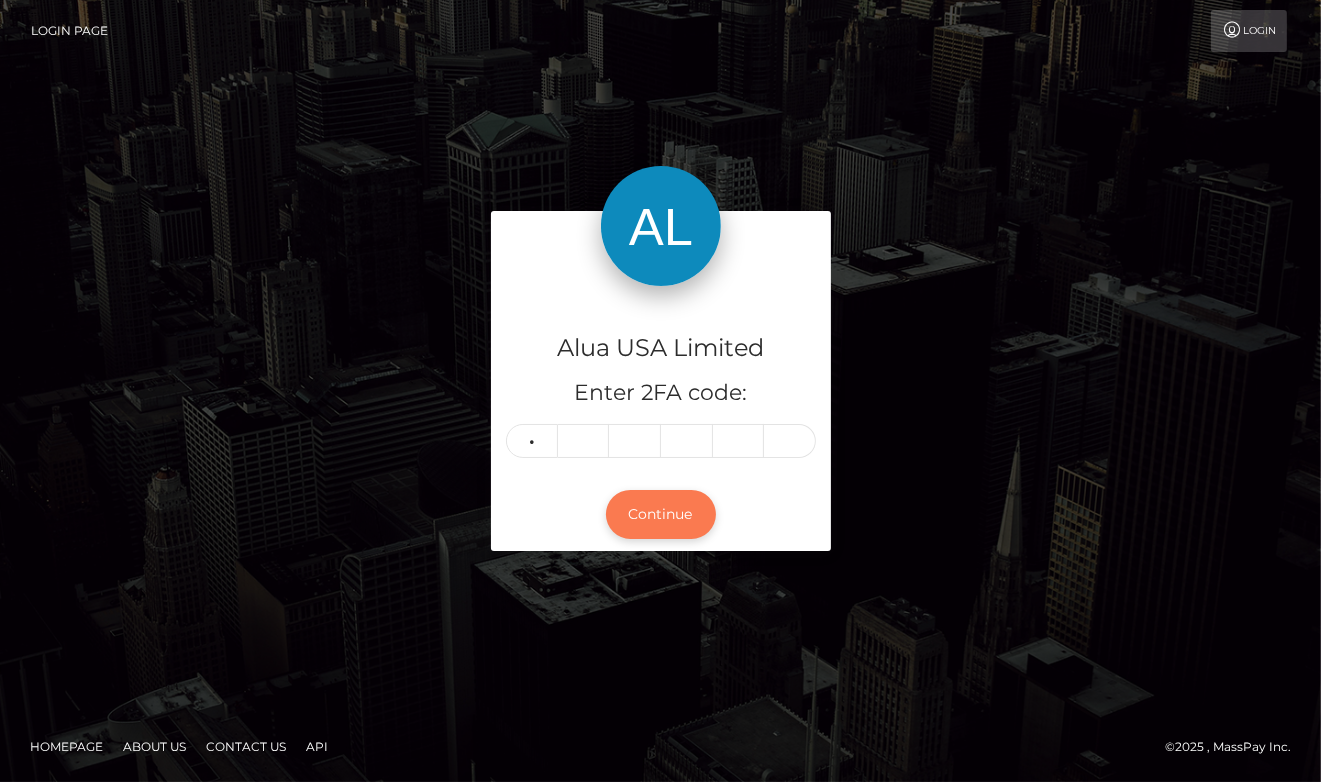 type on "3" 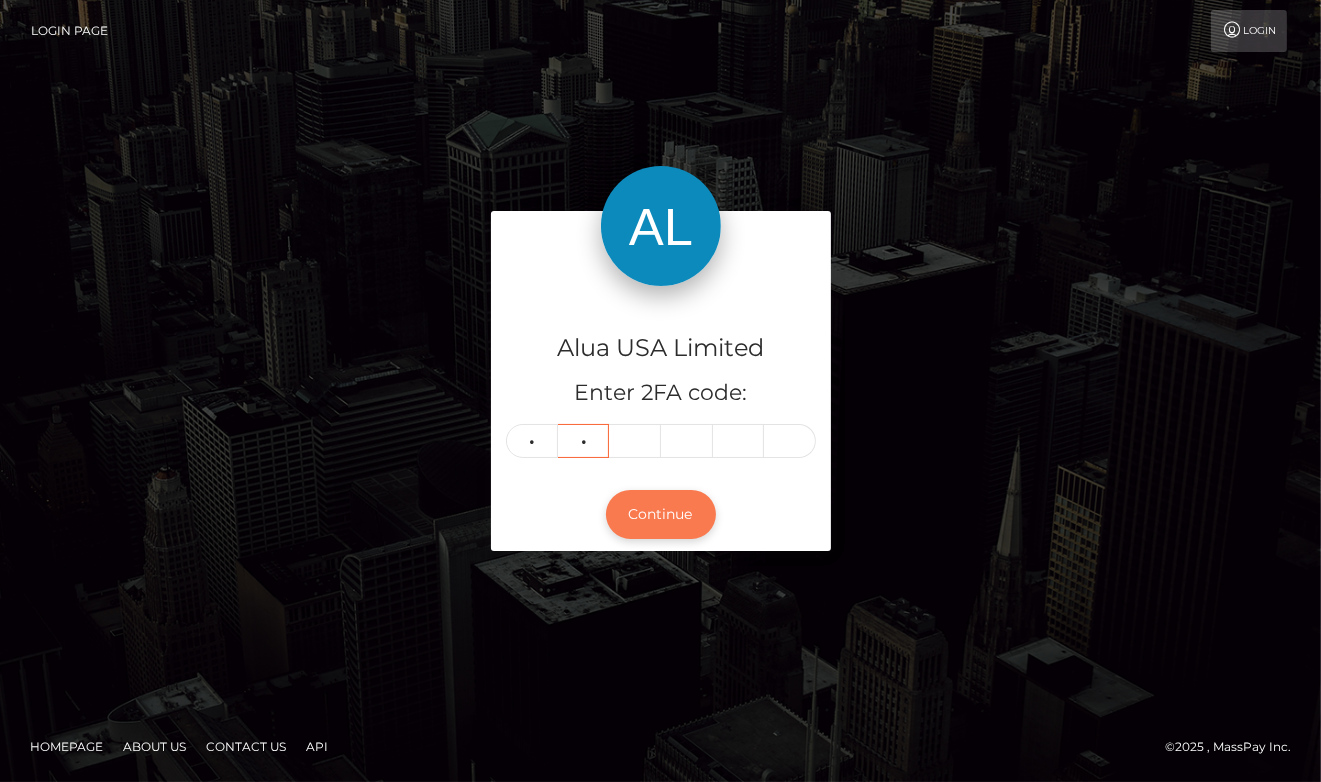 type on "2" 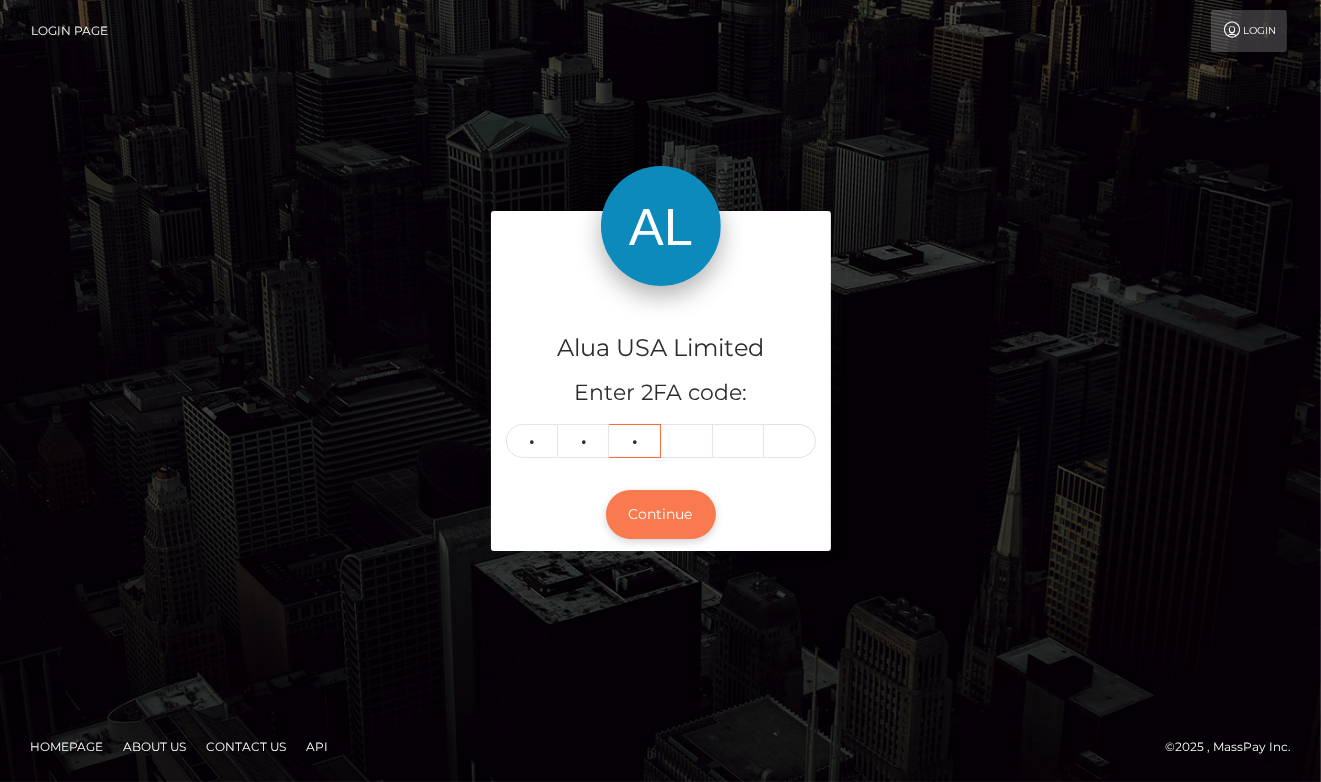 type on "0" 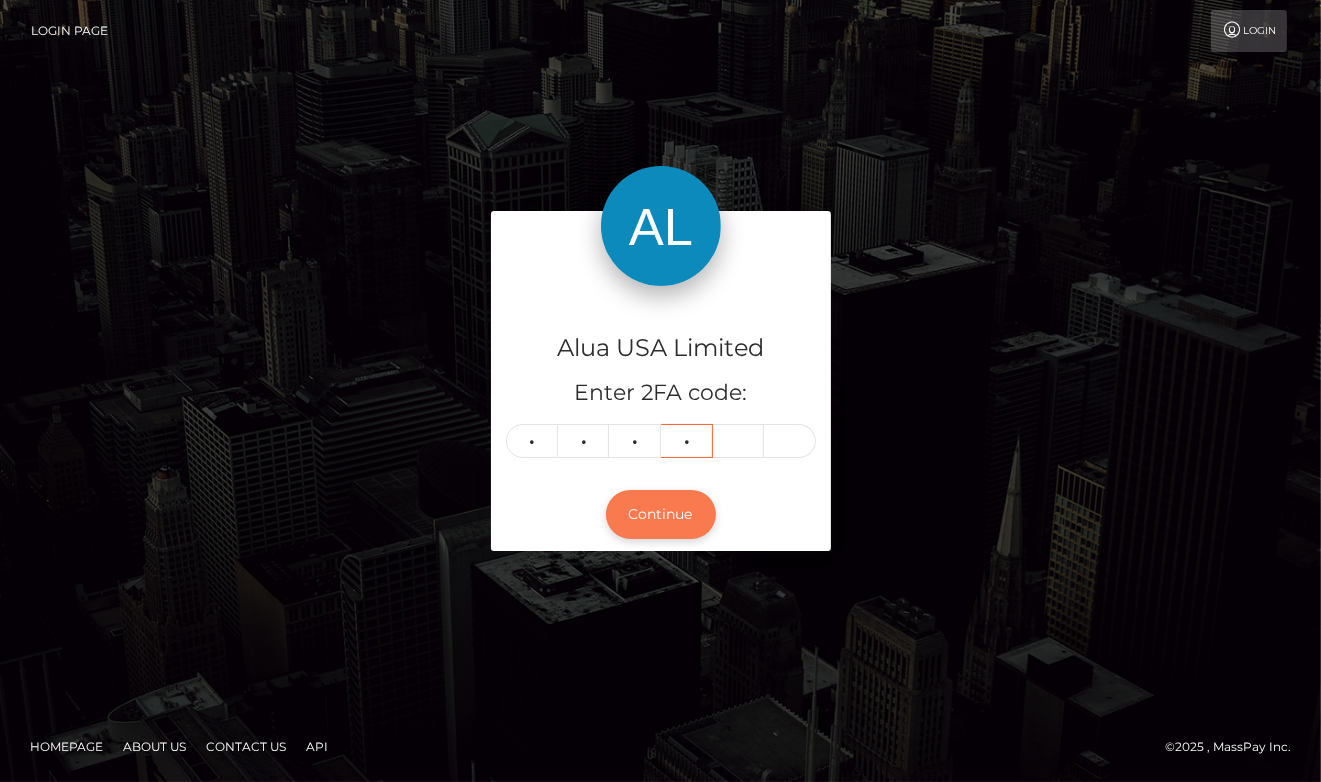 type on "9" 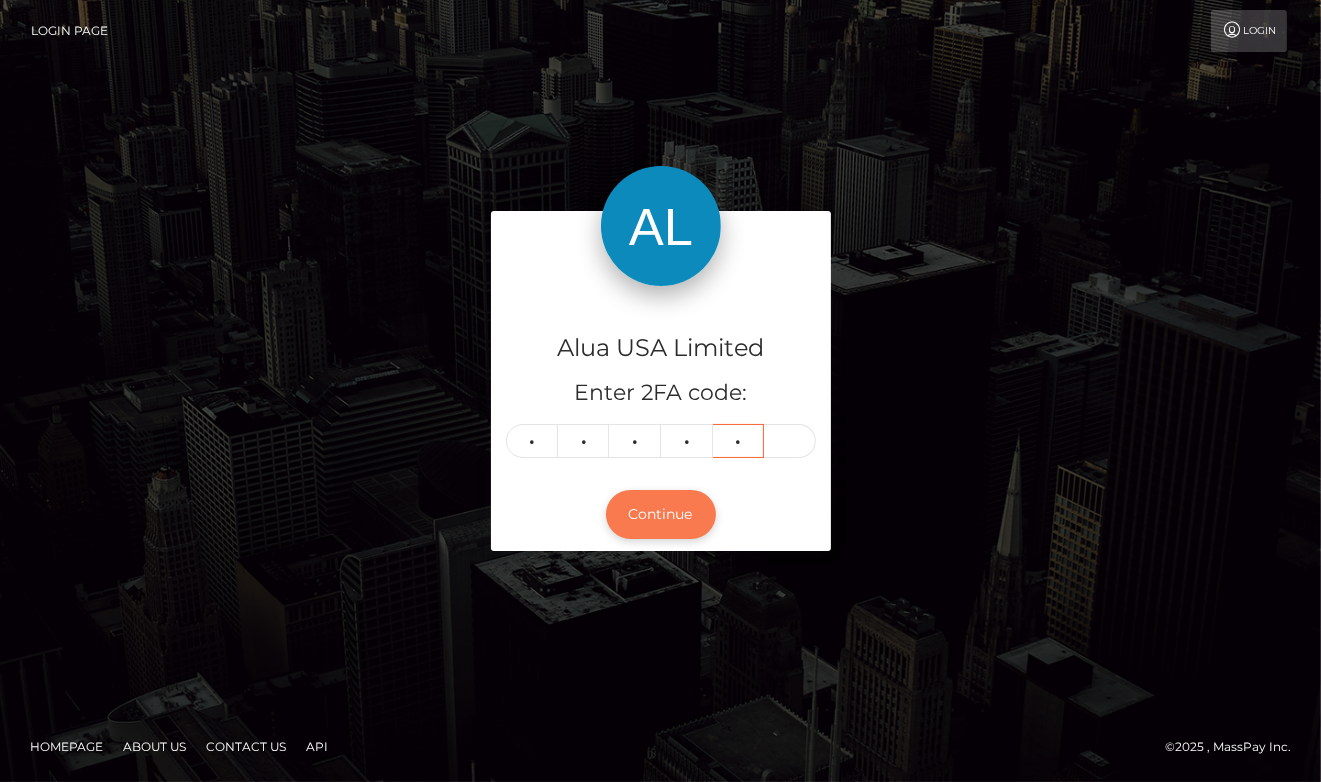 type on "0" 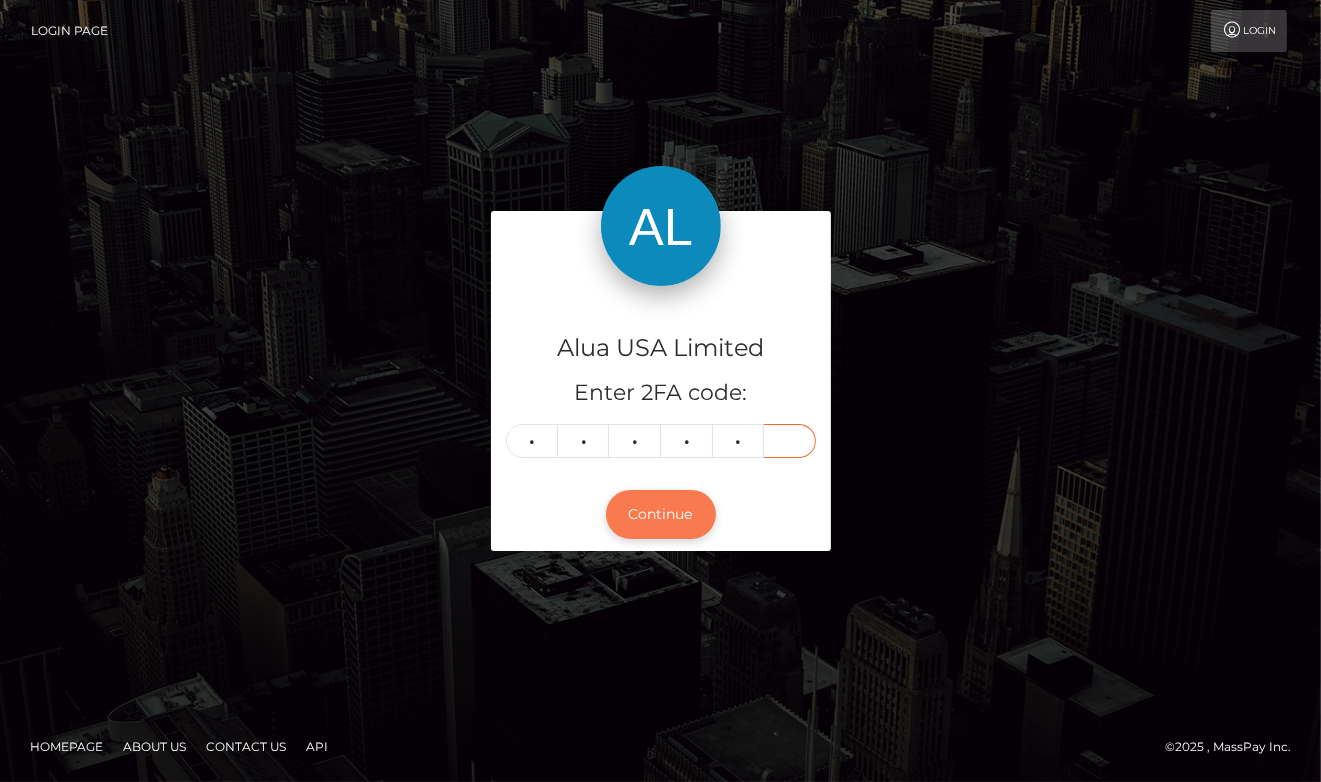 type on "0" 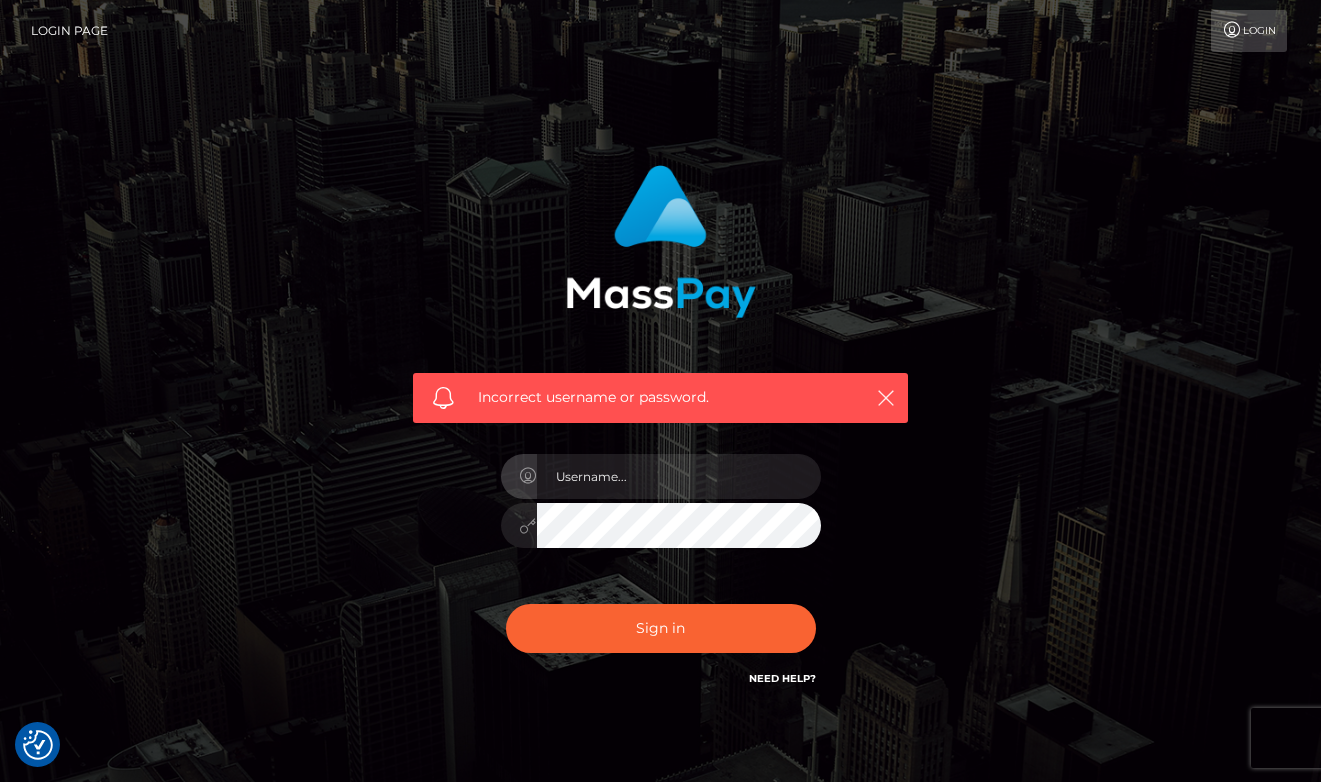 scroll, scrollTop: 0, scrollLeft: 0, axis: both 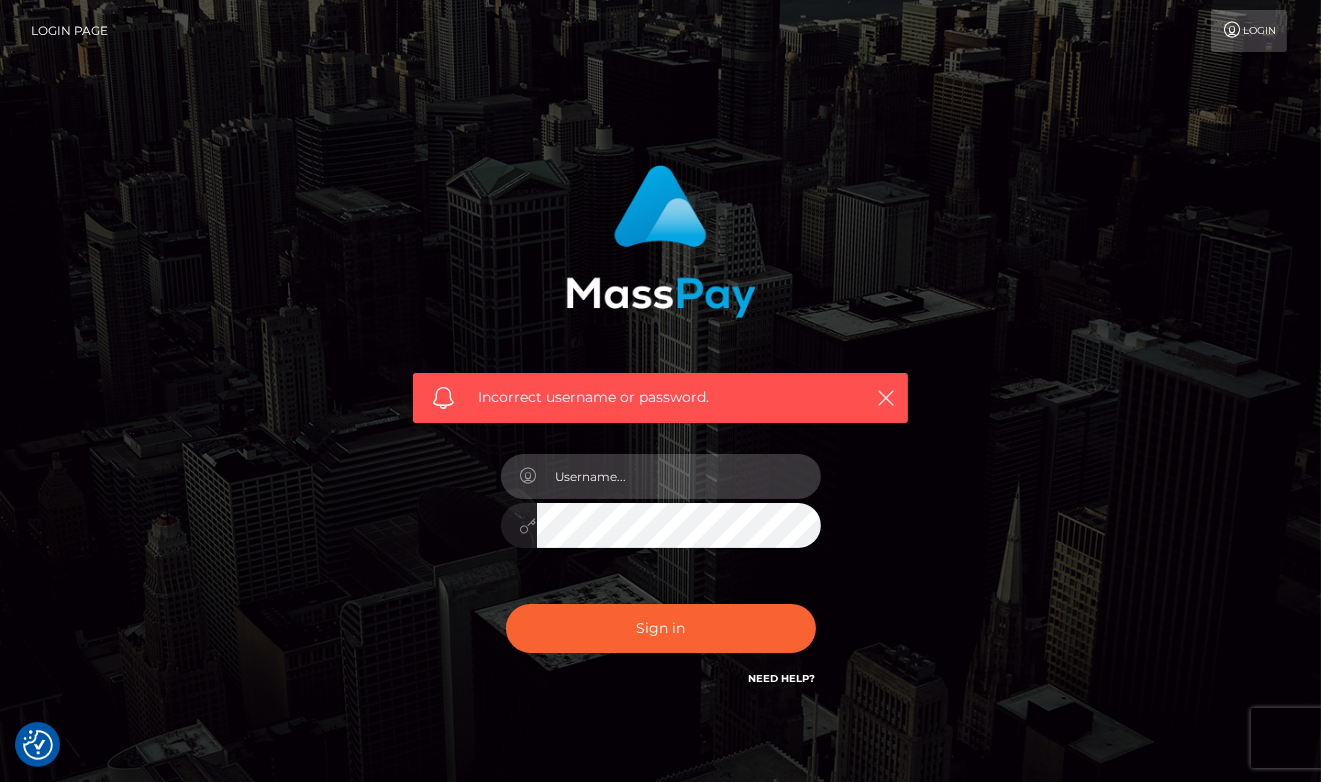 type on "aluasupport" 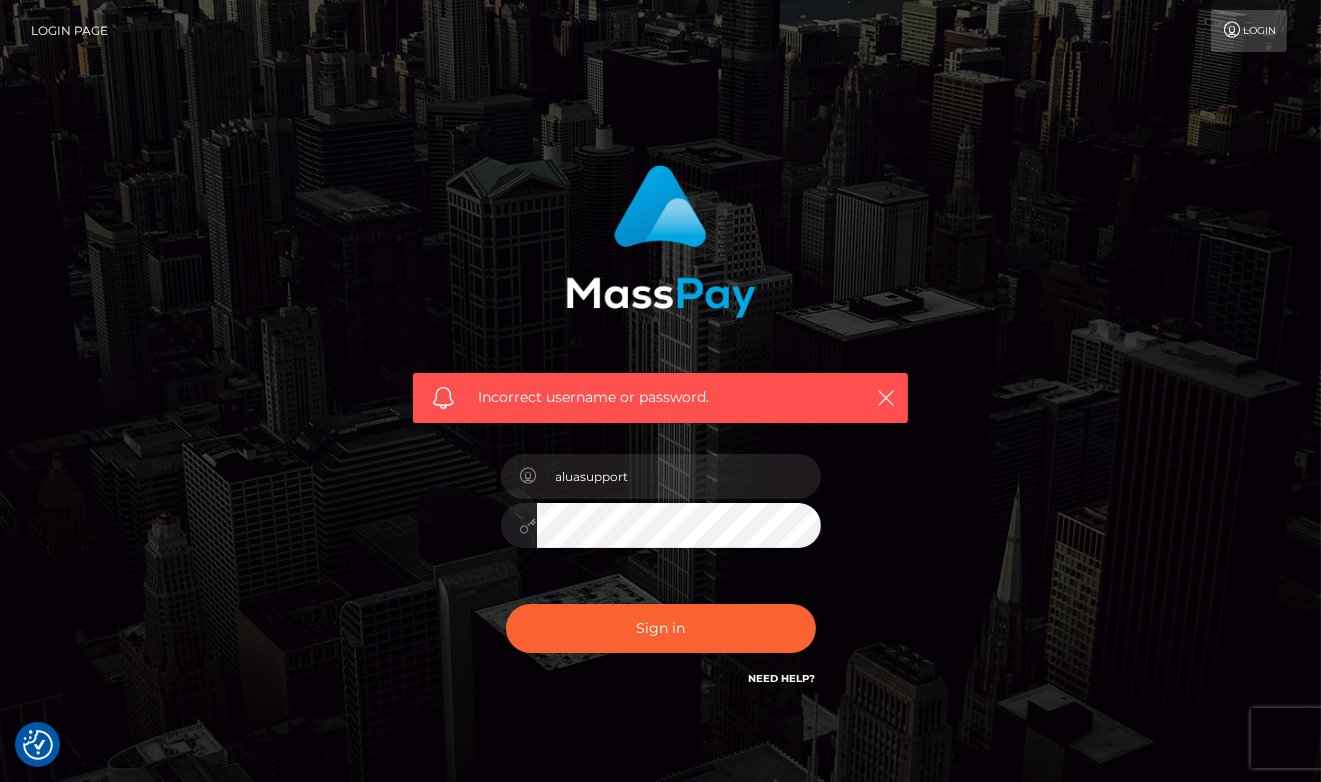 click on "Sign in" at bounding box center [661, 628] 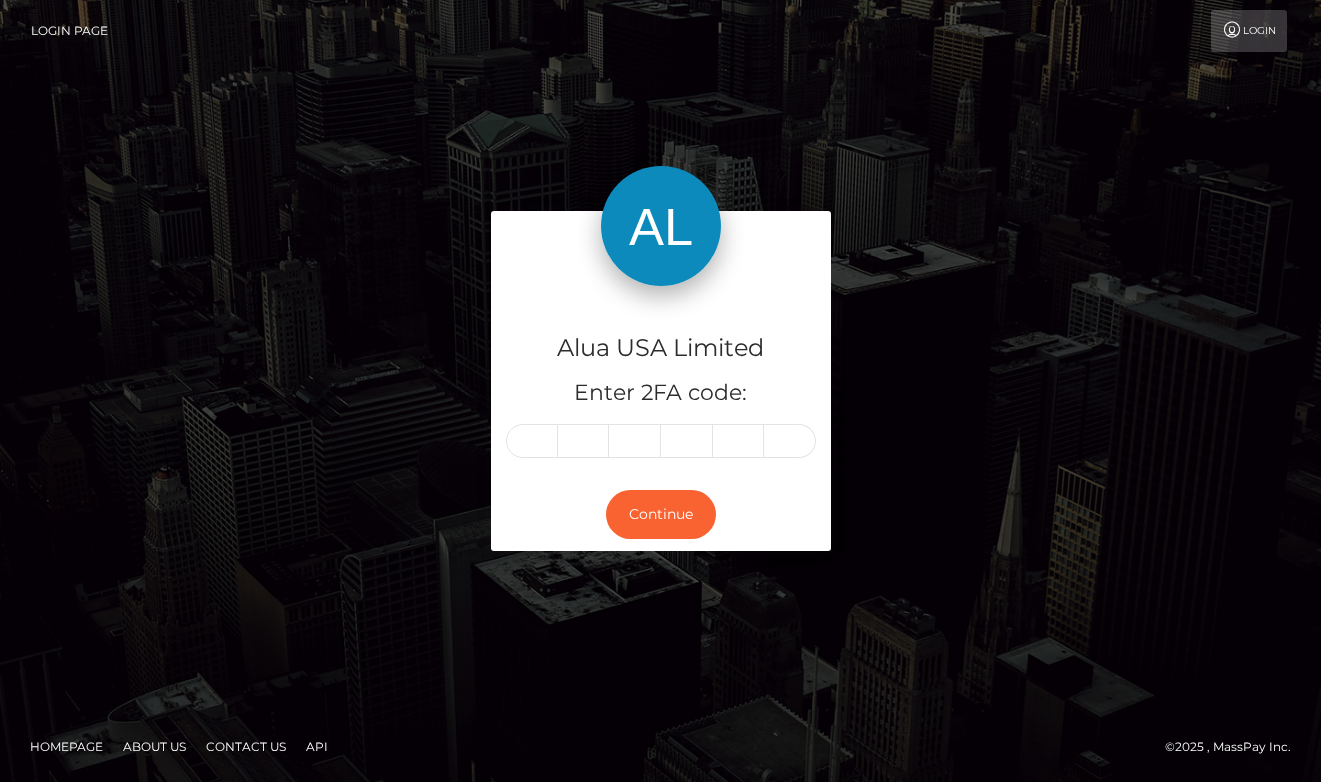 scroll, scrollTop: 0, scrollLeft: 0, axis: both 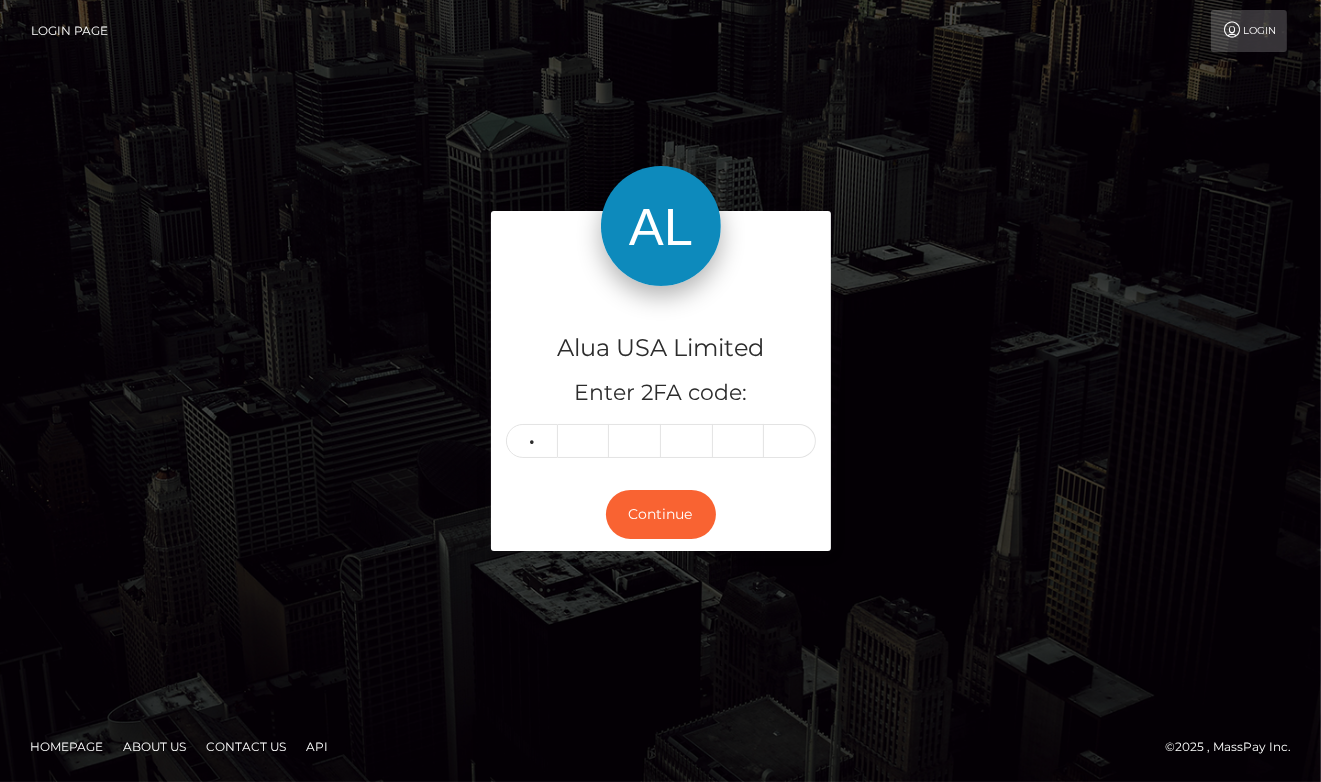 type on "3" 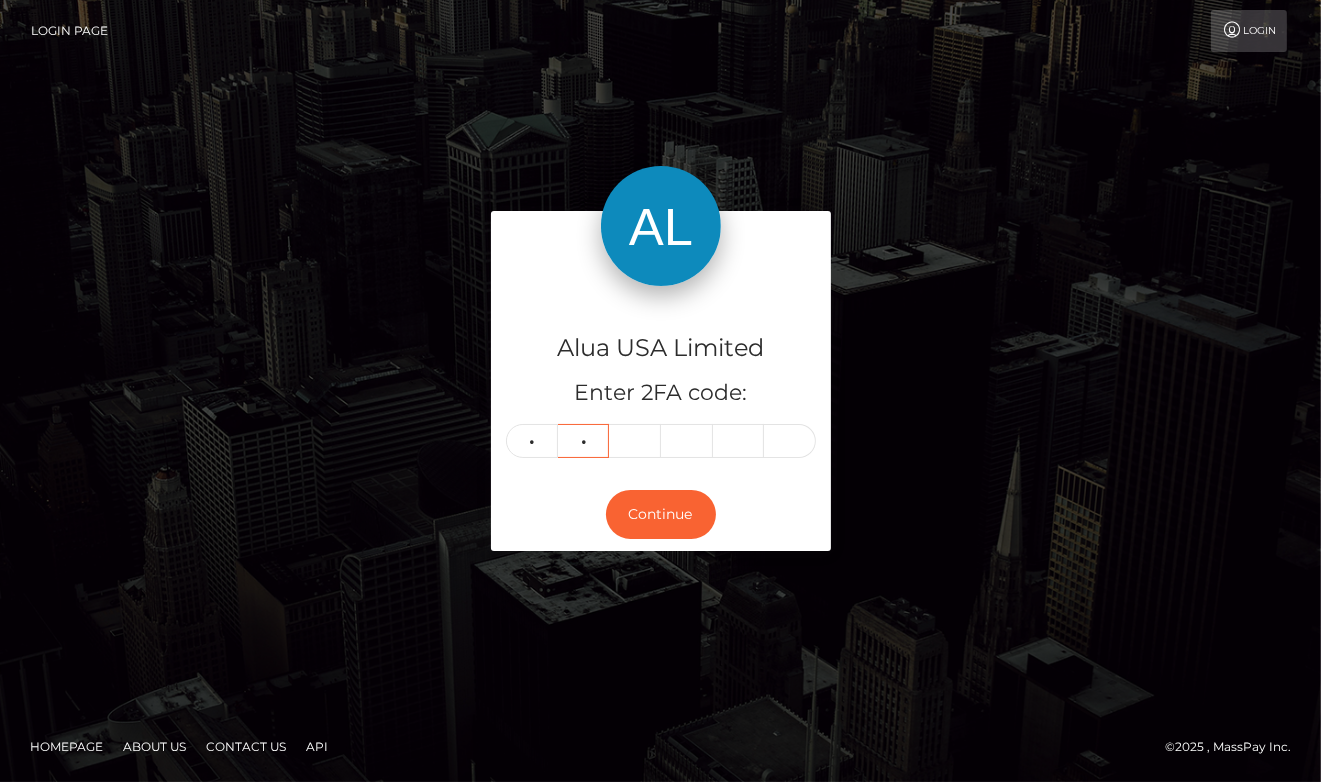 type on "2" 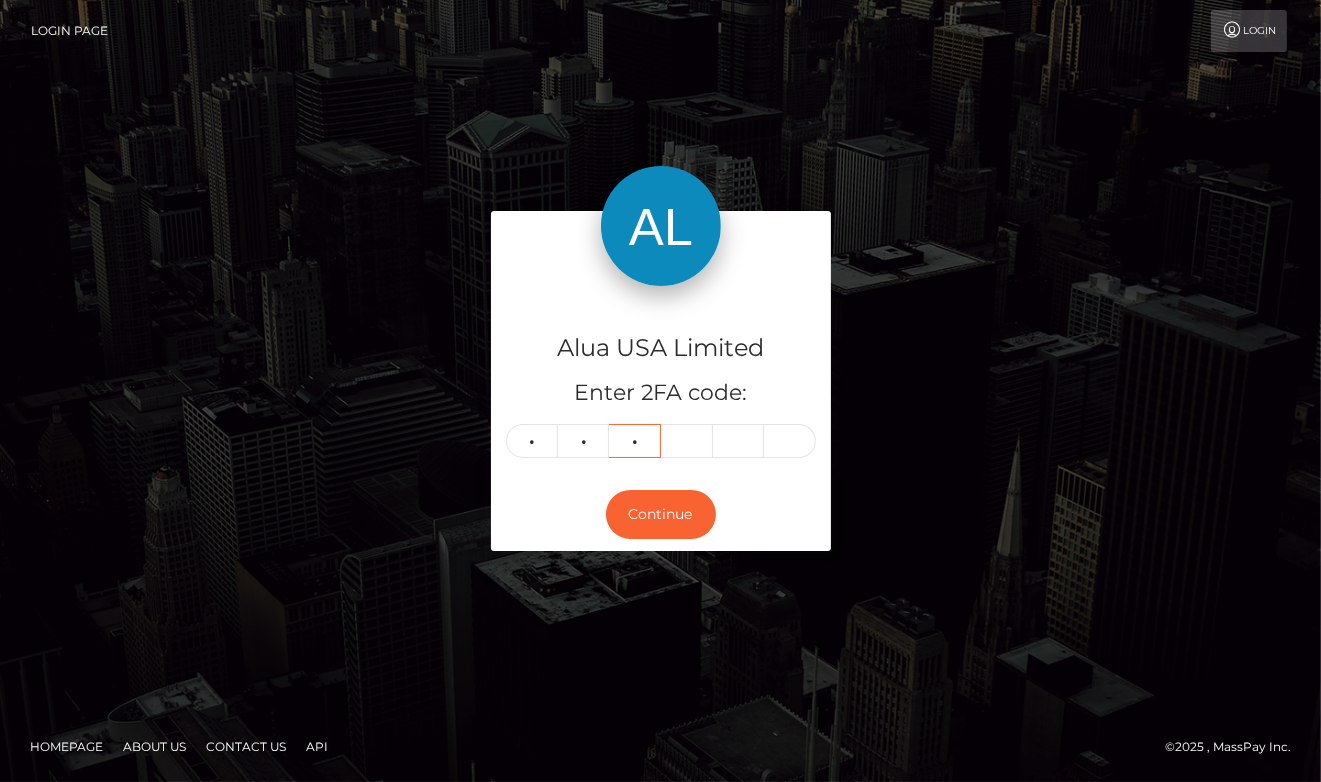 type on "0" 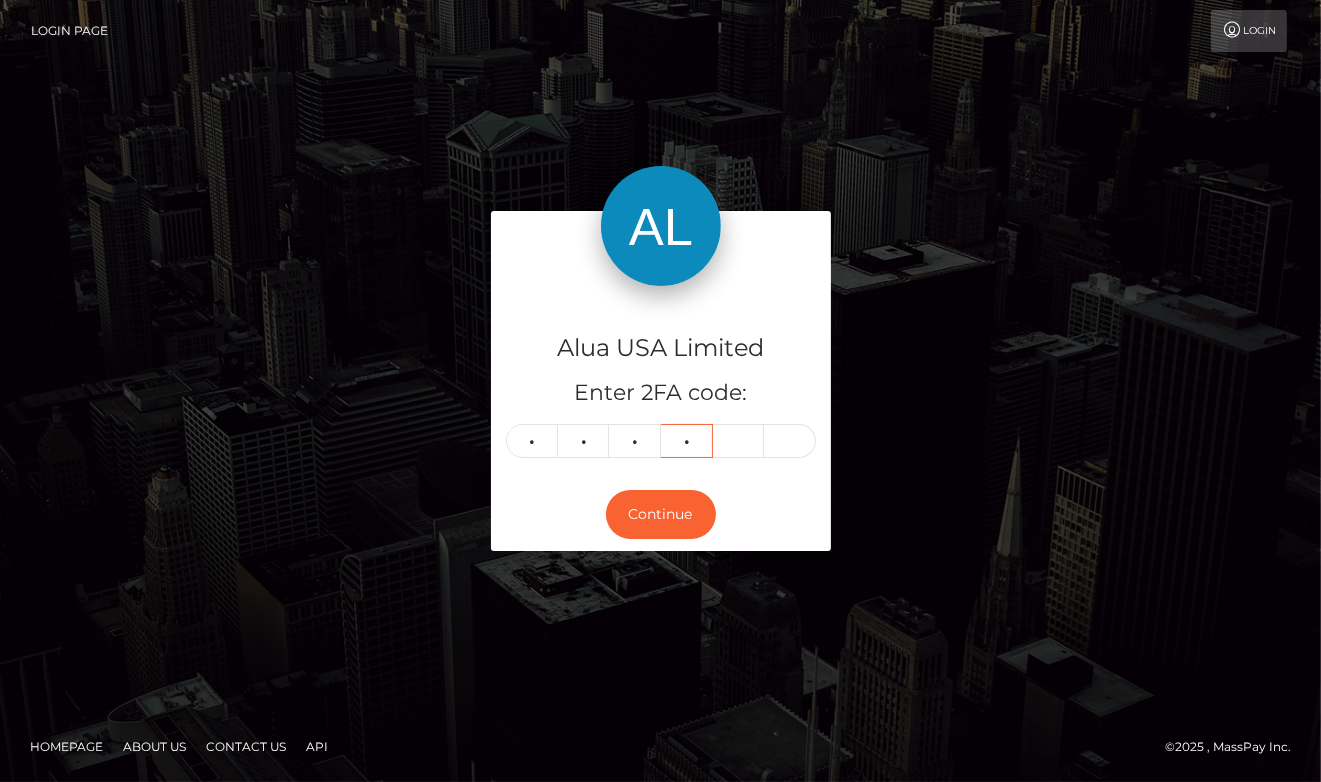 type on "9" 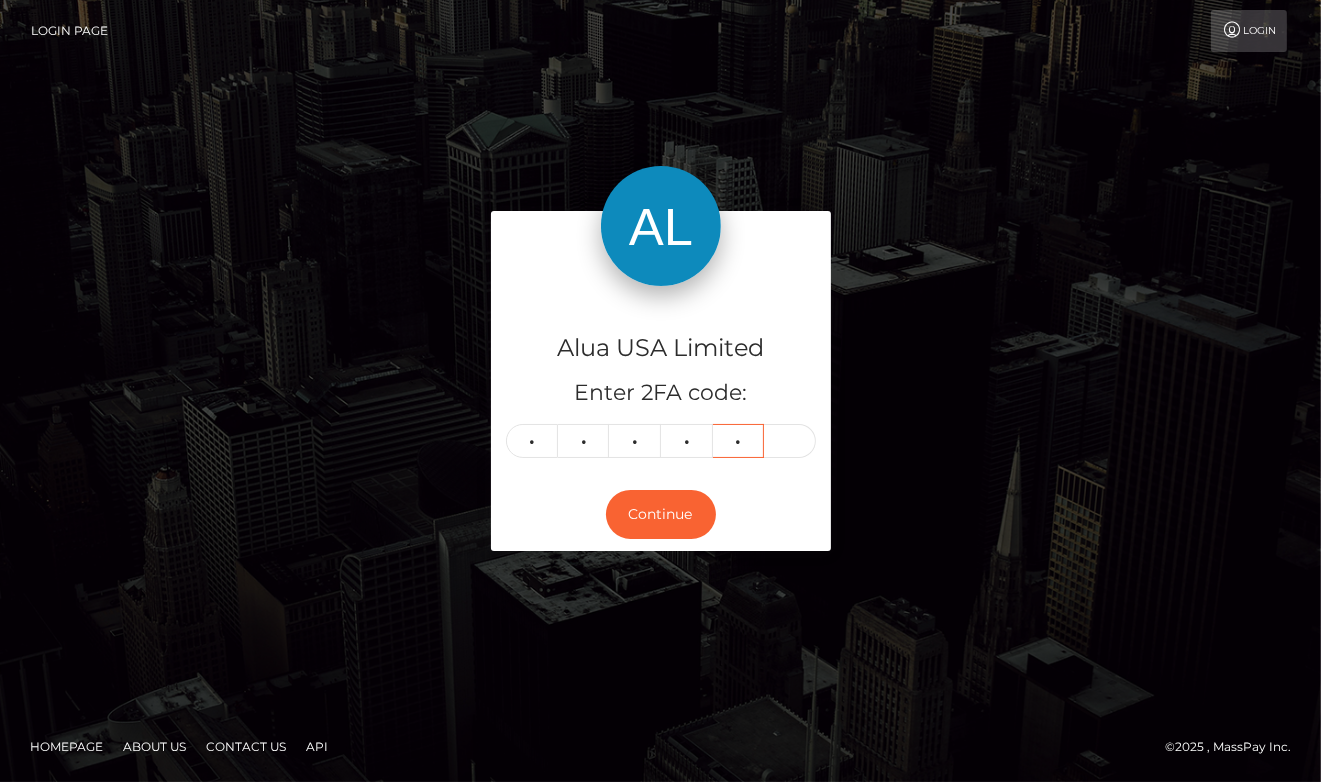 type on "0" 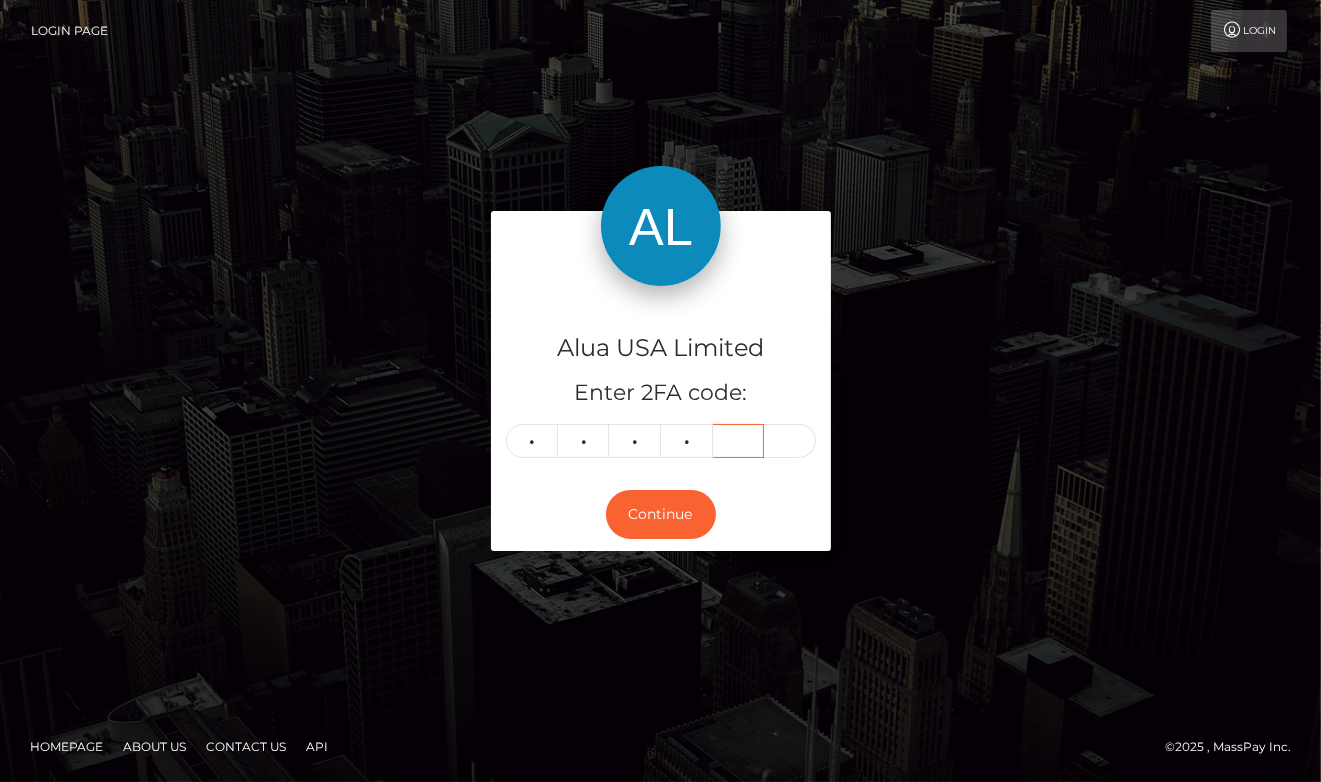 type 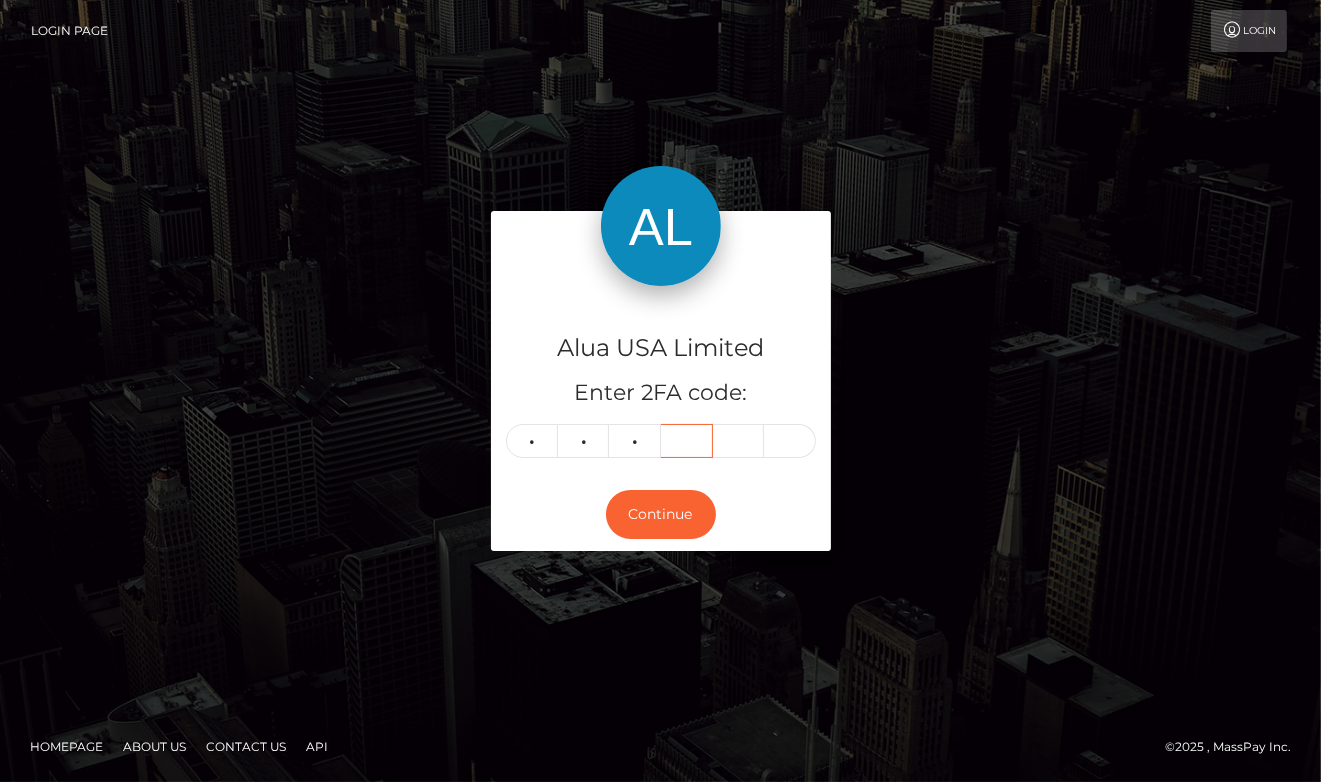 type 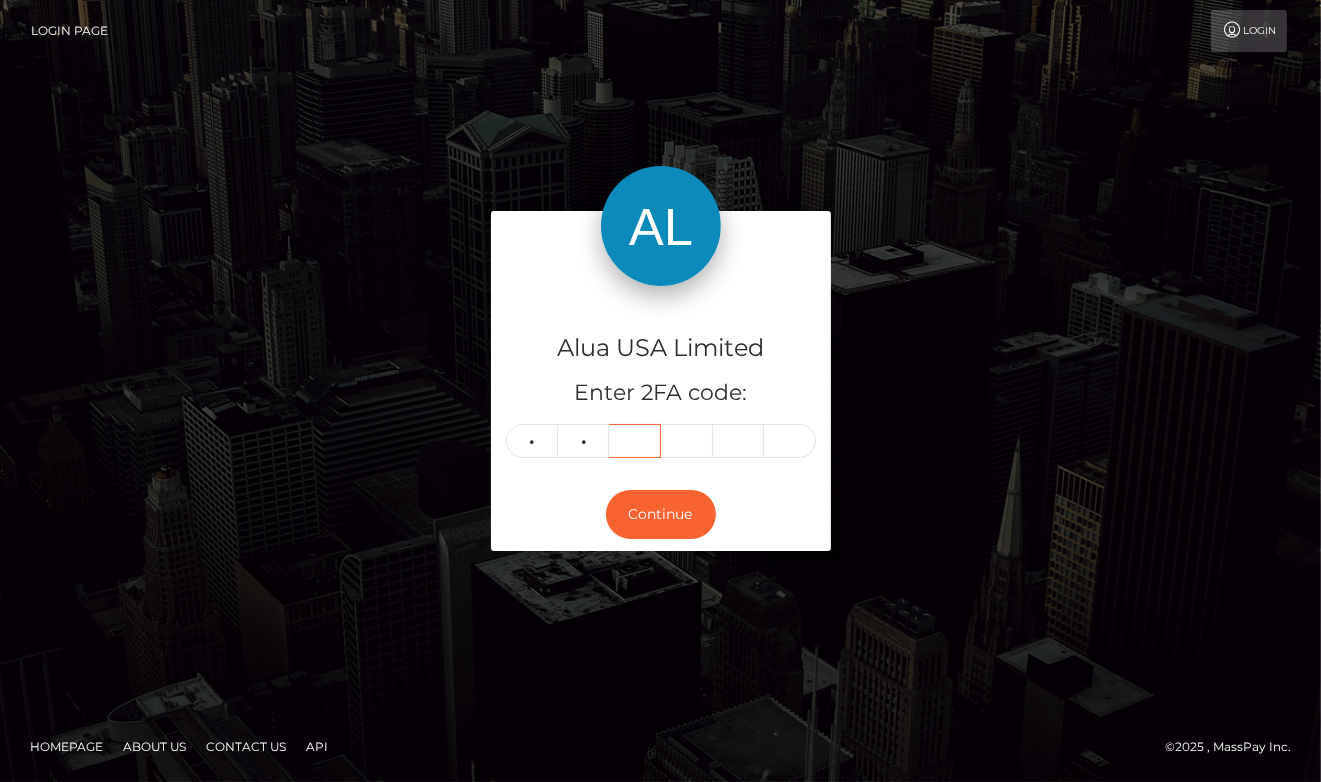 type 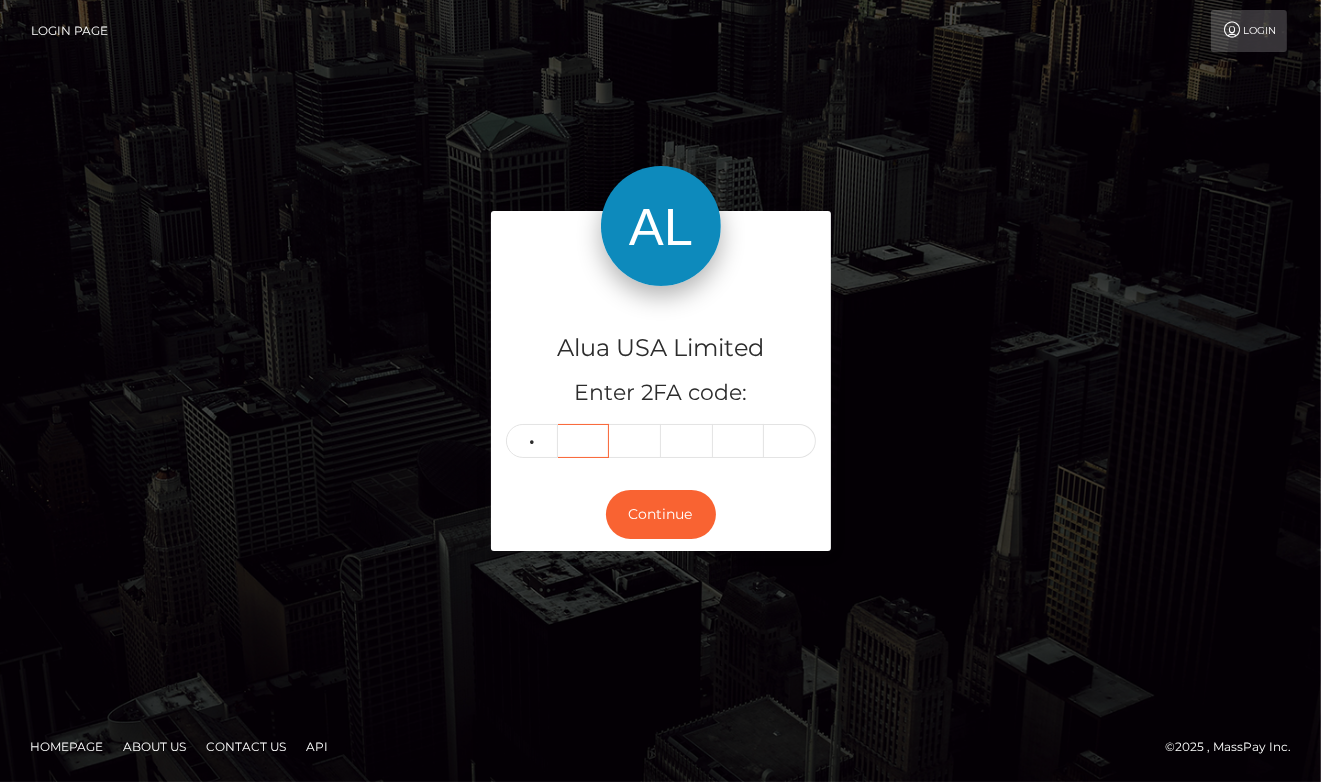 type 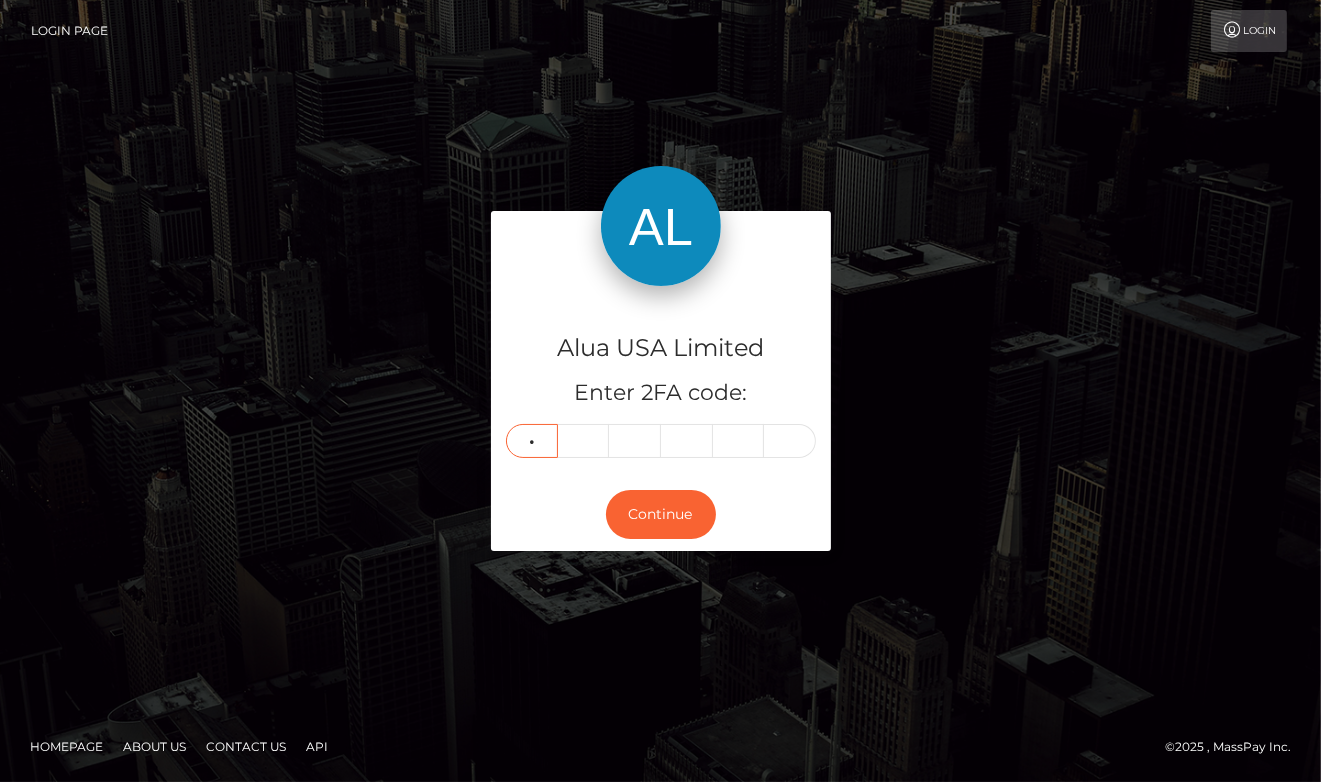 type on "2" 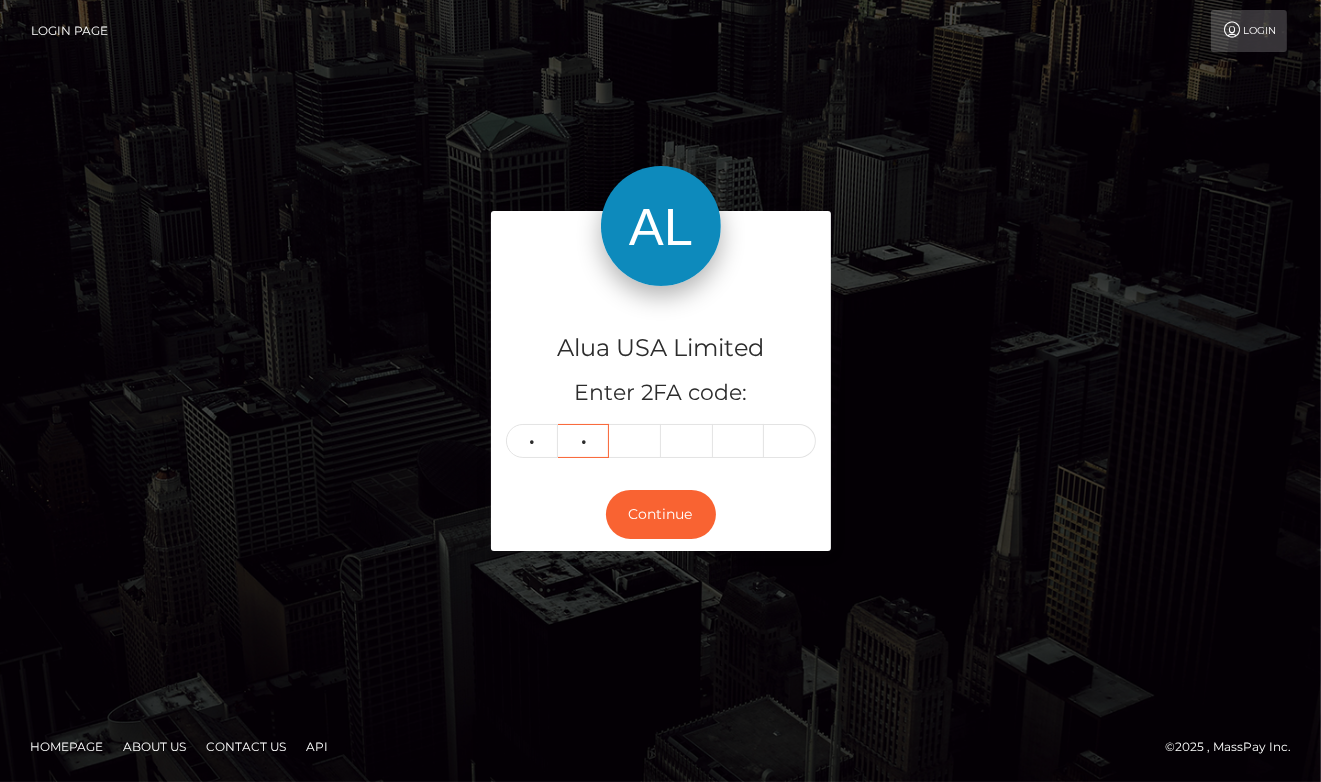 type on "8" 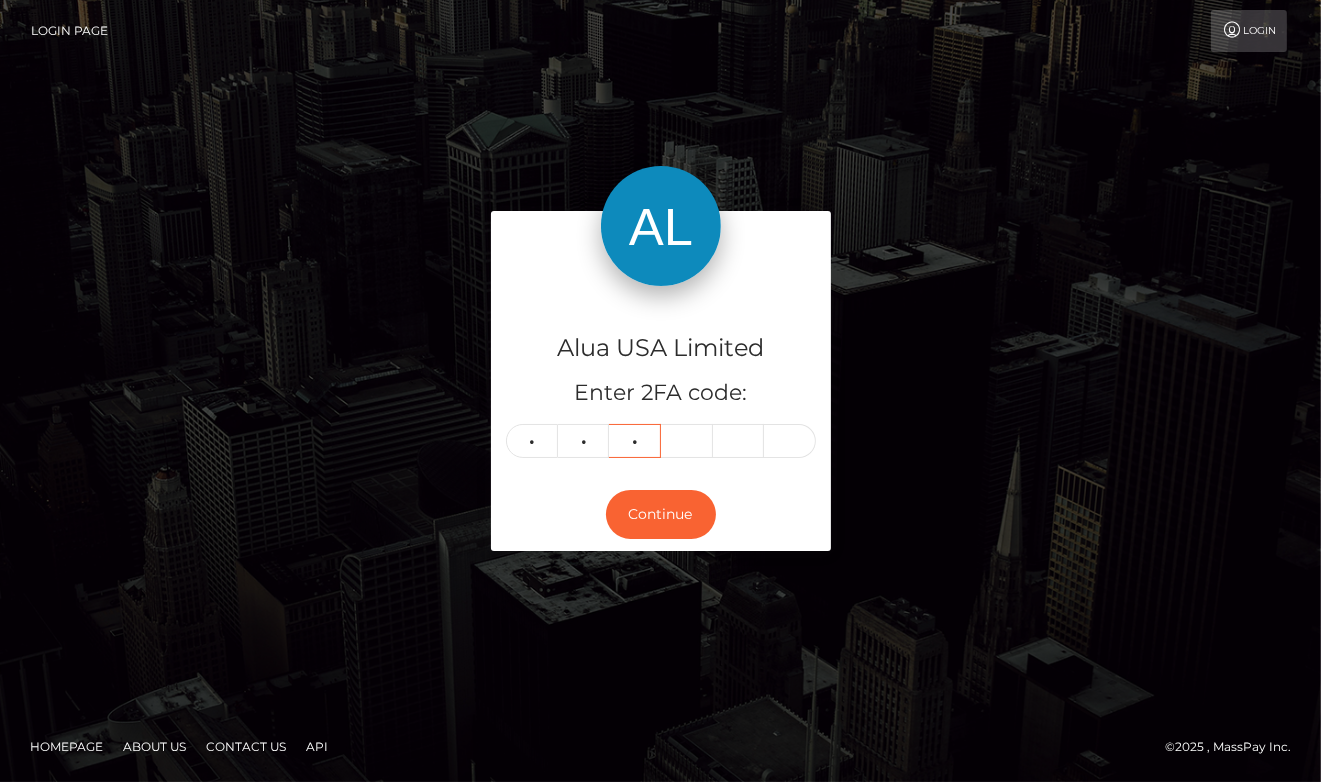type on "2" 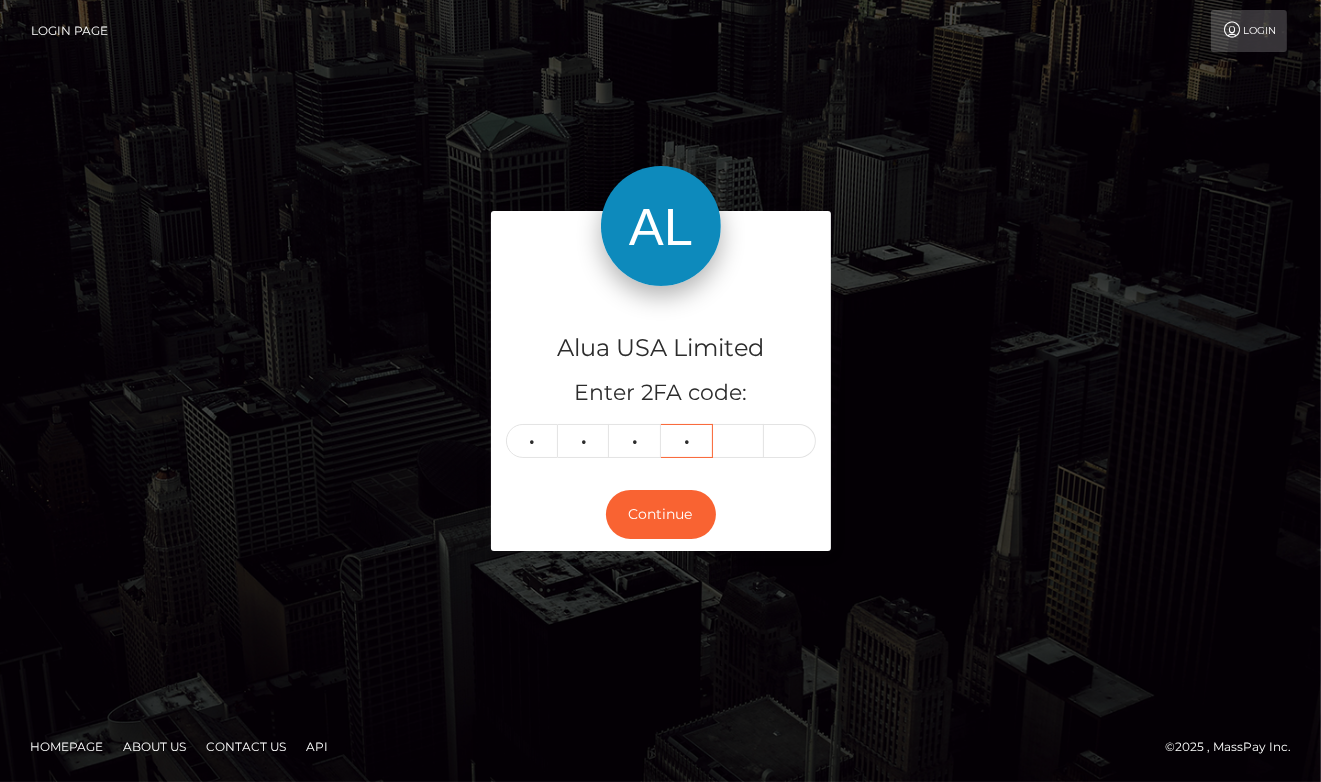 type on "2" 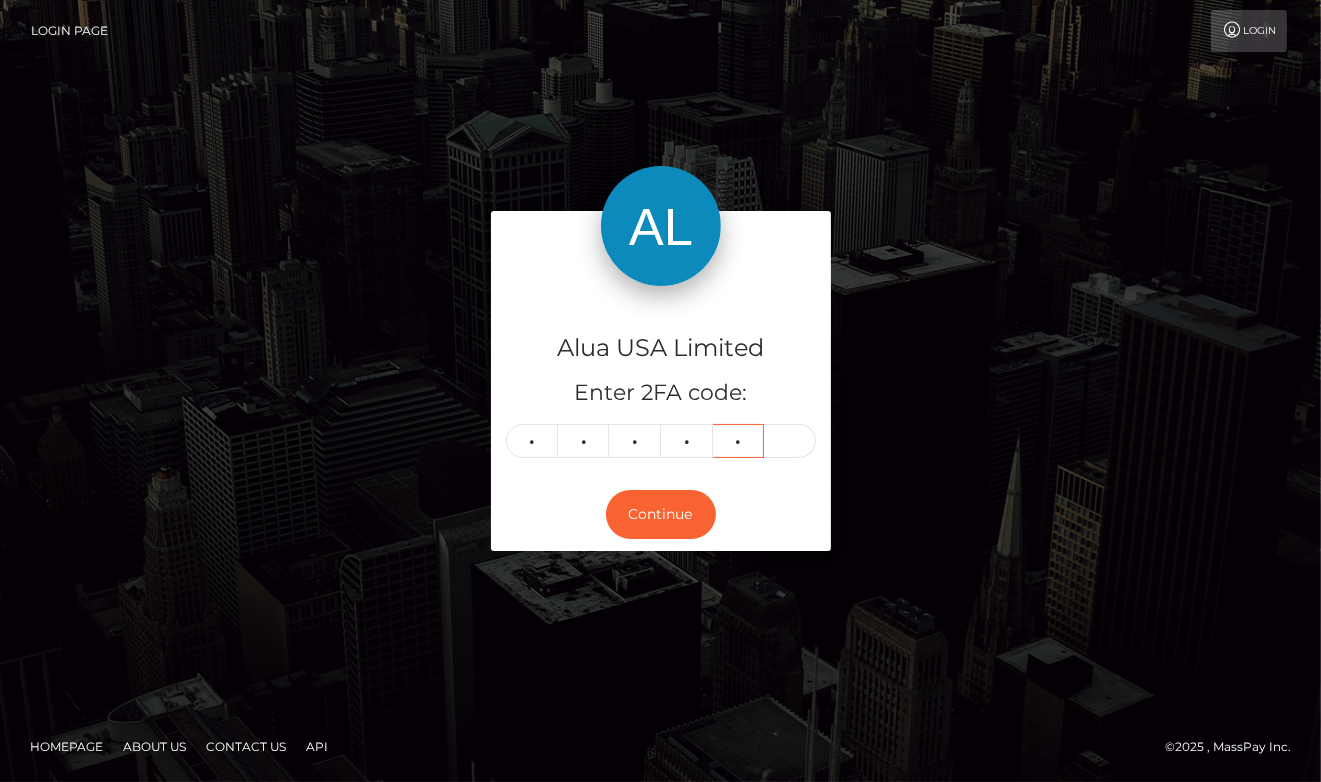 type on "1" 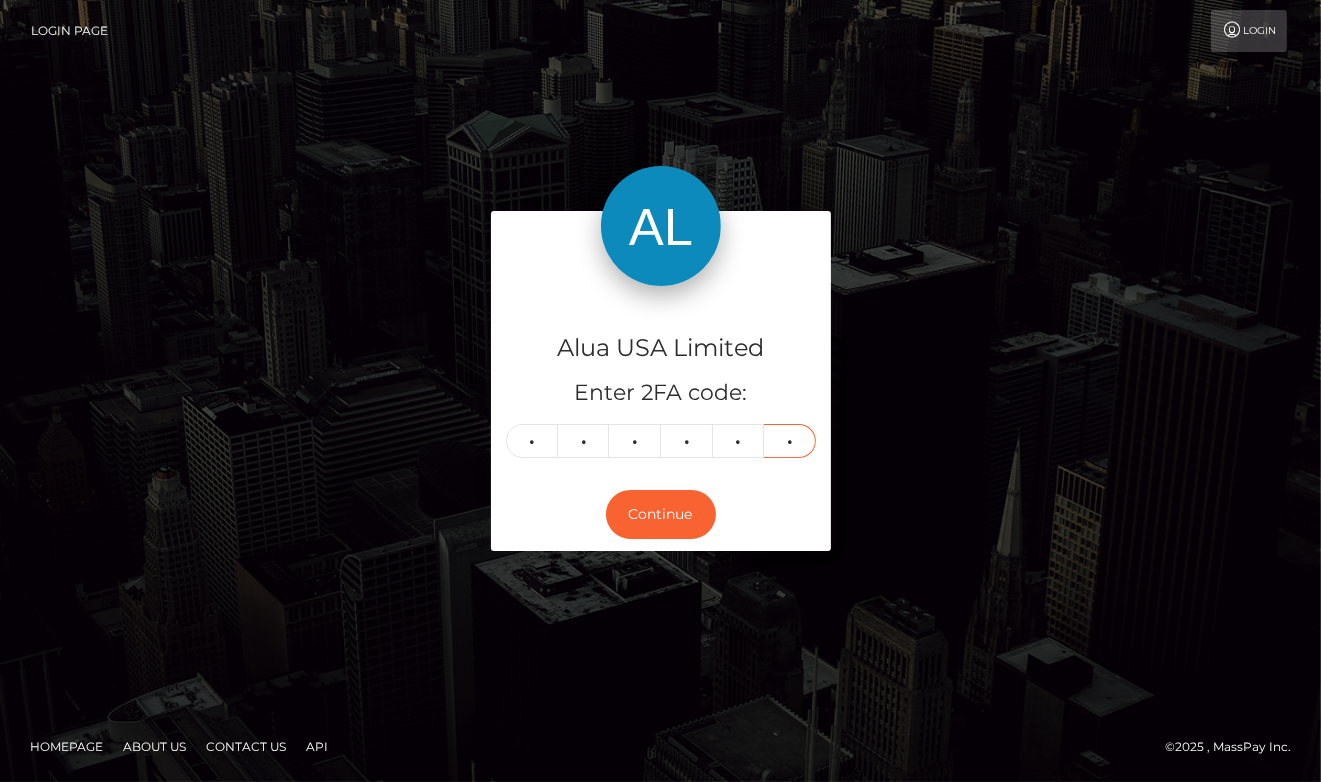 type on "8" 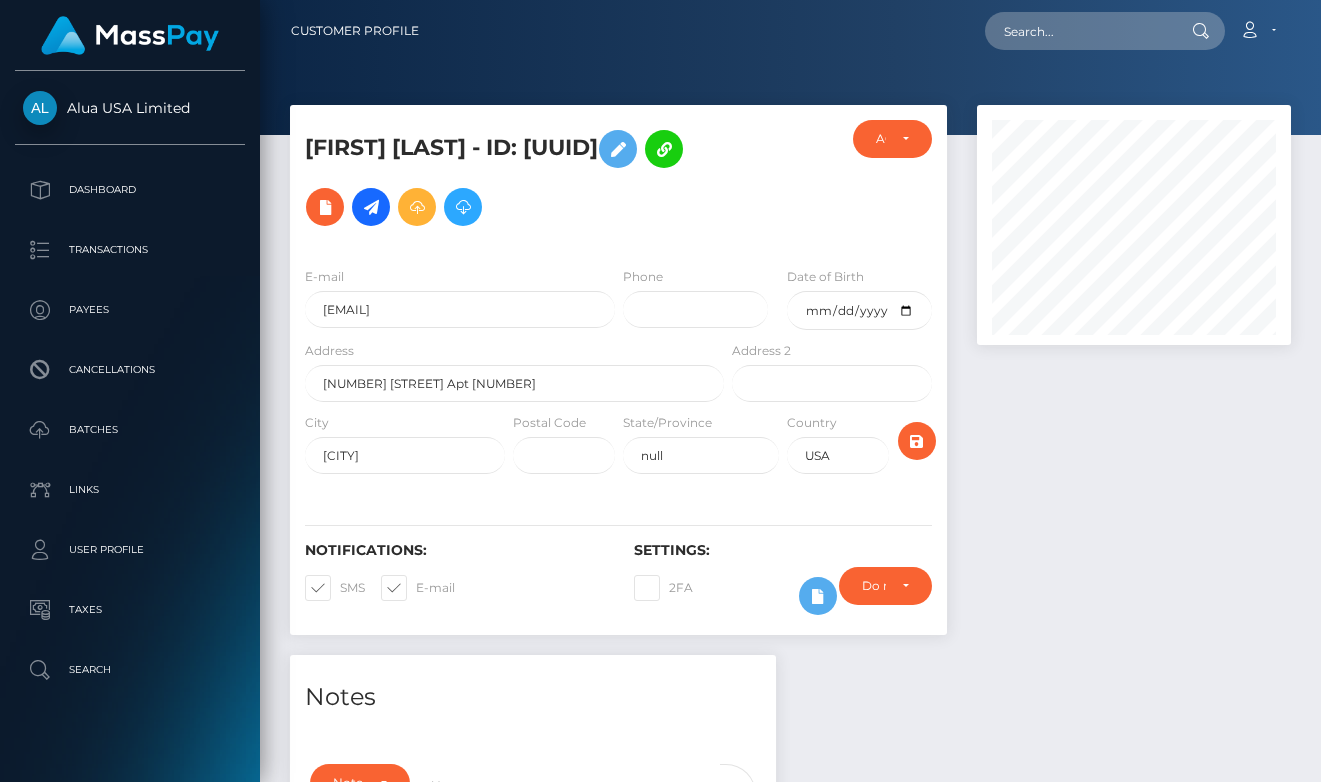 scroll, scrollTop: 0, scrollLeft: 0, axis: both 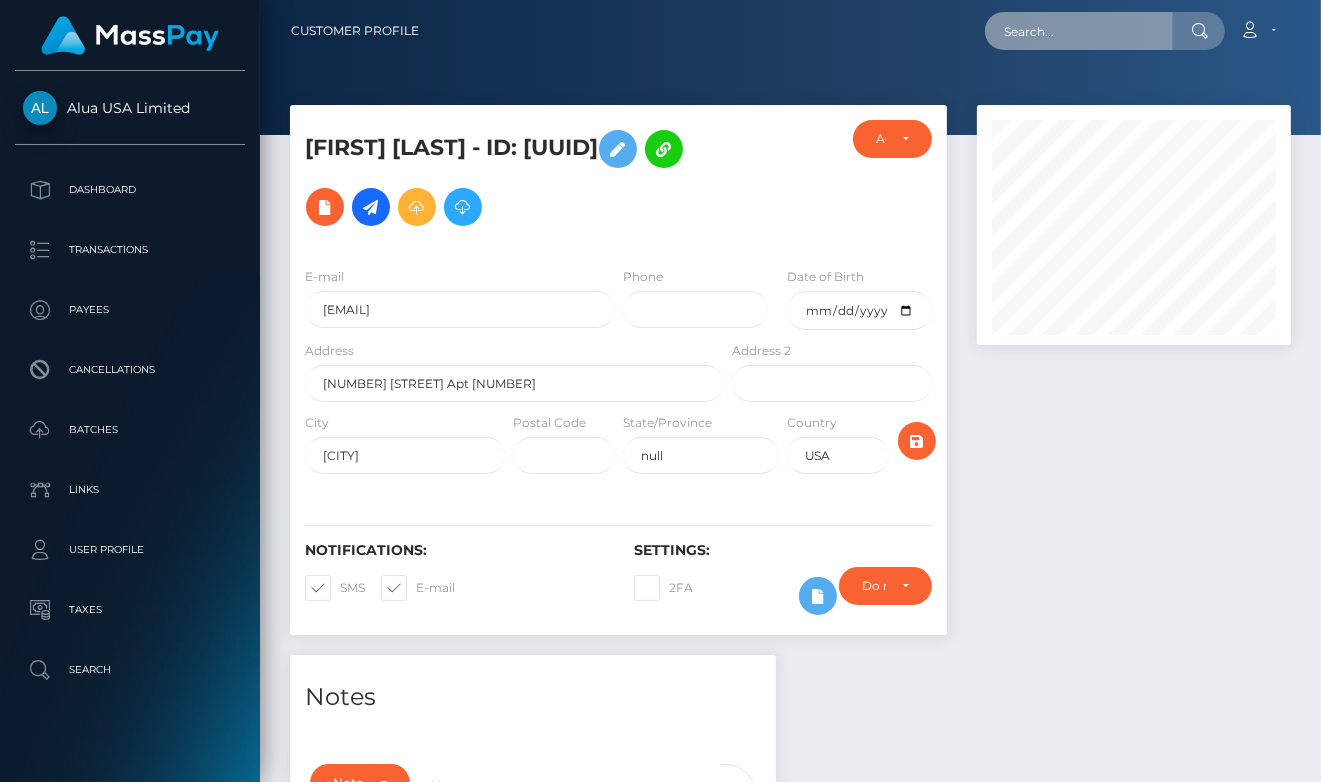 click at bounding box center [1079, 31] 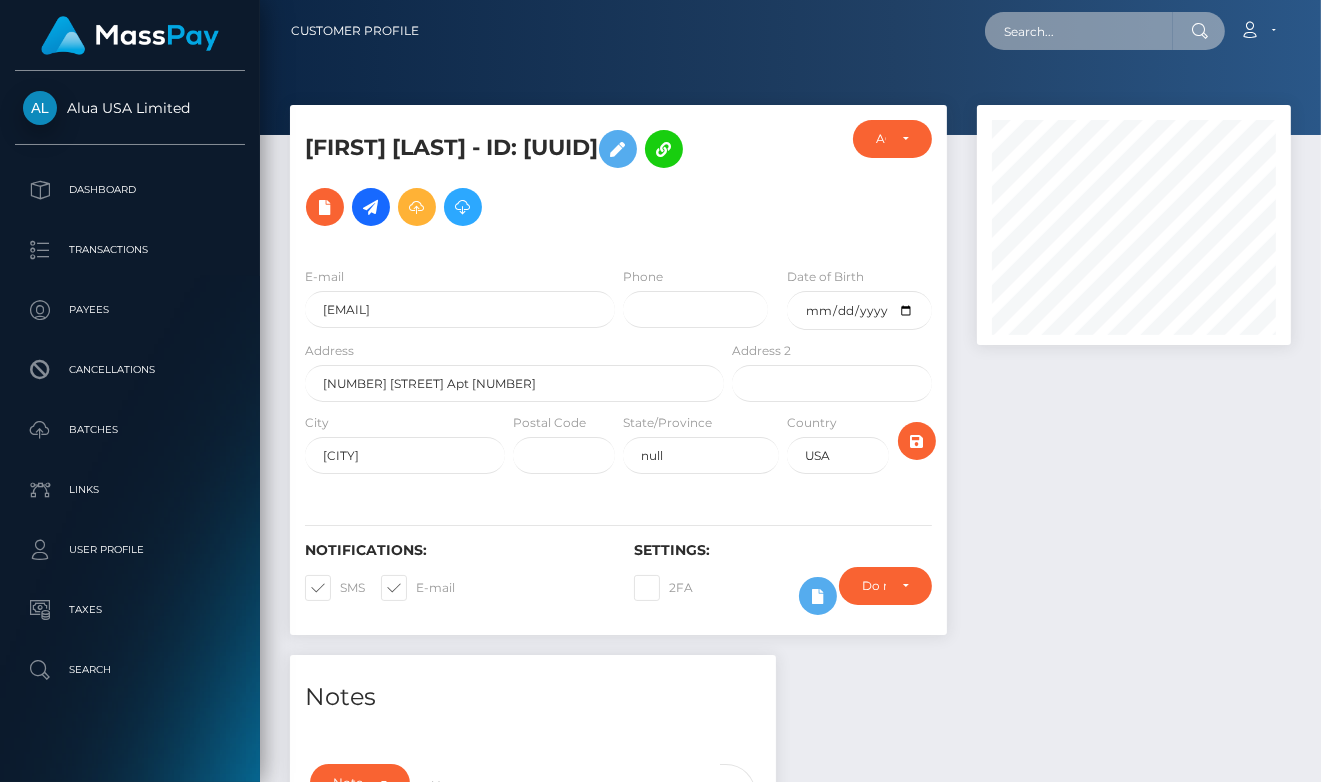 click at bounding box center [1079, 31] 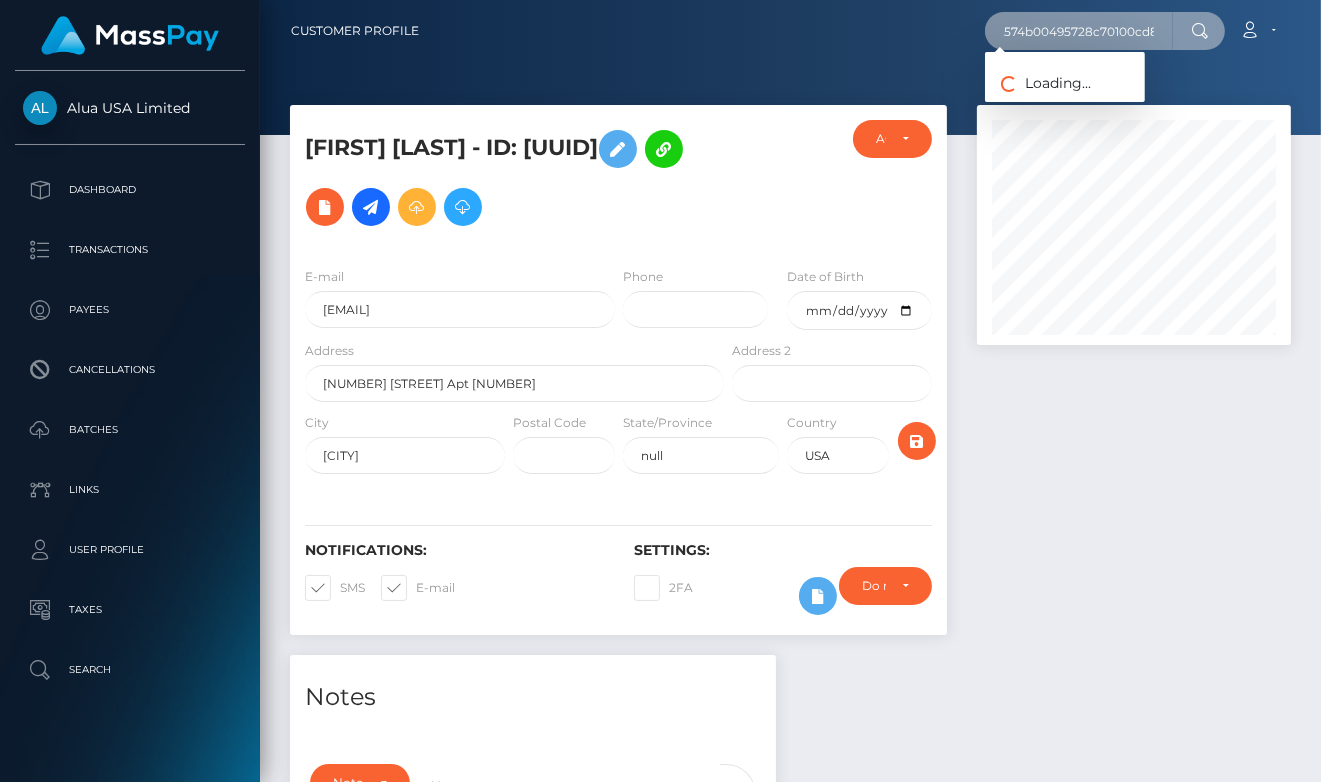 type on "574b00495728c70100cd8899" 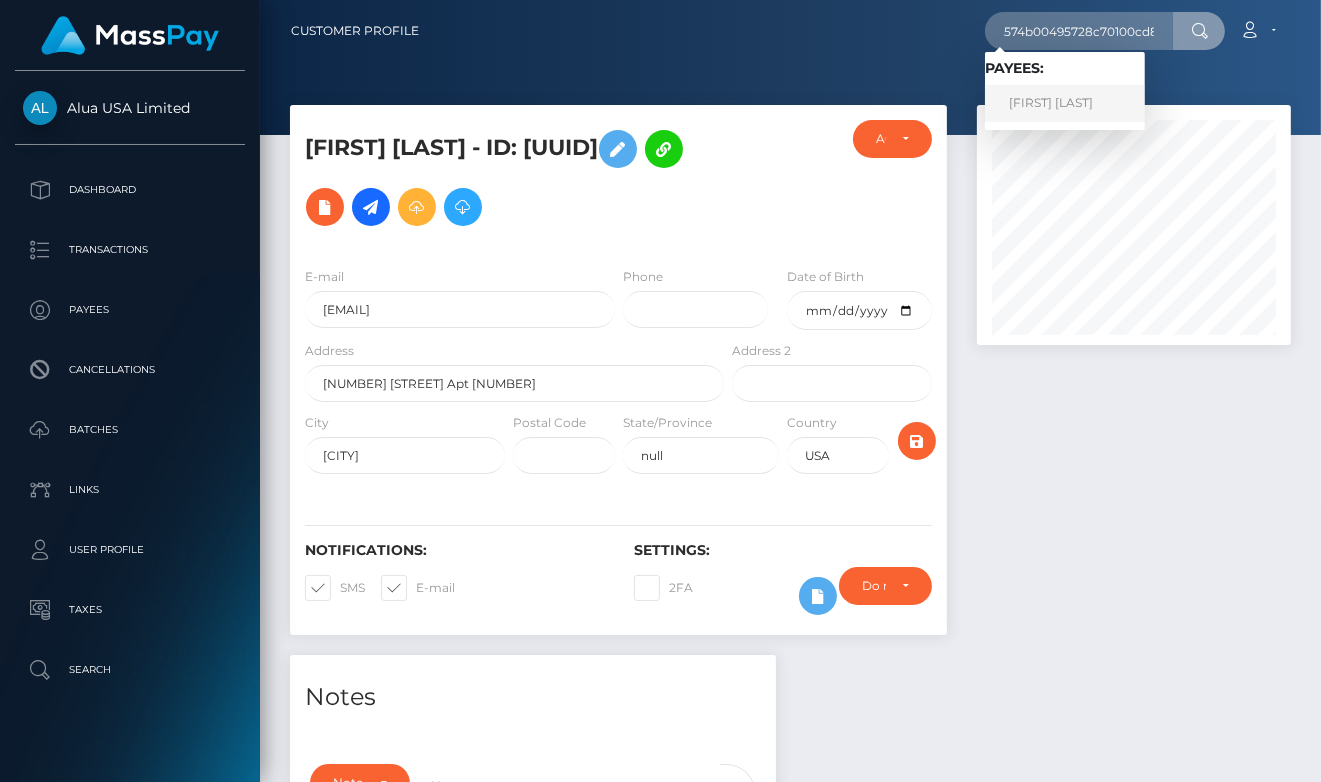 click on "[FIRST]  [LAST]" at bounding box center [1065, 103] 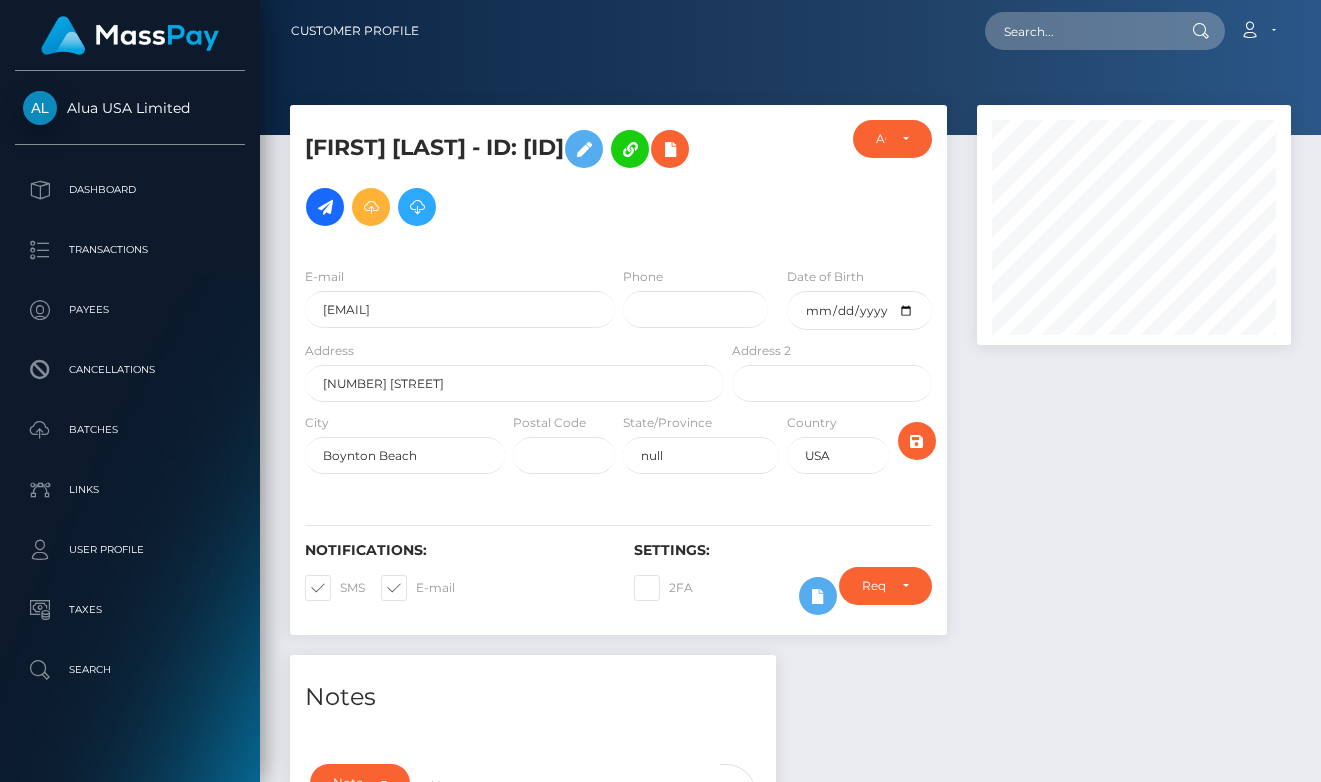 scroll, scrollTop: 728, scrollLeft: 0, axis: vertical 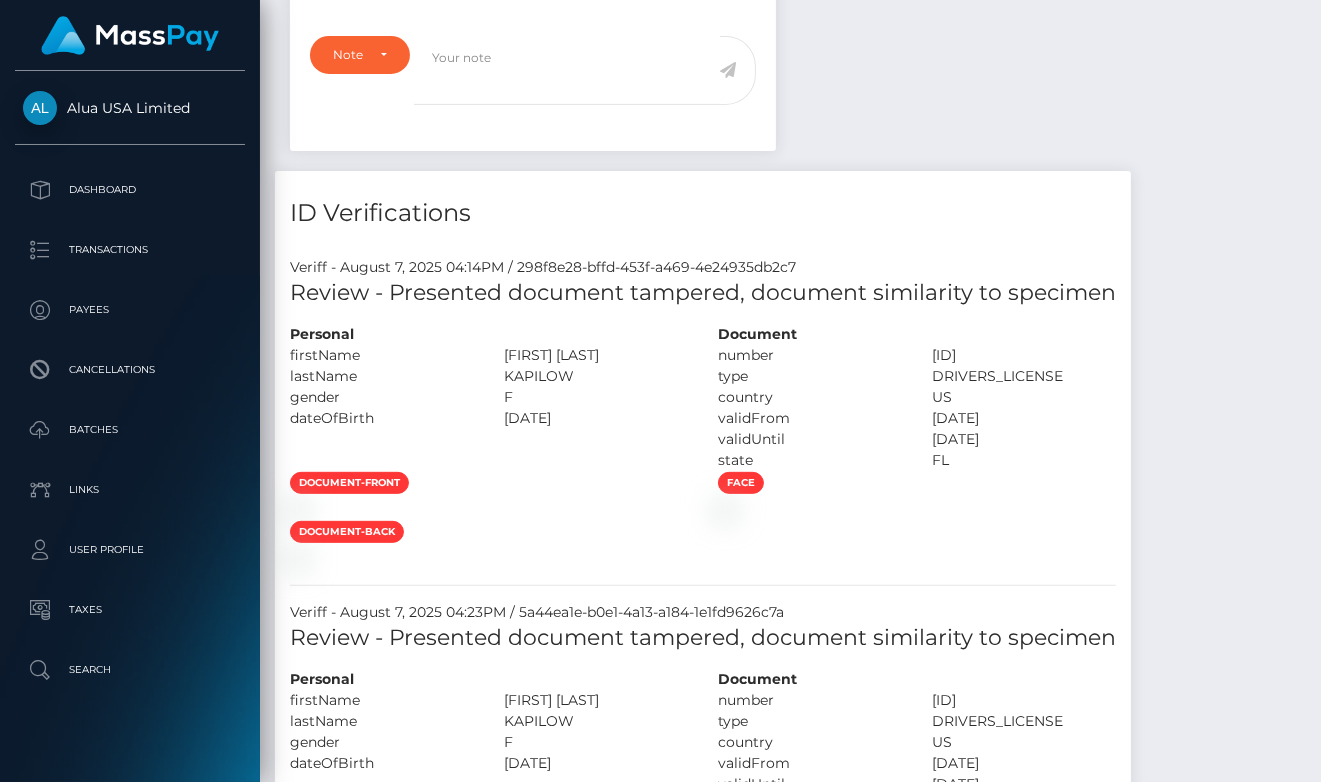 click on "Veriff
- August  7, 2025 04:14PM
/ 298f8e28-bffd-453f-a469-4e24935db2c7" at bounding box center (703, 267) 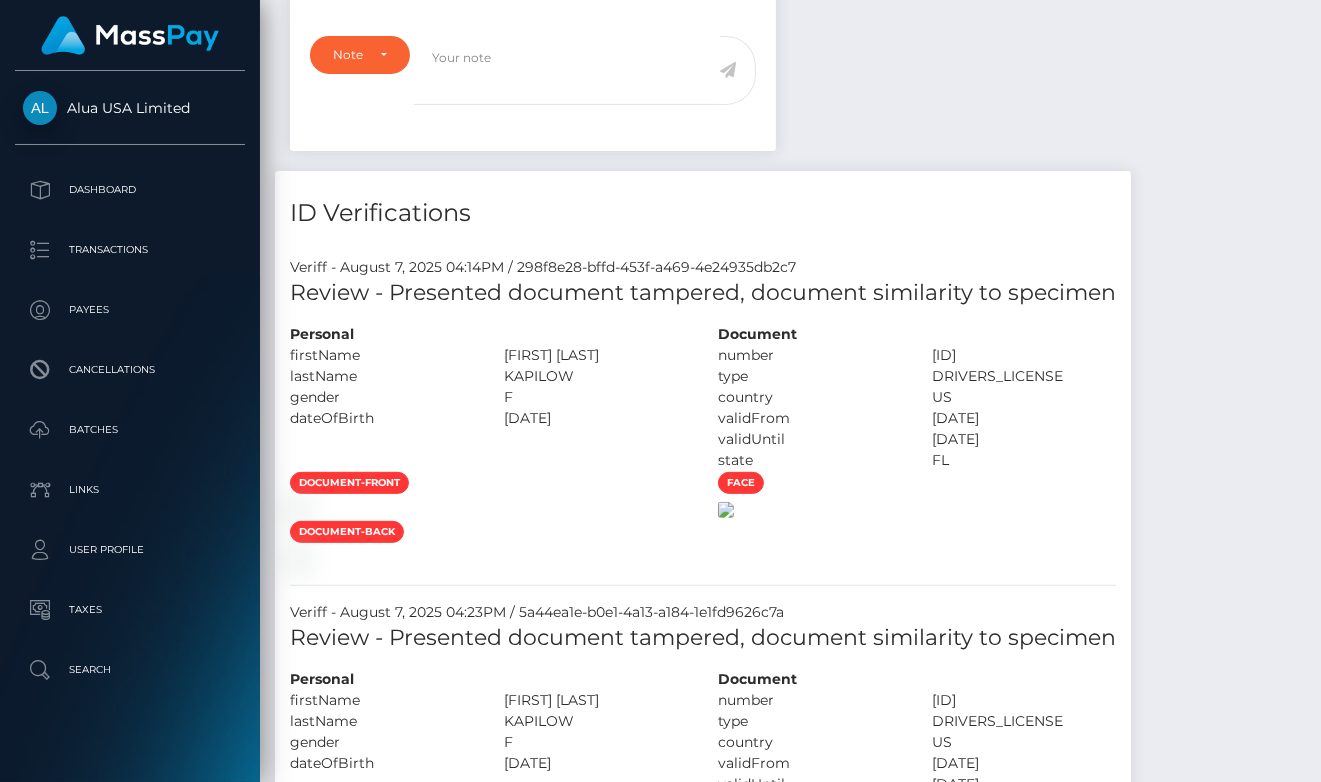 drag, startPoint x: 1047, startPoint y: 165, endPoint x: 1058, endPoint y: 722, distance: 557.1086 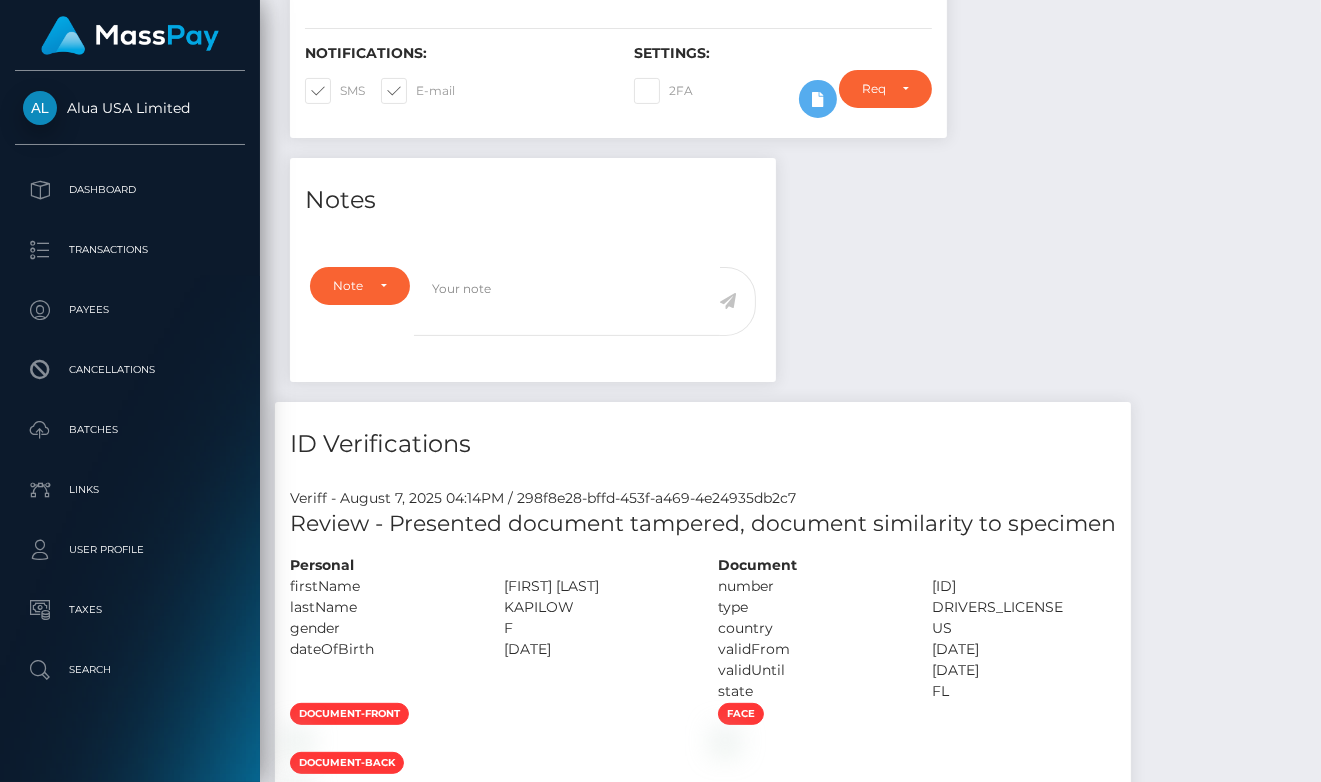 scroll, scrollTop: 330, scrollLeft: 0, axis: vertical 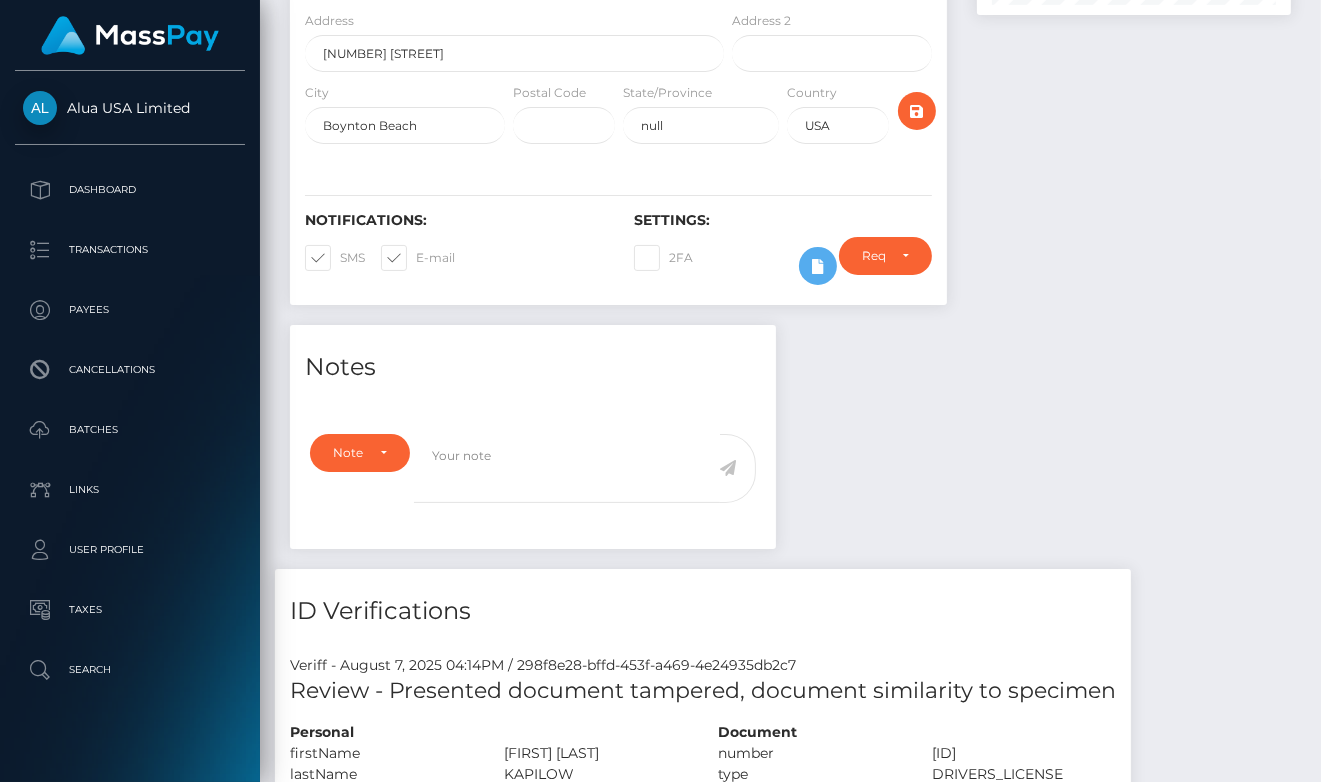 click on "Notes
Note Type
Compliance
Clear Compliance
General
Note Type" at bounding box center [790, 1499] 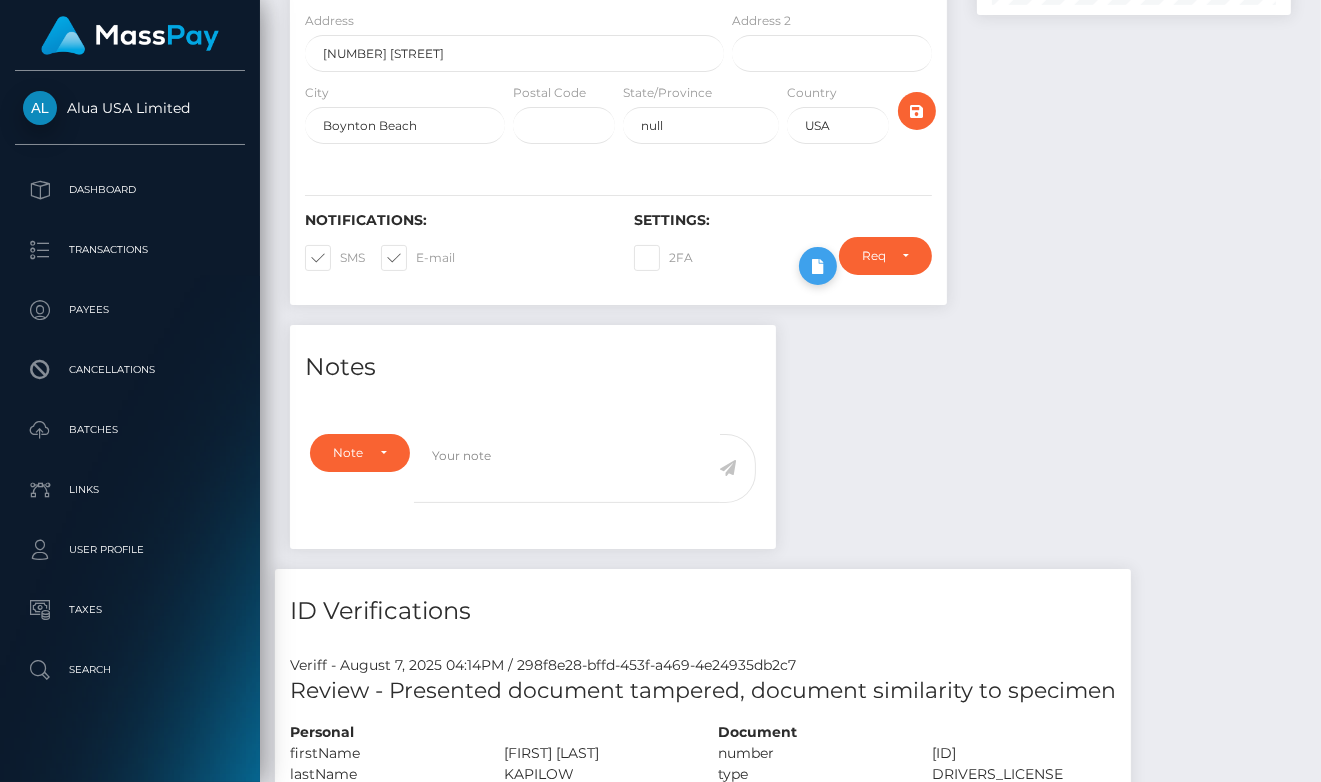 click at bounding box center (818, 266) 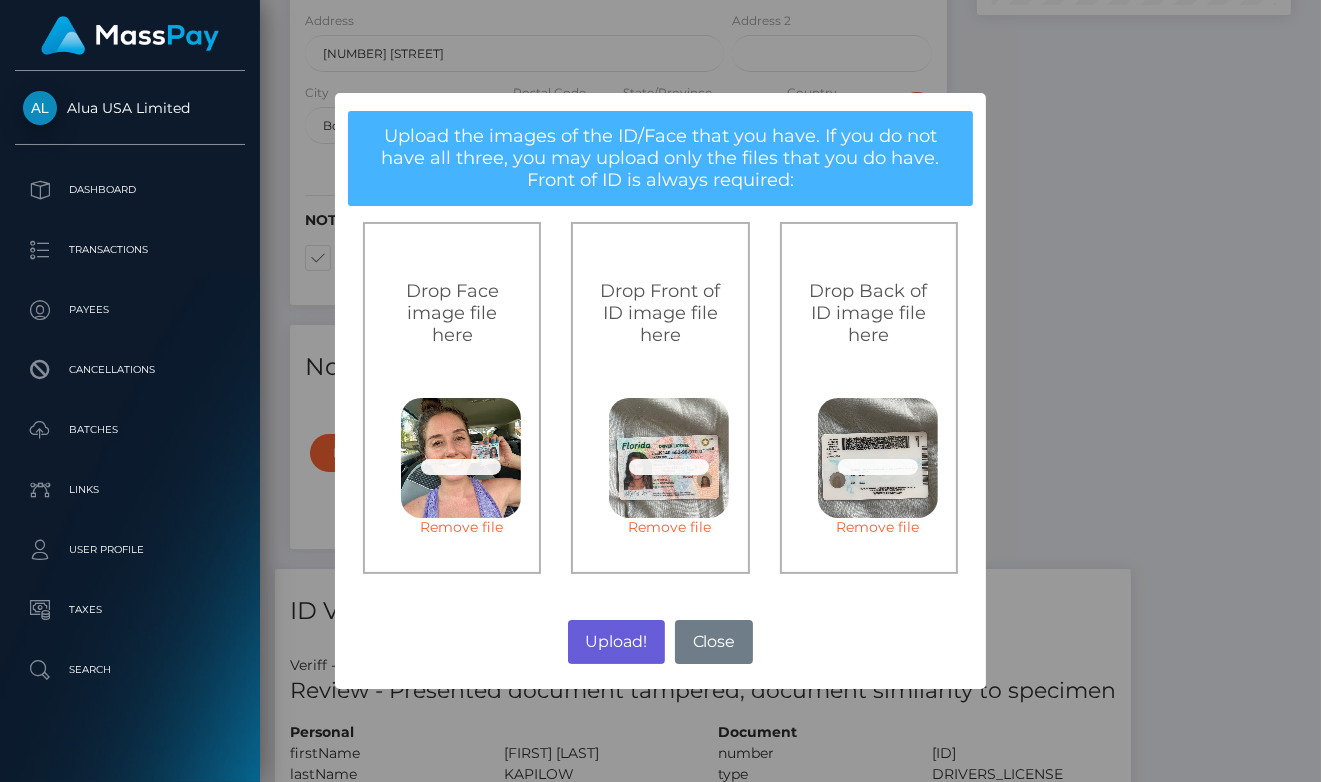 click on "Upload!" at bounding box center [616, 642] 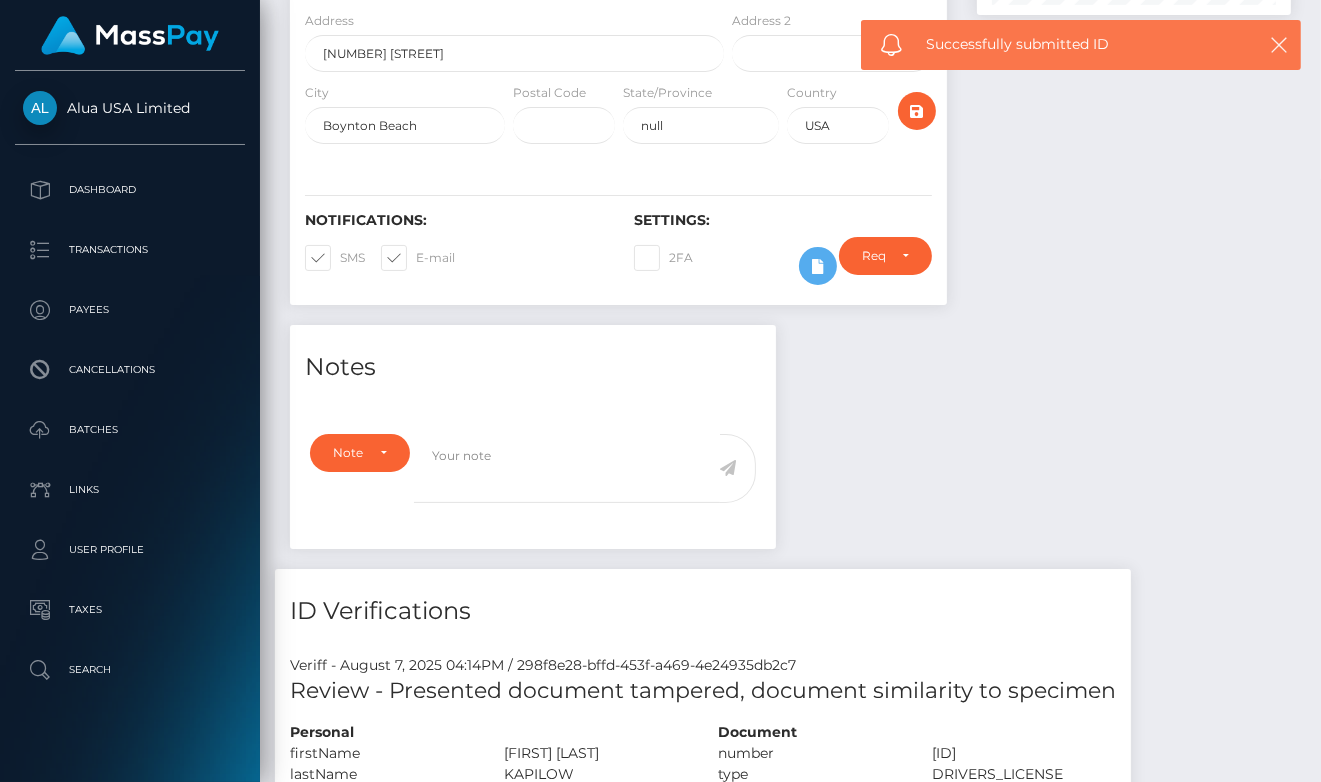 scroll, scrollTop: 329, scrollLeft: 0, axis: vertical 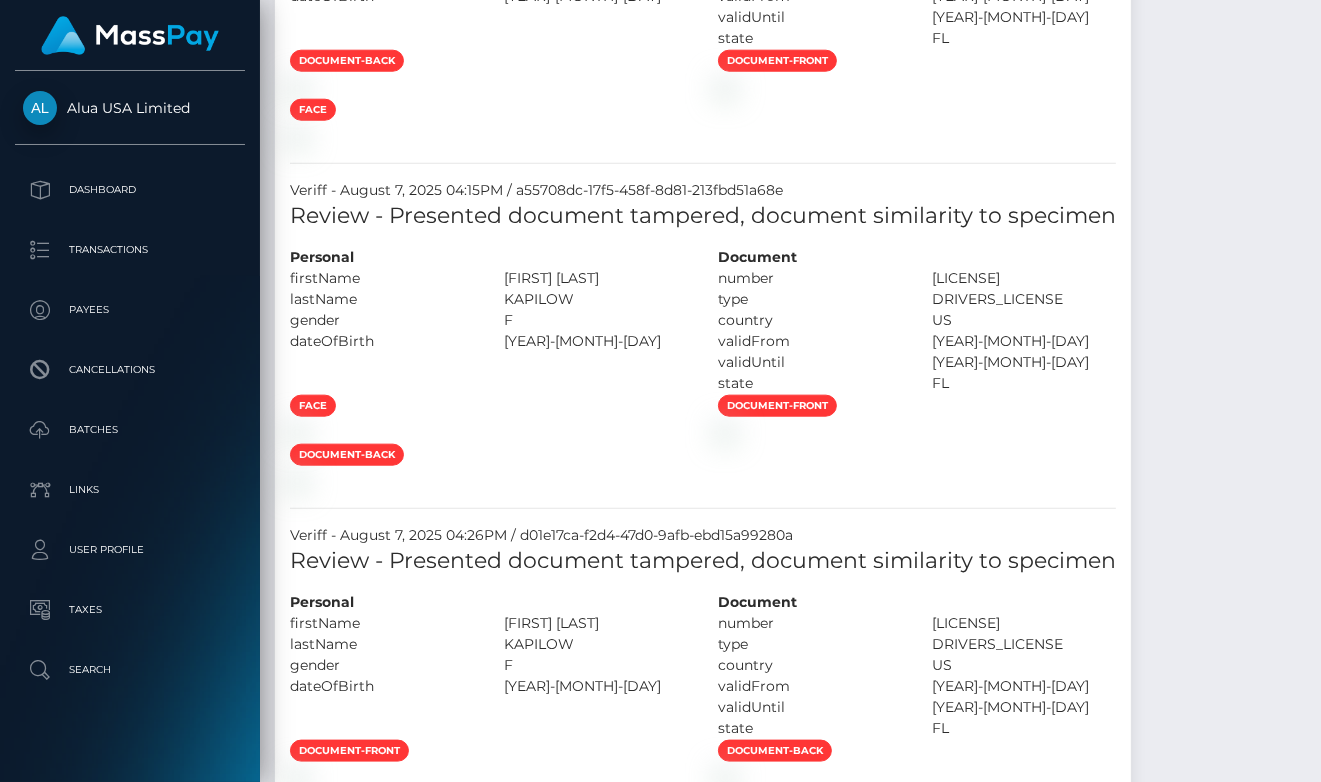 drag, startPoint x: 678, startPoint y: 332, endPoint x: 543, endPoint y: 390, distance: 146.93196 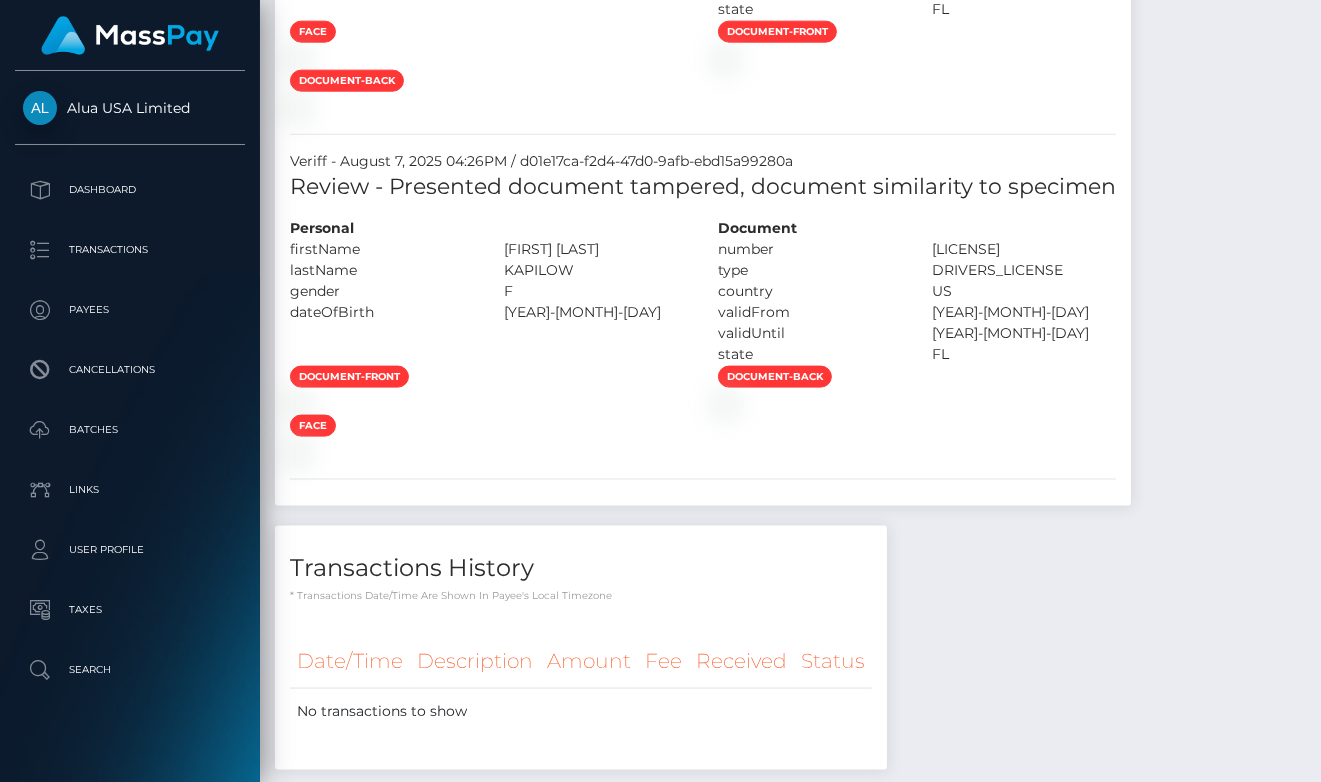 scroll, scrollTop: 2431, scrollLeft: 0, axis: vertical 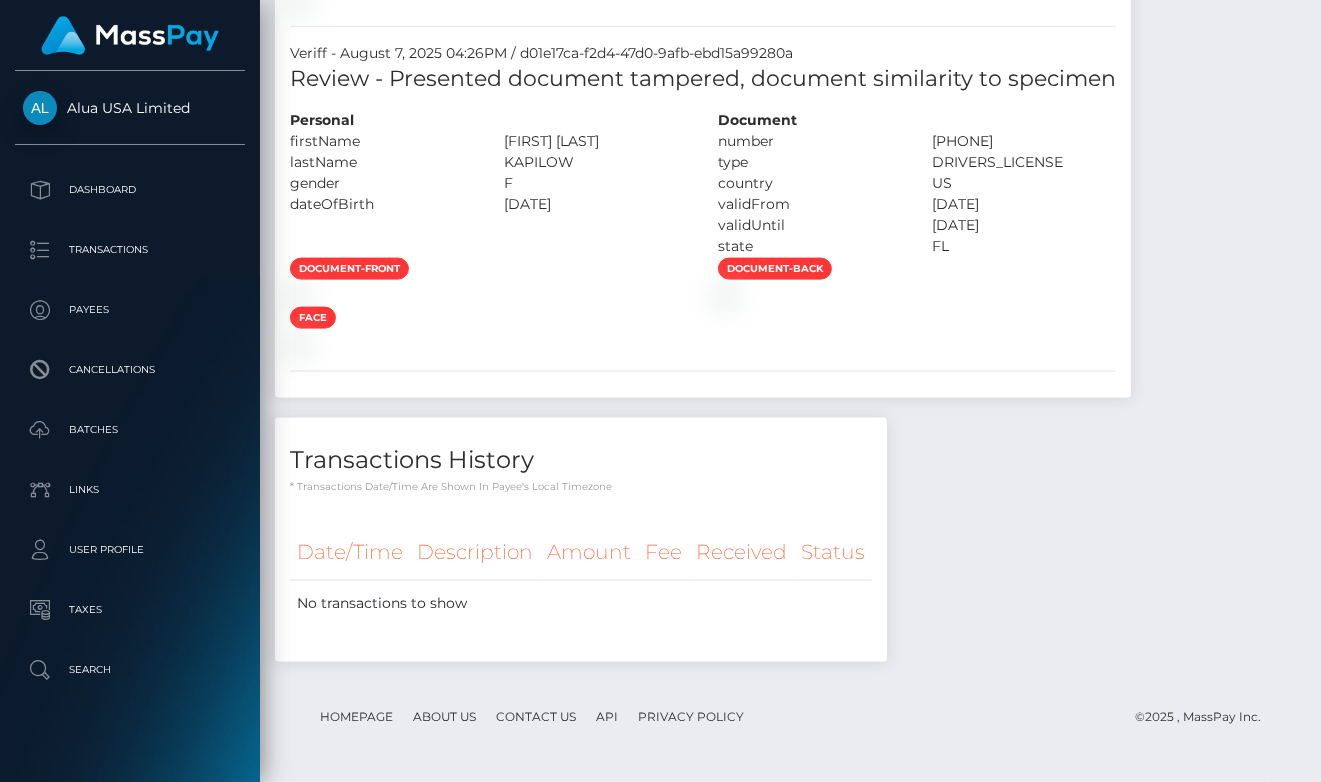 click on "Notes
Note Type
Compliance
Clear Compliance
General
Note Type" at bounding box center (790, -665) 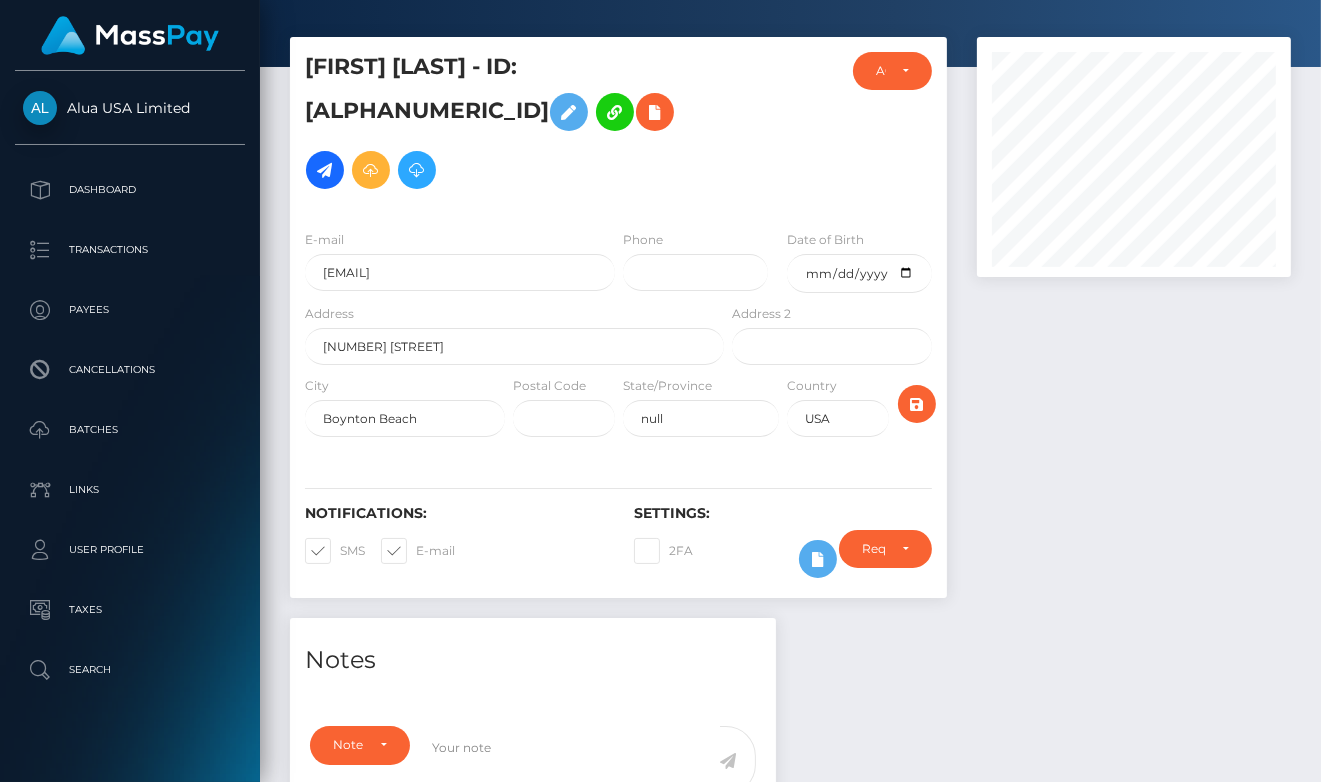 scroll, scrollTop: 312, scrollLeft: 0, axis: vertical 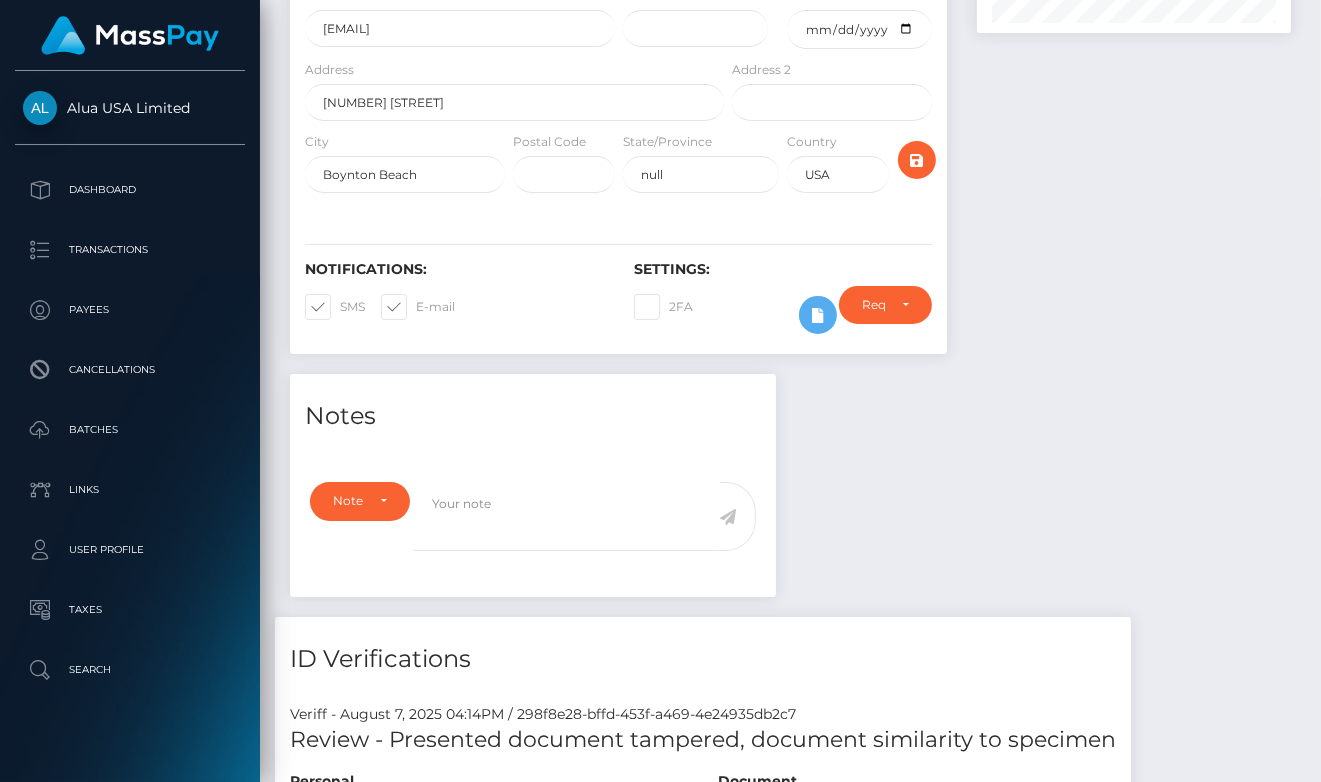 drag, startPoint x: 850, startPoint y: 536, endPoint x: 838, endPoint y: 376, distance: 160.44937 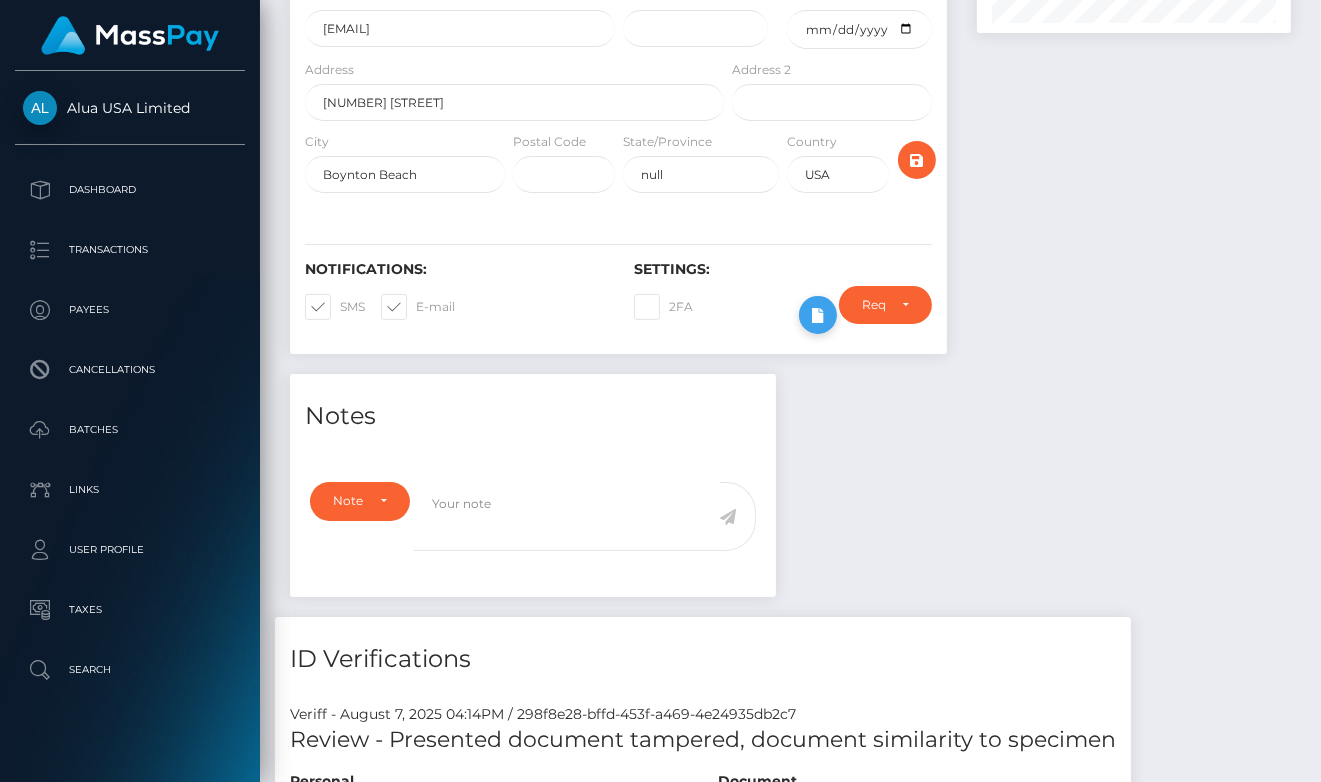 click at bounding box center [818, 315] 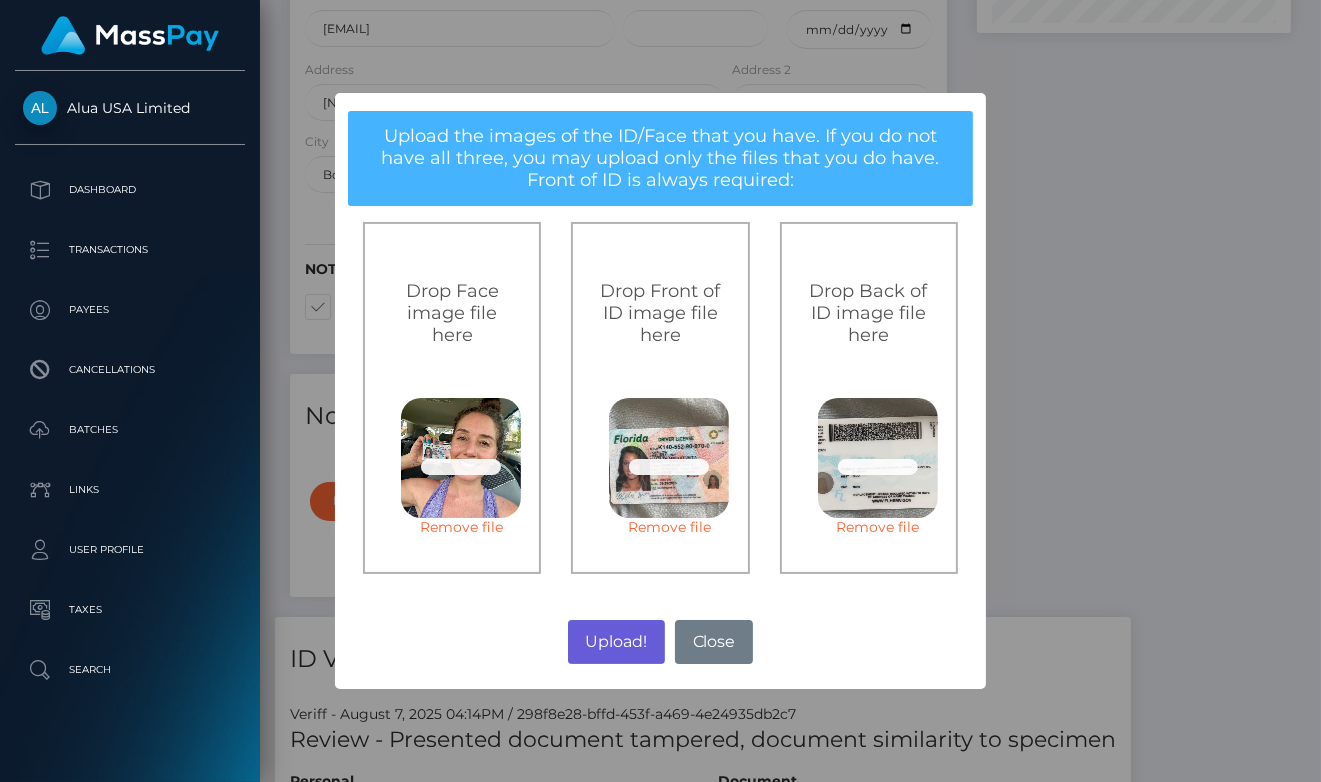 click on "Upload!" at bounding box center [616, 642] 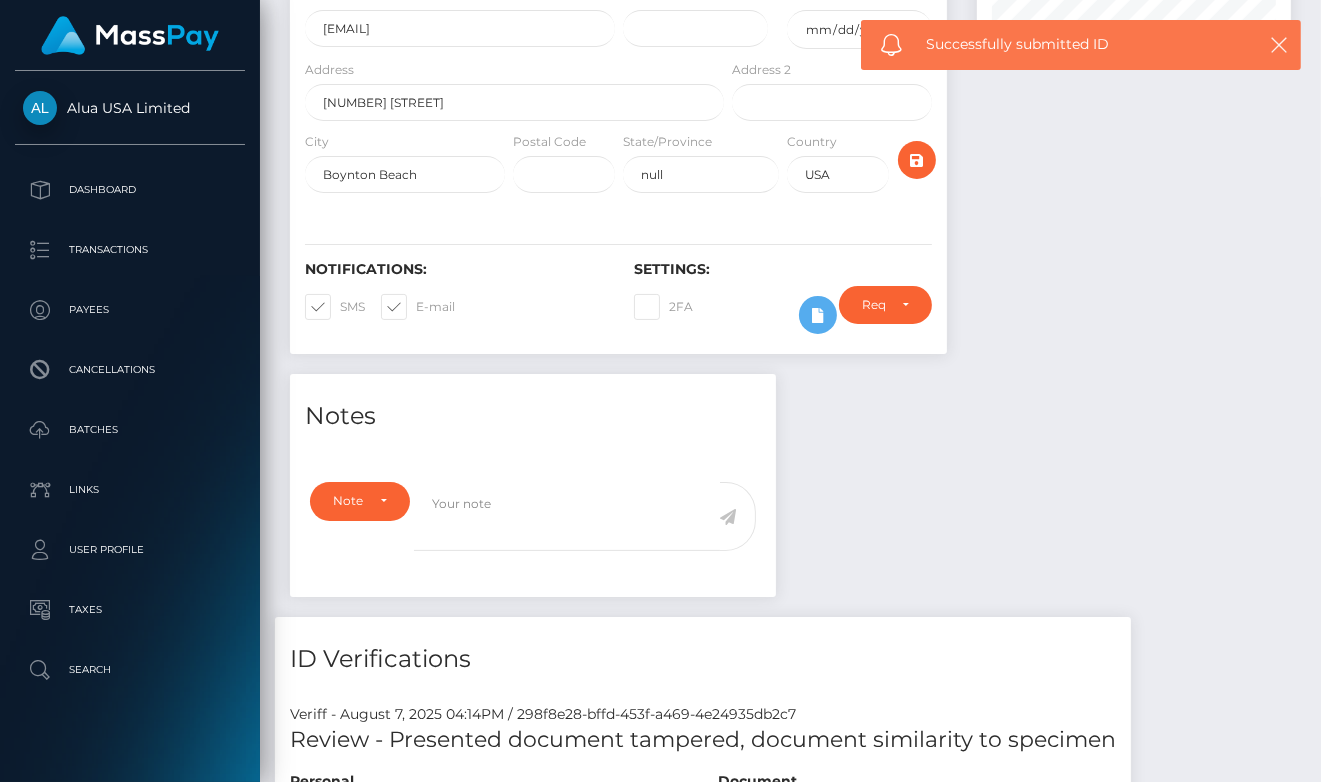 scroll, scrollTop: 311, scrollLeft: 0, axis: vertical 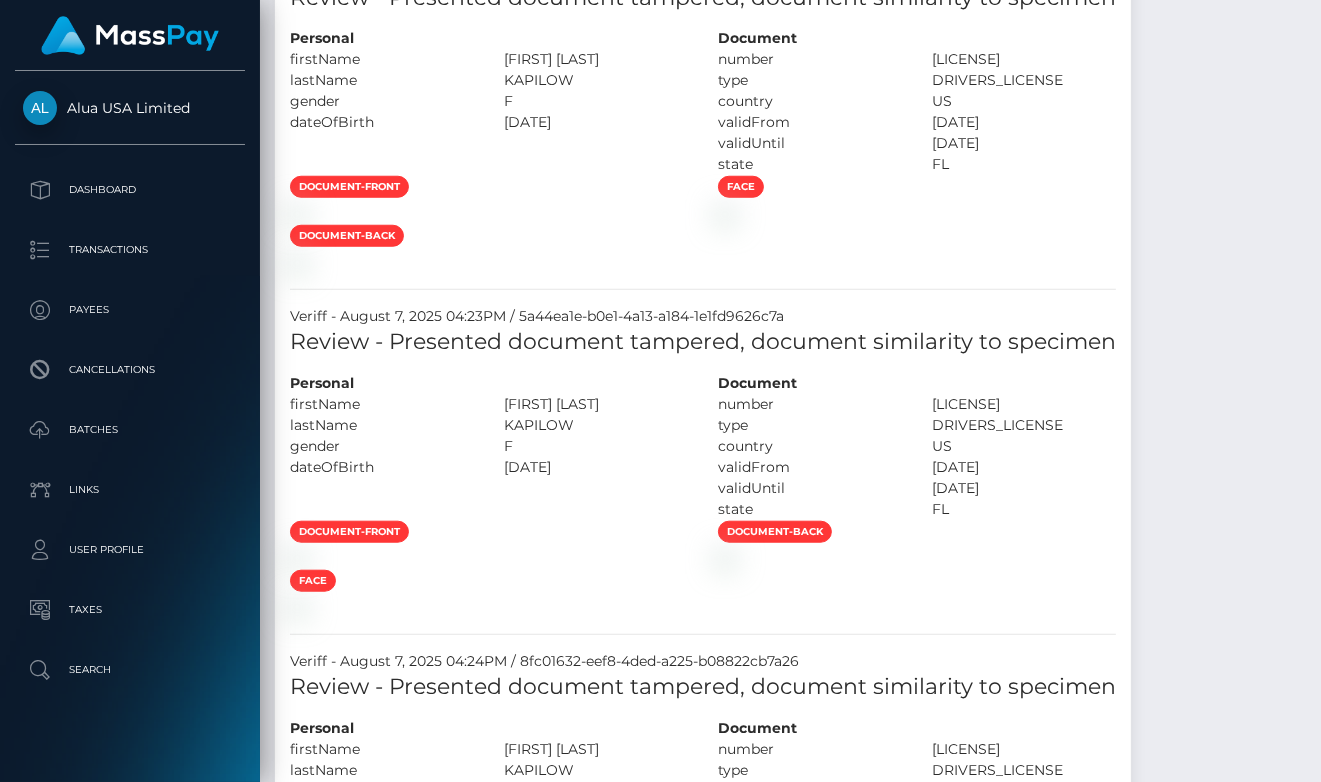 click on "Review - Presented document tampered, document similarity to specimen" at bounding box center (703, -347) 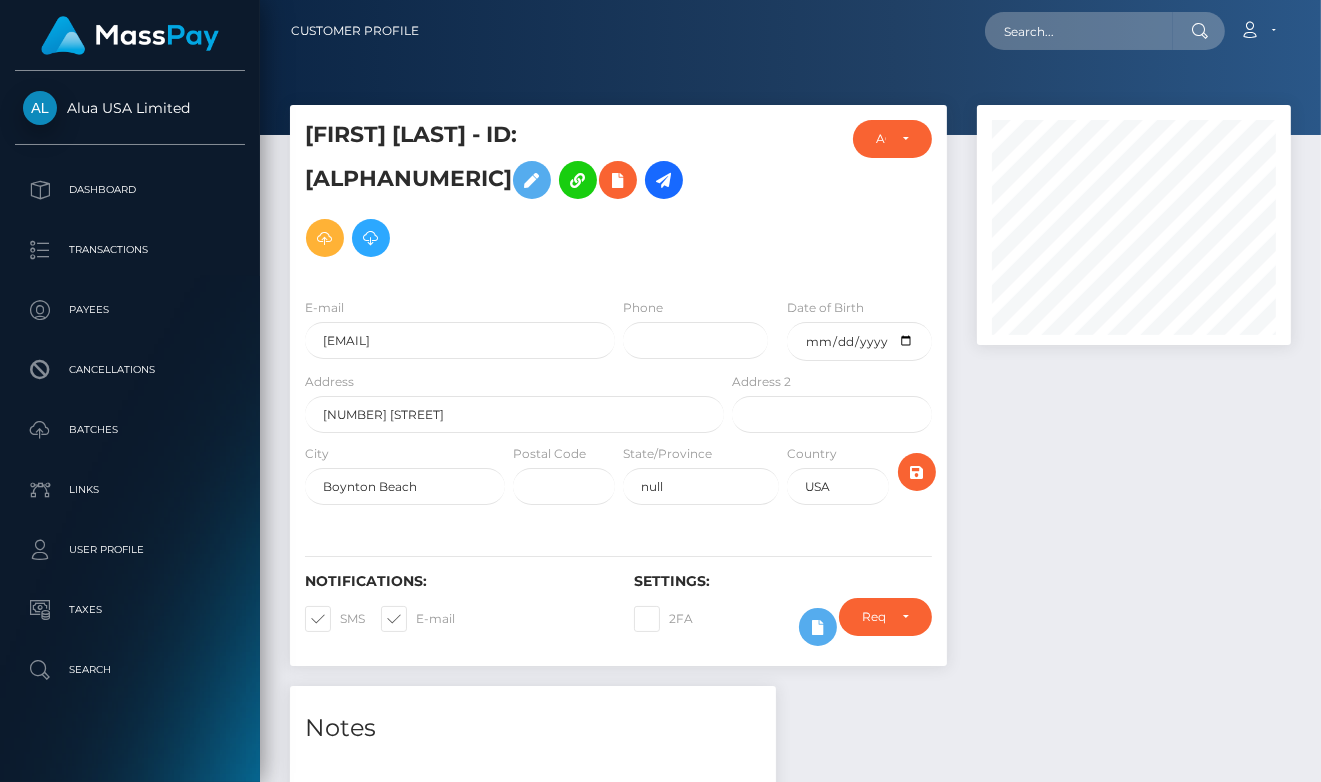 scroll, scrollTop: -1, scrollLeft: 0, axis: vertical 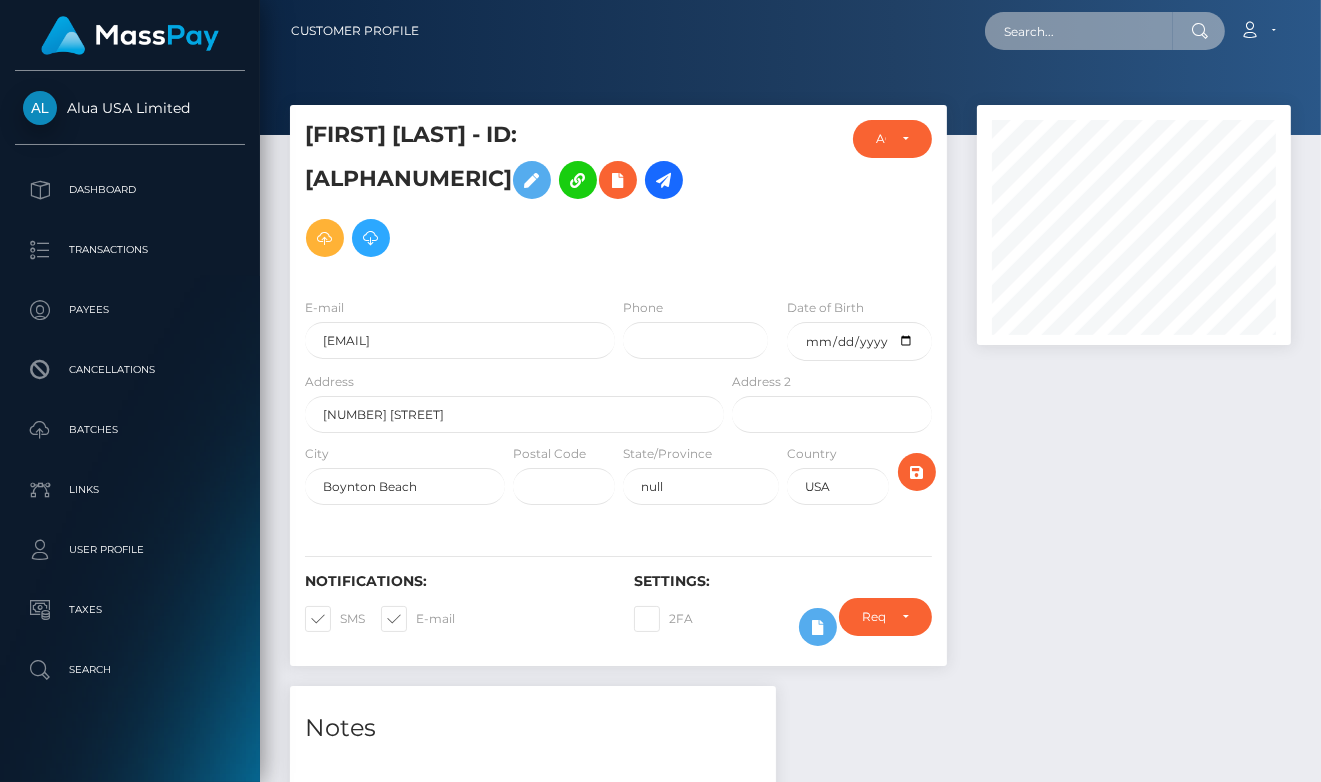 click at bounding box center (1079, 31) 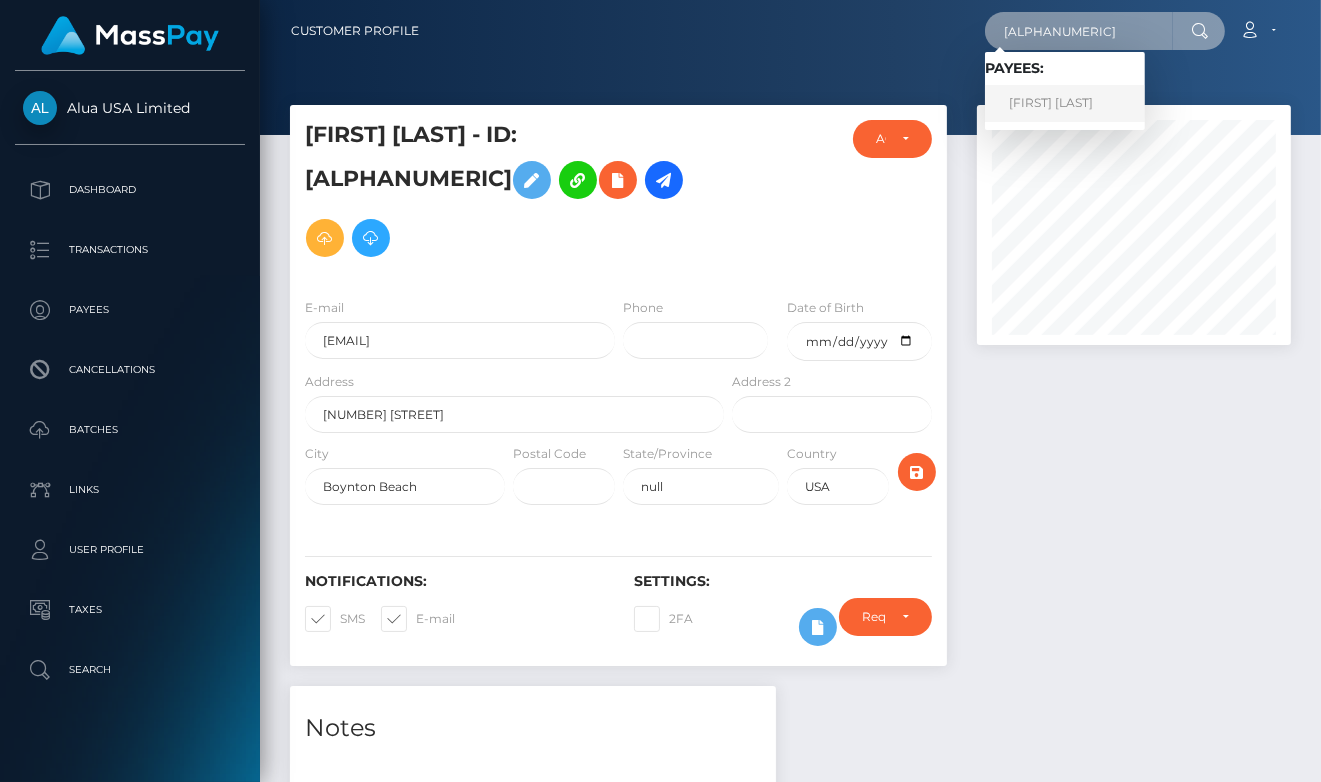 type on "67e338036996547a6f096e18" 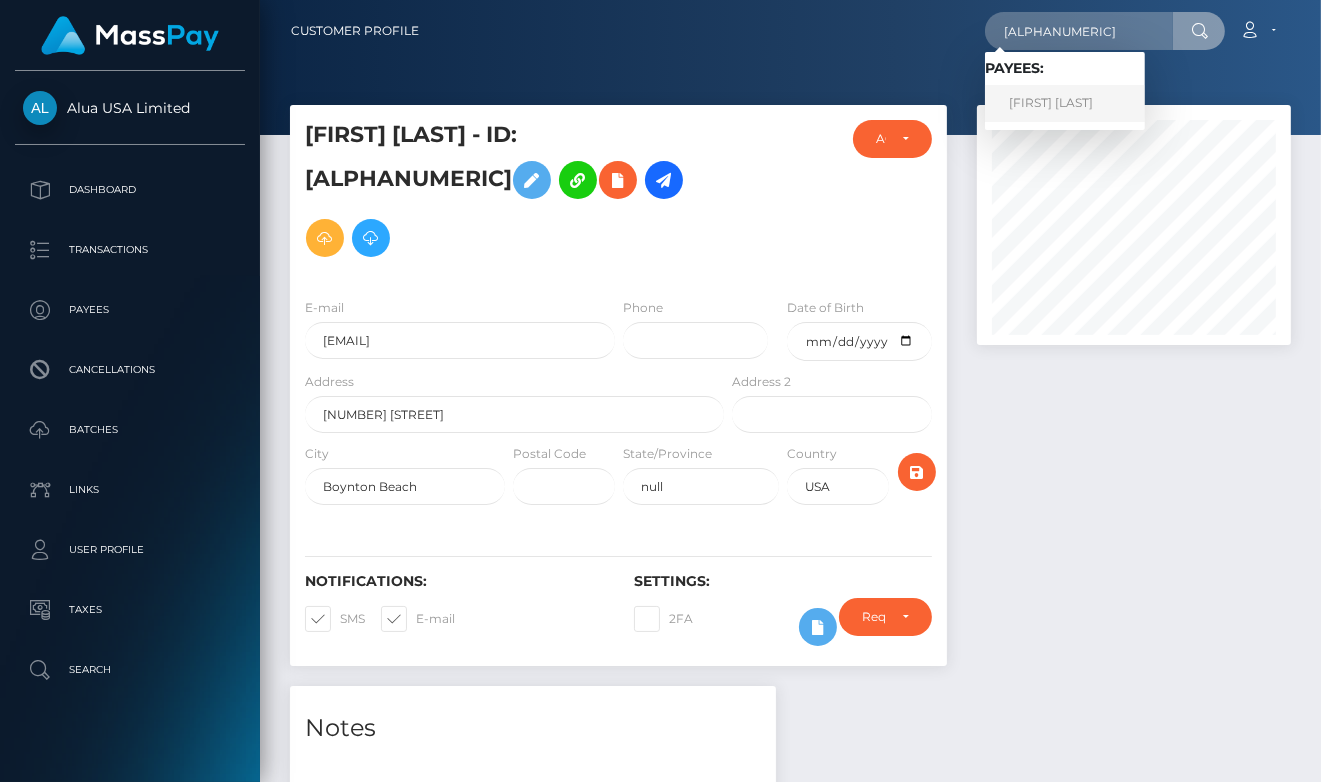 click on "Trixteen Joy  Canumay" at bounding box center [1065, 103] 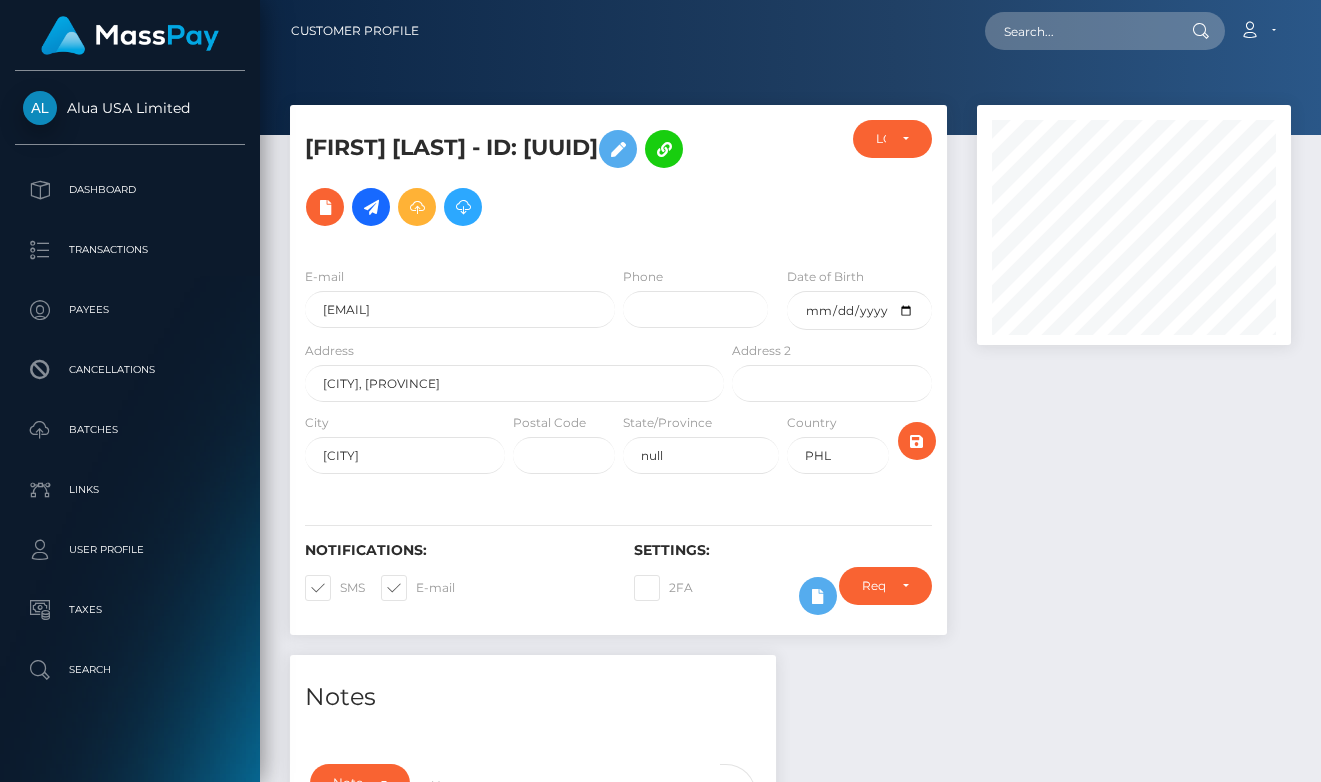 scroll, scrollTop: 0, scrollLeft: 0, axis: both 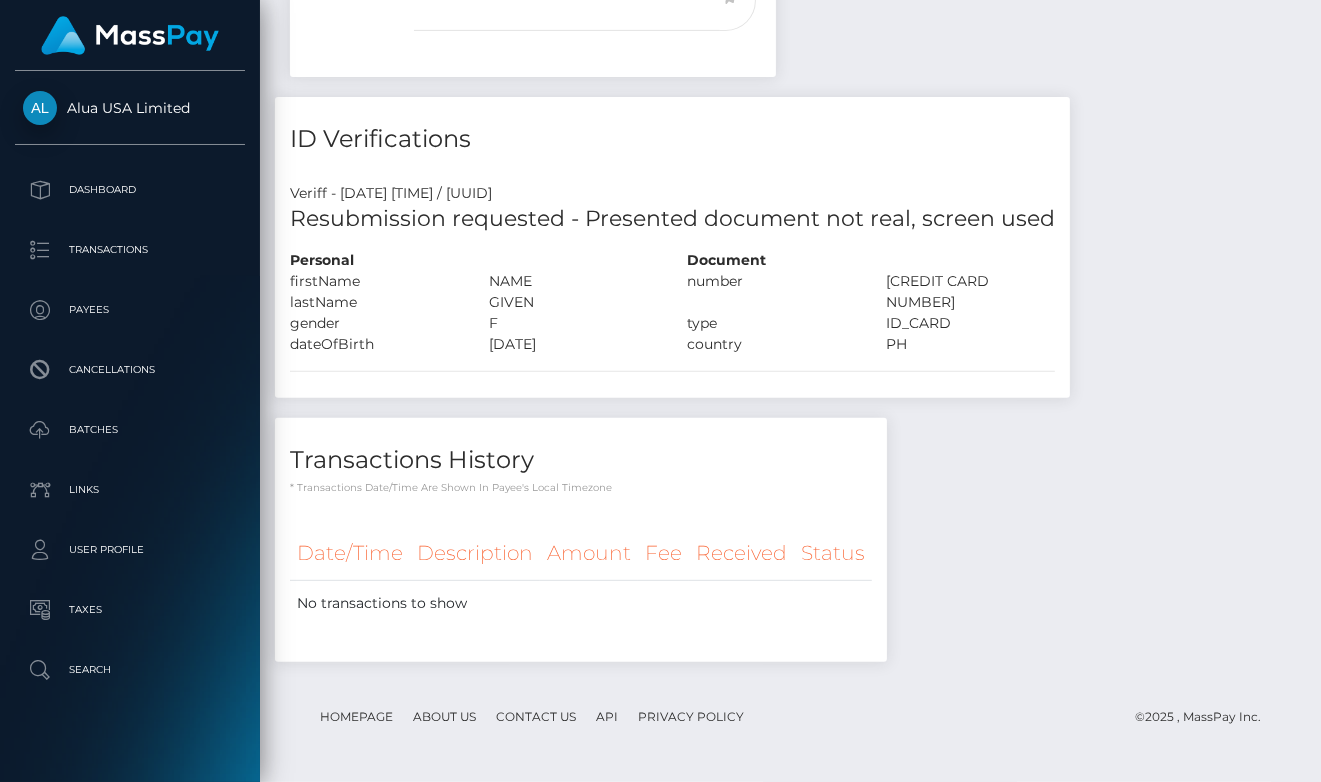 click on "Resubmission requested - Presented document not real, screen used" at bounding box center (672, 219) 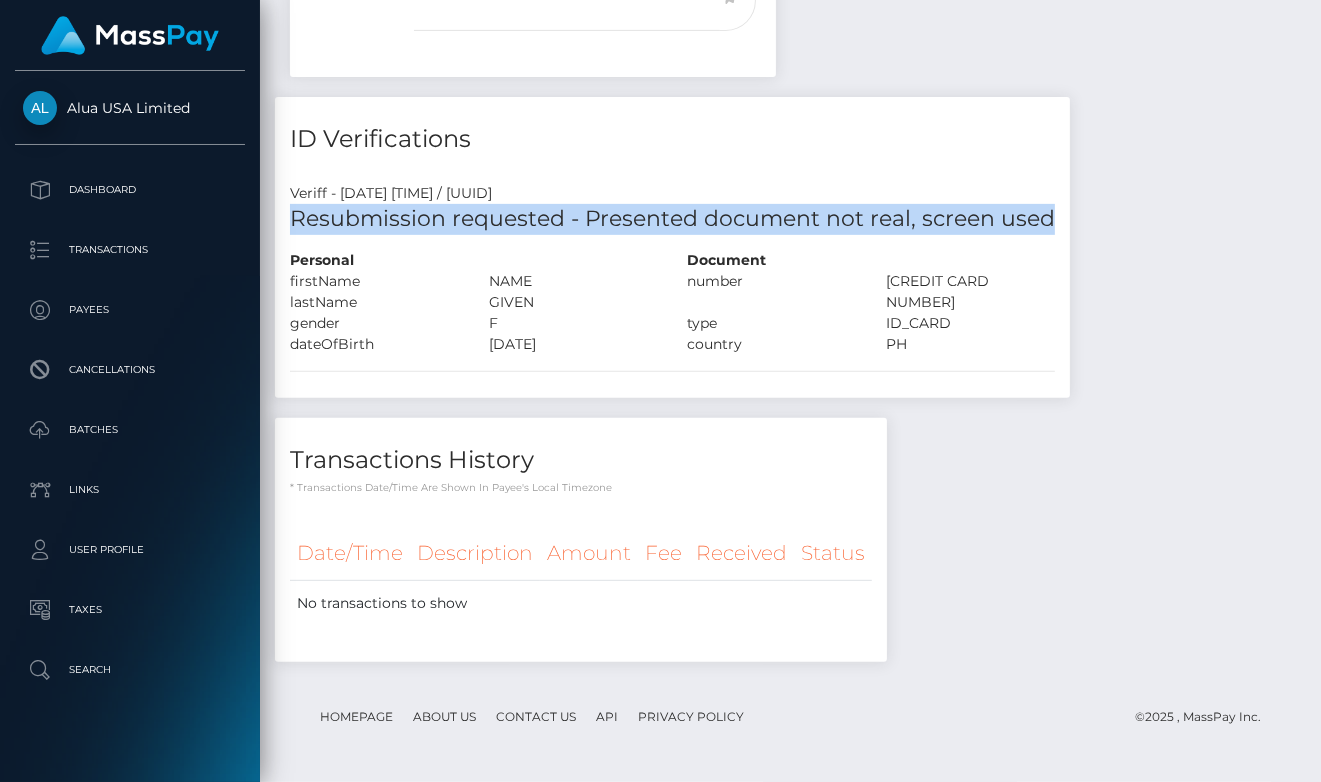 click on "Resubmission requested - Presented document not real, screen used" at bounding box center [672, 219] 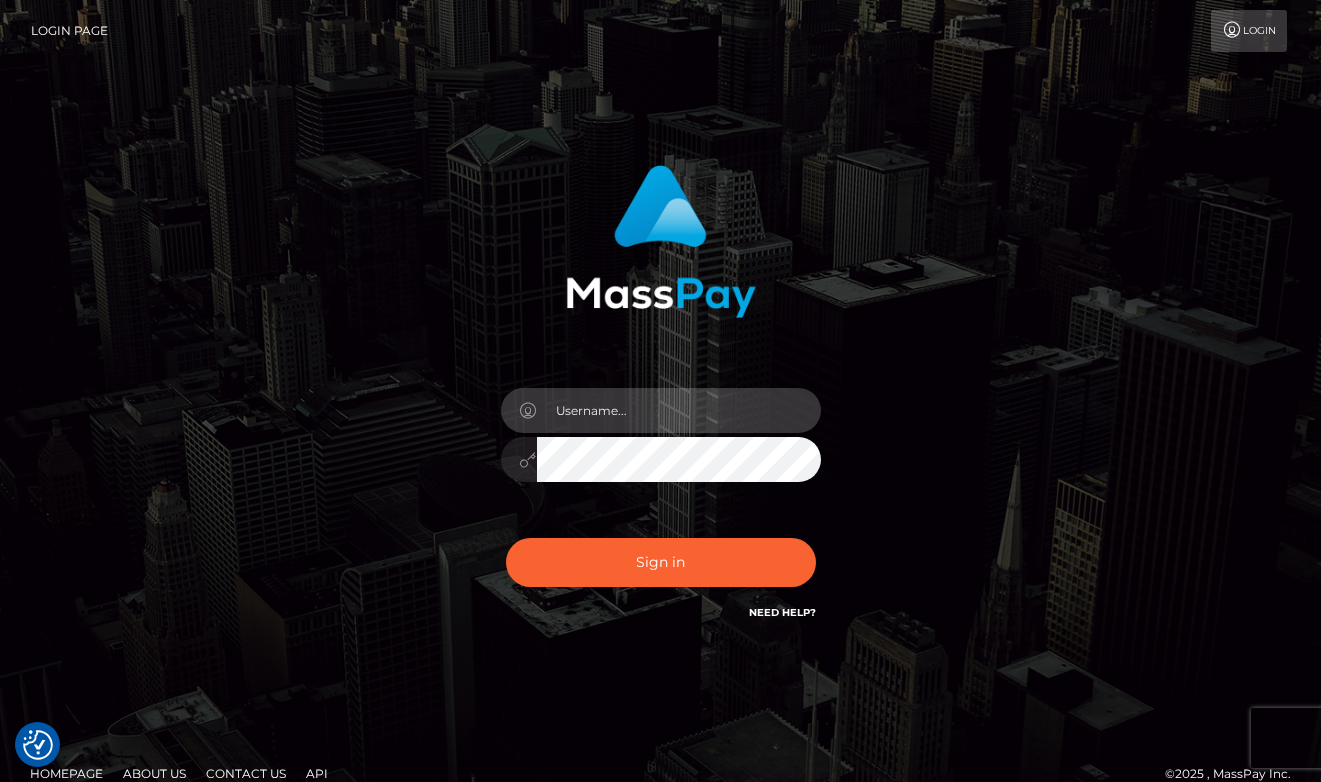 scroll, scrollTop: 0, scrollLeft: 0, axis: both 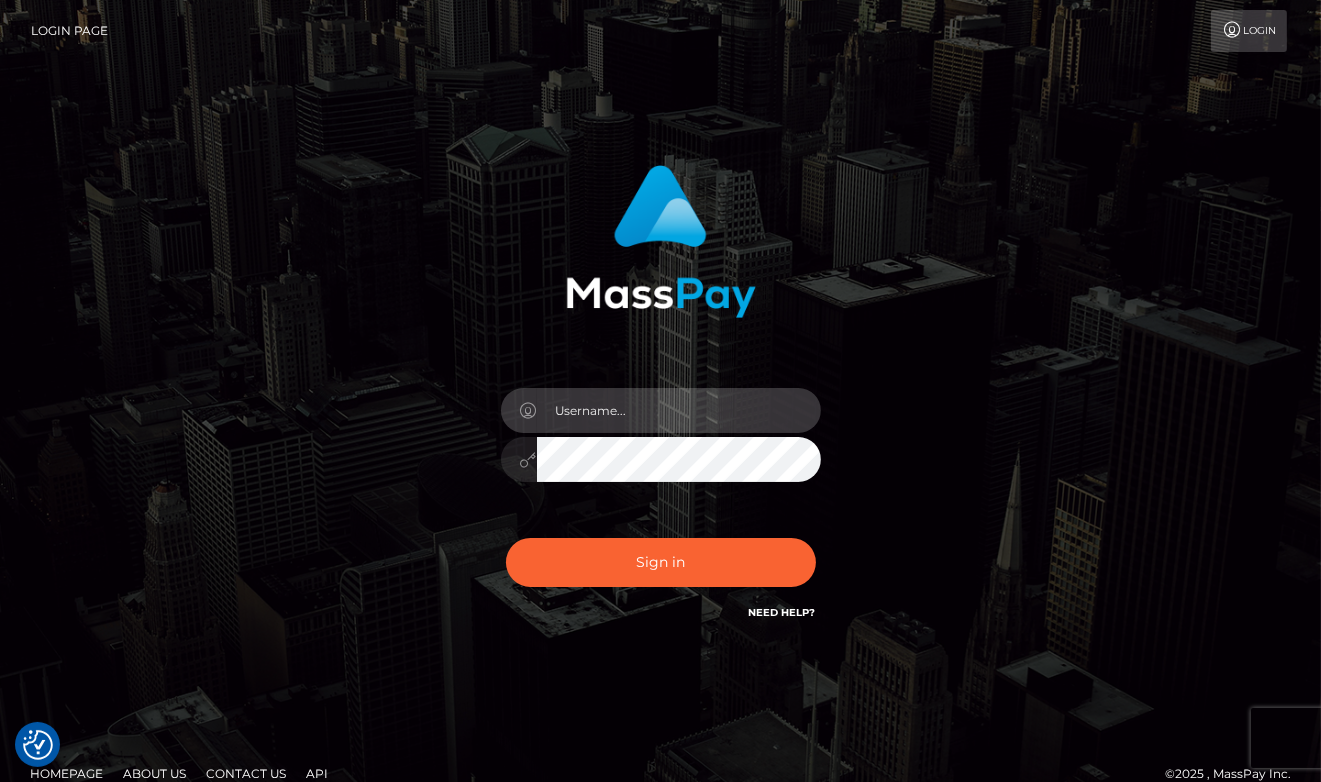 type on "aluasupport" 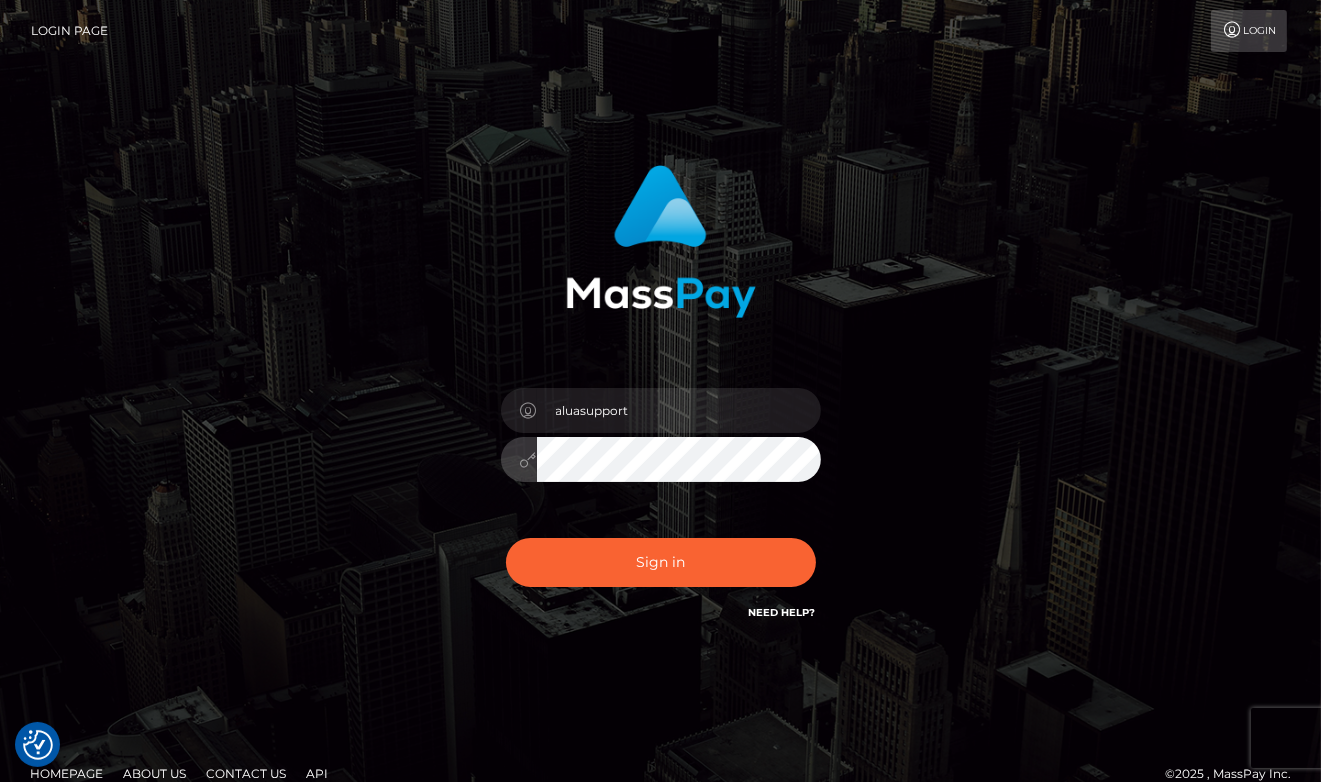 click on "Sign in" at bounding box center (661, 562) 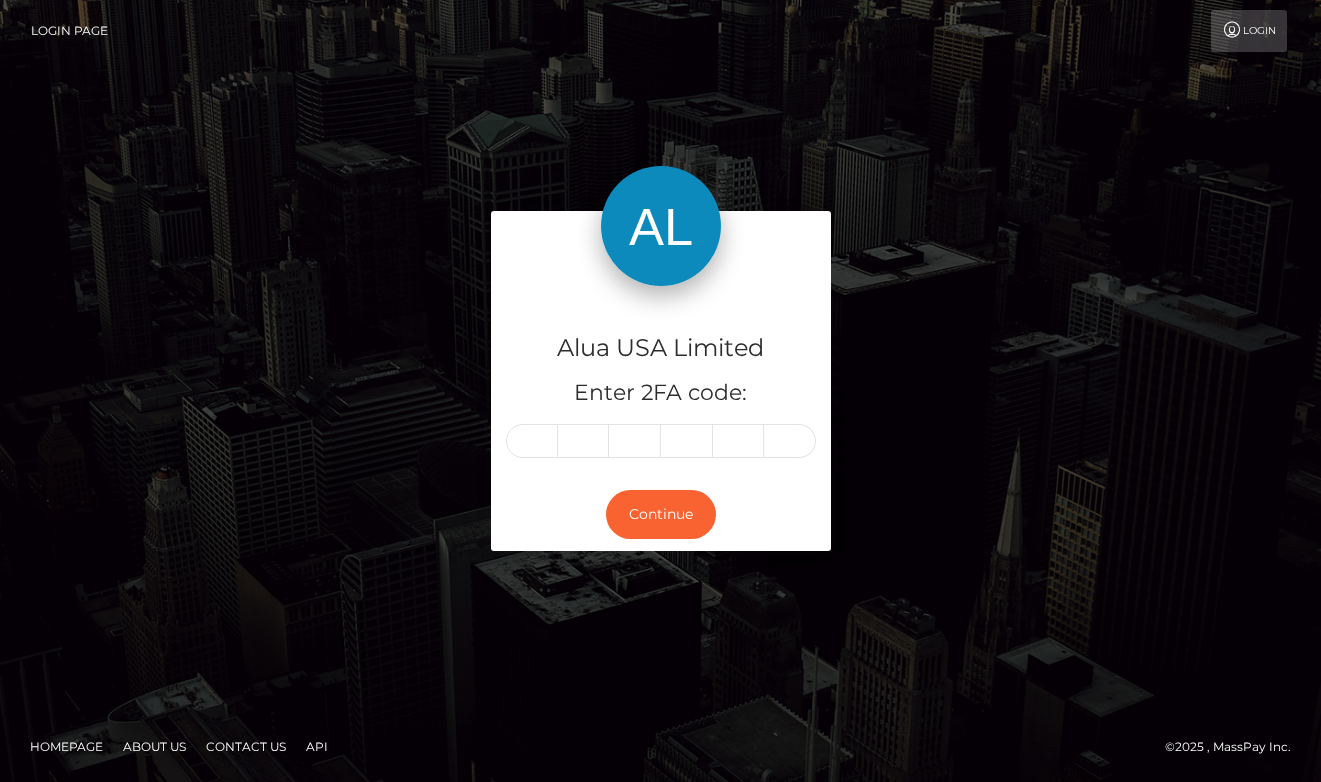 scroll, scrollTop: 0, scrollLeft: 0, axis: both 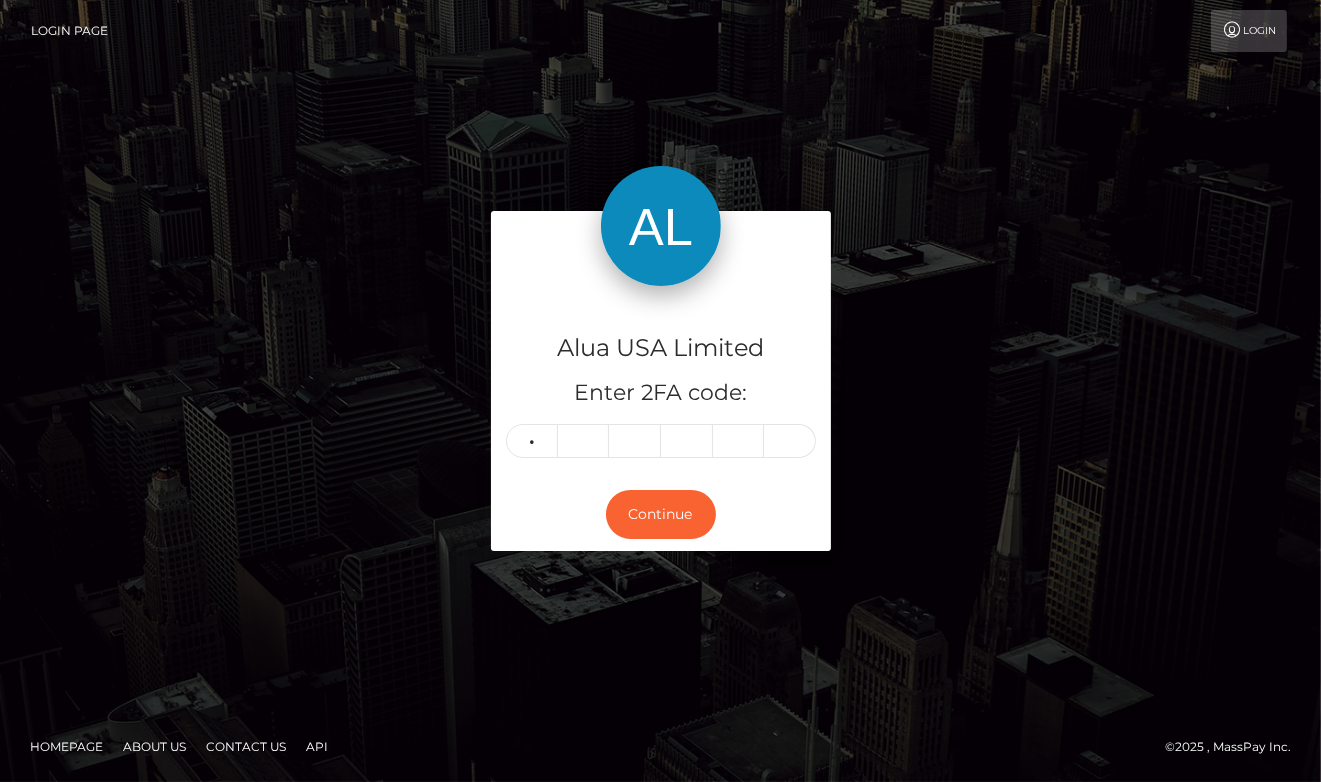 type on "9" 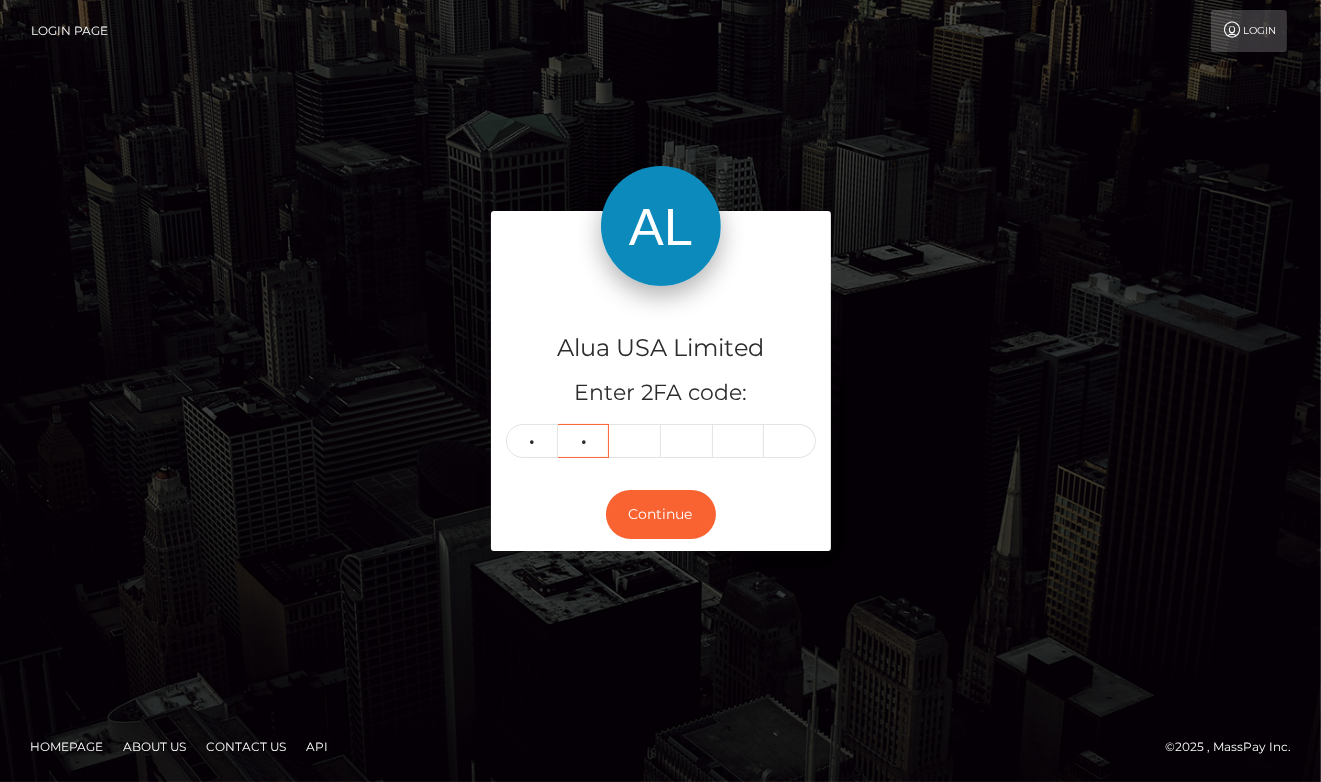type on "3" 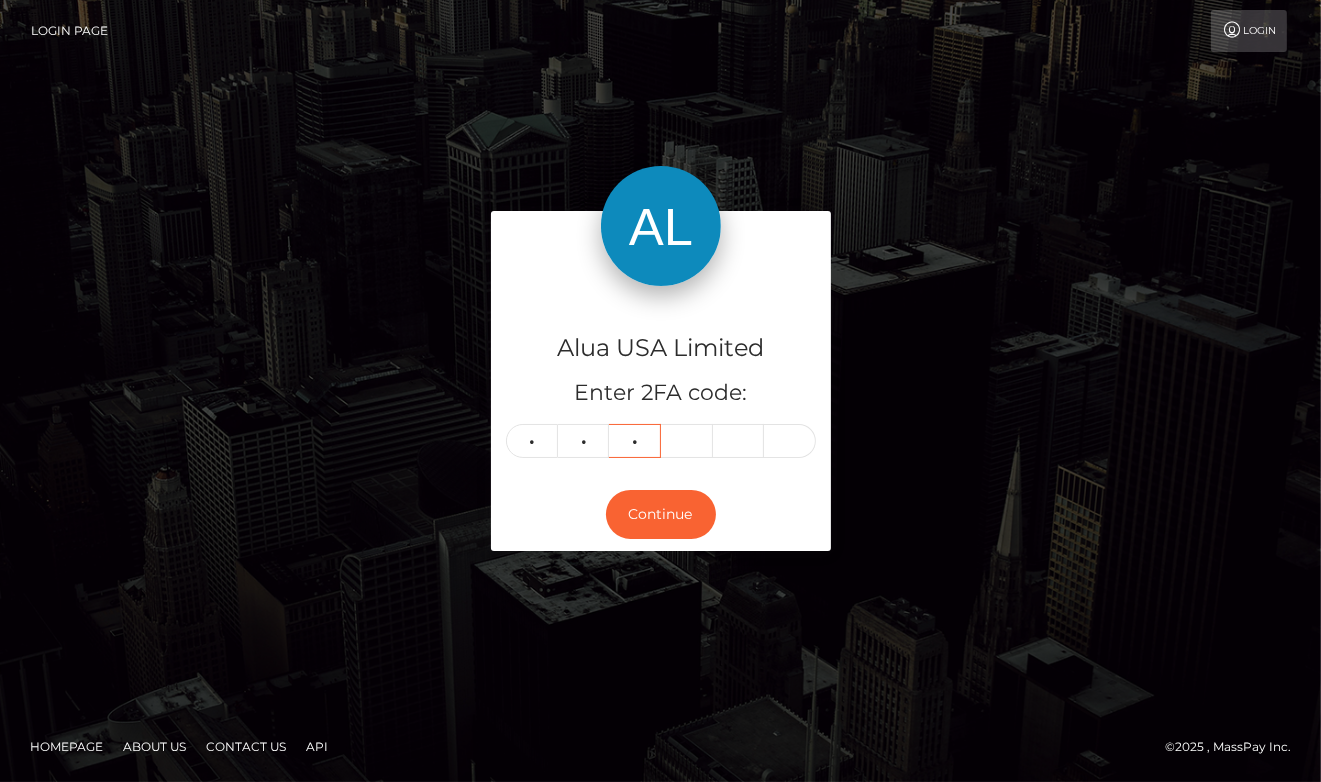 type on "3" 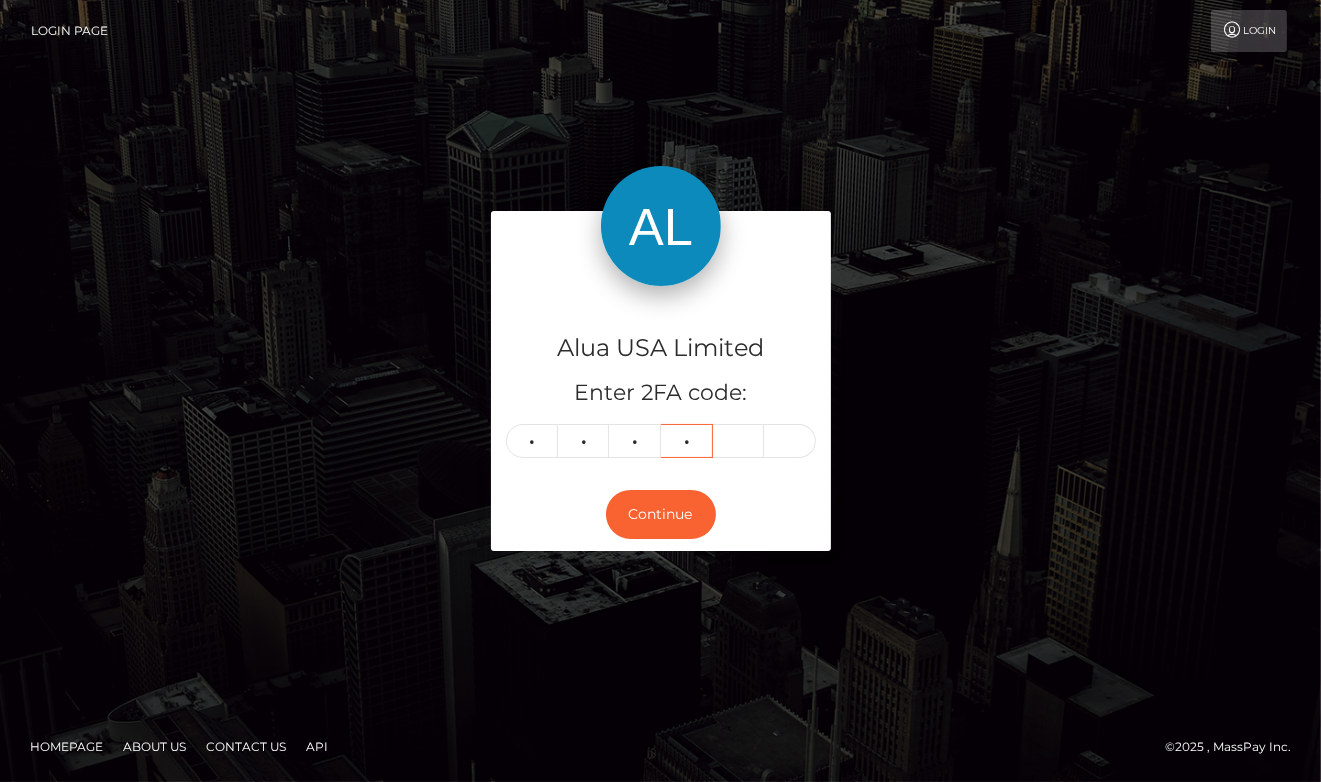type on "1" 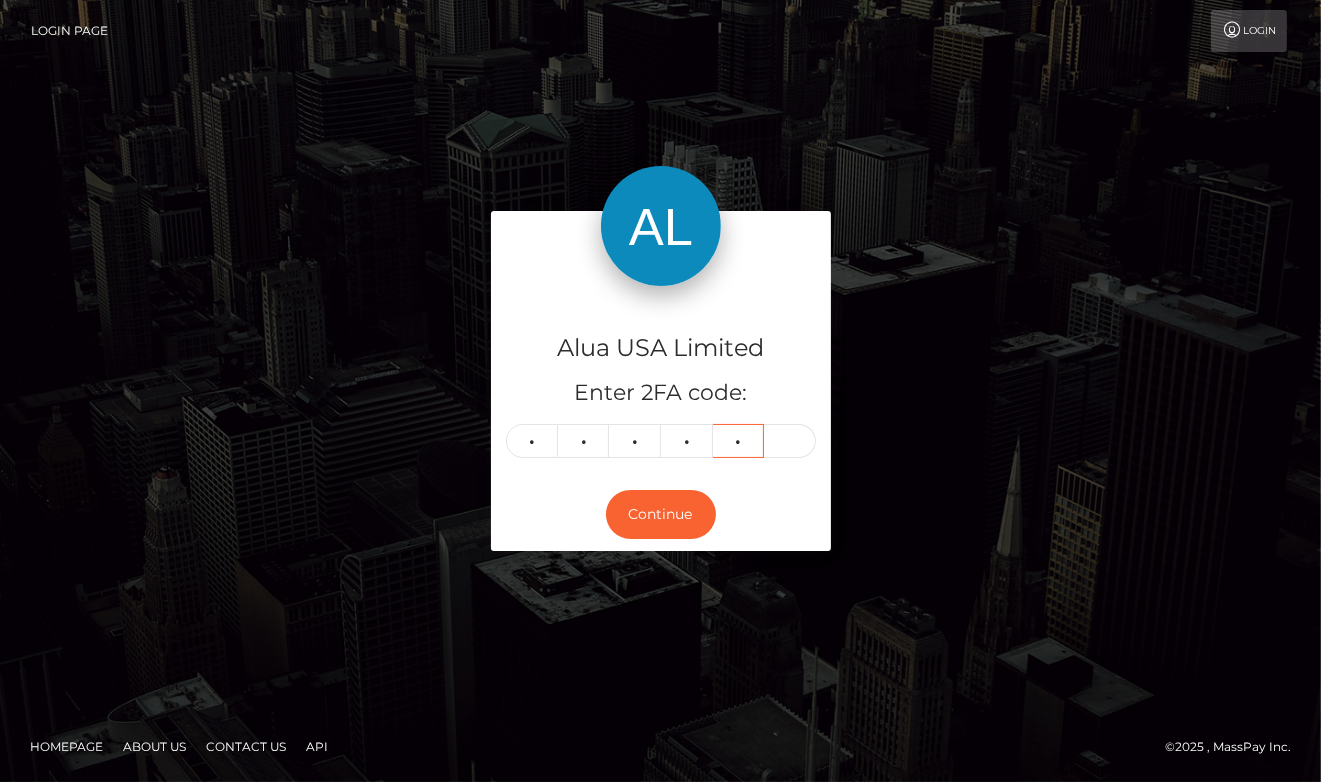 type on "1" 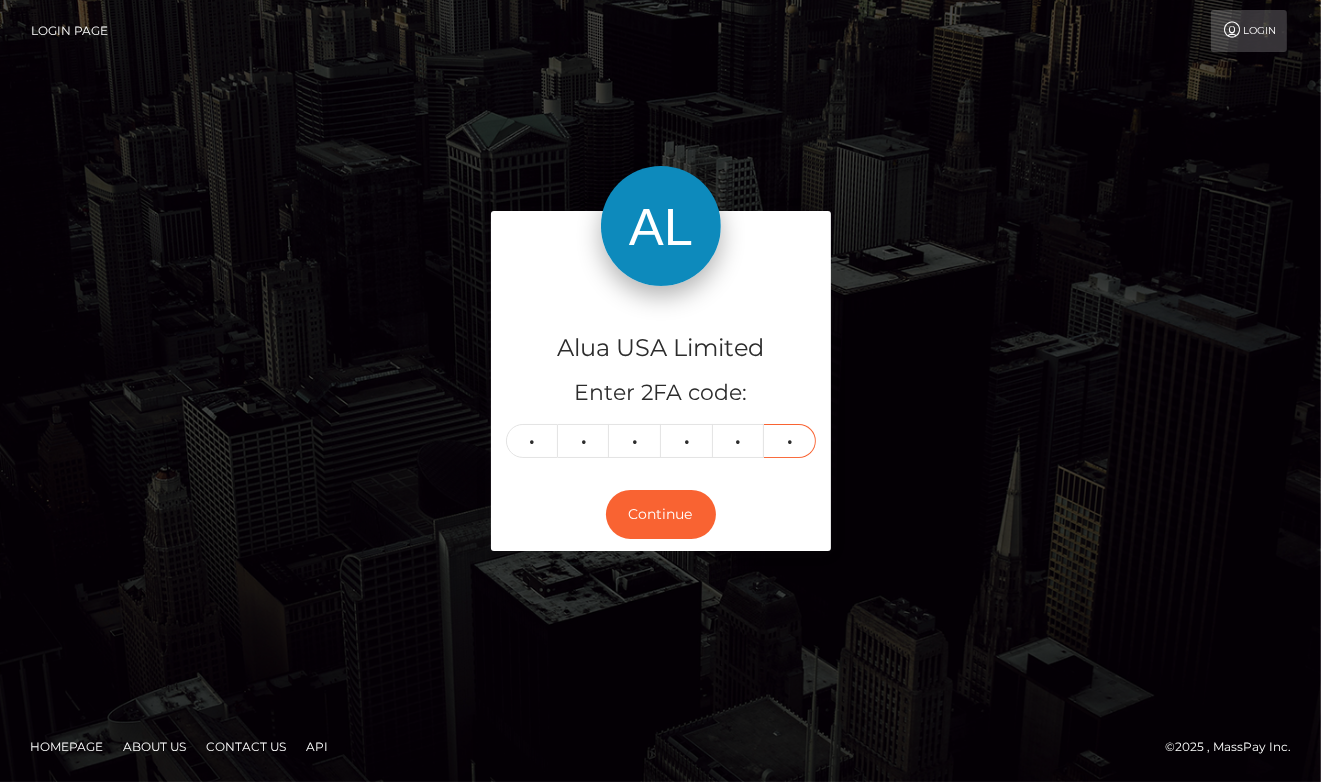 type on "5" 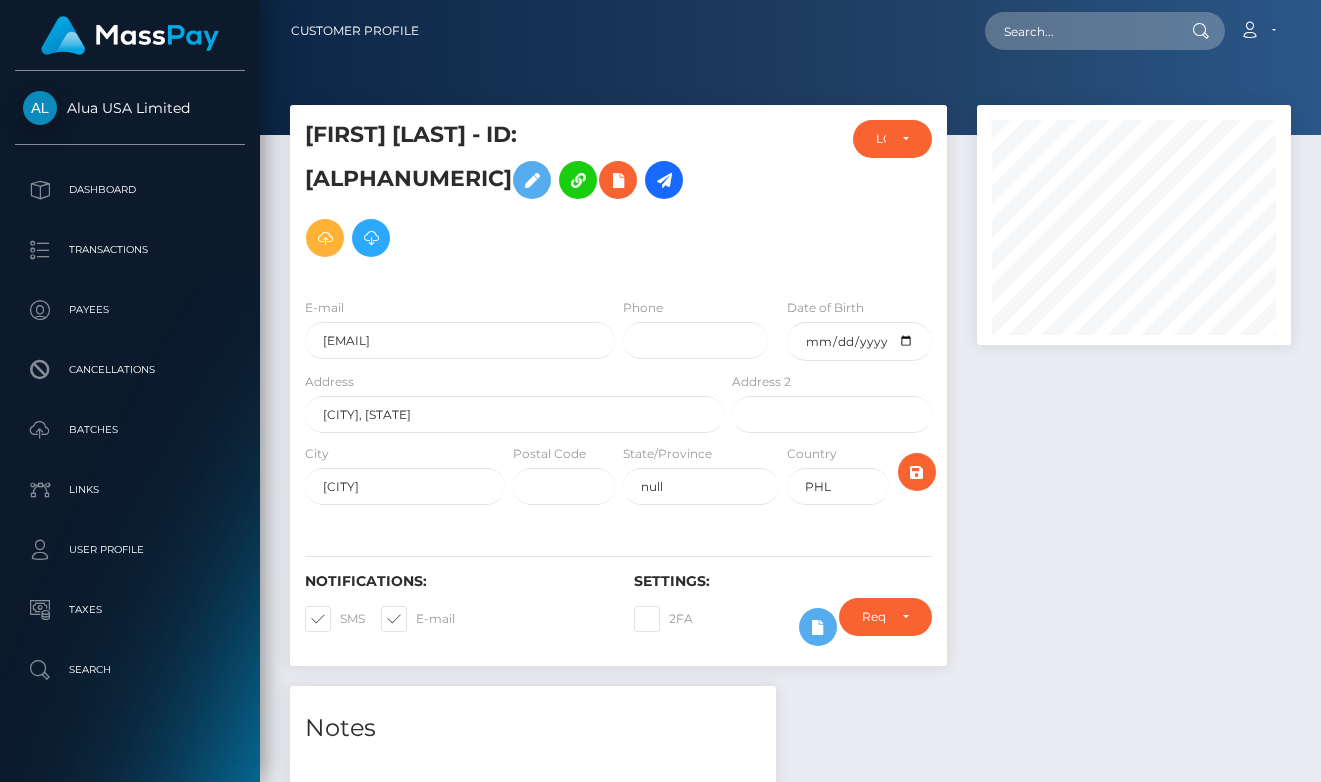 scroll, scrollTop: 0, scrollLeft: 0, axis: both 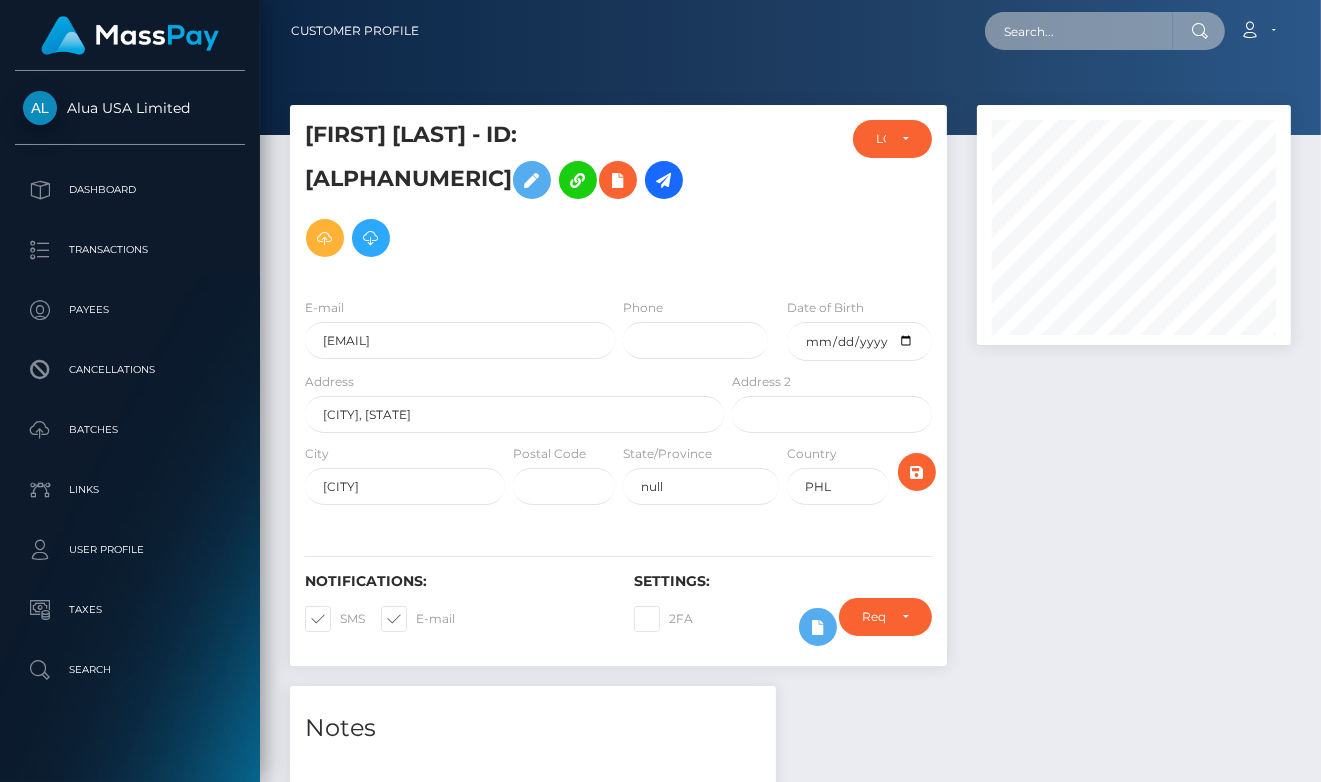 click at bounding box center (1079, 31) 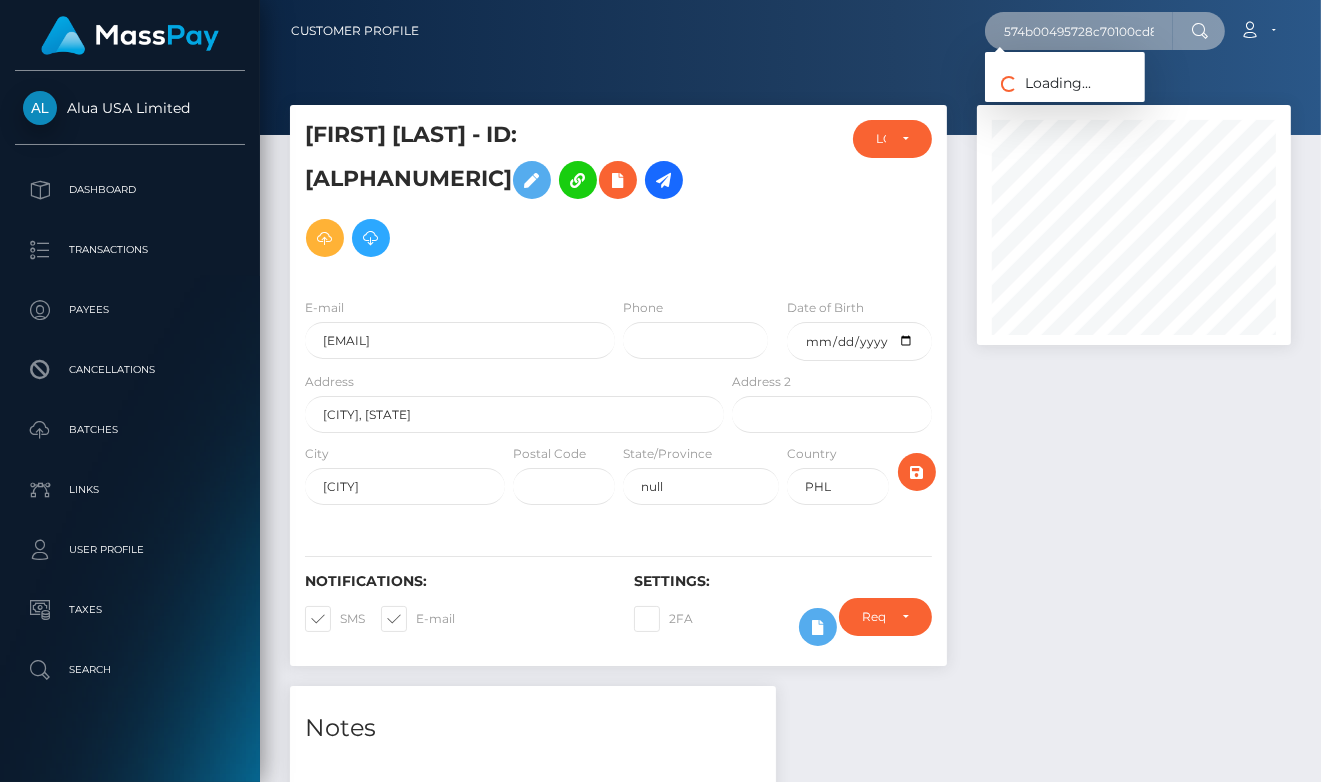 type on "574b00495728c70100cd8899" 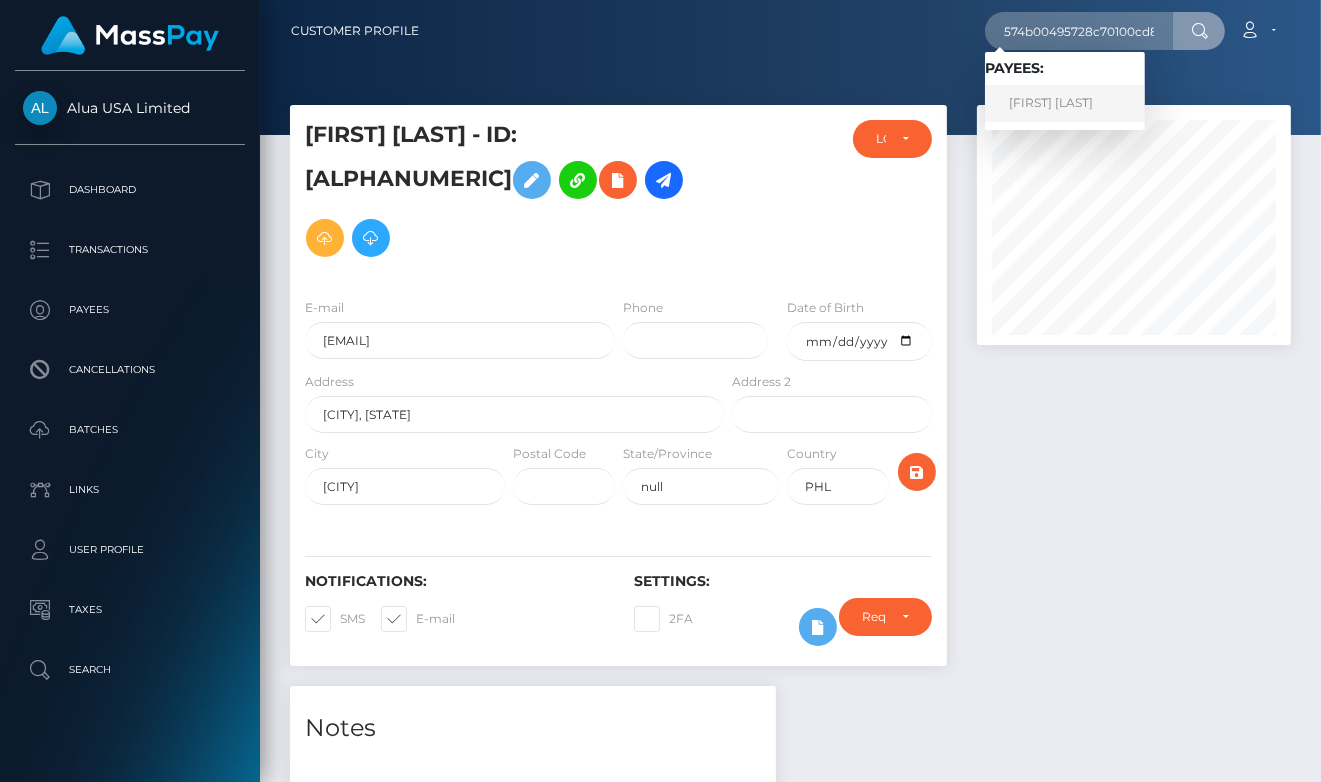 click on "[FIRST] [LAST]" at bounding box center (1065, 103) 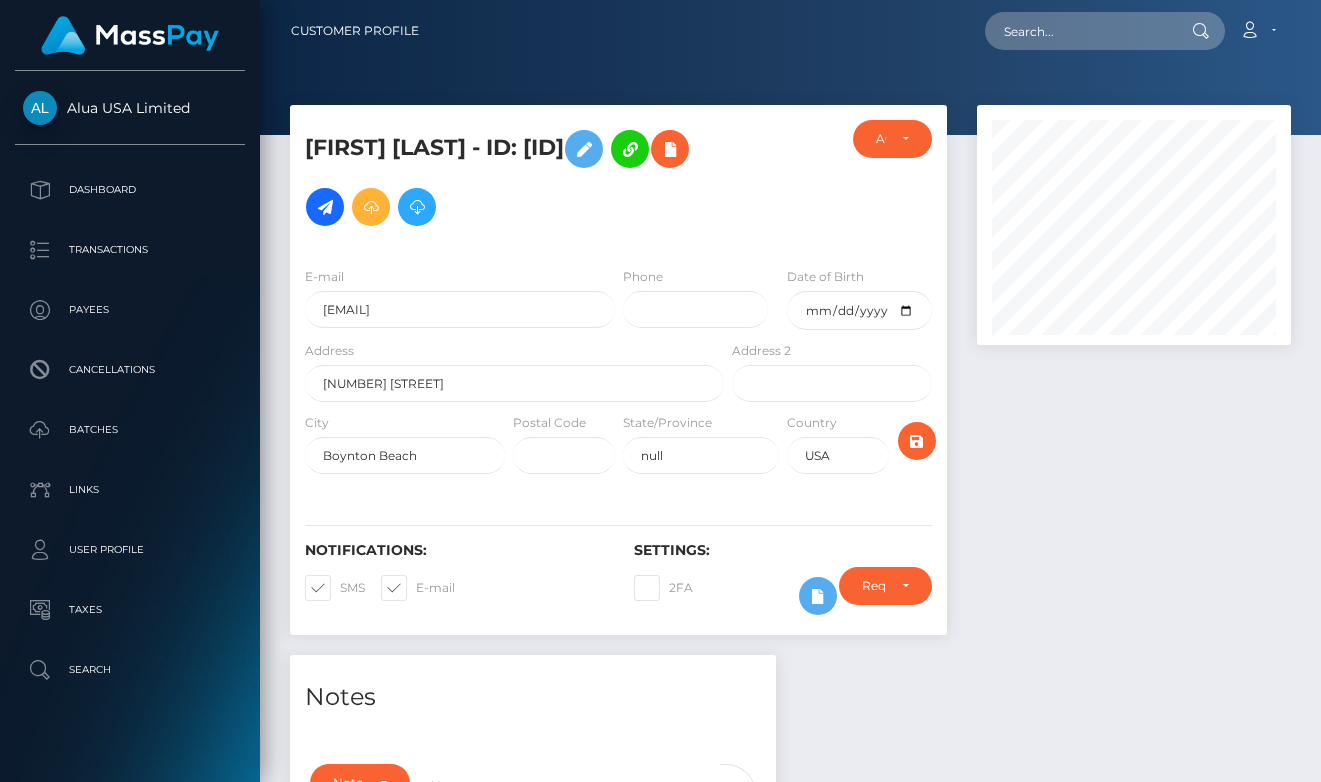 scroll, scrollTop: 0, scrollLeft: 0, axis: both 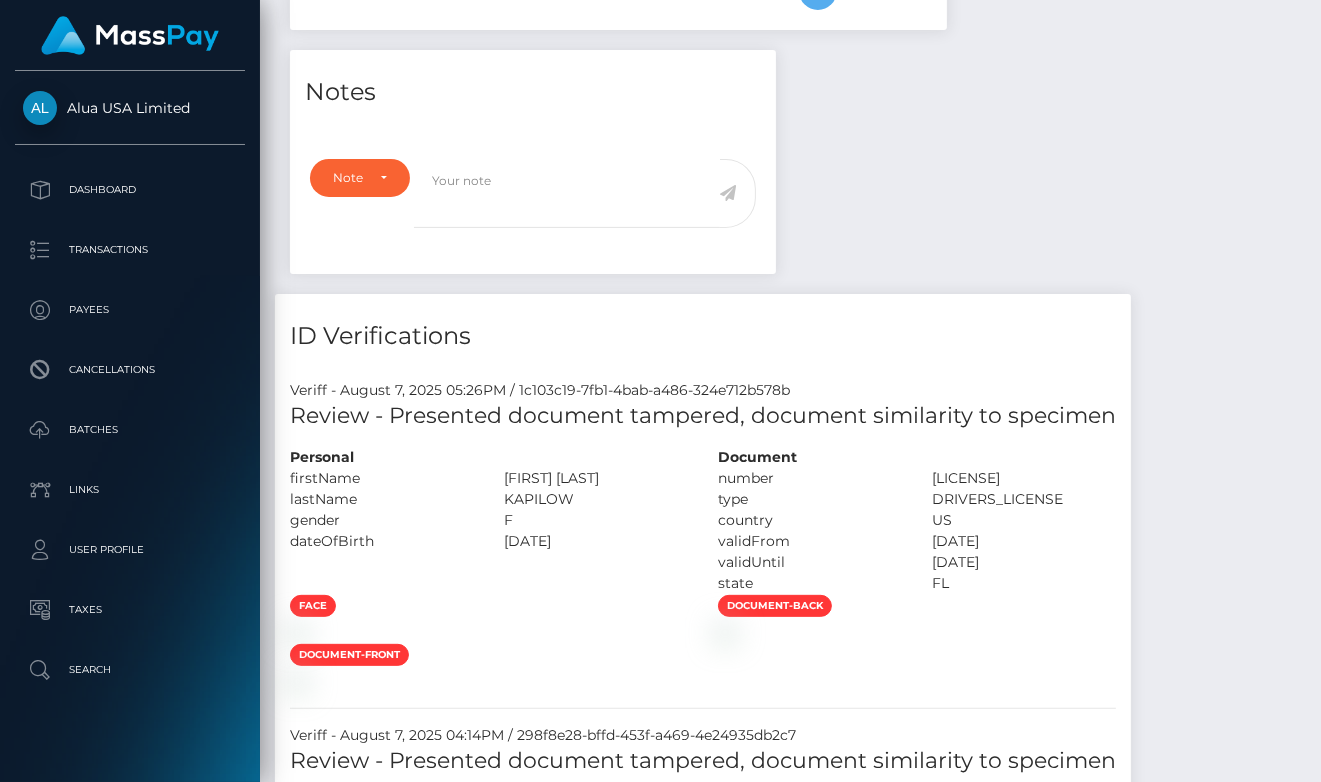 click on "Notes
Note Type
Compliance
Clear Compliance
General
Note Type" at bounding box center [790, 1569] 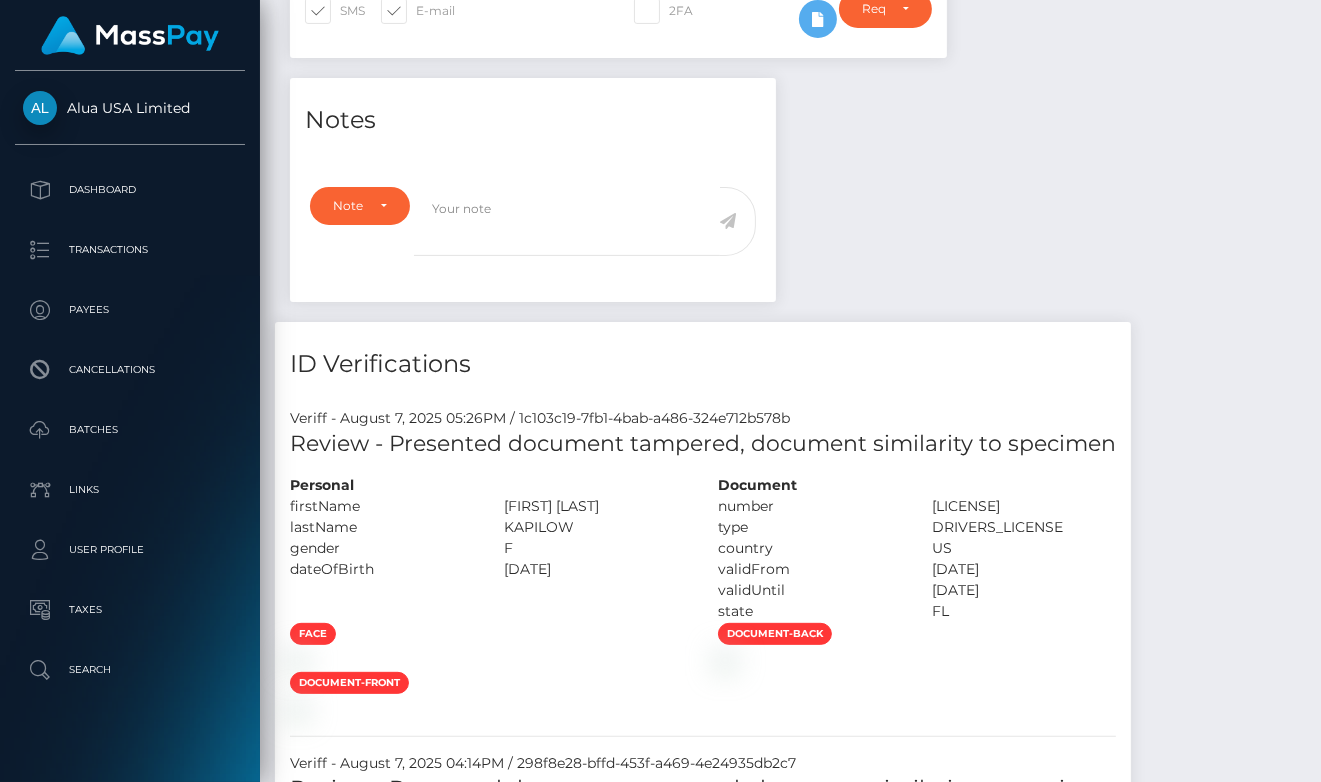 scroll, scrollTop: 557, scrollLeft: 0, axis: vertical 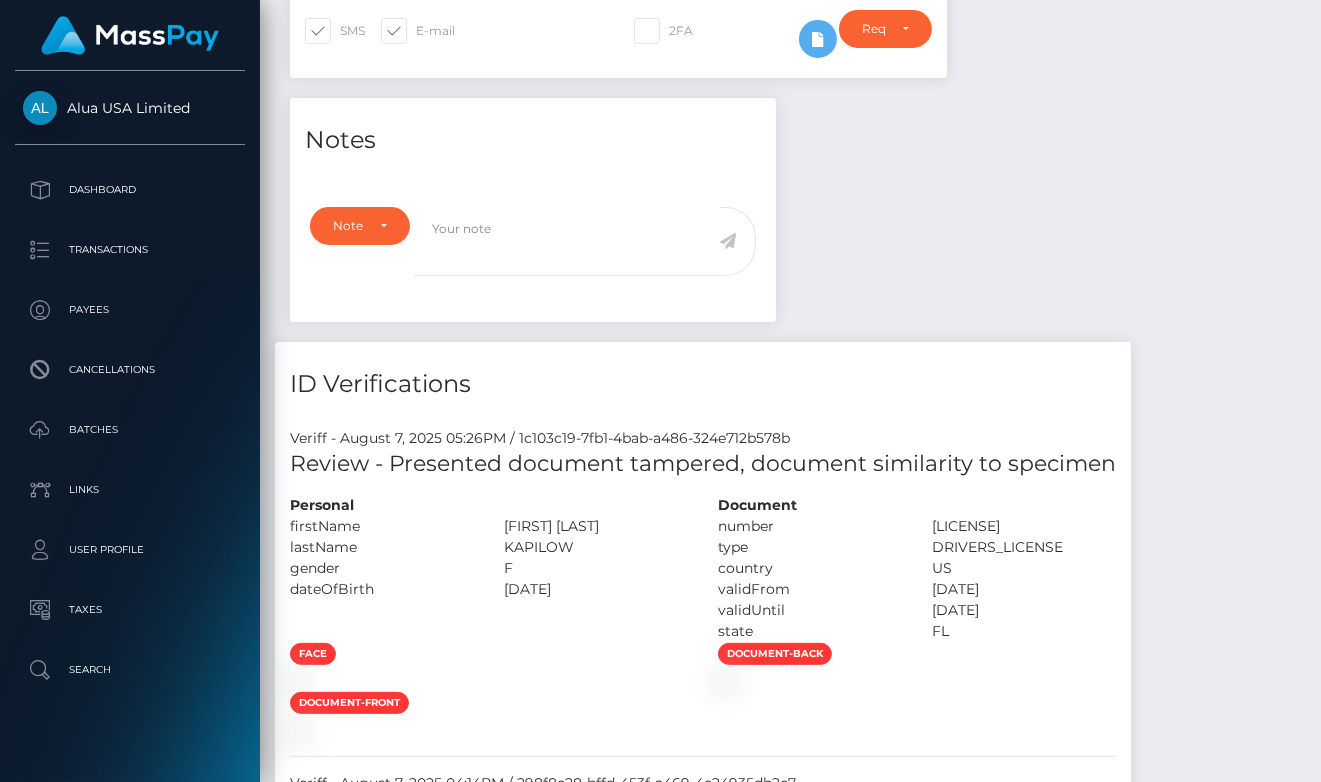 click on "Notes
Note Type
Compliance
Clear Compliance
General
Note Type" at bounding box center [790, 1617] 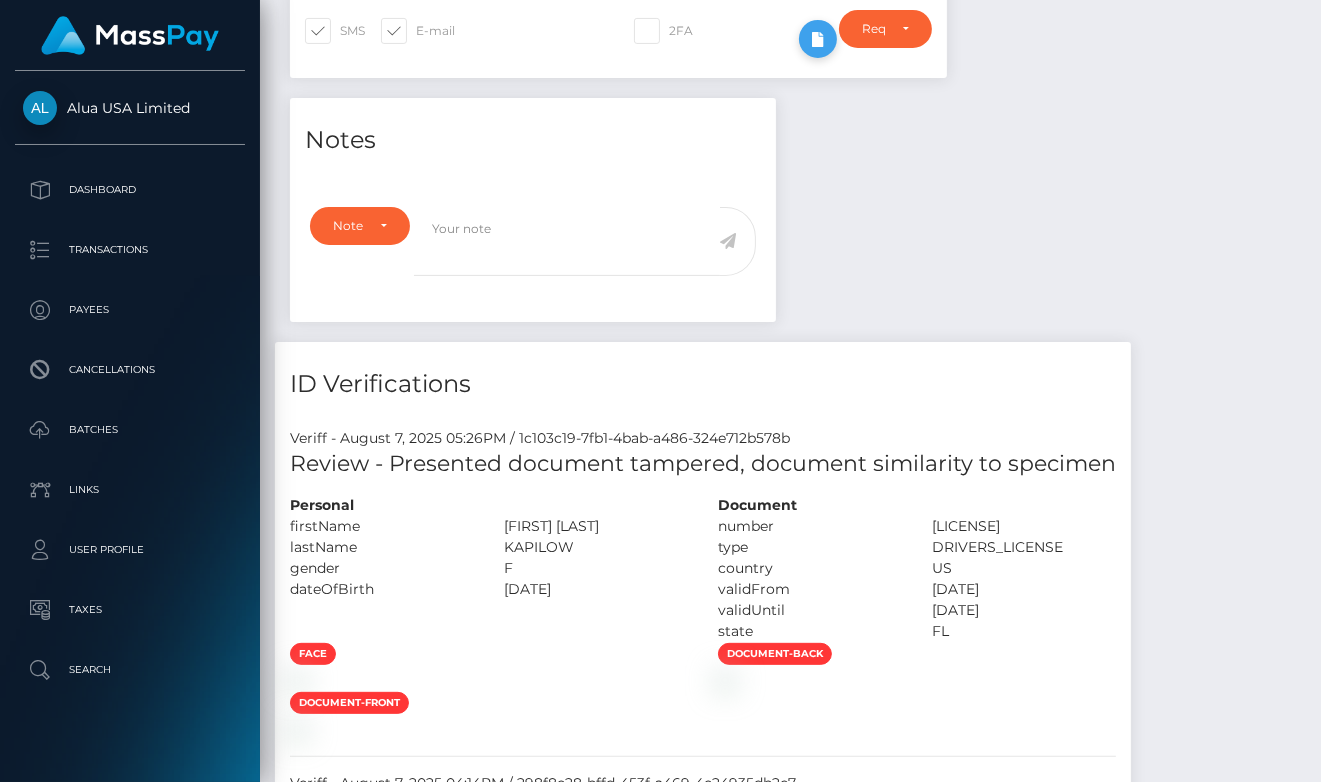 click at bounding box center [818, 39] 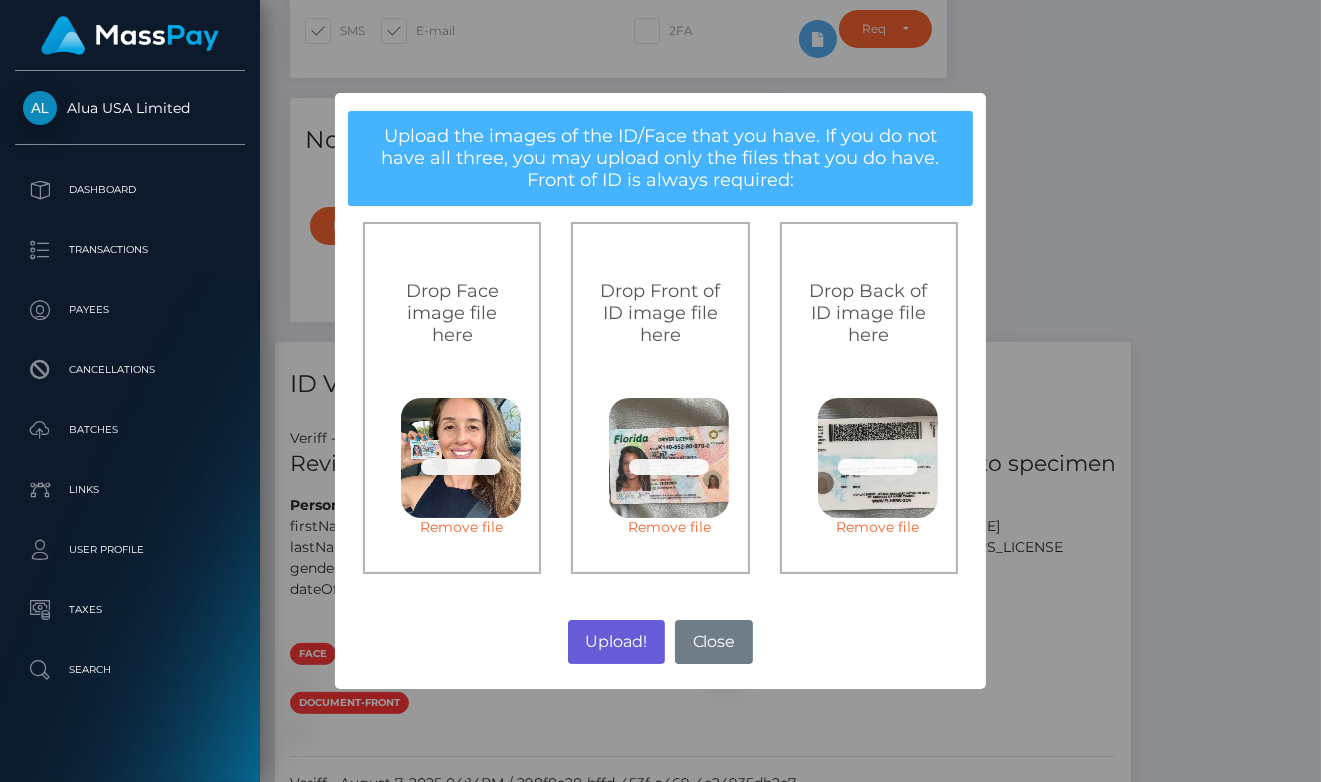 click on "Upload!" at bounding box center (616, 642) 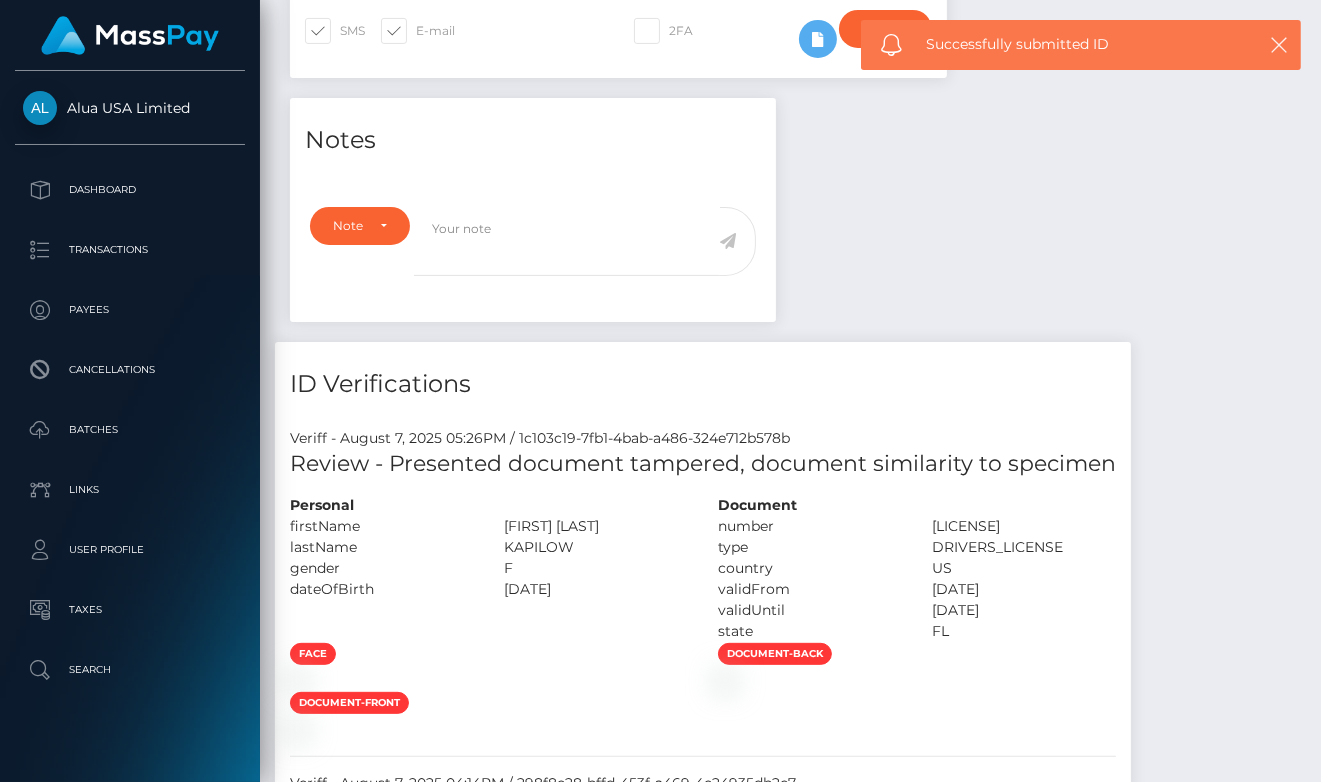 scroll, scrollTop: 556, scrollLeft: 0, axis: vertical 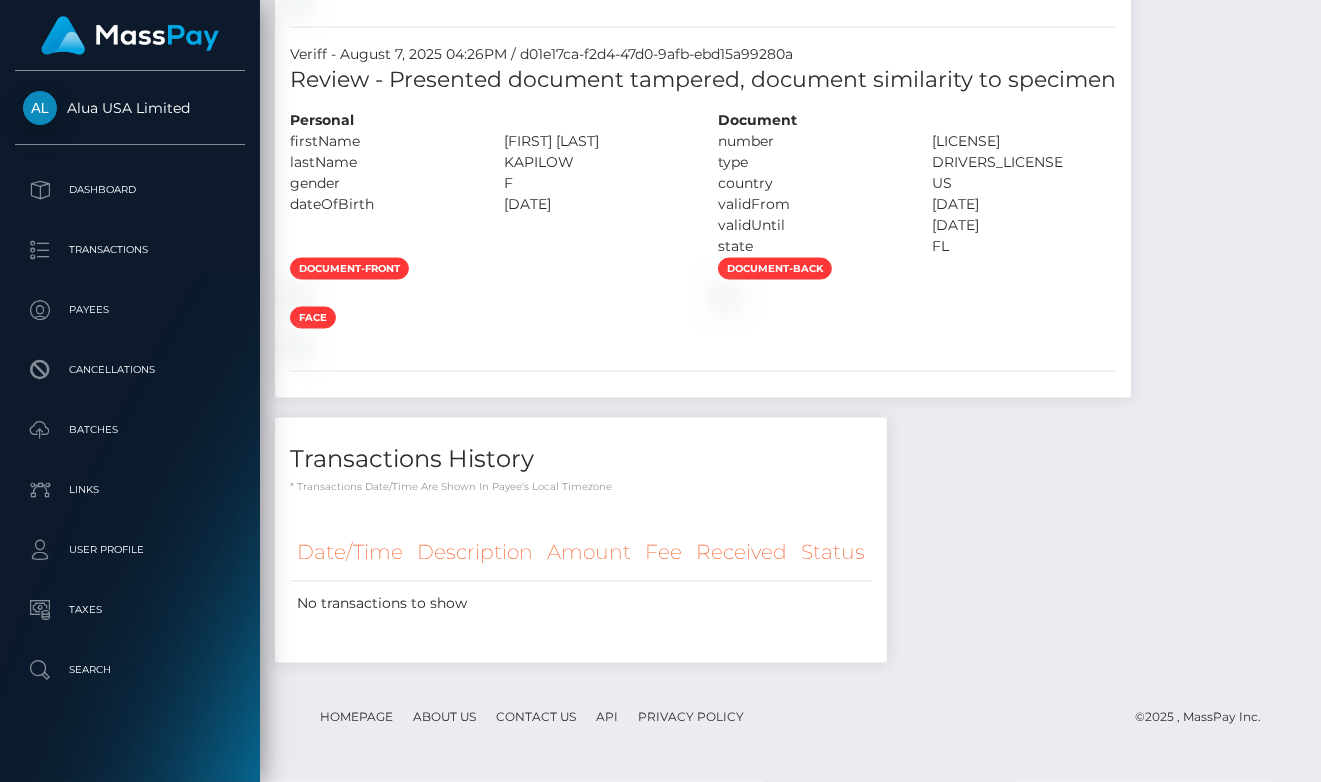 click on "document-front
face
document-back" at bounding box center [703, -1417] 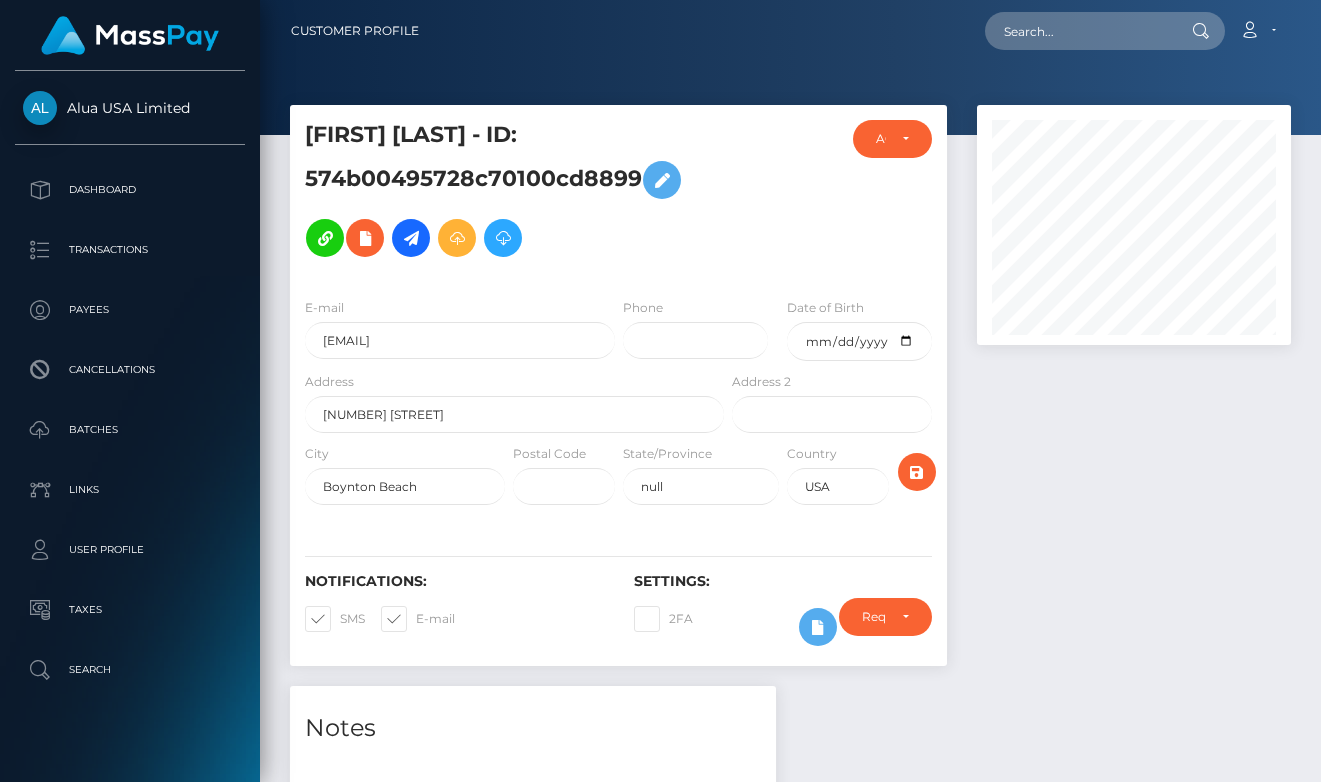 scroll, scrollTop: 804, scrollLeft: 0, axis: vertical 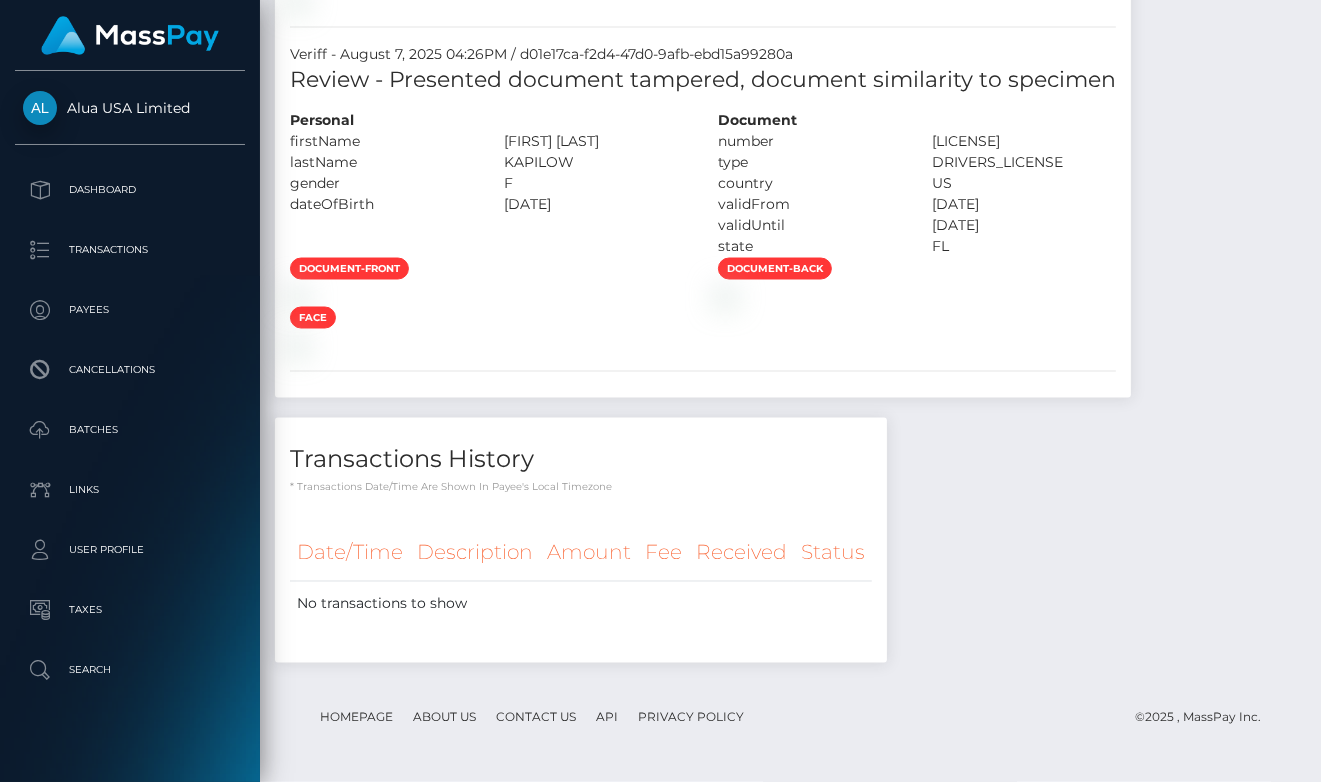 drag, startPoint x: 631, startPoint y: 435, endPoint x: 623, endPoint y: 454, distance: 20.615528 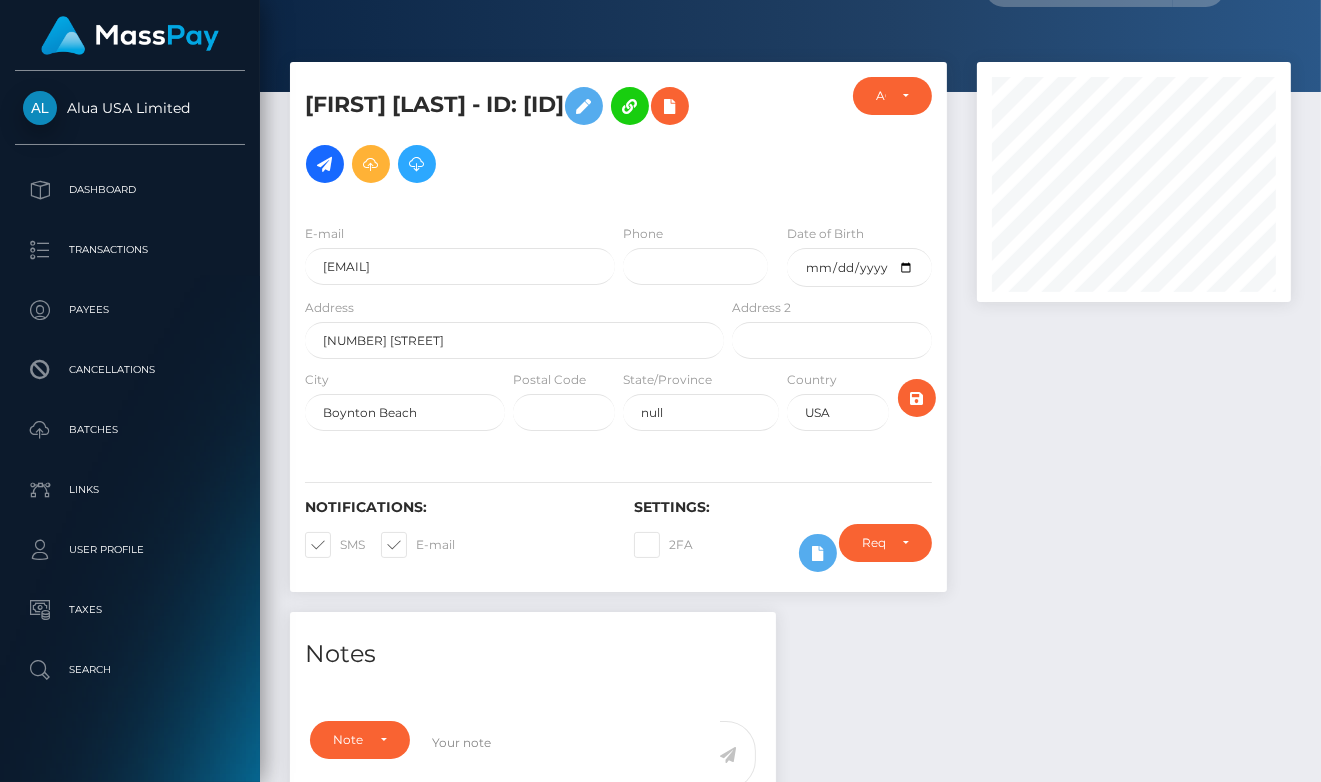 scroll, scrollTop: 65, scrollLeft: 0, axis: vertical 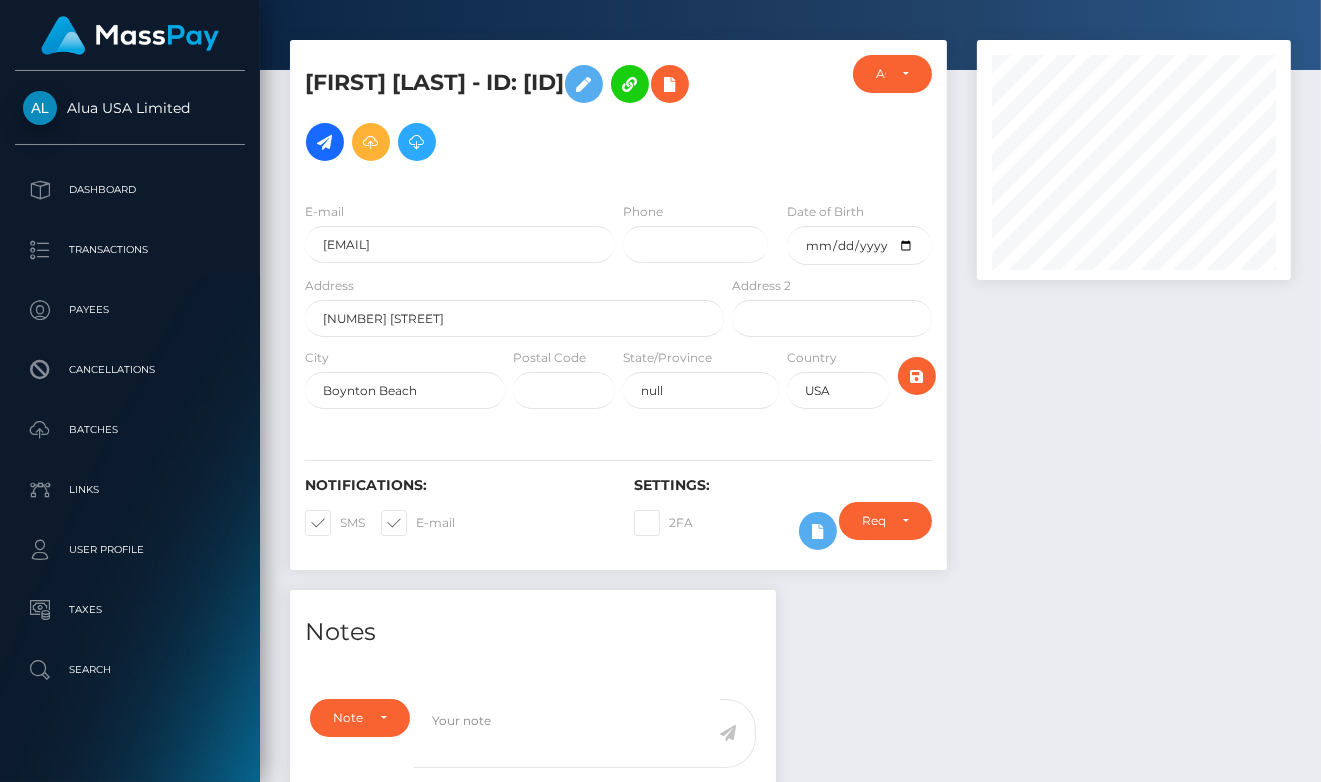 click on "Require ID/Selfie Verification
Do
not
require
Paid by
payee
Require ID/Selfie Verification" at bounding box center (885, 531) 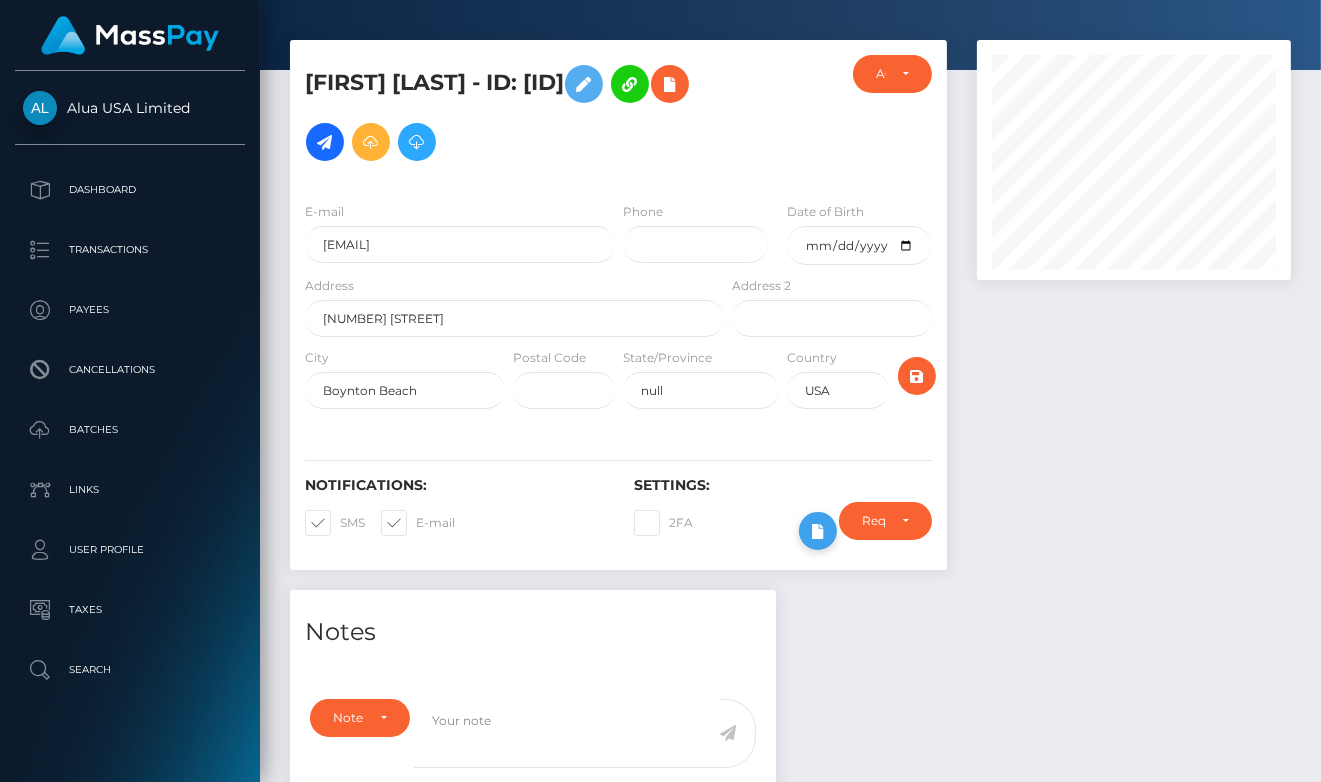 click at bounding box center [818, 531] 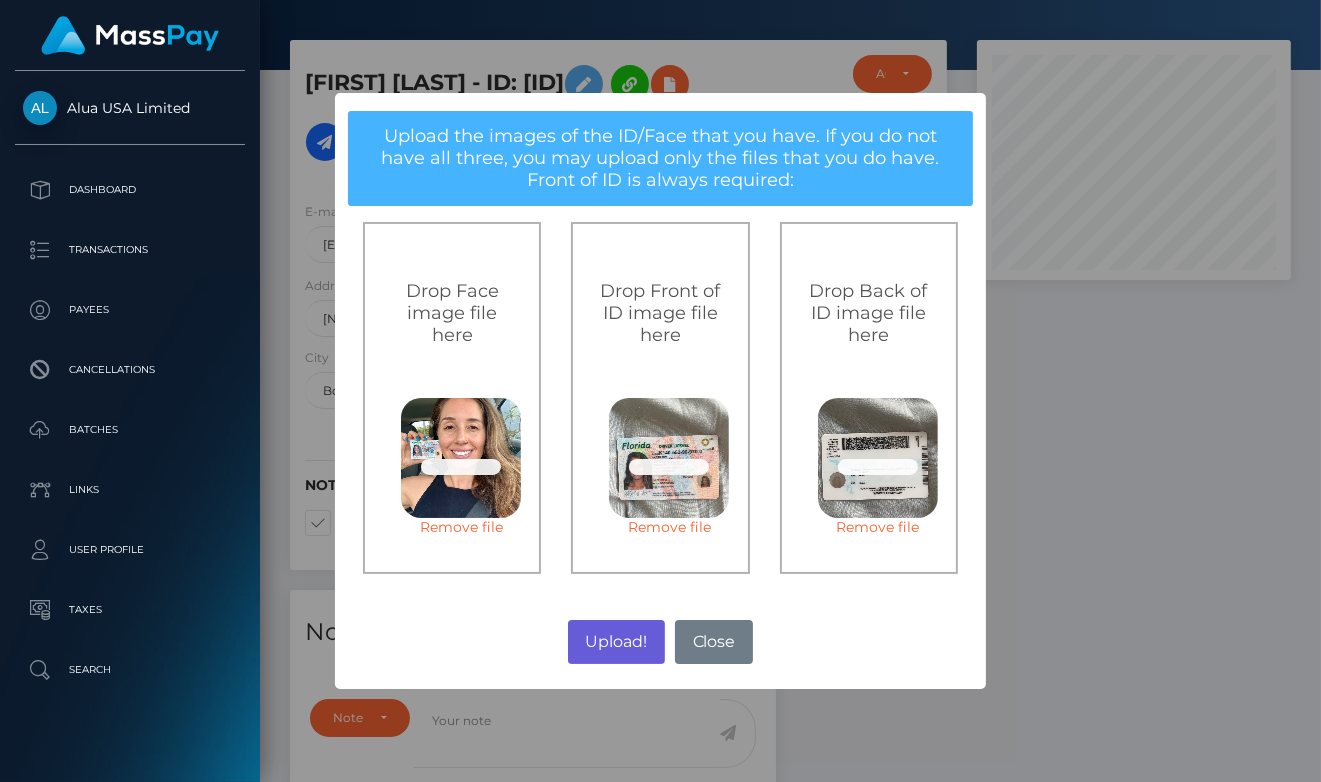 click on "Upload!" at bounding box center (616, 642) 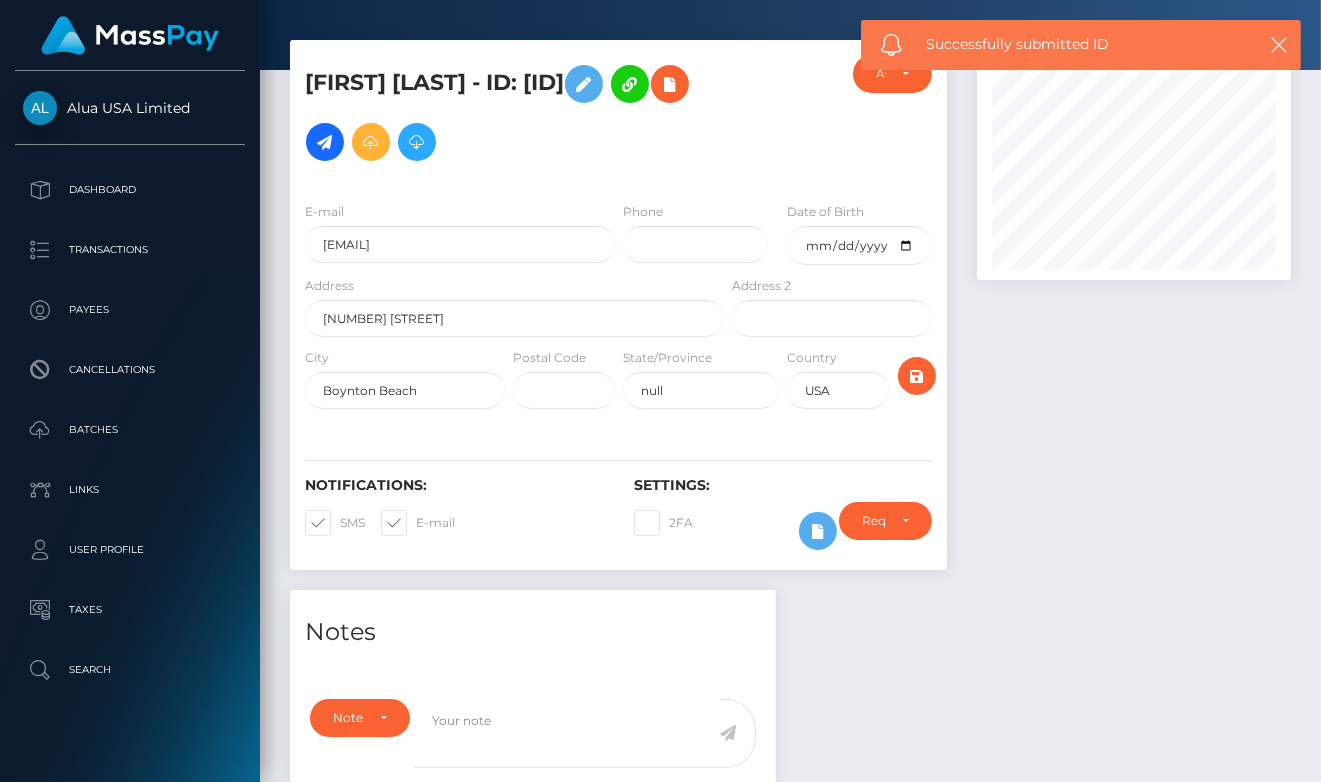 scroll, scrollTop: 64, scrollLeft: 0, axis: vertical 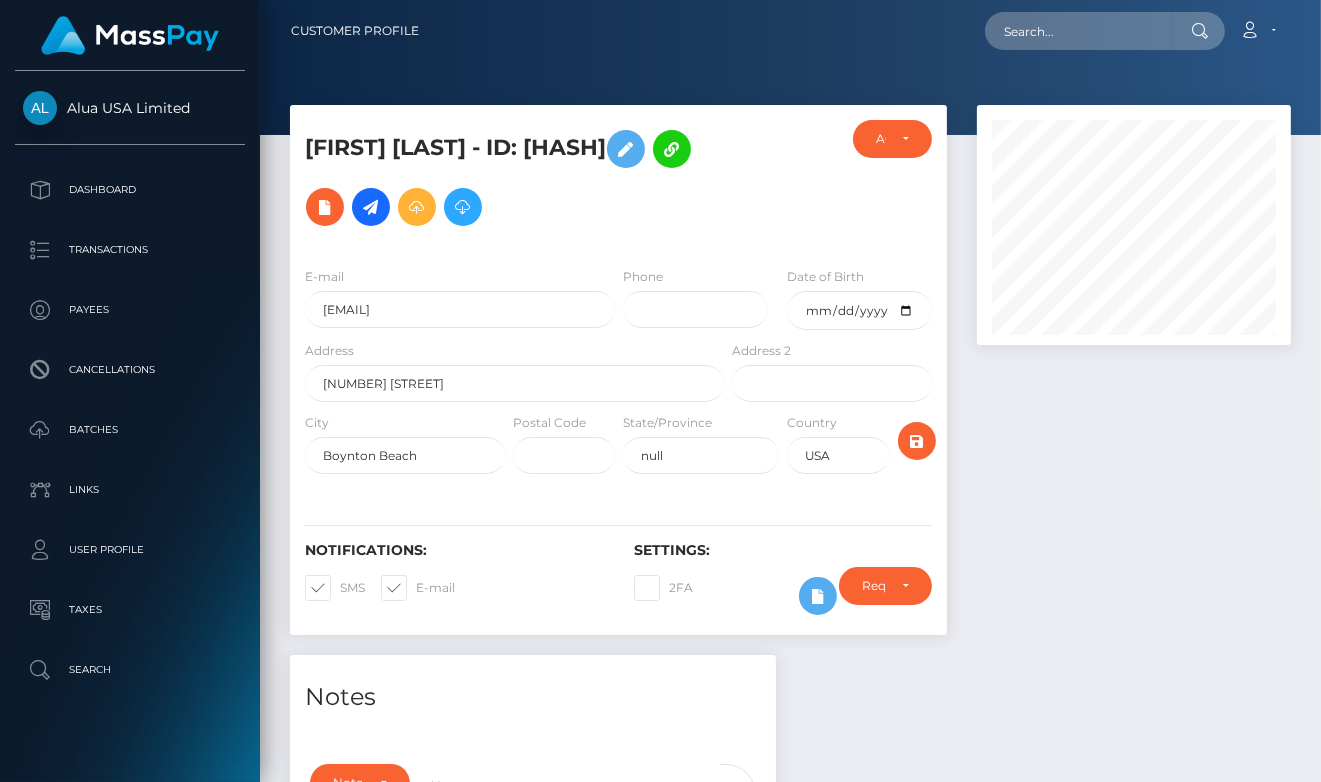 click at bounding box center (1134, 380) 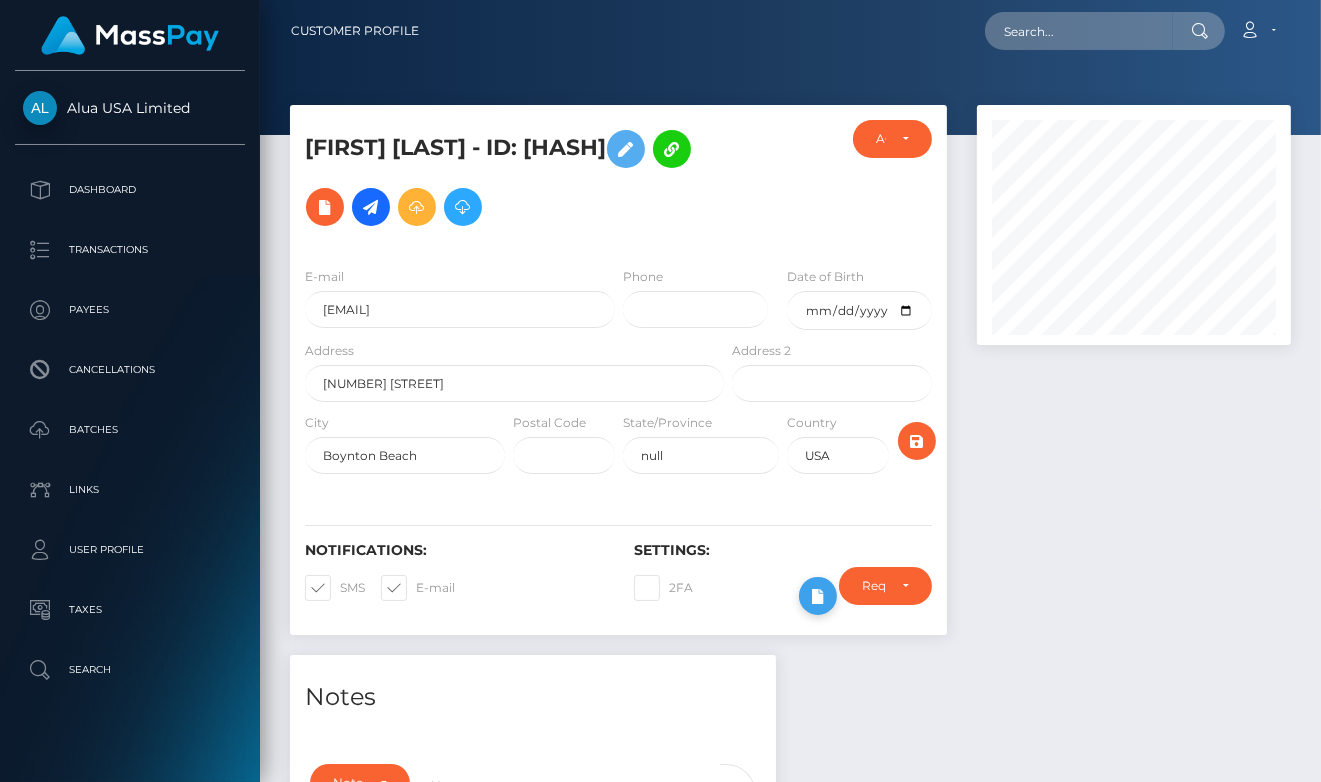 click at bounding box center (818, 596) 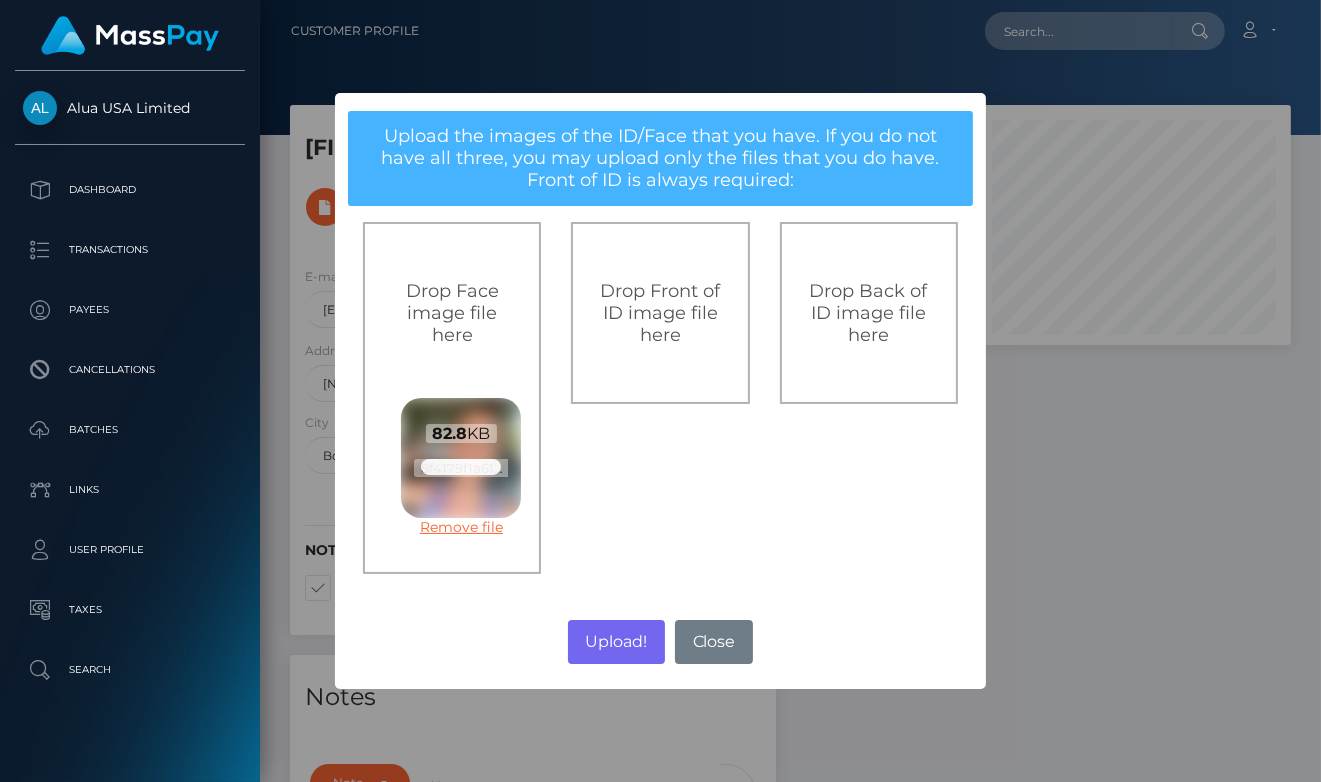 click on "Remove file" at bounding box center [461, 527] 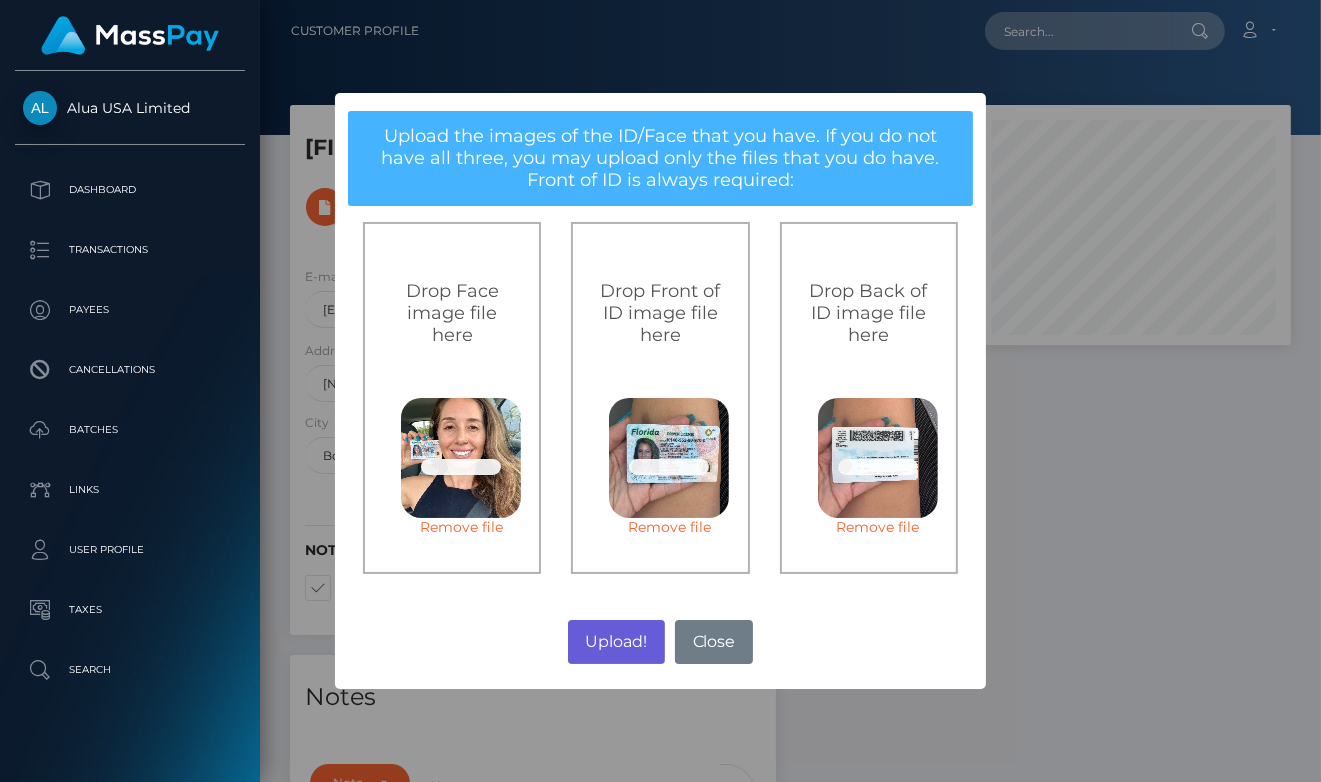 click on "Upload!" at bounding box center (616, 642) 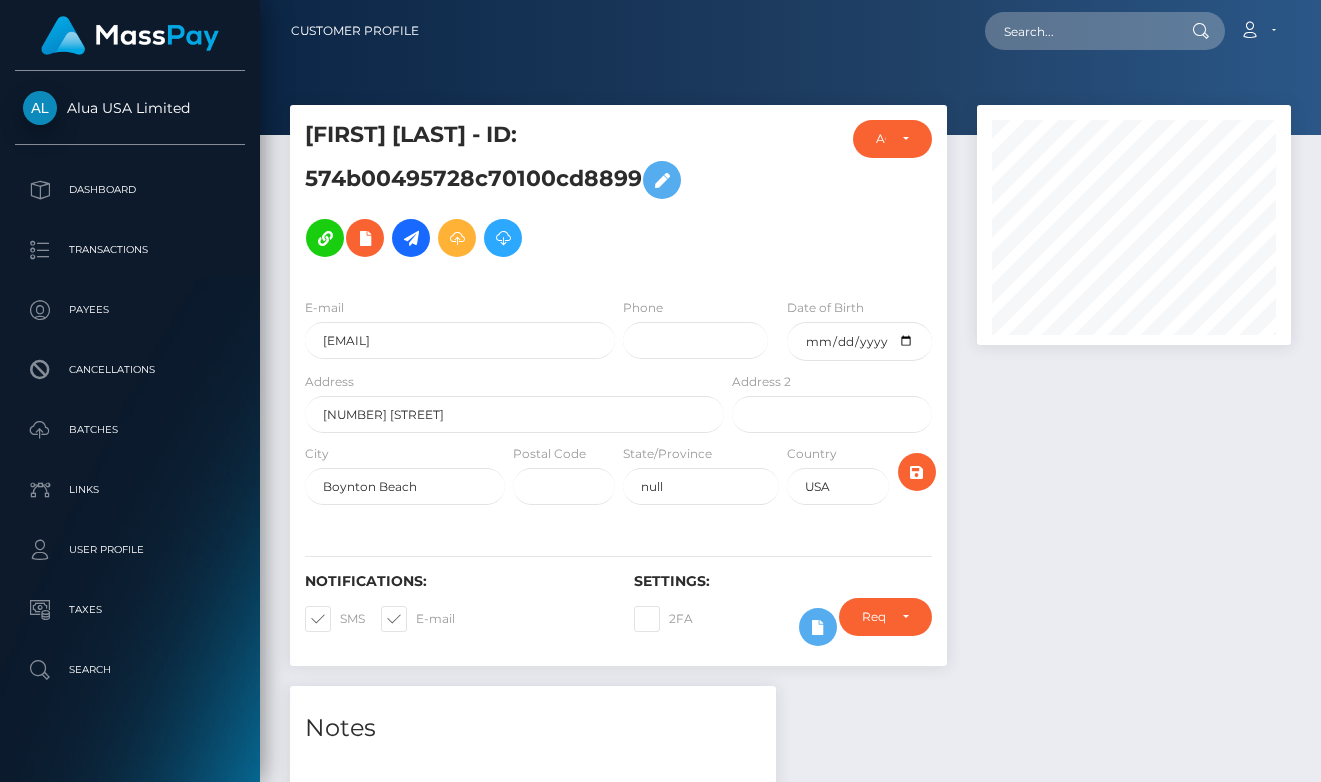 scroll, scrollTop: 1278, scrollLeft: 0, axis: vertical 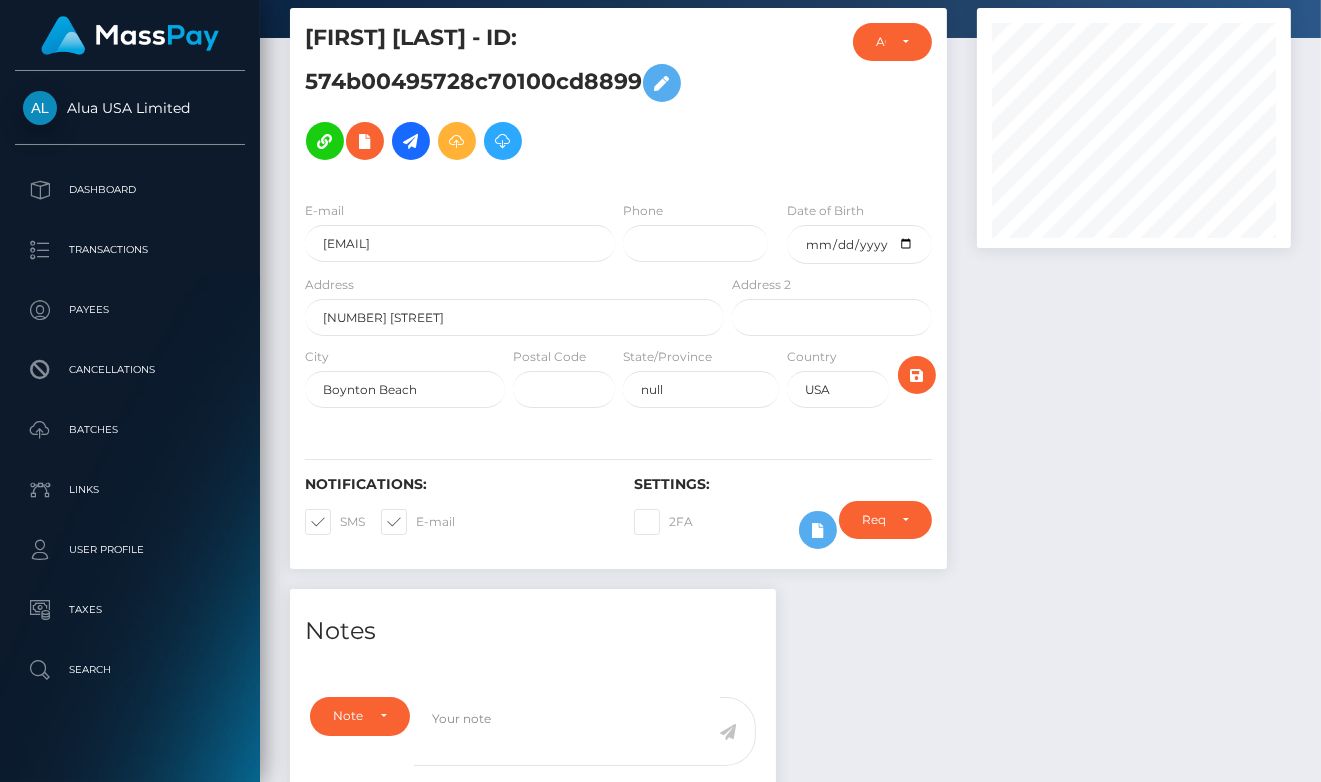 click at bounding box center [1134, 298] 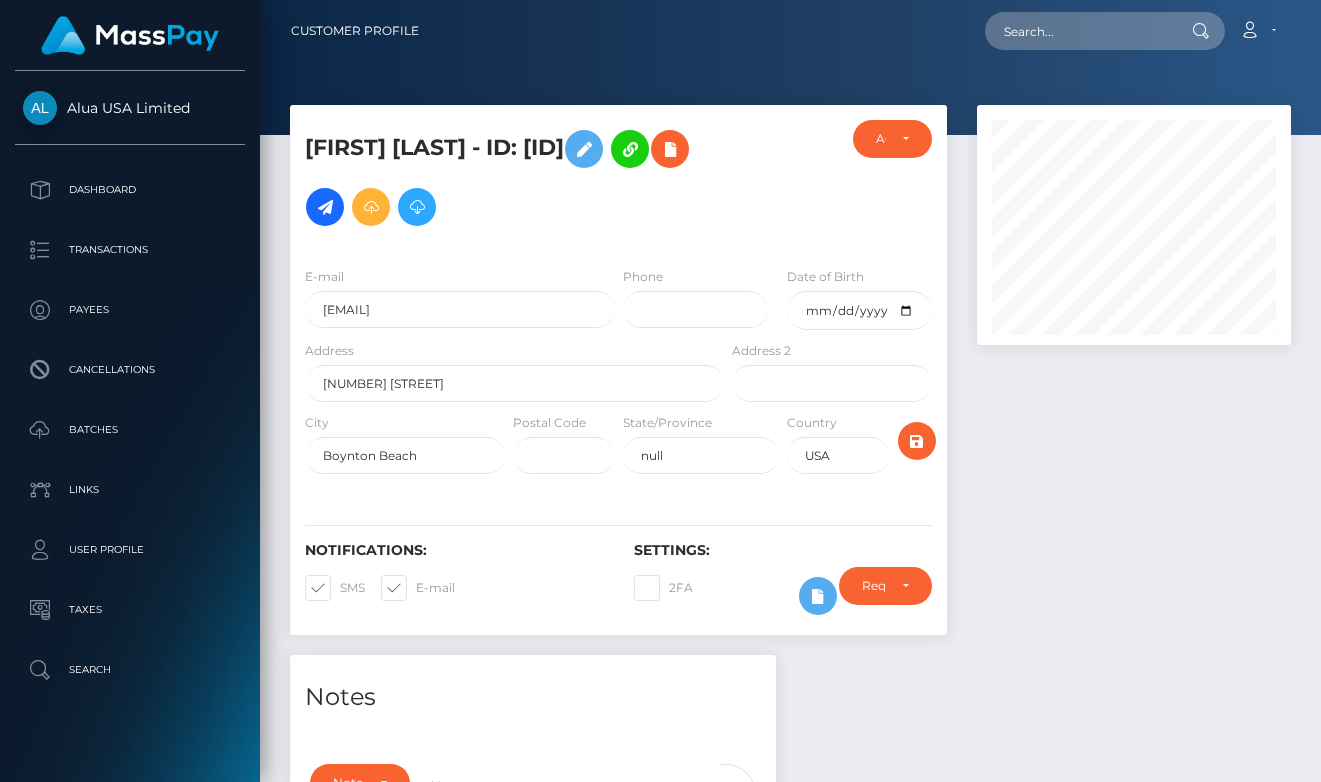 scroll, scrollTop: 1144, scrollLeft: 0, axis: vertical 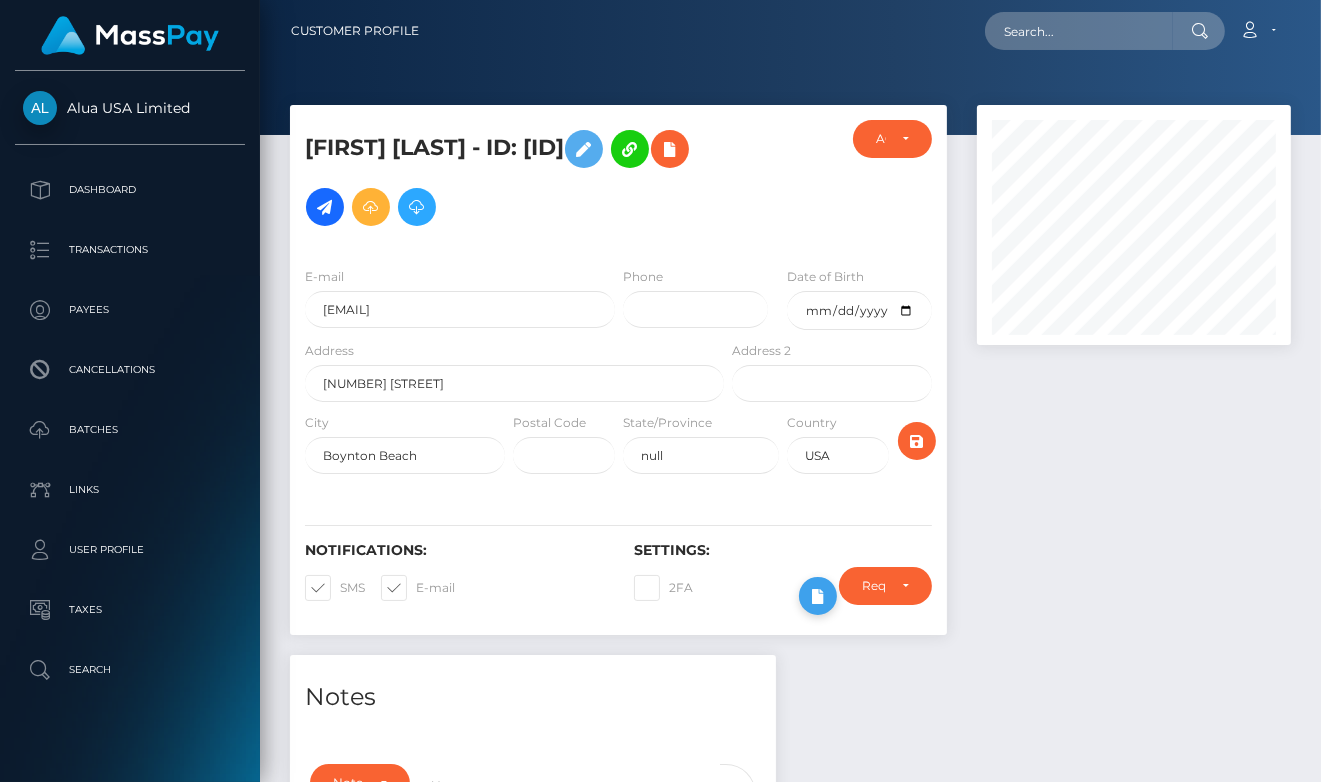 click at bounding box center (818, 596) 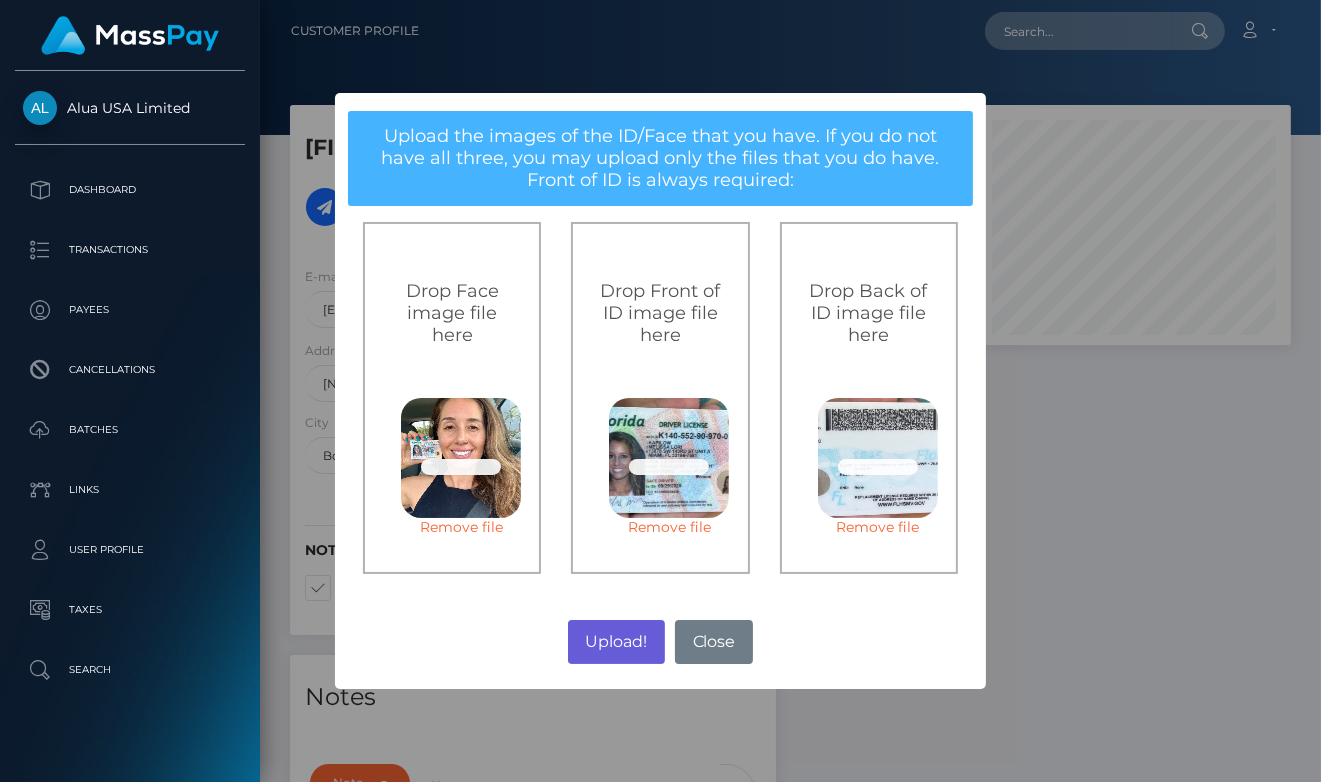 click on "Upload!" at bounding box center [616, 642] 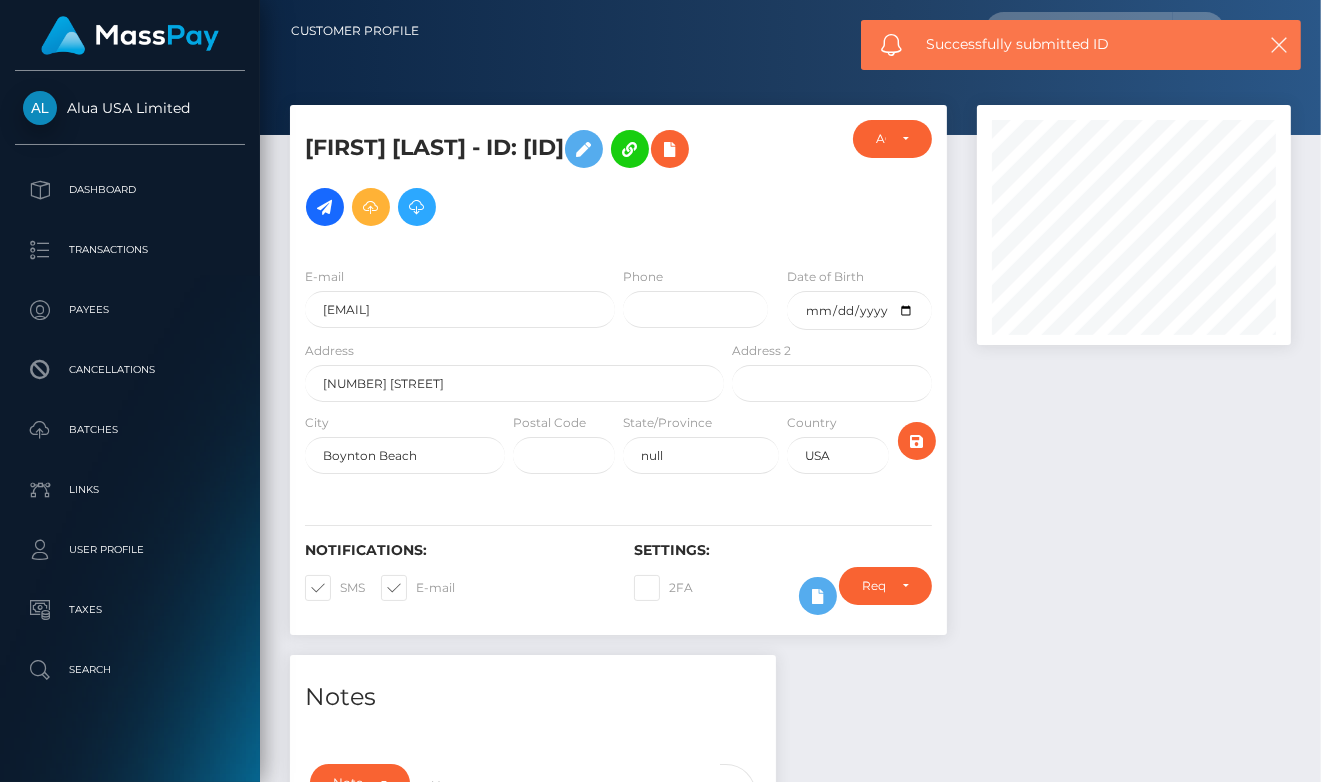 click on "×   Upload the images of the ID/Face that you have. If you do not have all three, you may upload only the files that you do have. Front of ID is always required:     Drop Face image file here            78.9  KB      76ead09fec8848b6cdf6c90435885247783b051a58f711a5b7fff65e1317c660.jpeg                         Check                                                      Error                                                           Remove file Drop Front of ID image file here            86.1  KB      d6b218b9d7cf2afe2dceb60c3554b0a1ad887ad65ed983e0d341da72451103ce.jpeg                         Check                                                      Error                                                           Remove file Drop Back of ID image file here            58.9  KB      99314194d5dacdd71a8a5bf98d67f9f44782a52acae4944af8e083db4fb3239b.jpeg                         Check                                                      Error                                                           Remove file No" at bounding box center (661, 391) 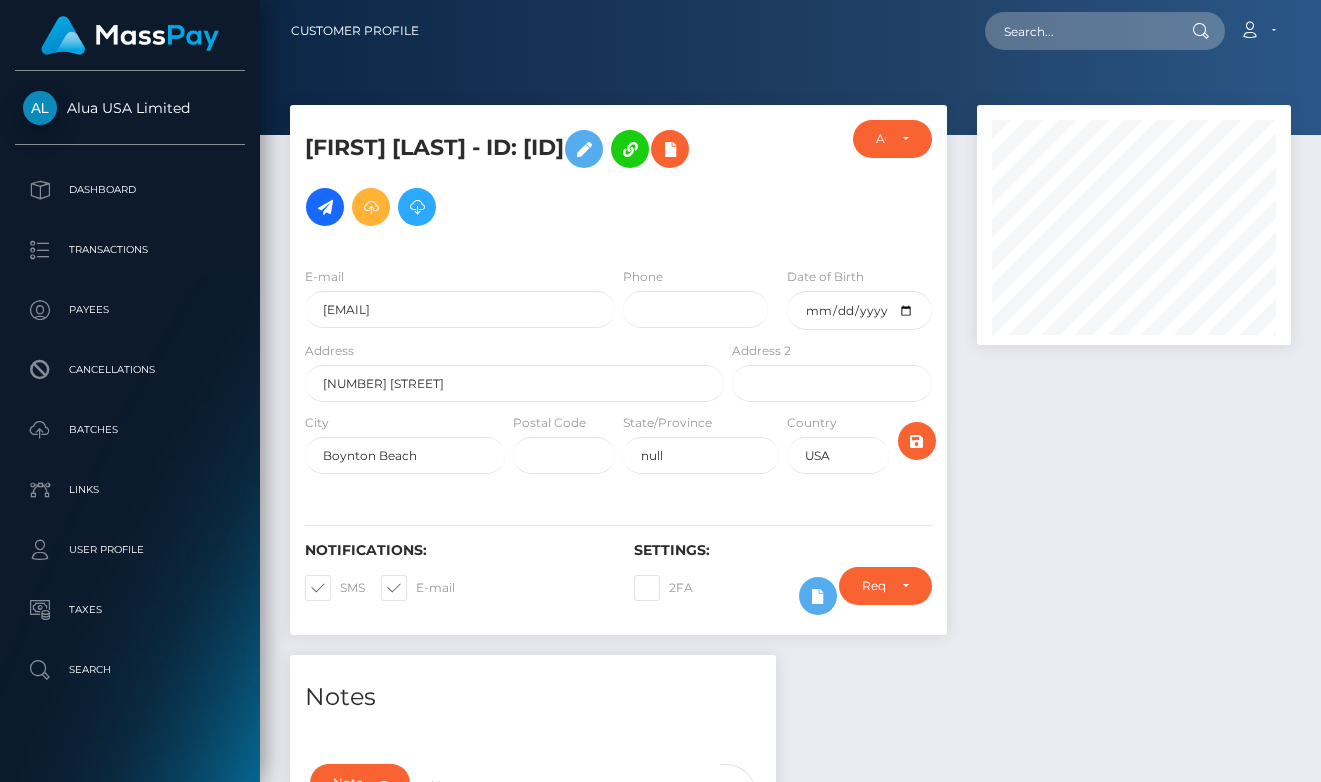 scroll, scrollTop: 637, scrollLeft: 0, axis: vertical 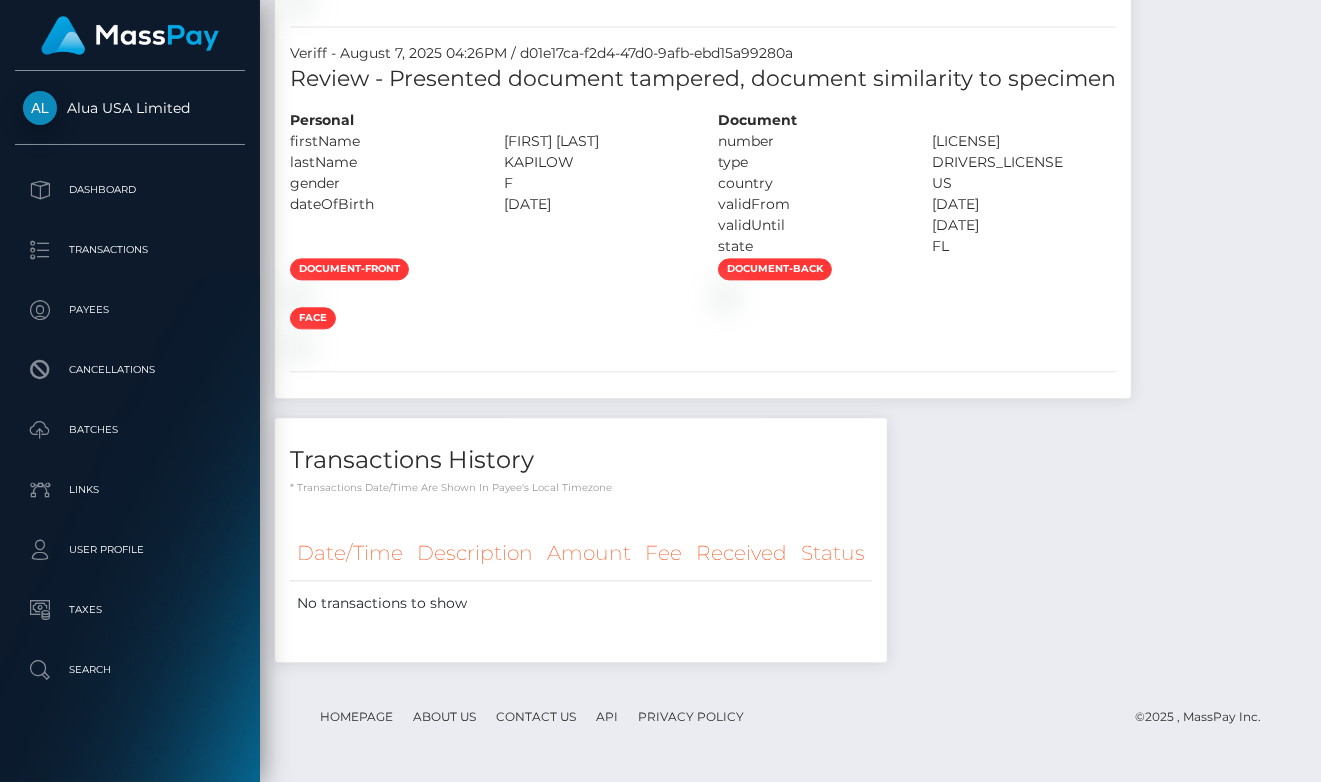 click at bounding box center [489, -1429] 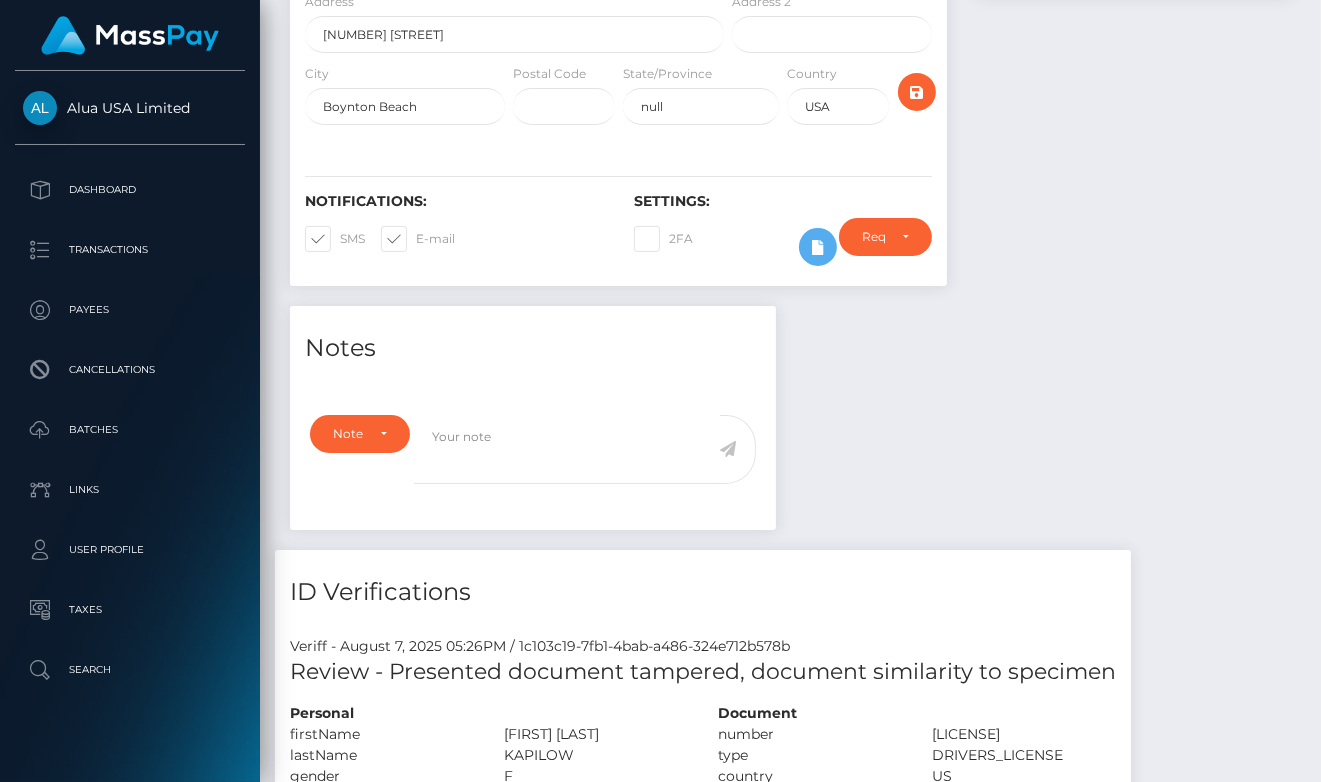 scroll, scrollTop: 169, scrollLeft: 0, axis: vertical 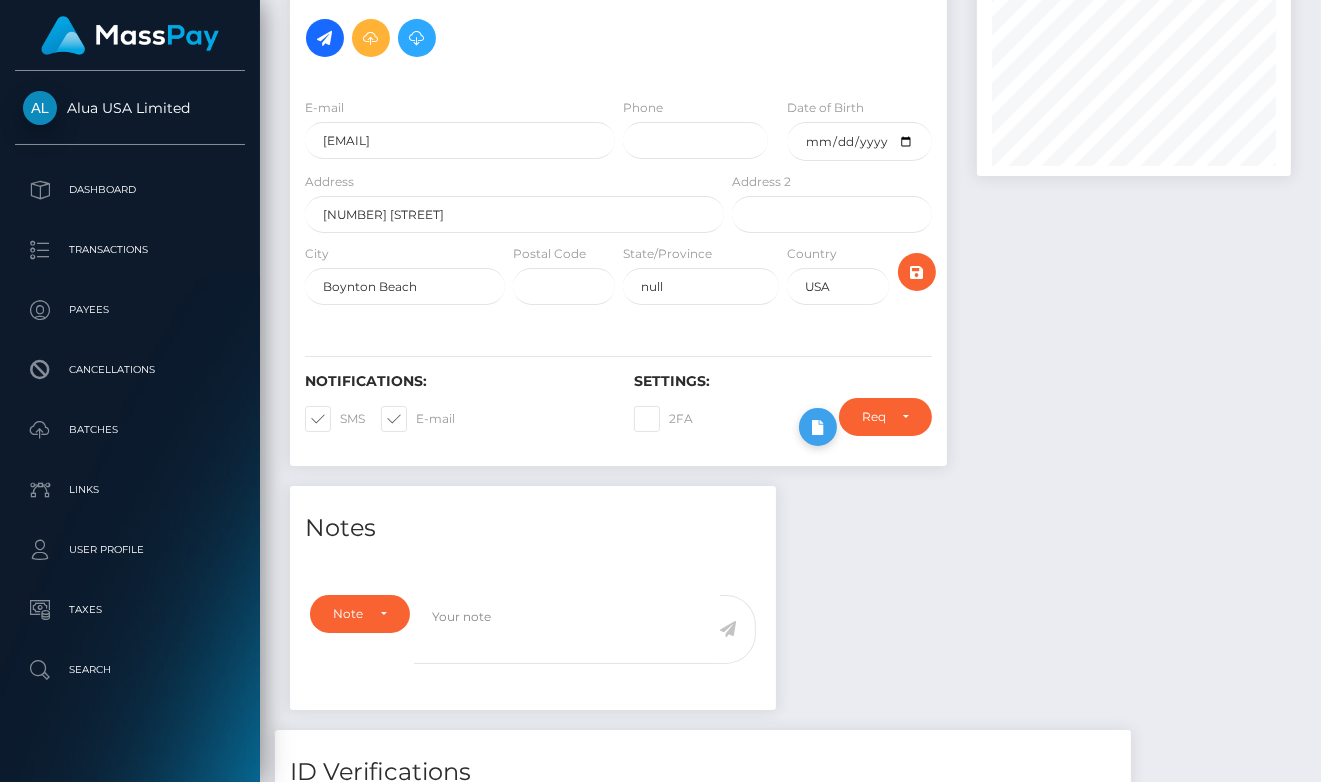 click at bounding box center (818, 427) 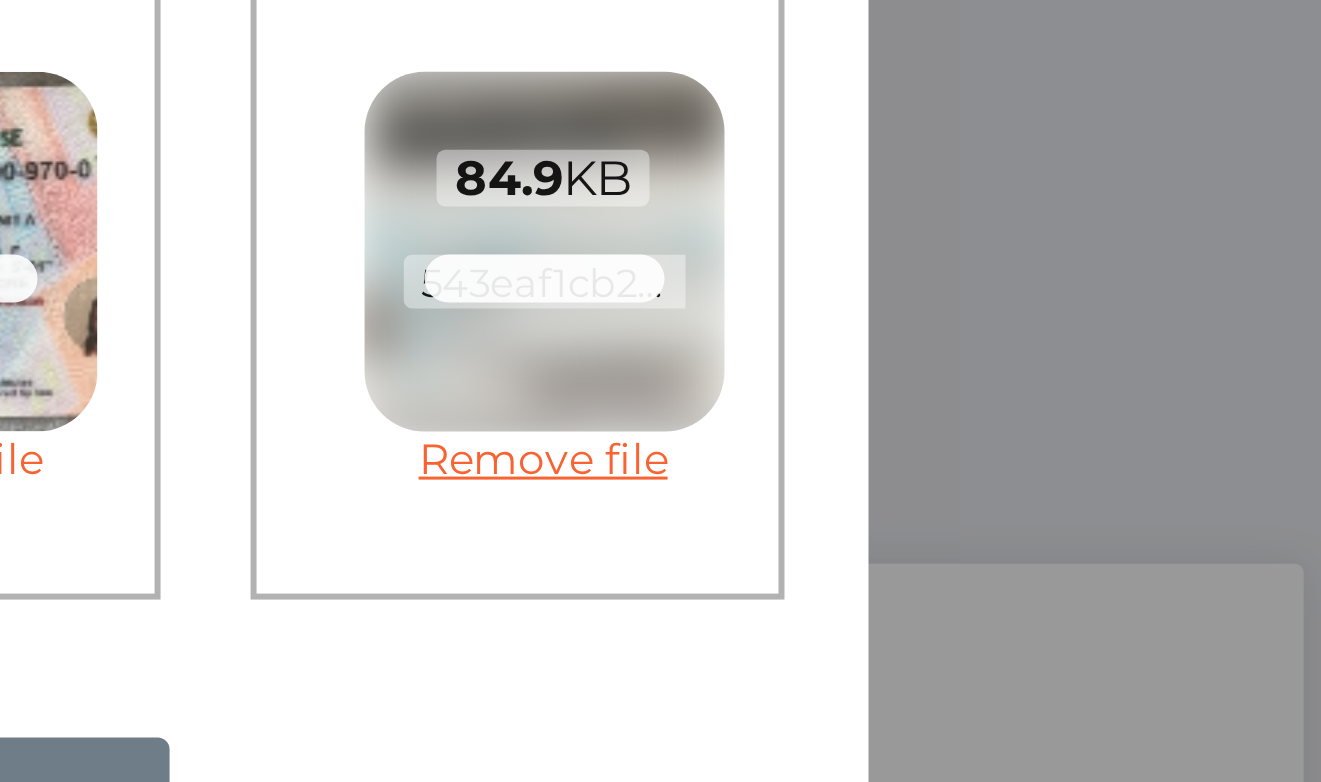 scroll, scrollTop: 0, scrollLeft: 0, axis: both 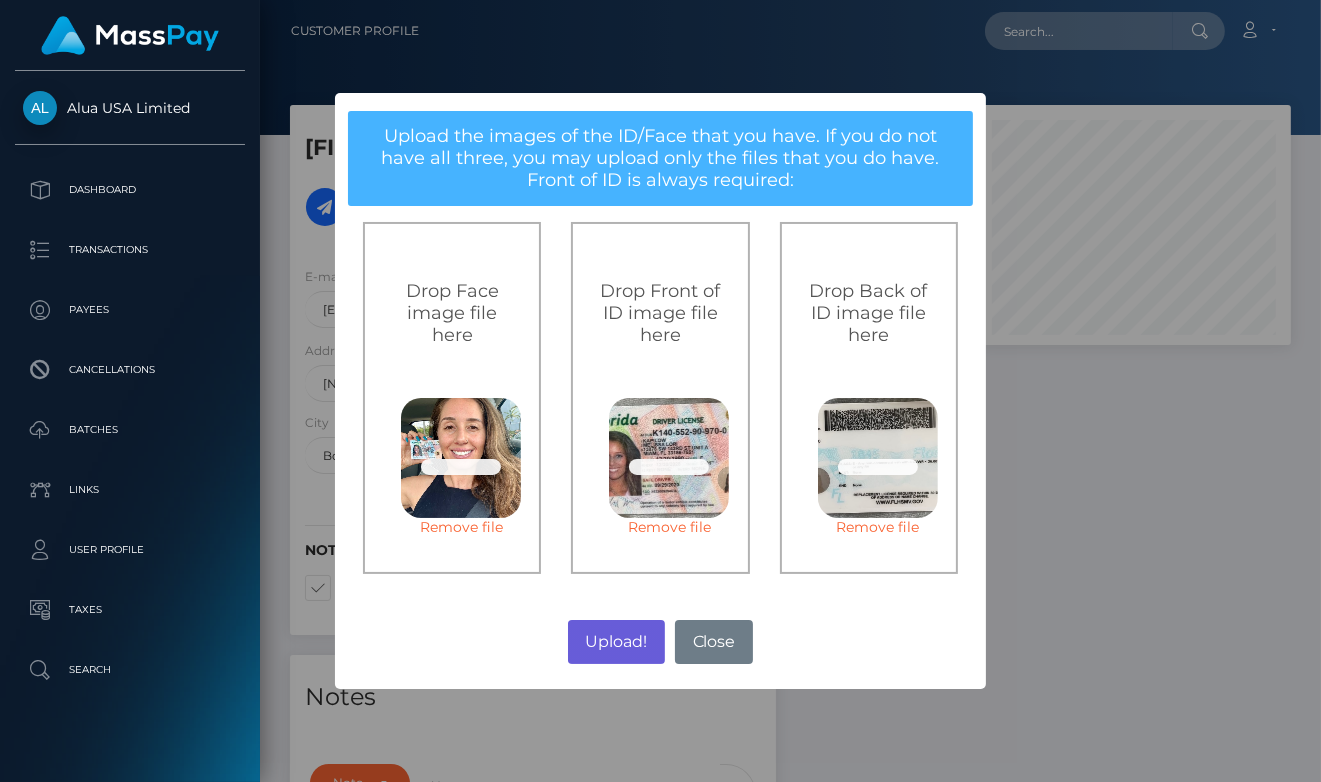 click on "Upload!" at bounding box center [616, 642] 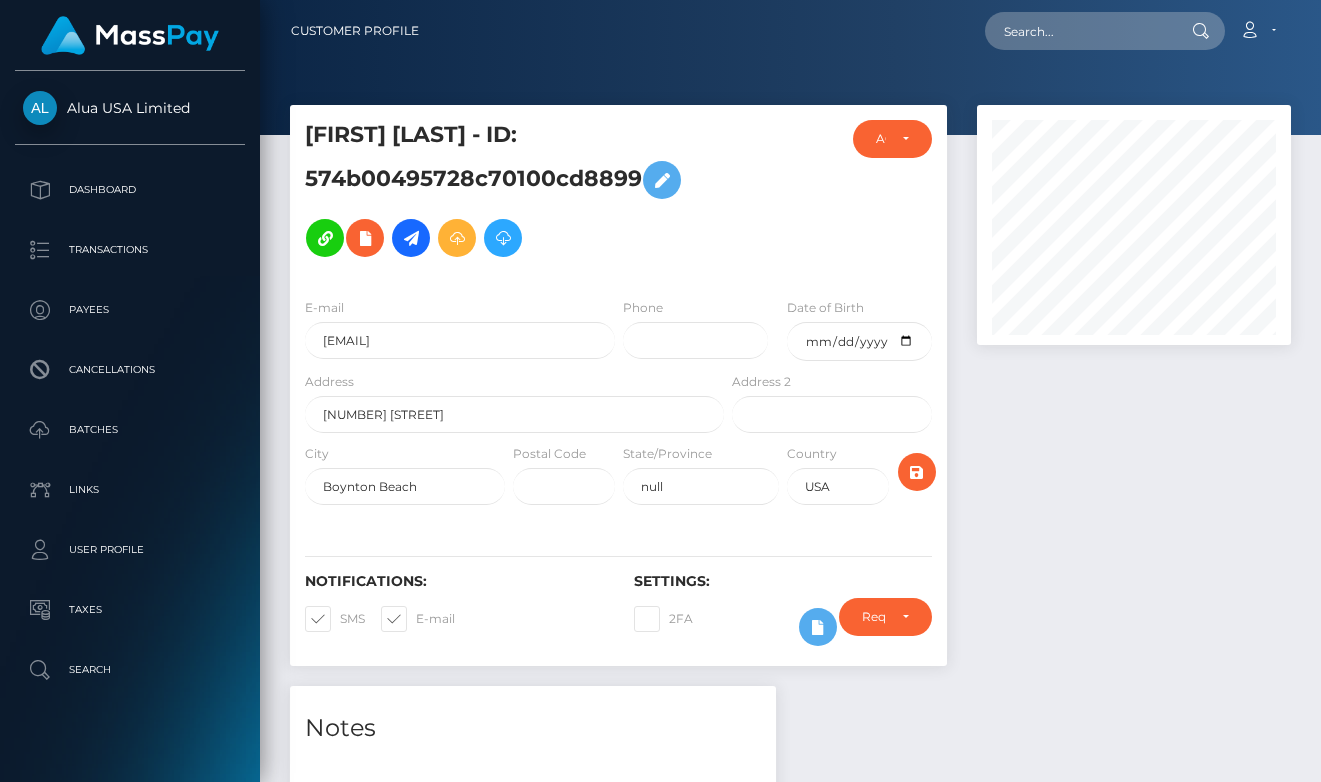 scroll, scrollTop: 543, scrollLeft: 0, axis: vertical 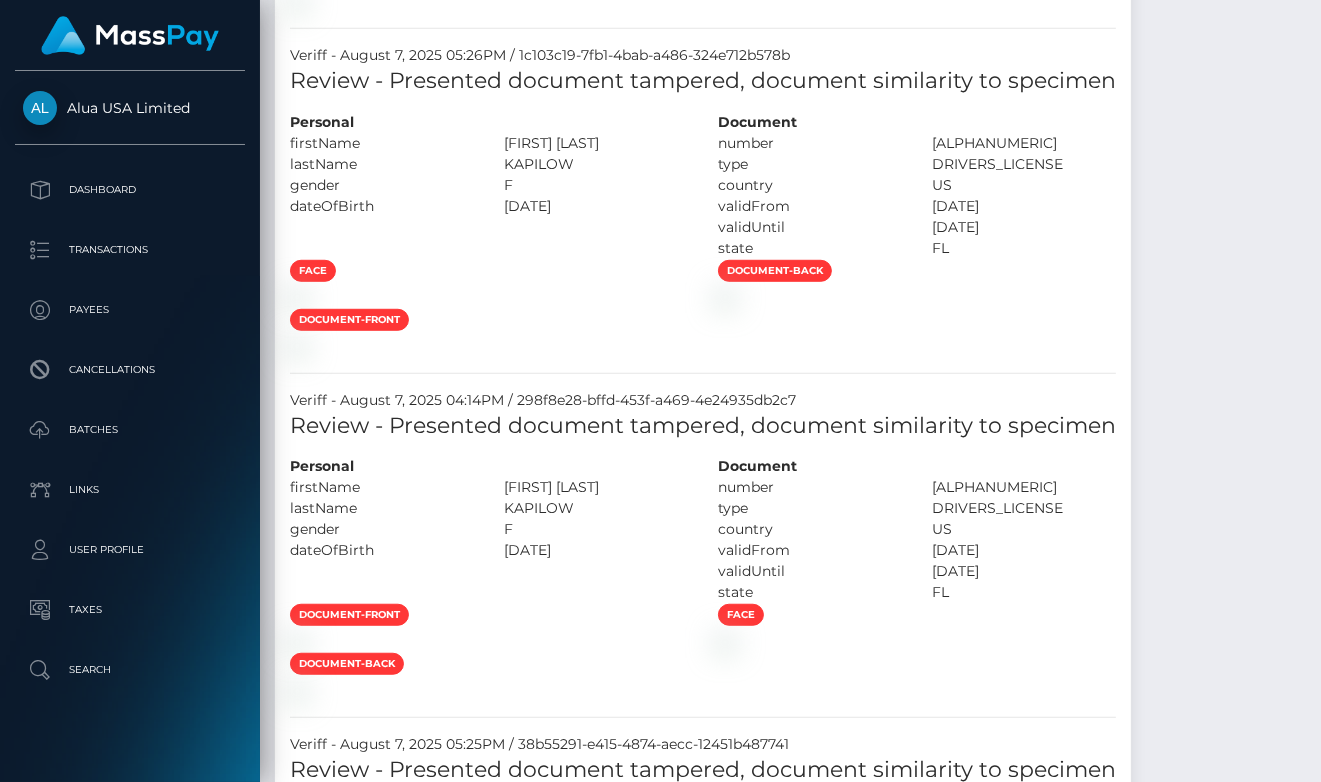 drag, startPoint x: 785, startPoint y: 436, endPoint x: 669, endPoint y: 450, distance: 116.841774 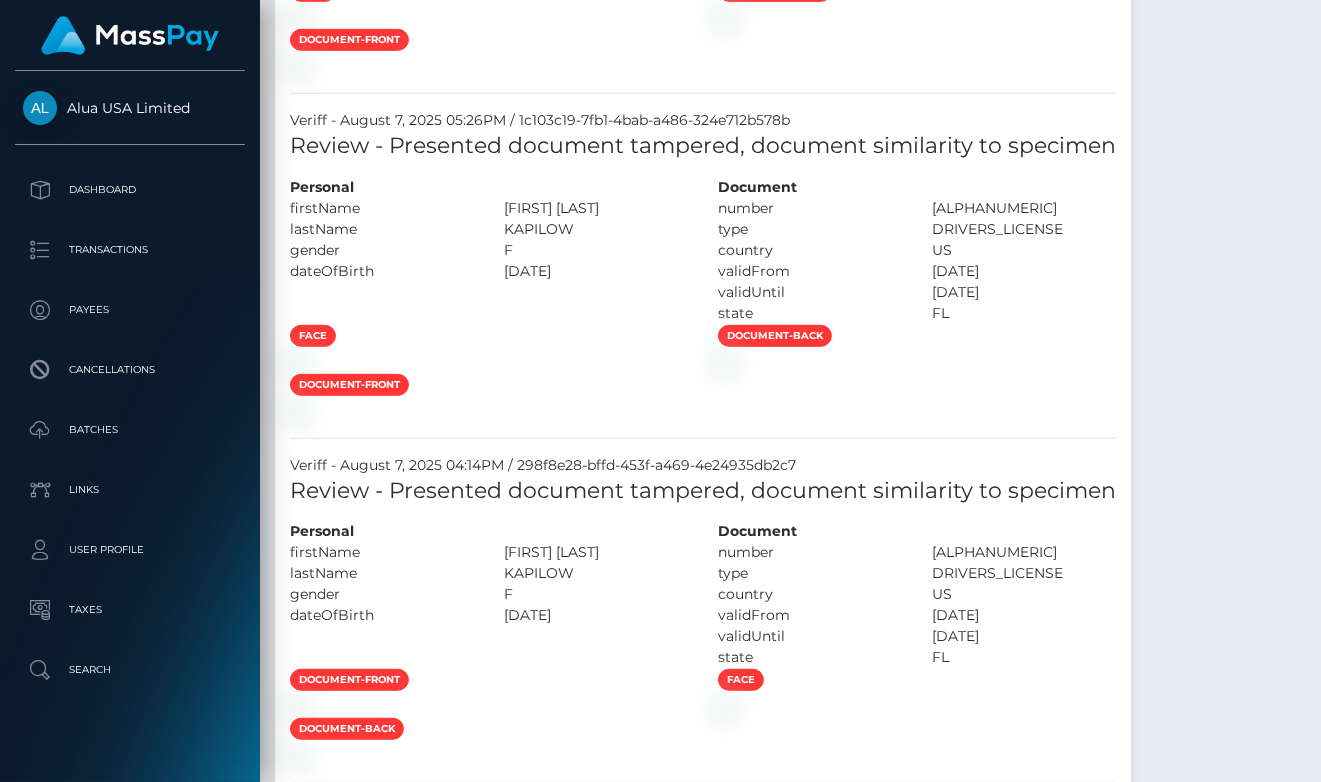 scroll, scrollTop: 1248, scrollLeft: 0, axis: vertical 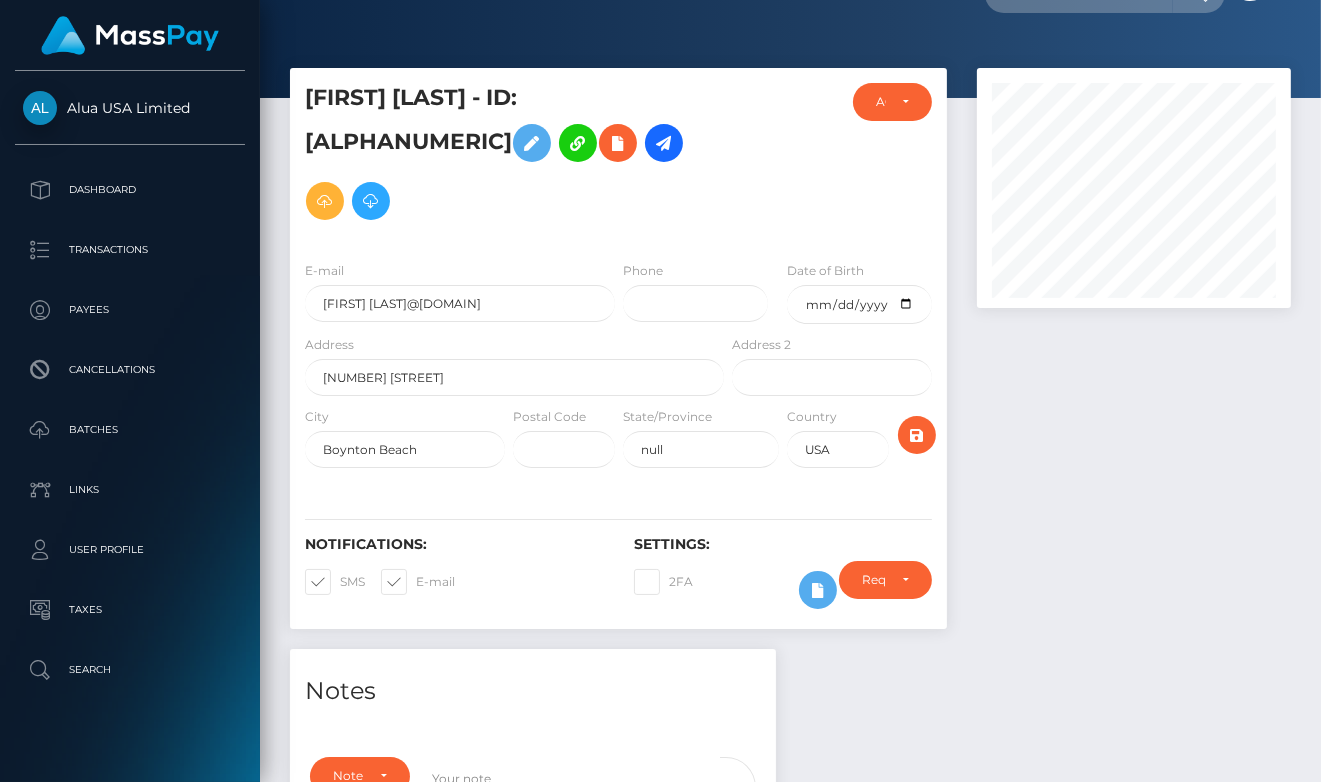 click on "Notifications:
SMS
E-mail
Settings:
2FA" at bounding box center (618, 558) 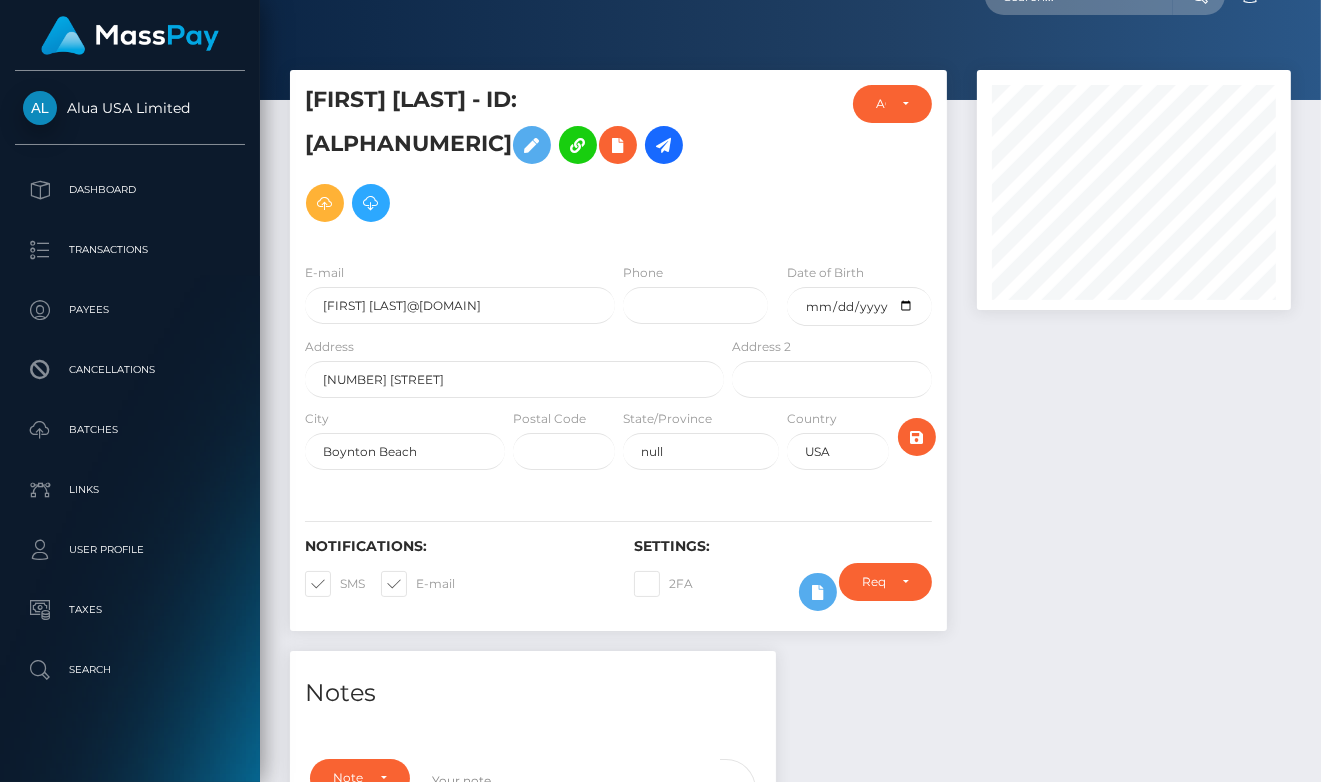 click on "Settings:" at bounding box center (783, 546) 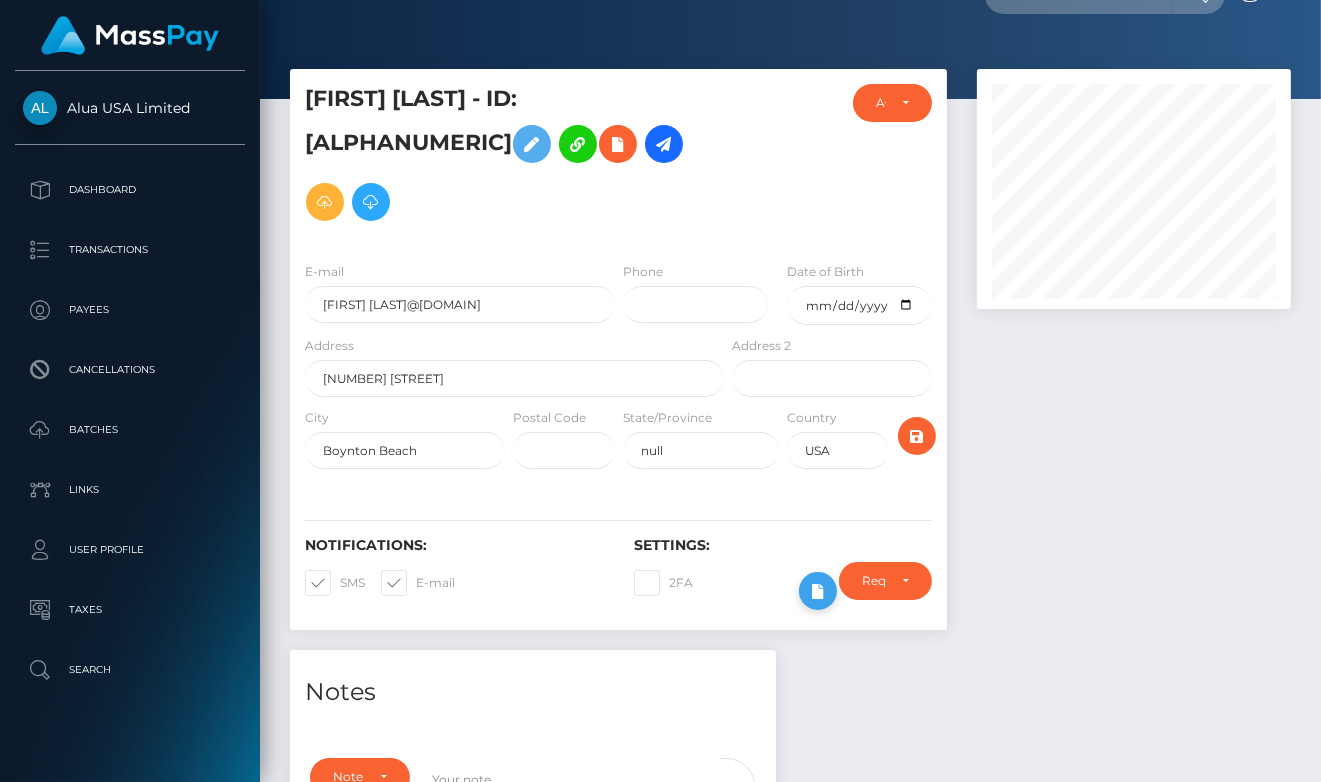 click at bounding box center [818, 591] 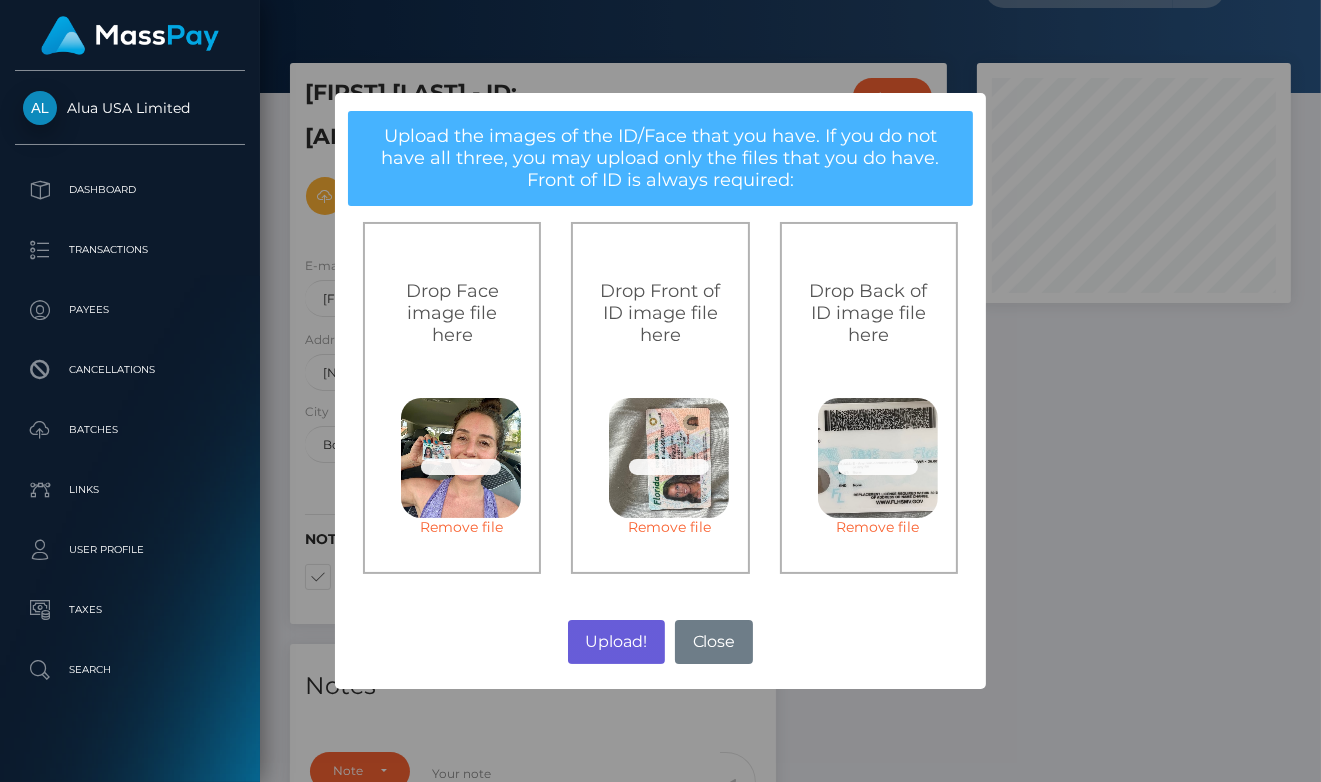 click on "Upload!" at bounding box center [616, 642] 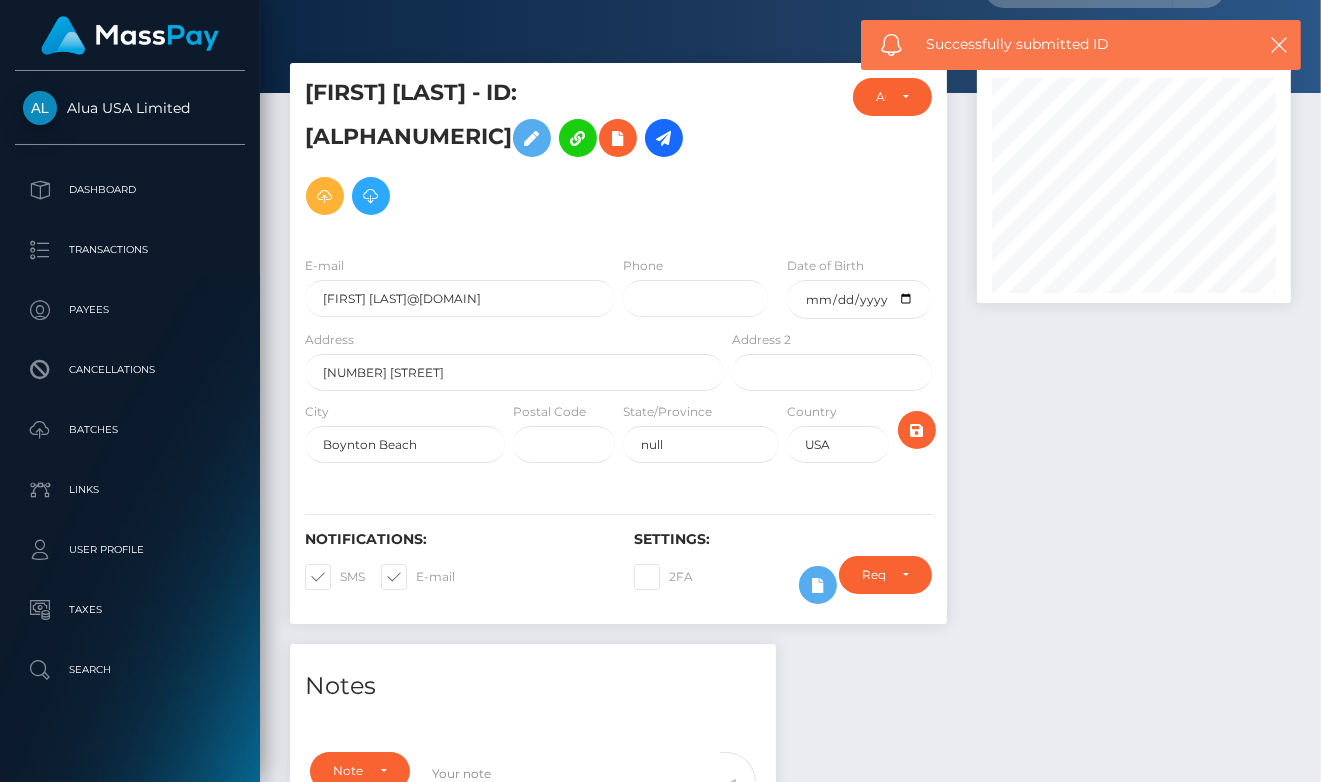 click on "×   Upload the images of the ID/Face that you have. If you do not have all three, you may upload only the files that you do have. Front of ID is always required:     Drop Face image file here            82.8  KB      8f4179f1a61c1828a7229fc3ab7fd2089d587678c2649e651e3a85762870edc3.jpeg                         Check                                                      Error                                                           Remove file Drop Front of ID image file here            0.2  MB      1e130e147e9e455f829d90cd8bba469cf0955fef846f4b6930c40d8854f8bd70-2.jpeg                         Check                                                      Error                                                           Remove file Drop Back of ID image file here            84.9  KB      543eaf1cb269fa0a4de27febe7d0a1677ca95dc2e0407bfe0f17bc0e206e95a5.jpeg                         Check                                                      Error                                                           Remove file No" at bounding box center (661, 391) 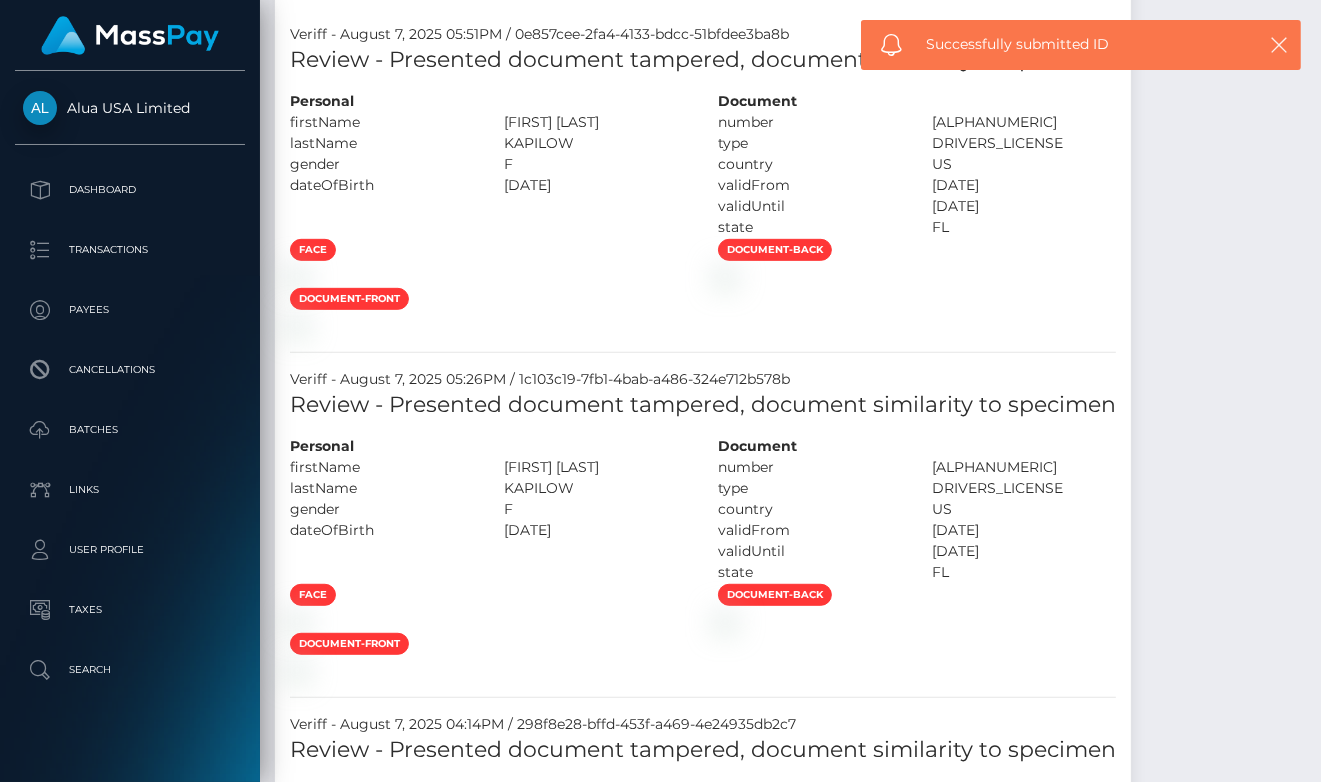 scroll, scrollTop: 798, scrollLeft: 0, axis: vertical 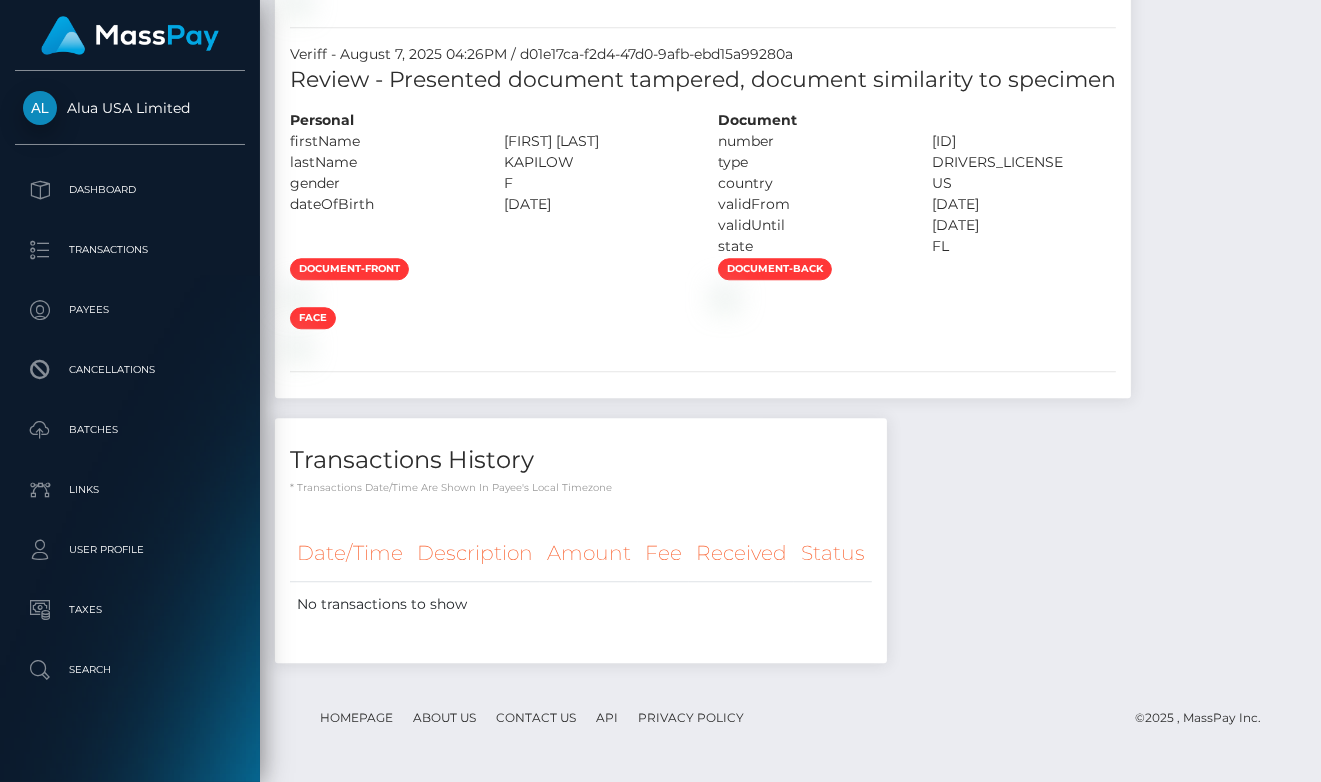 click on "Review - Presented document tampered, document similarity to specimen" at bounding box center (703, -1300) 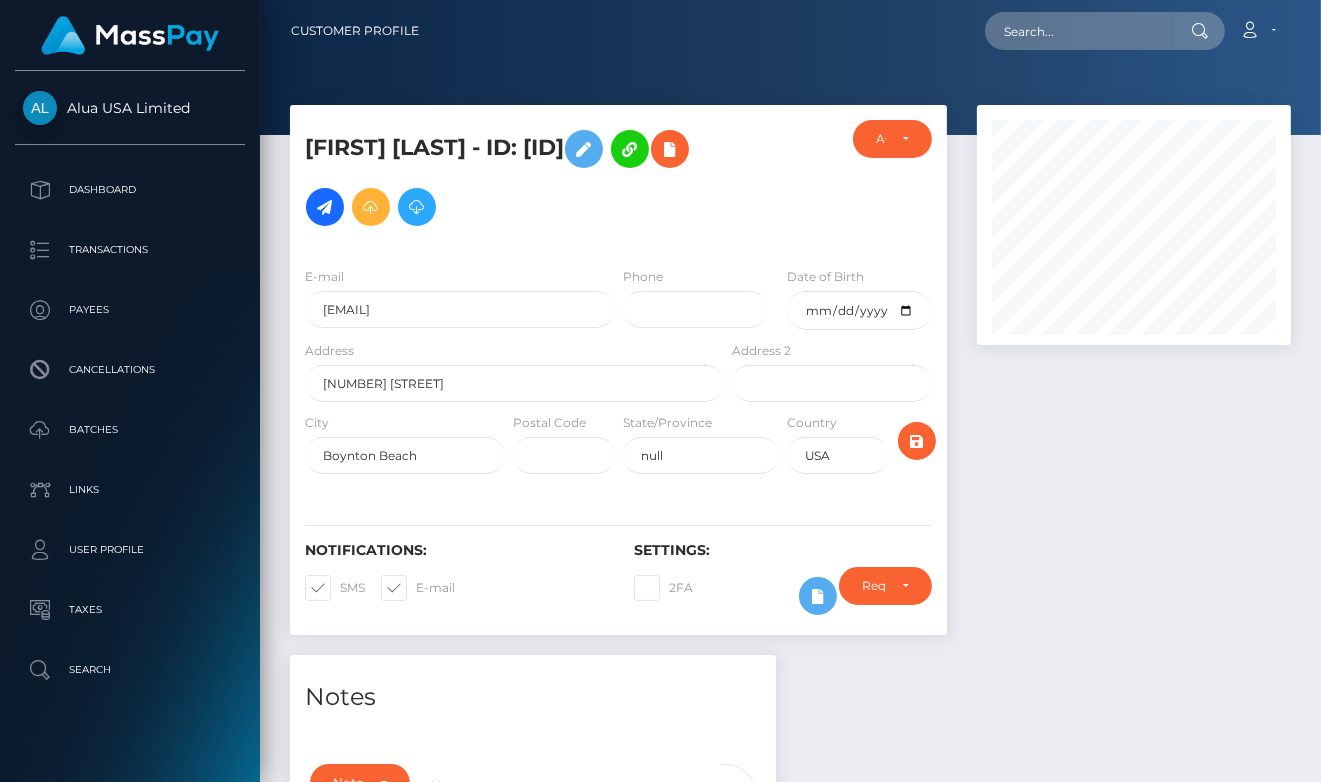 scroll, scrollTop: 0, scrollLeft: 0, axis: both 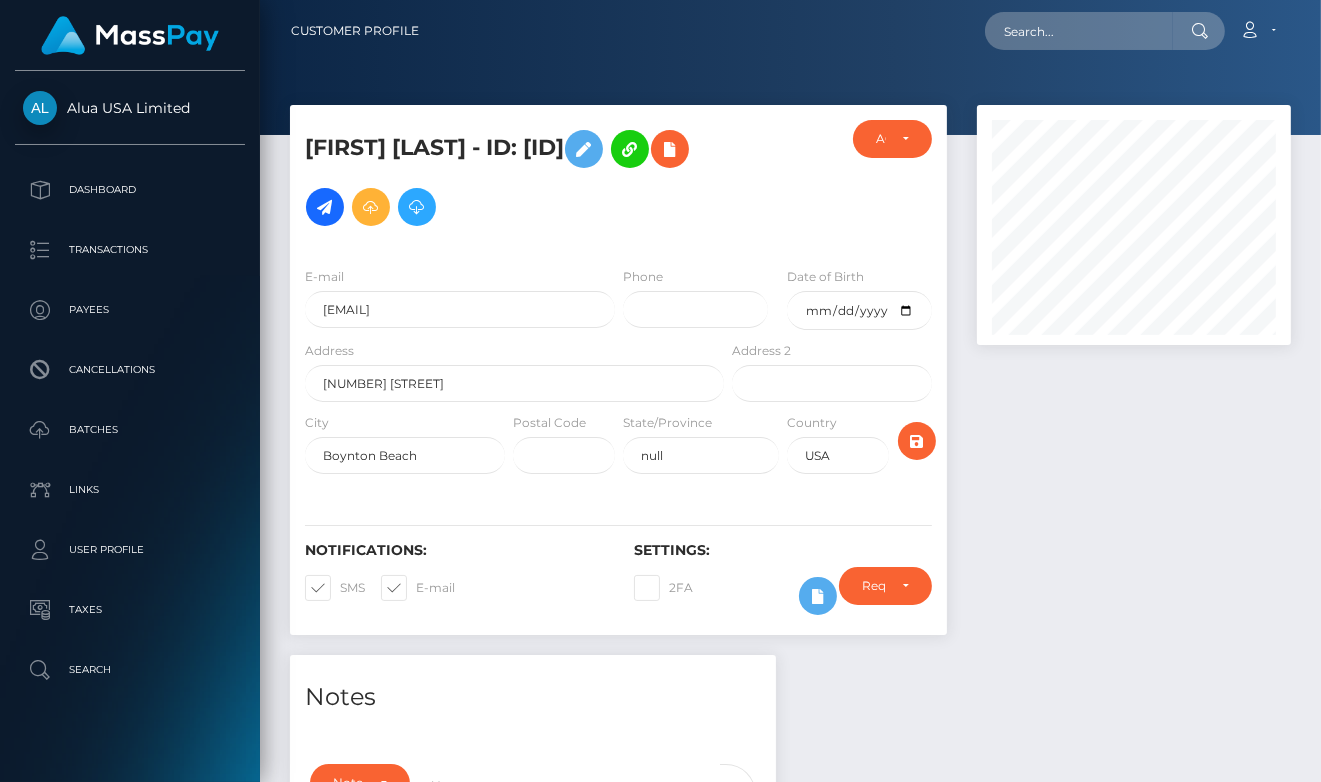 click on "Settings:" at bounding box center (783, 550) 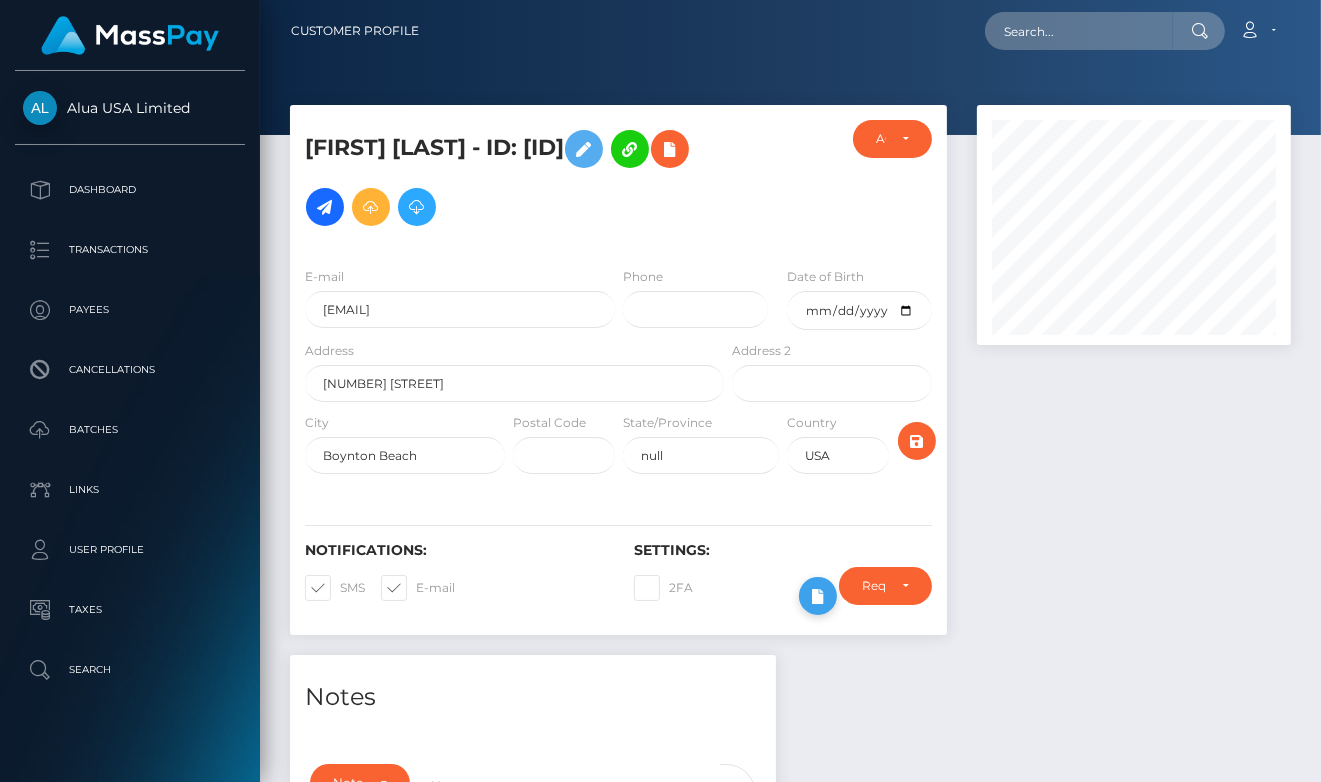 click at bounding box center (818, 596) 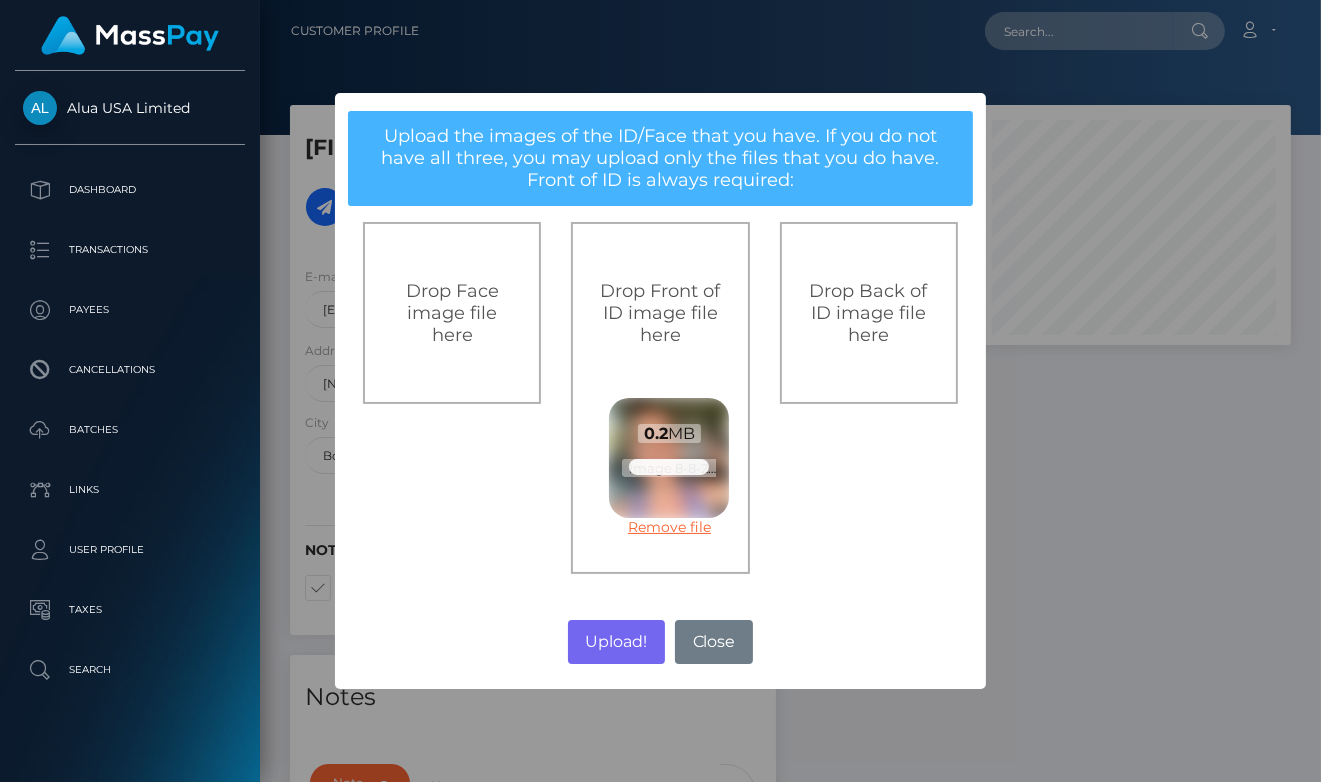 click on "Remove file" at bounding box center [669, 527] 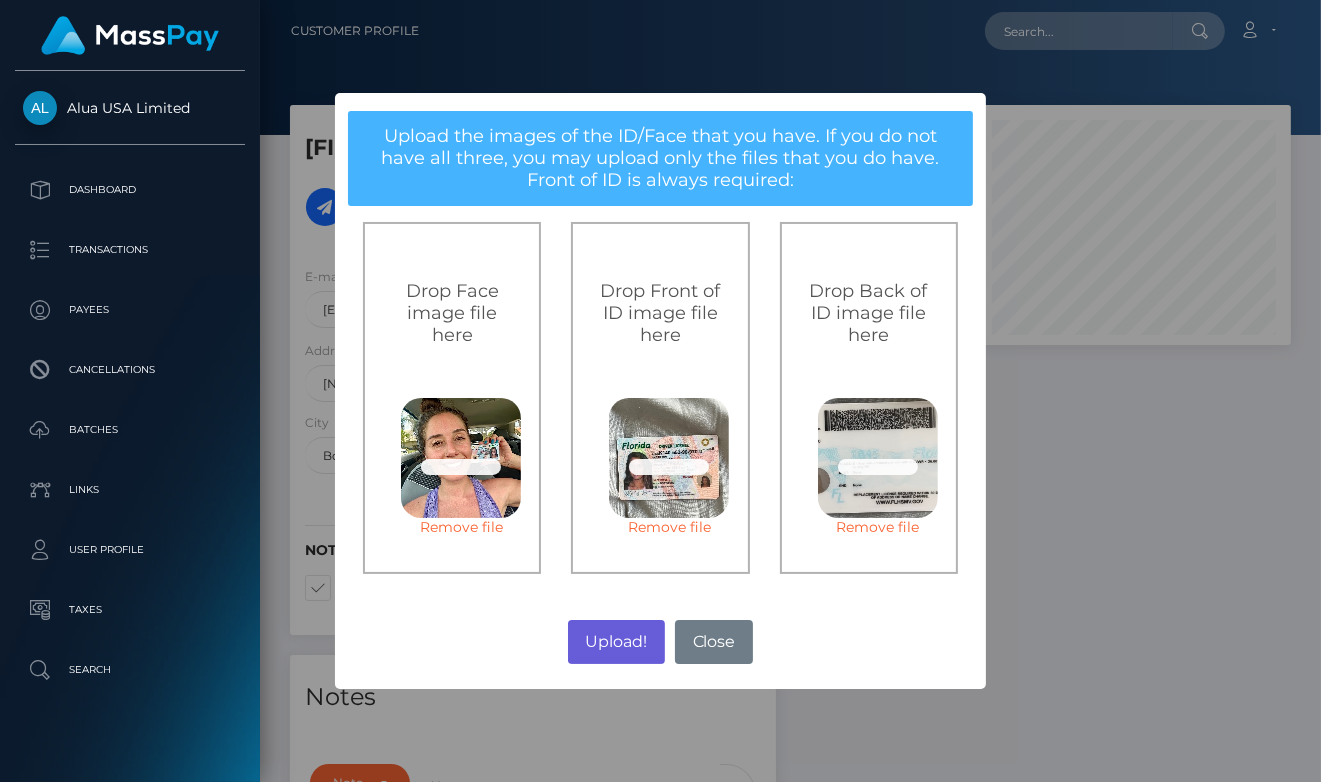 click on "Upload!" at bounding box center [616, 642] 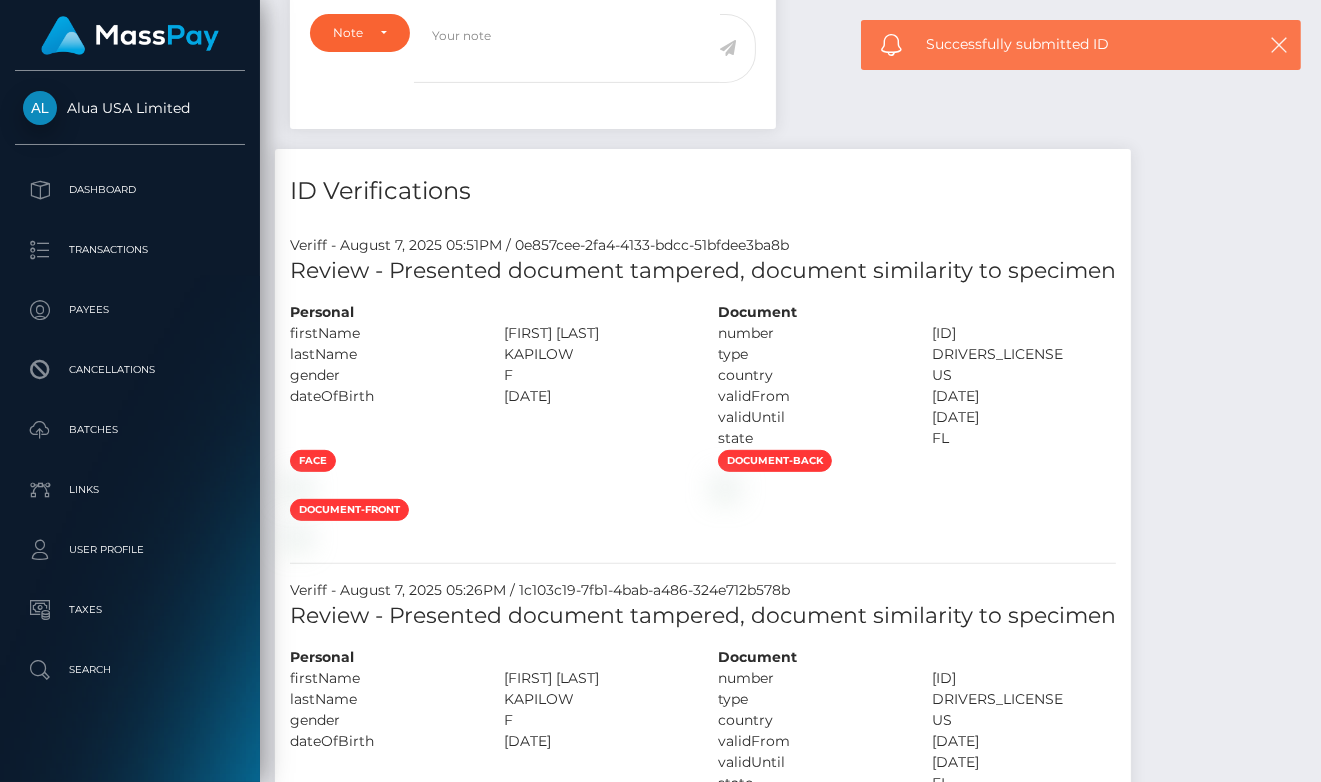 scroll, scrollTop: 852, scrollLeft: 0, axis: vertical 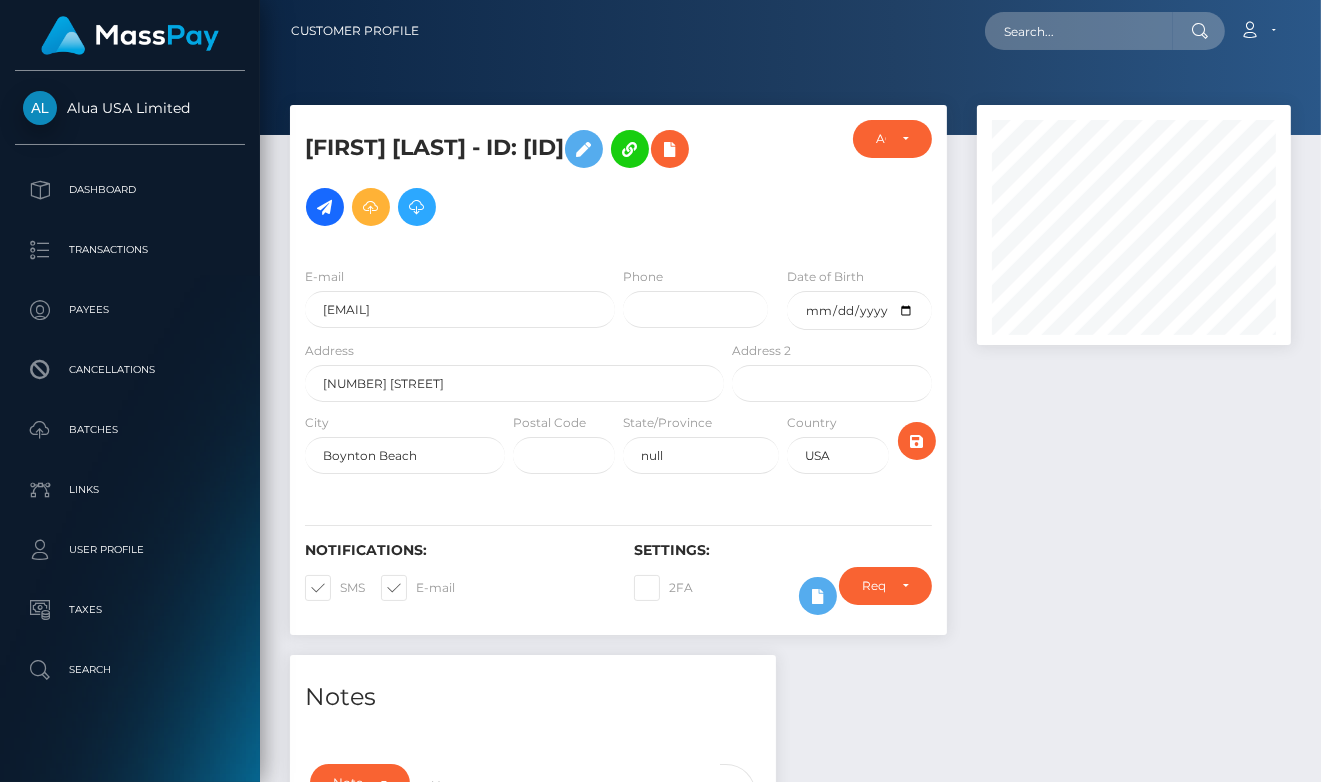 drag, startPoint x: 1044, startPoint y: 603, endPoint x: 985, endPoint y: 616, distance: 60.41523 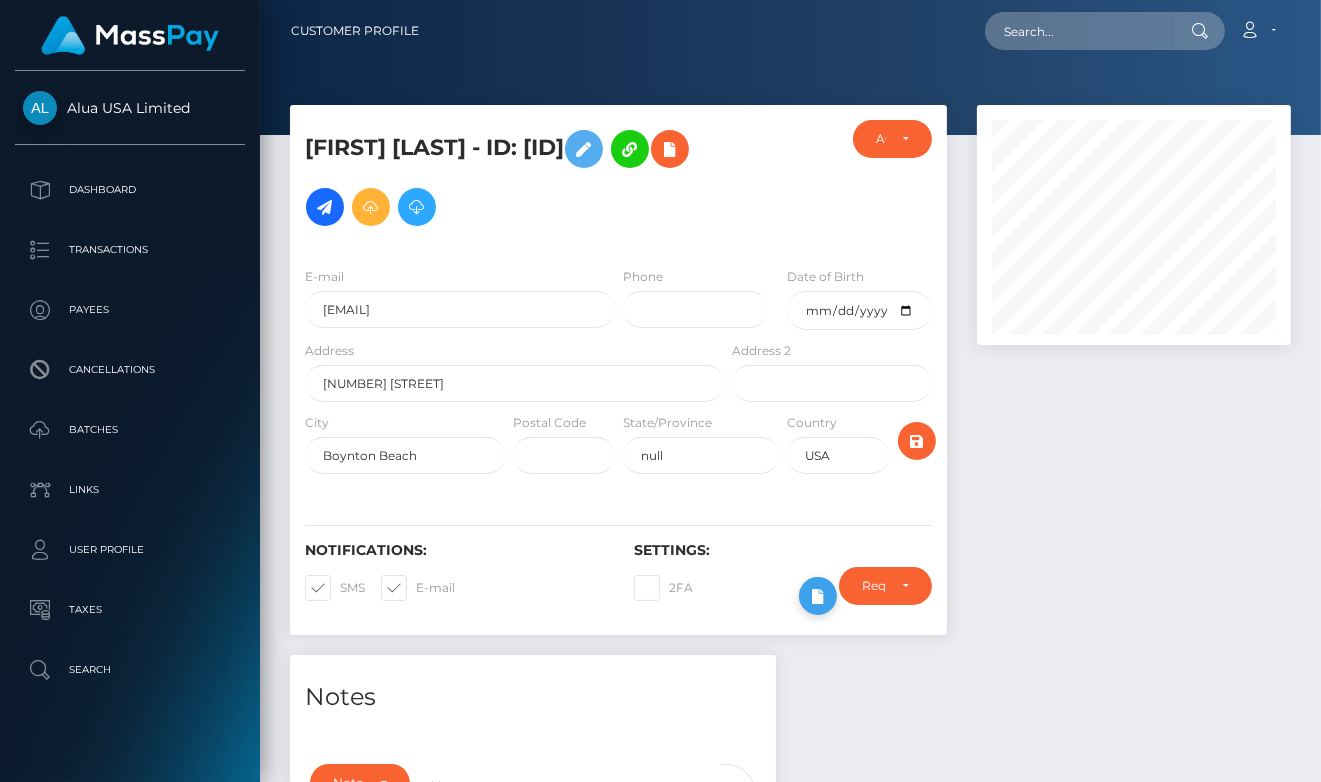 click at bounding box center [818, 596] 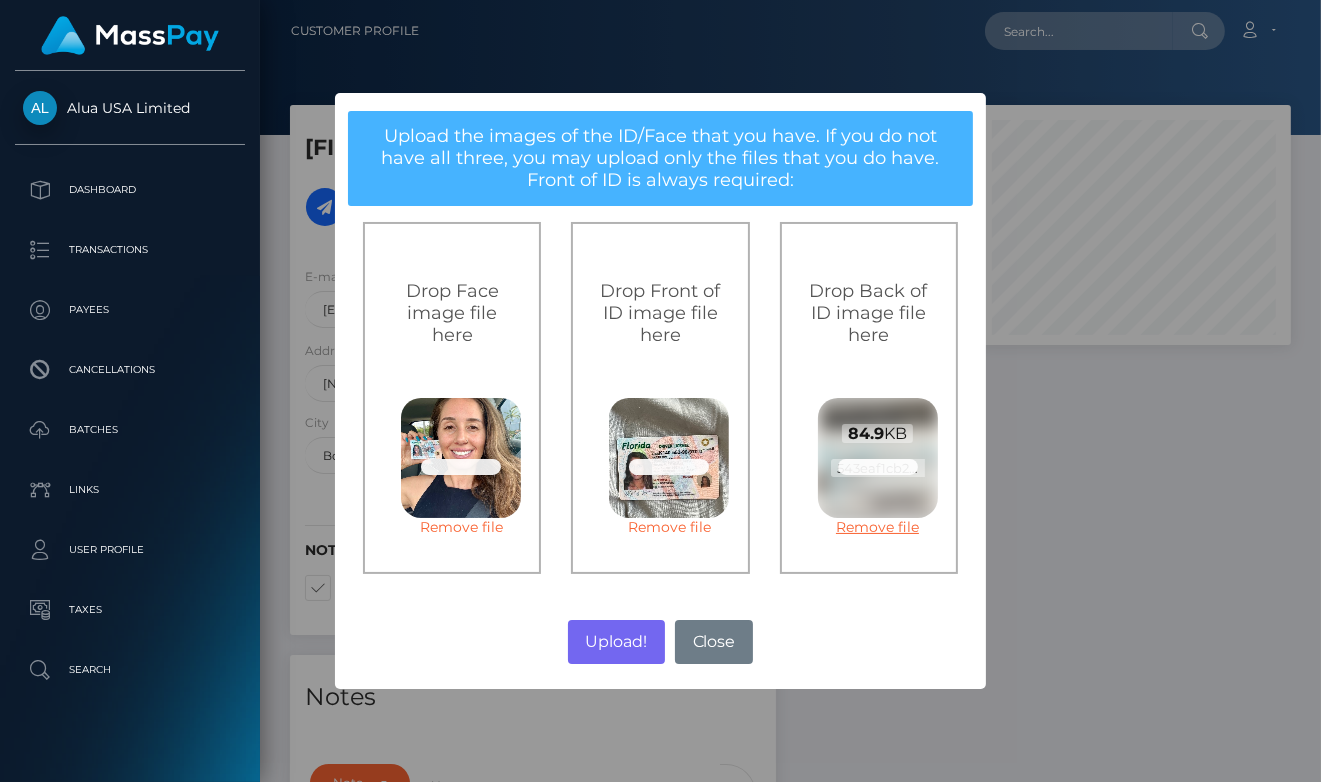 click on "Remove file" at bounding box center (878, 527) 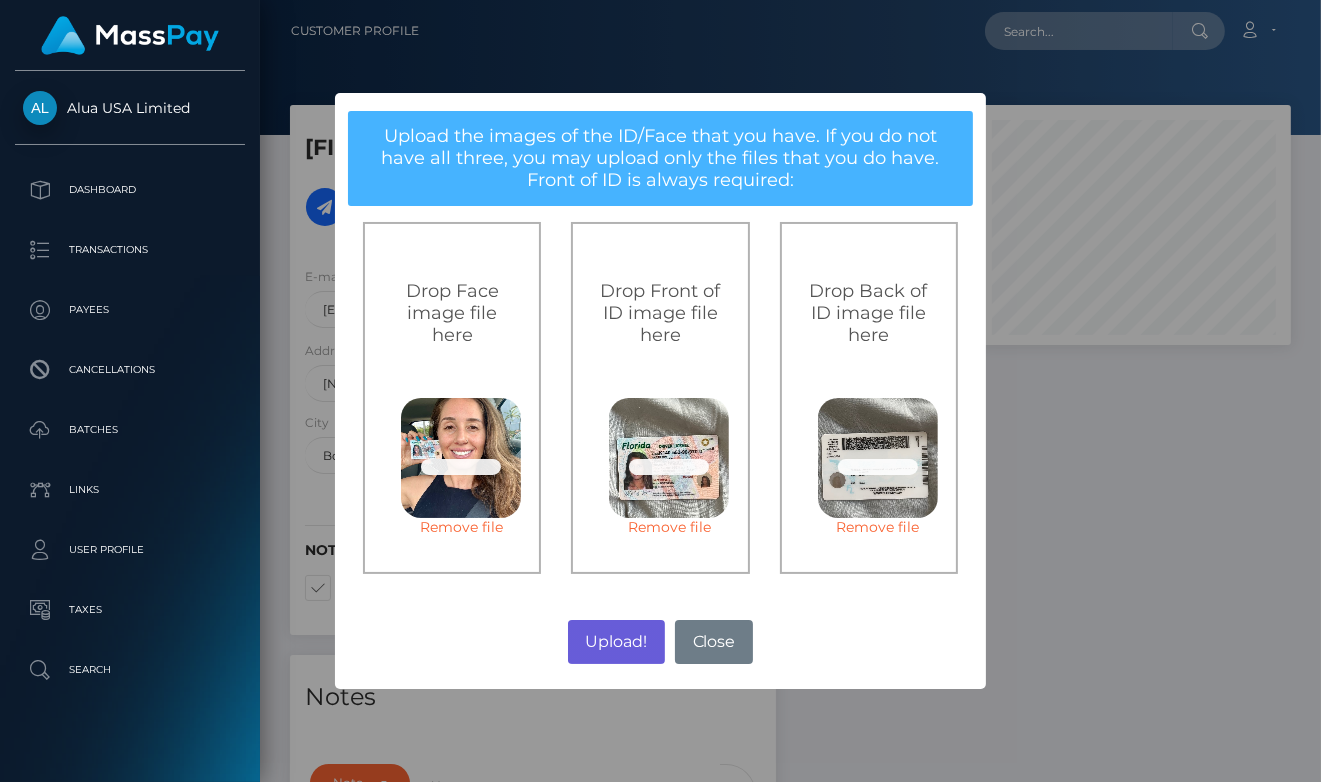 click on "Upload!" at bounding box center [616, 642] 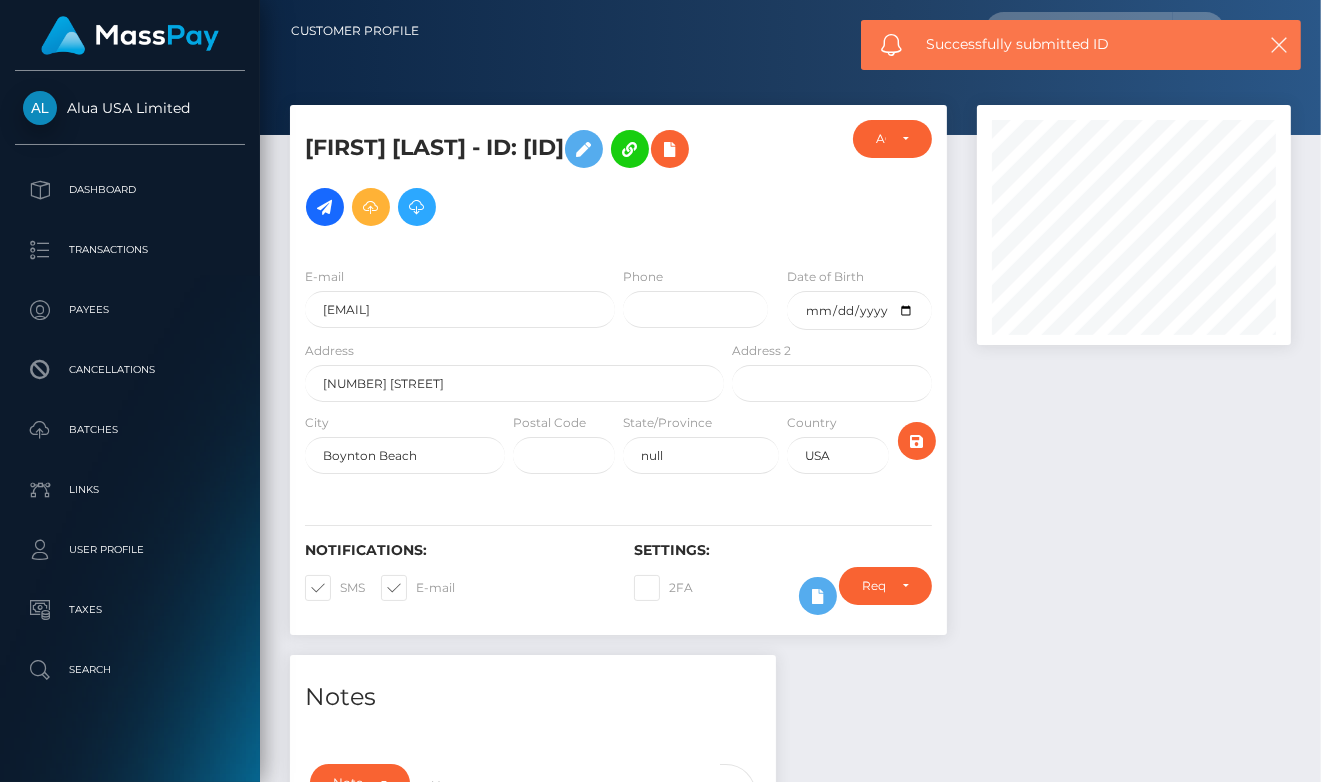 click on "×   Upload the images of the ID/Face that you have. If you do not have all three, you may upload only the files that you do have. Front of ID is always required:     Drop Face image file here            78.9  KB      76ead09fec8848b6cdf6c90435885247783b051a58f711a5b7fff65e1317c660.jpeg                         Check                                                      Error                                                           Remove file Drop Front of ID image file here            0.2  MB      1e130e147e9e455f829d90cd8bba469cf0955fef846f4b6930c40d8854f8bd70-2.jpg                         Check                                                      Error                                                           Remove file Drop Back of ID image file here            0.1  MB      543eaf1cb269fa0a4de27febe7d0a1677ca95dc2e0407bfe0f17bc0e206e95a5-2.jpeg                         Check                                                      Error                                                           Remove file No" at bounding box center (661, 391) 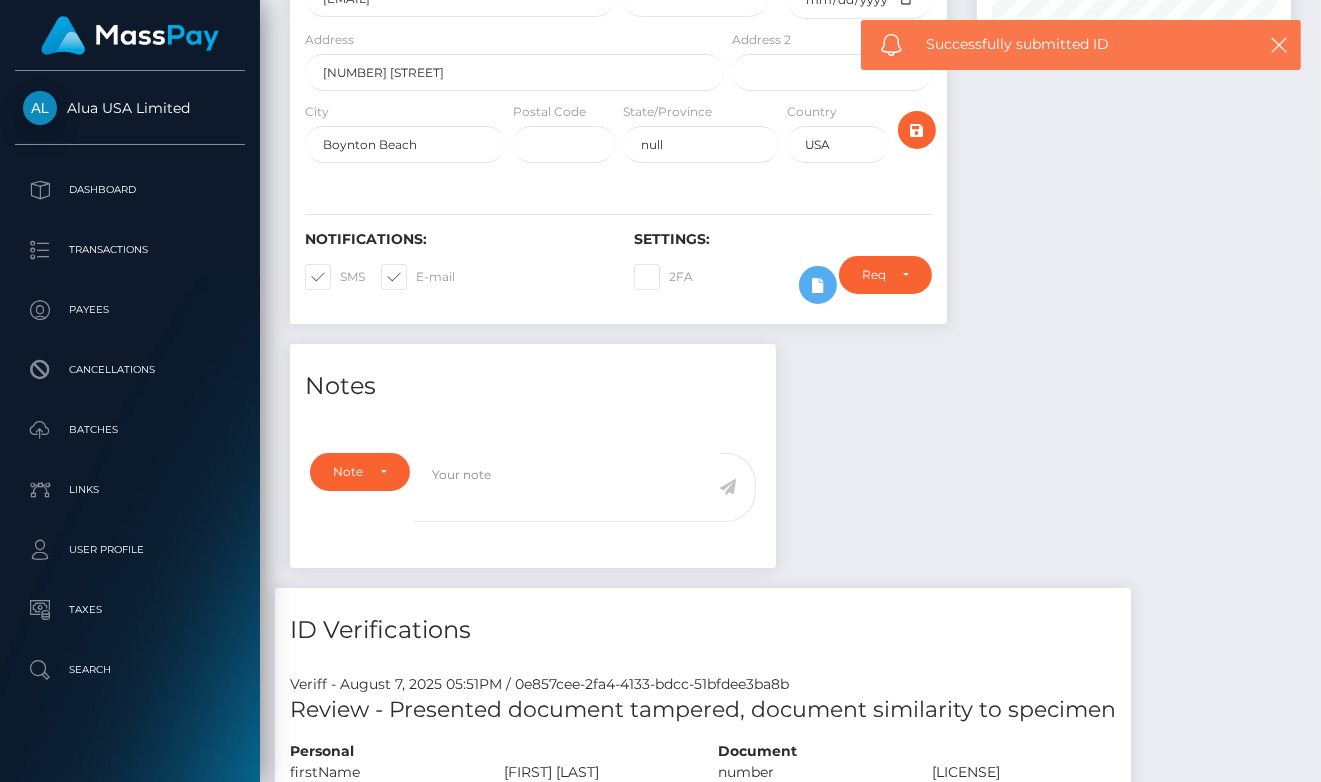 scroll, scrollTop: 362, scrollLeft: 0, axis: vertical 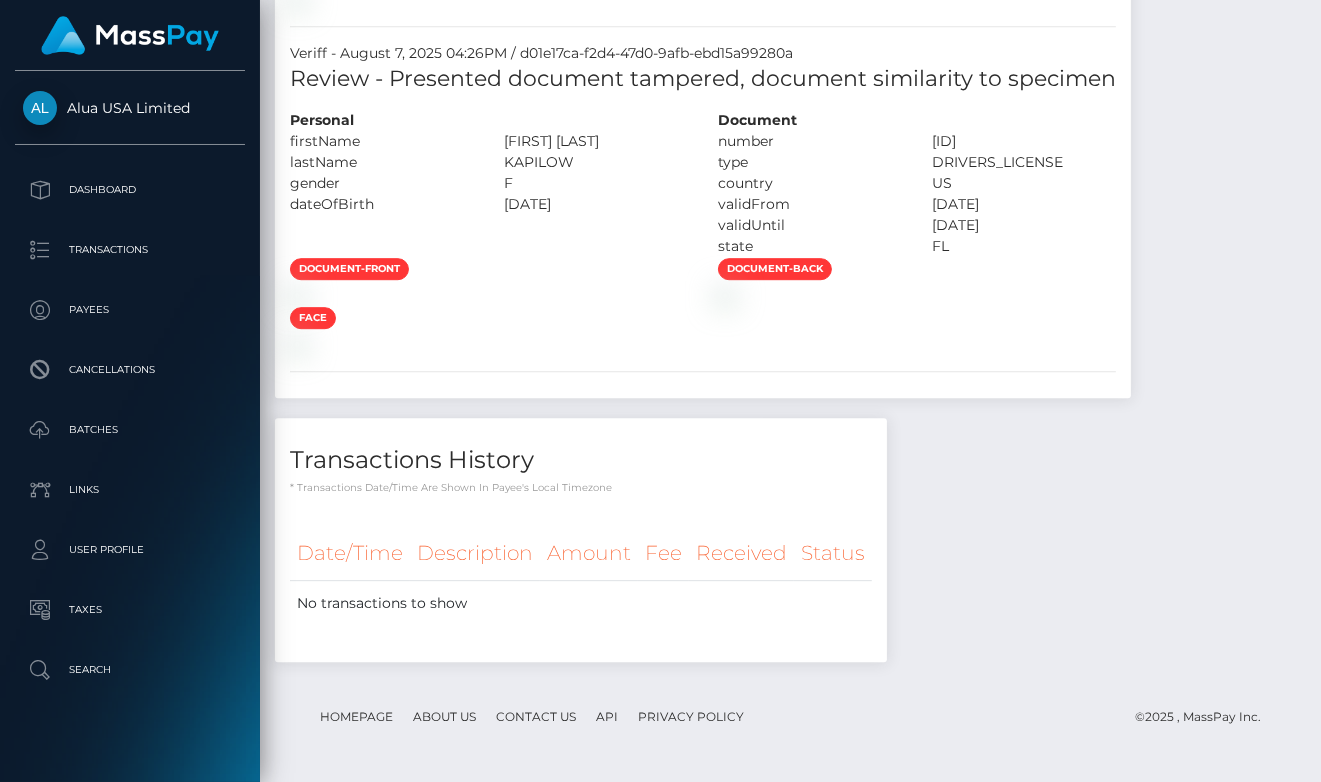 click on "Review - Presented document tampered, document similarity to specimen" at bounding box center [703, -266] 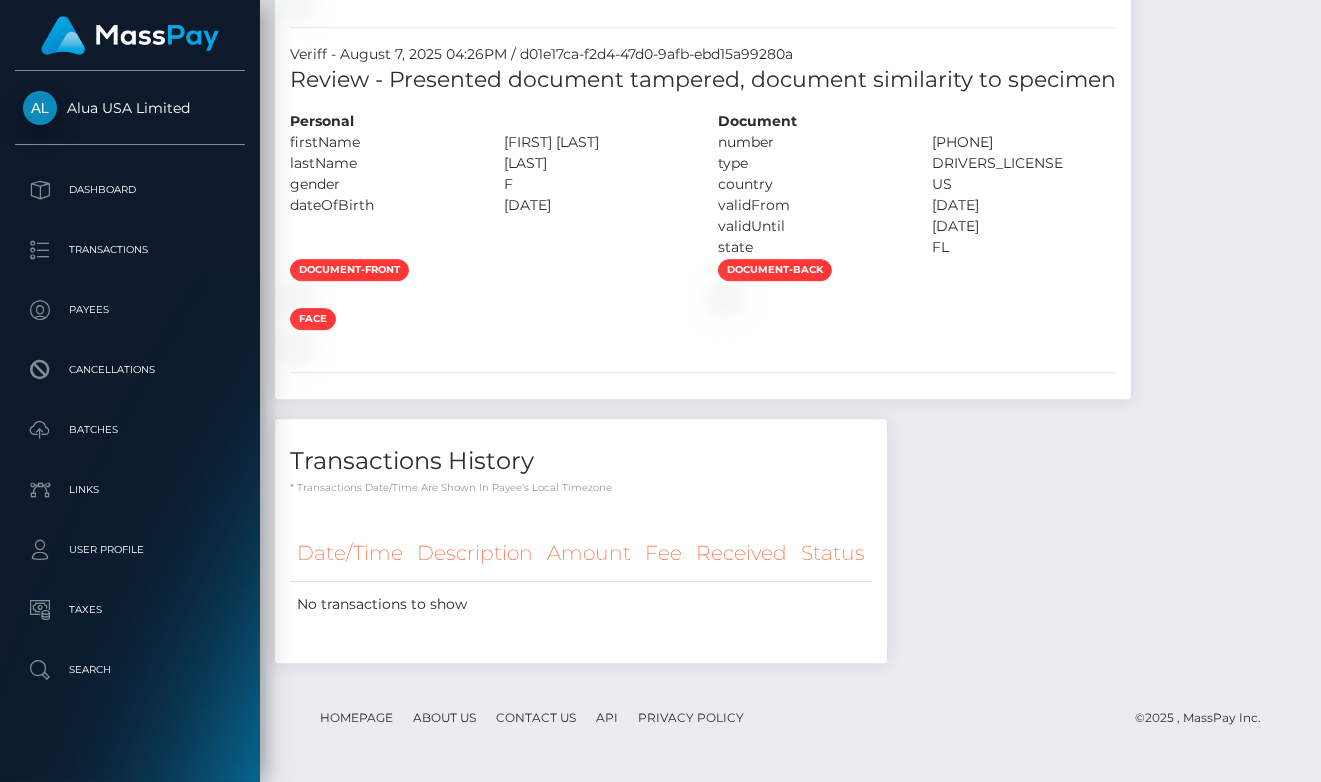 click on "Review - Presented document tampered, document similarity to specimen" 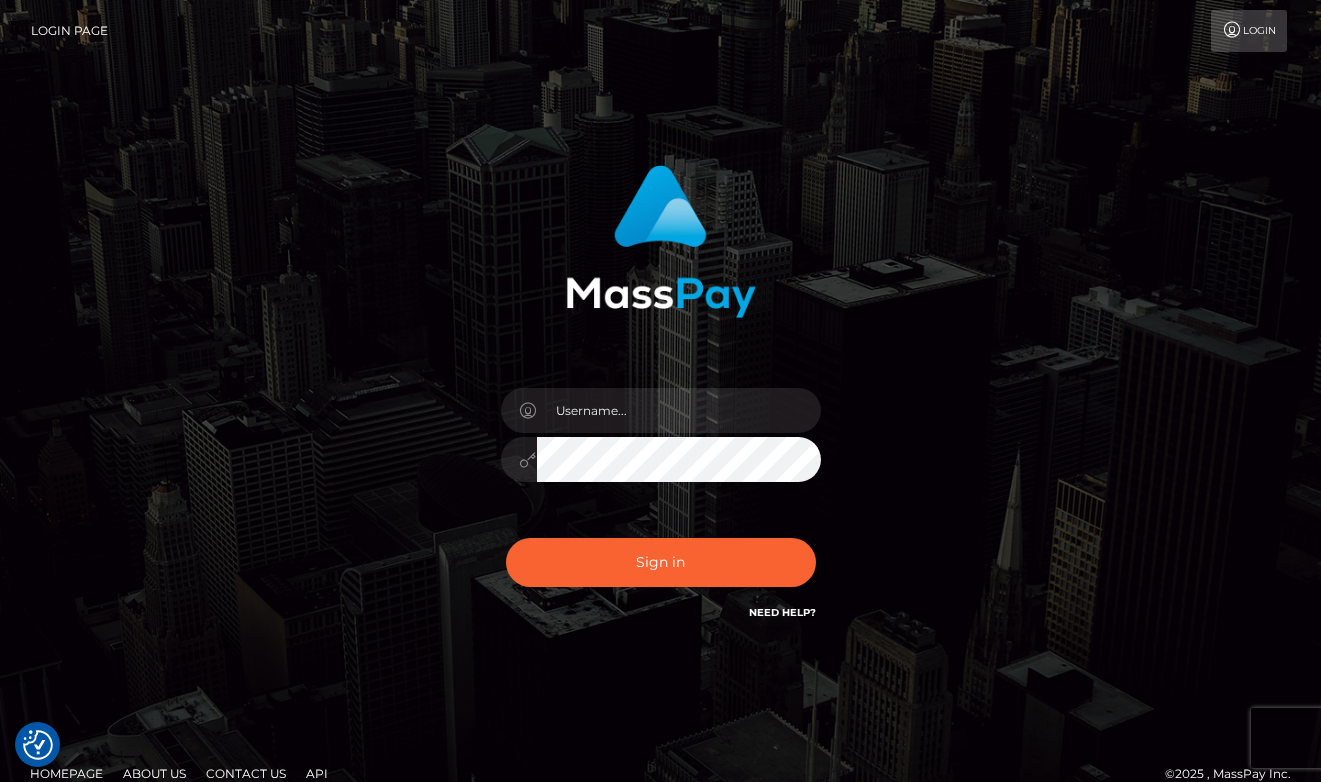 checkbox on "true" 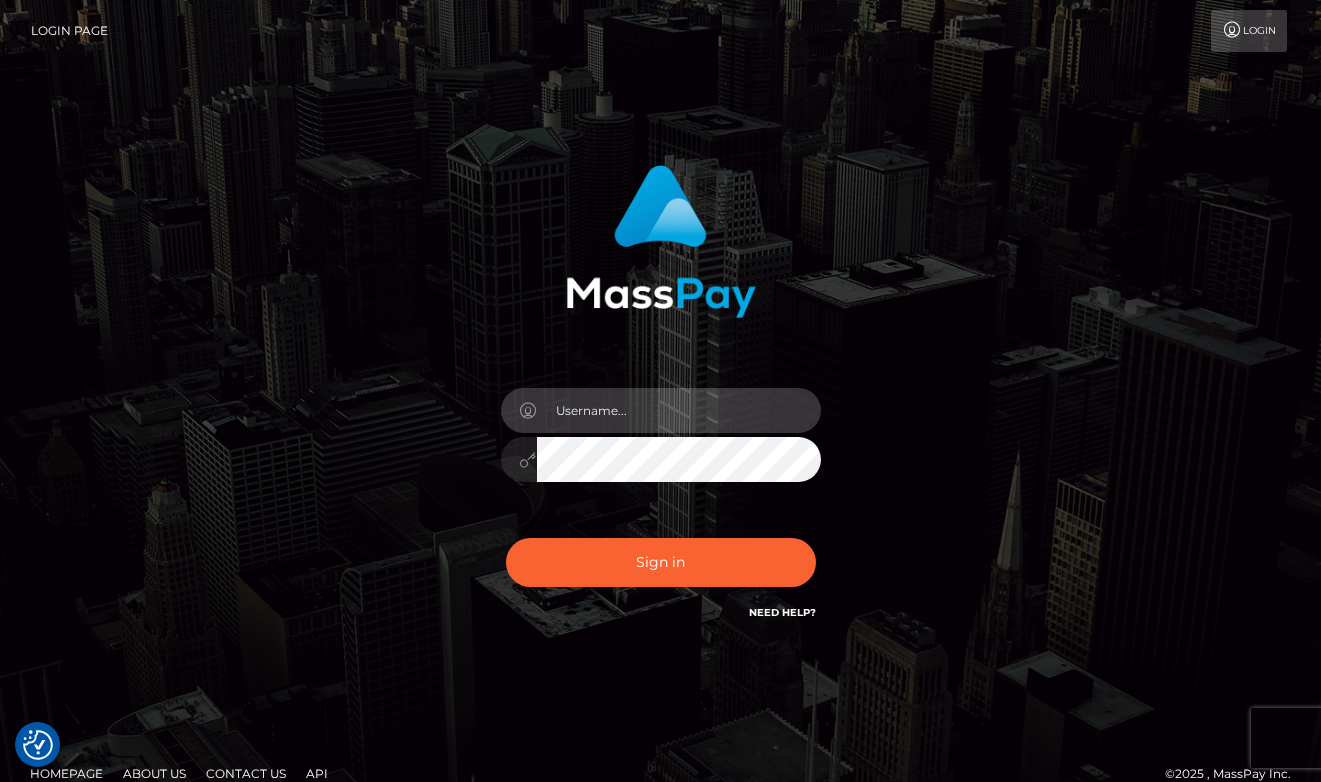 scroll, scrollTop: 0, scrollLeft: 0, axis: both 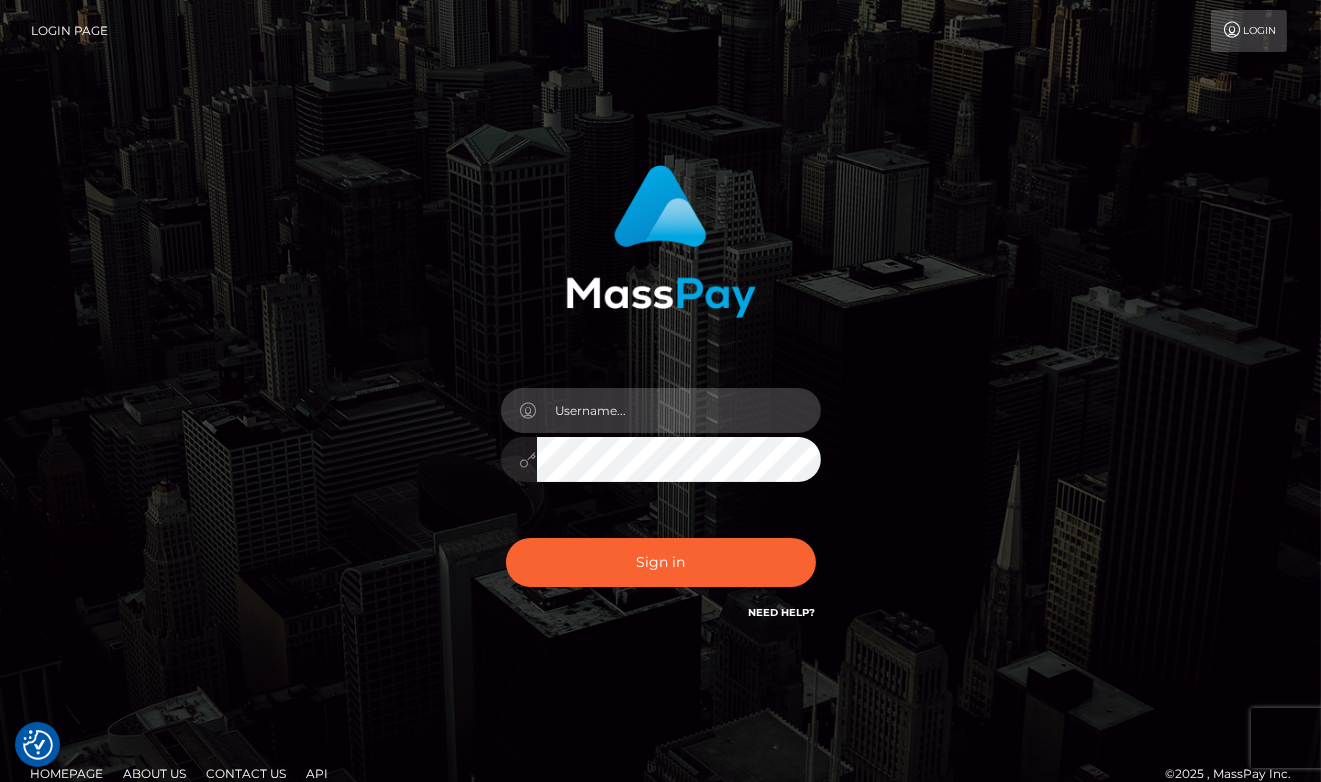 type on "aluasupport" 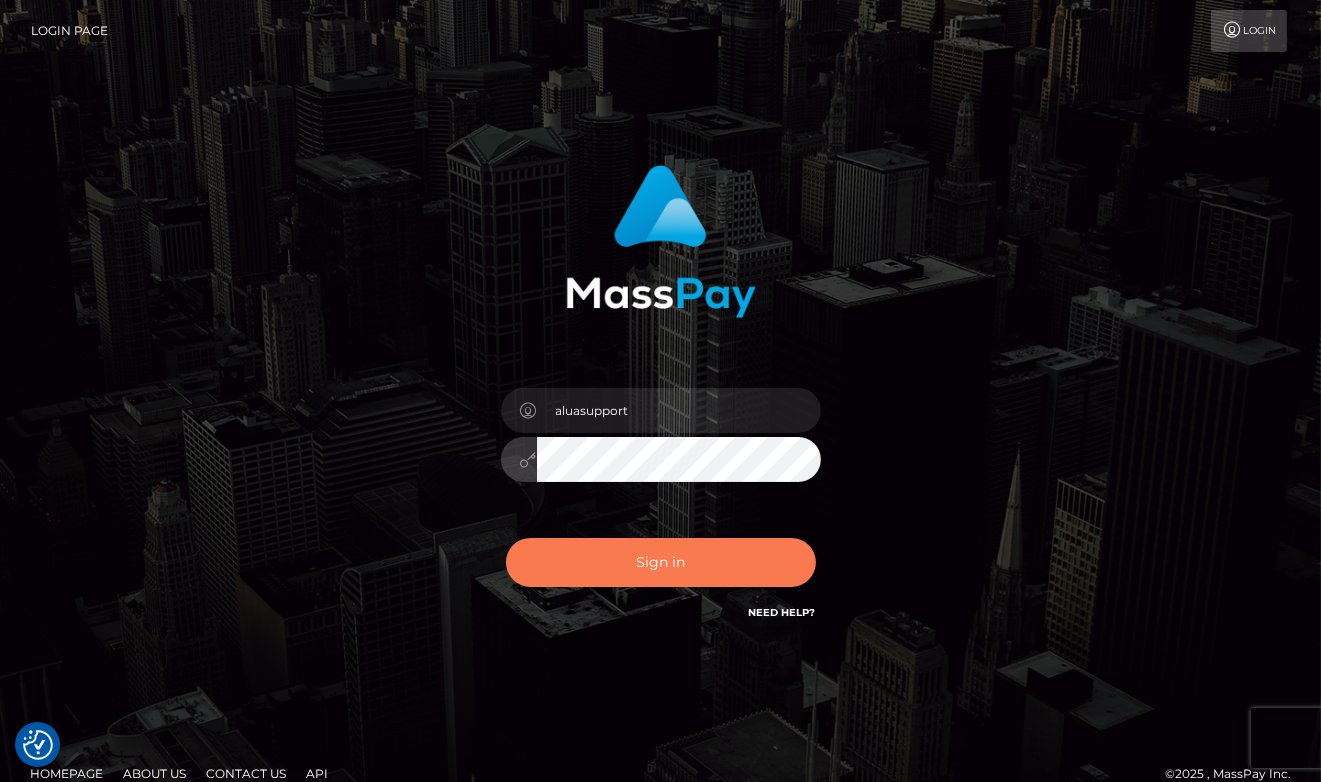 click on "Sign in" at bounding box center [661, 562] 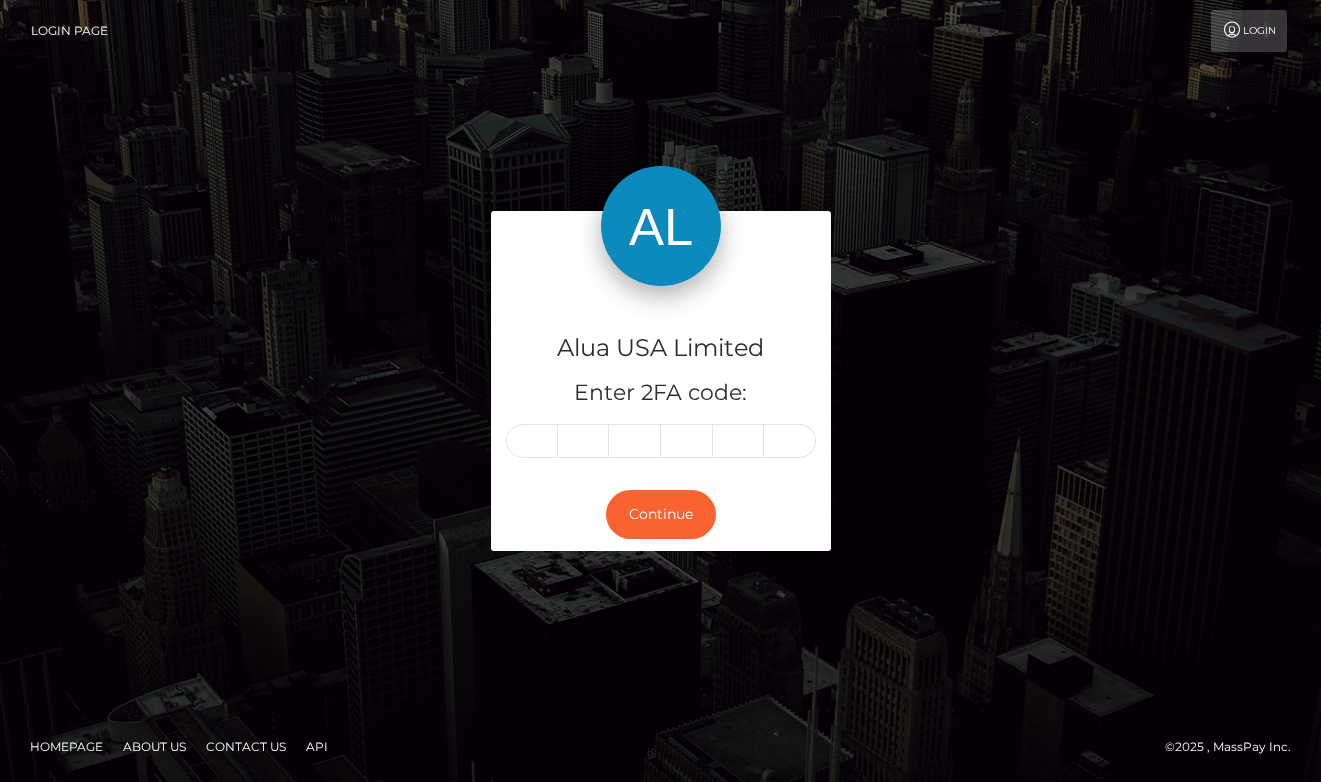 scroll, scrollTop: 0, scrollLeft: 0, axis: both 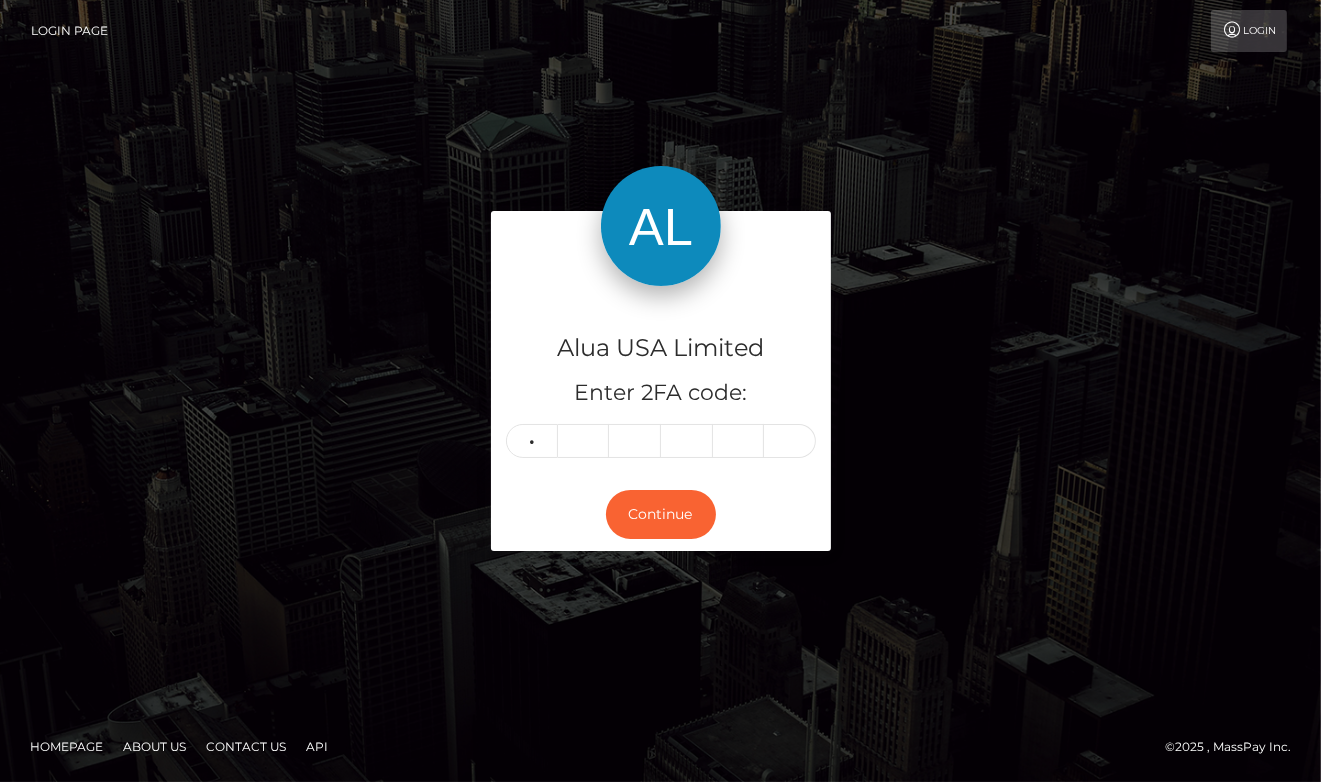 type on "1" 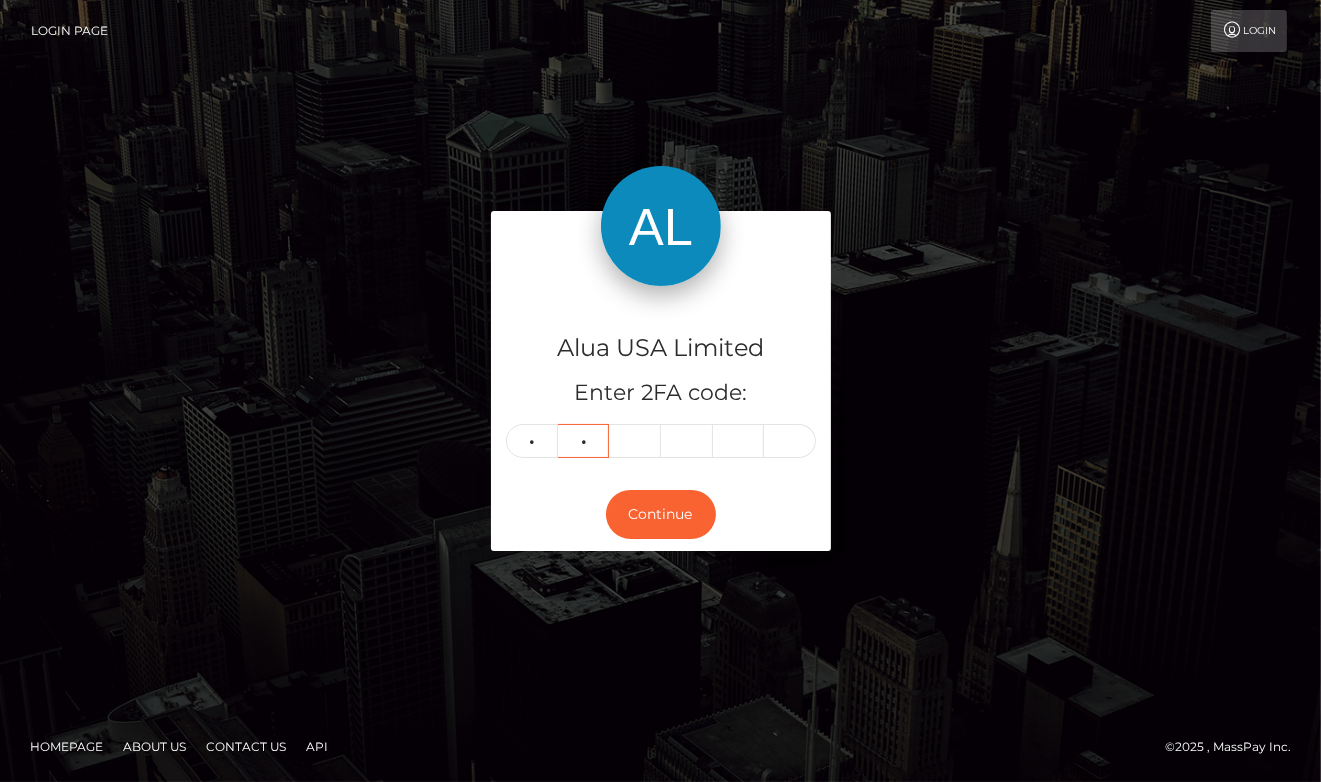 type on "5" 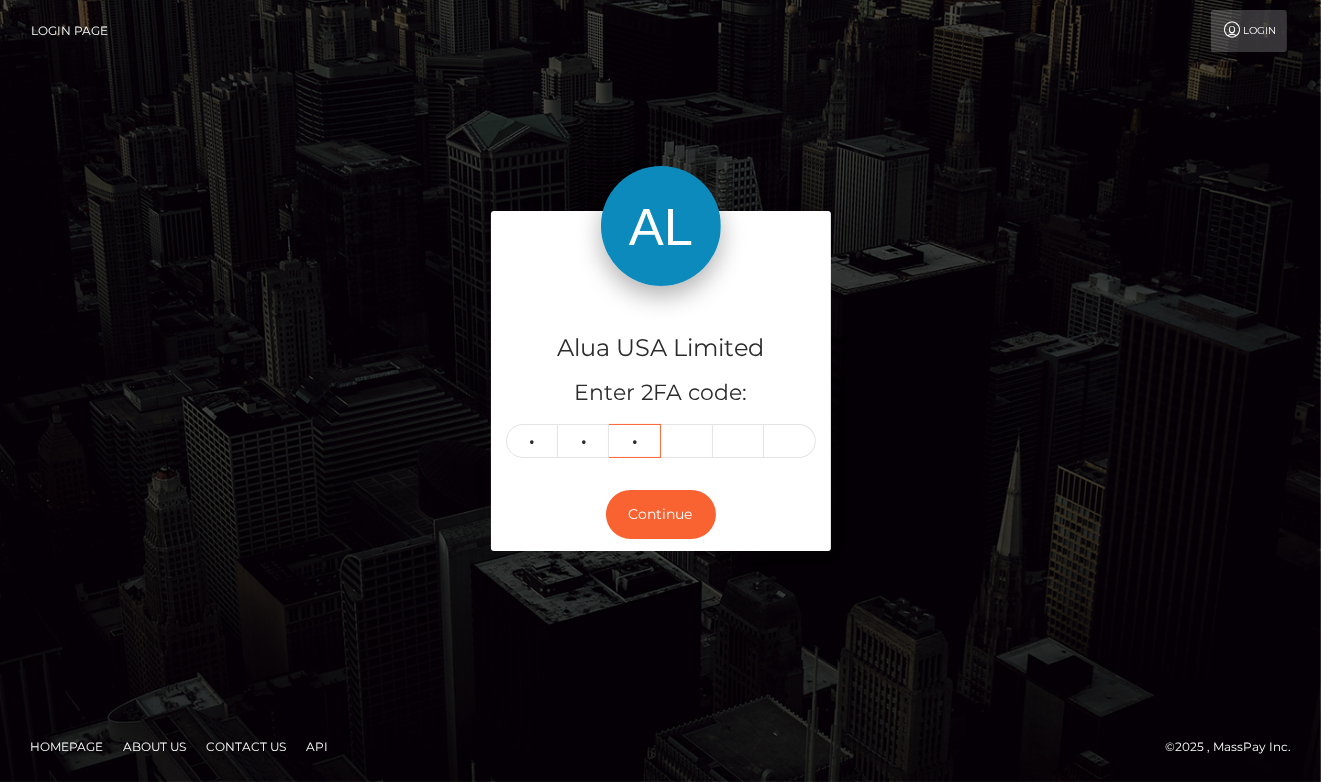 type on "7" 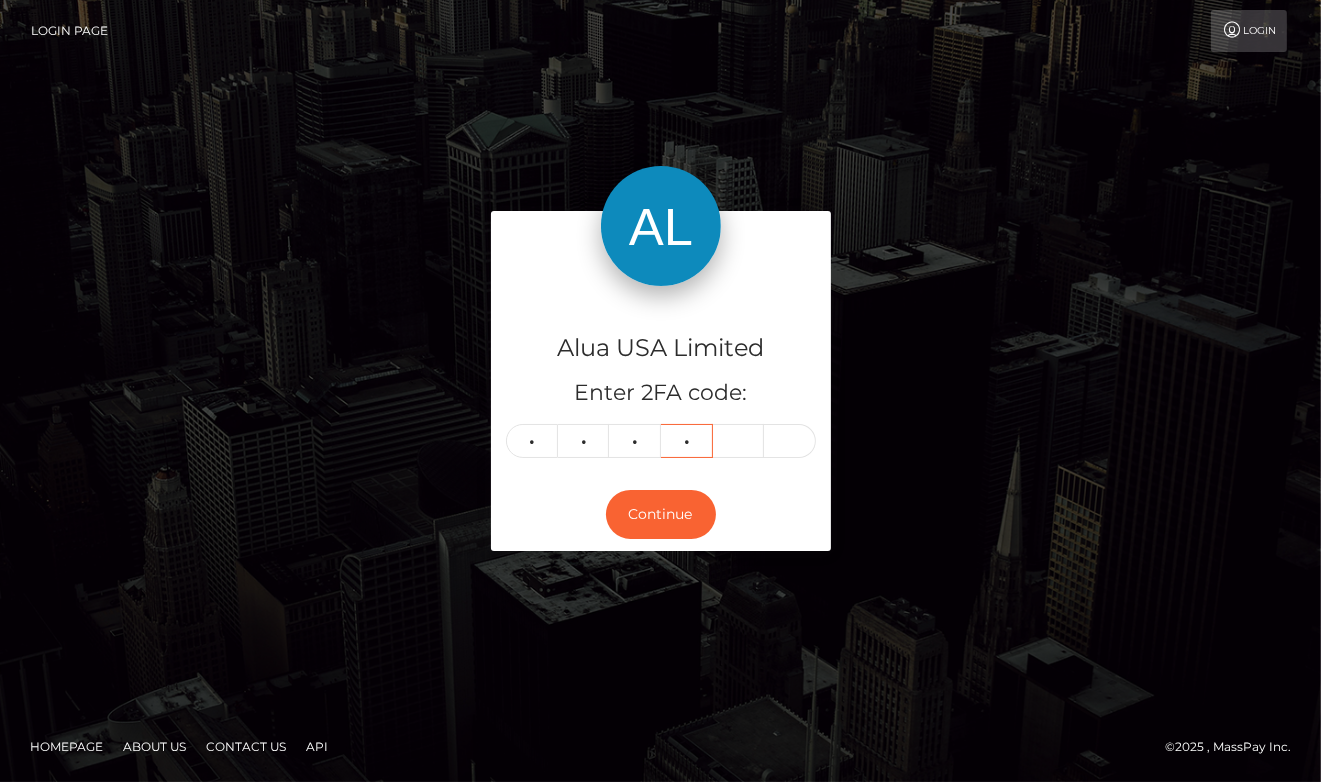 type on "2" 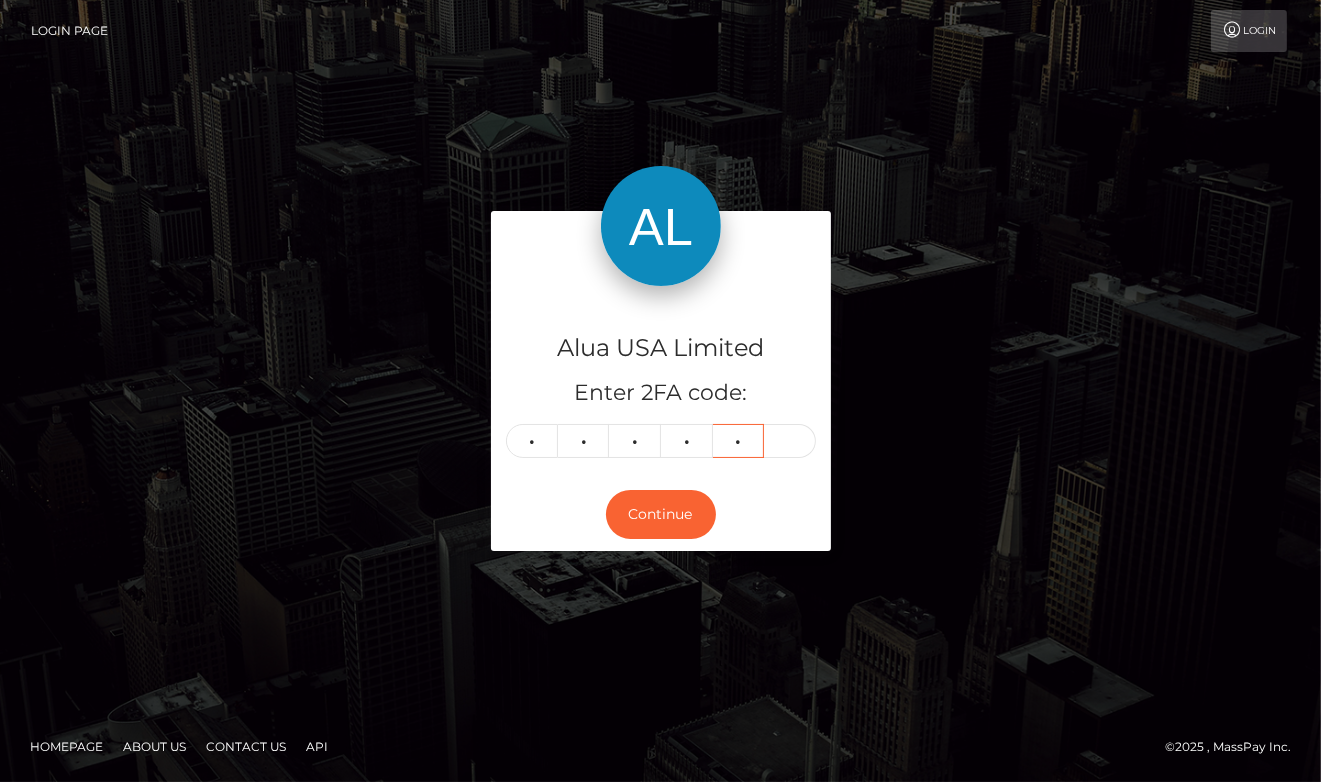 type on "9" 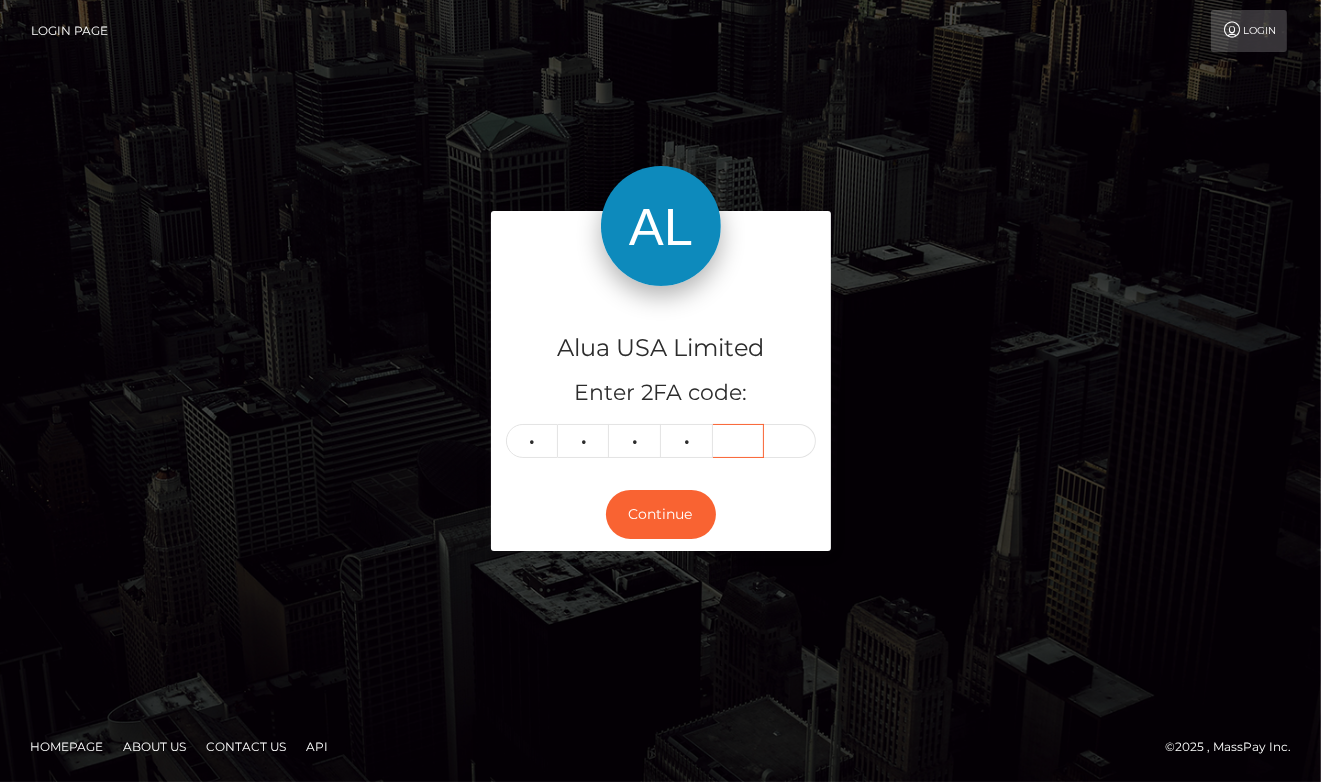 type 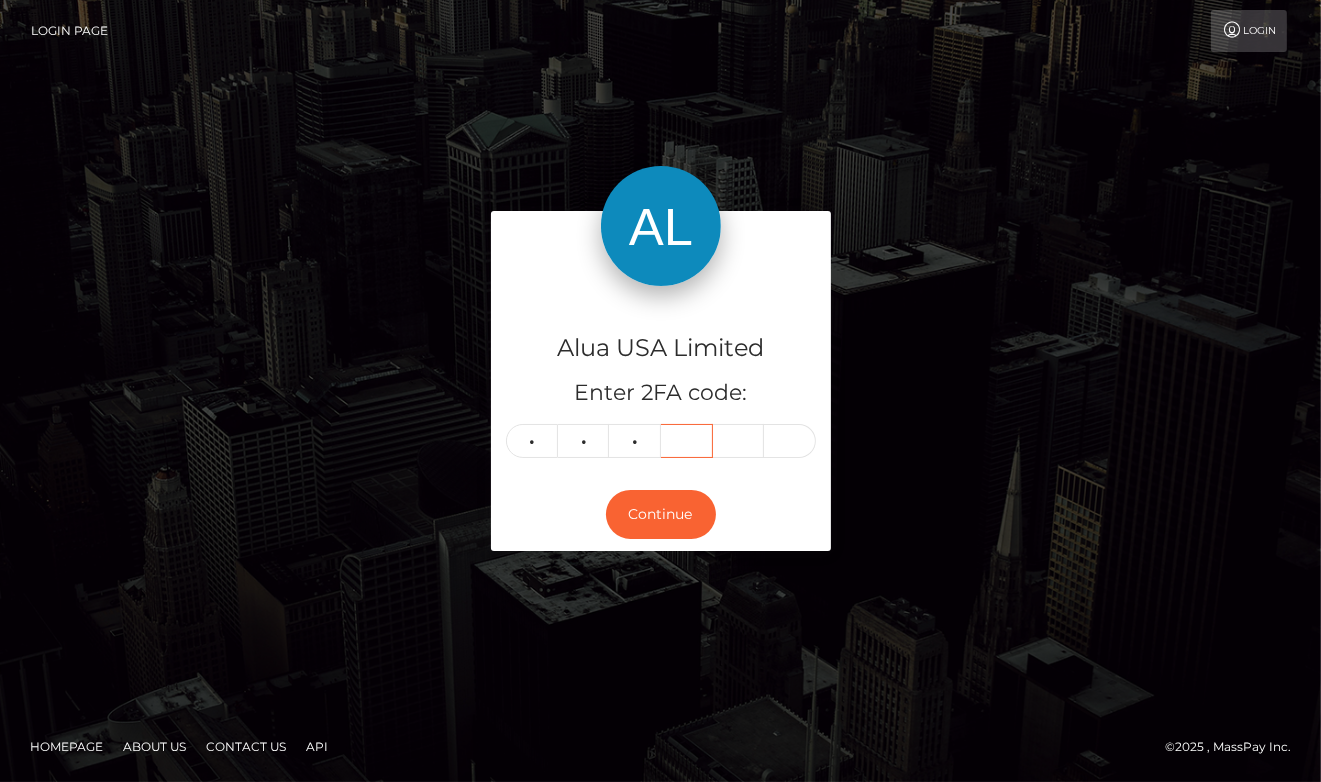 type 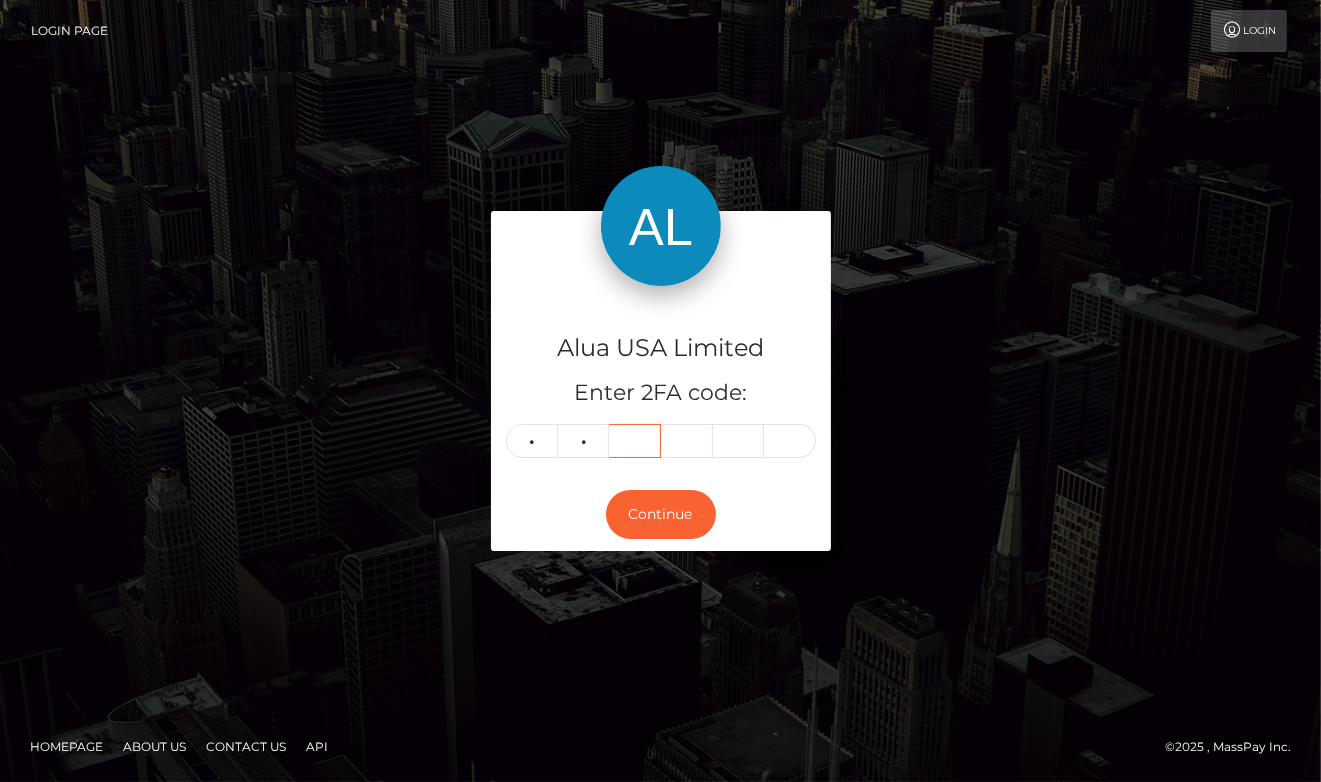 type 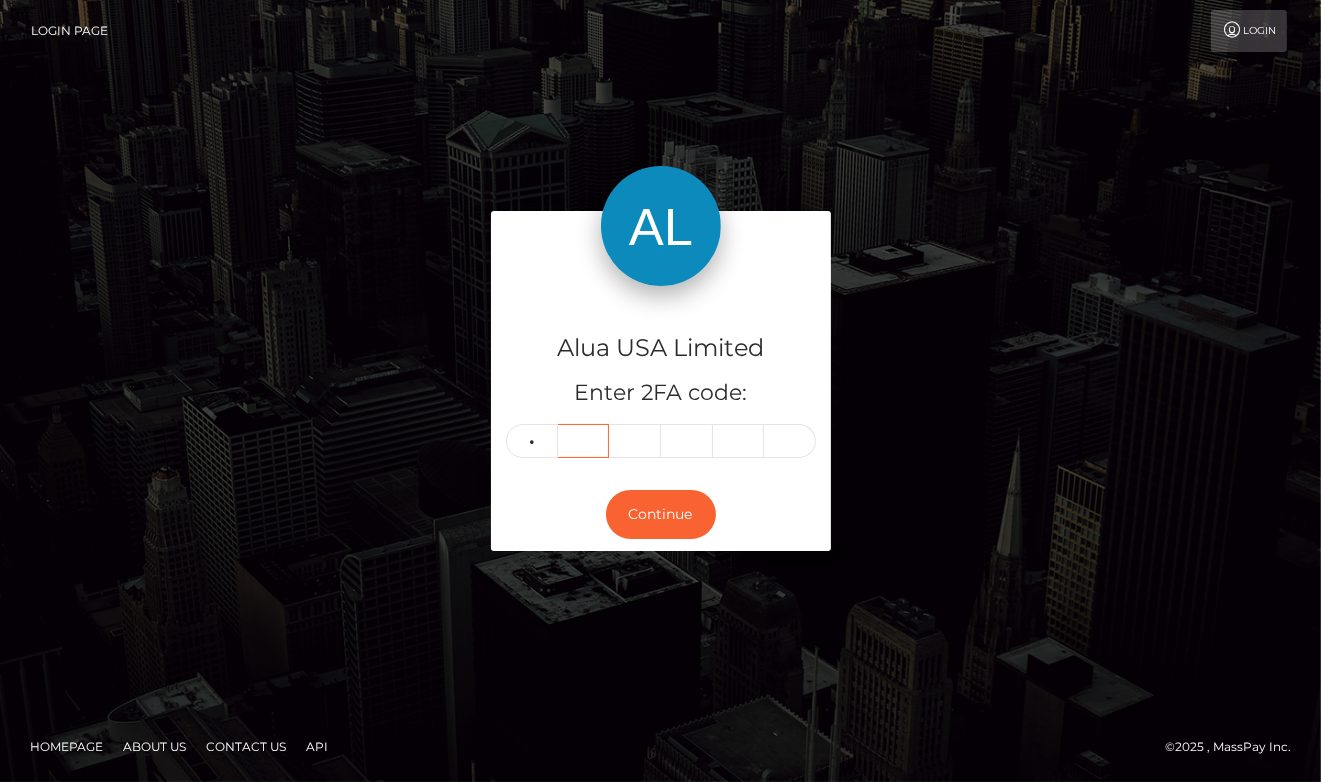 type 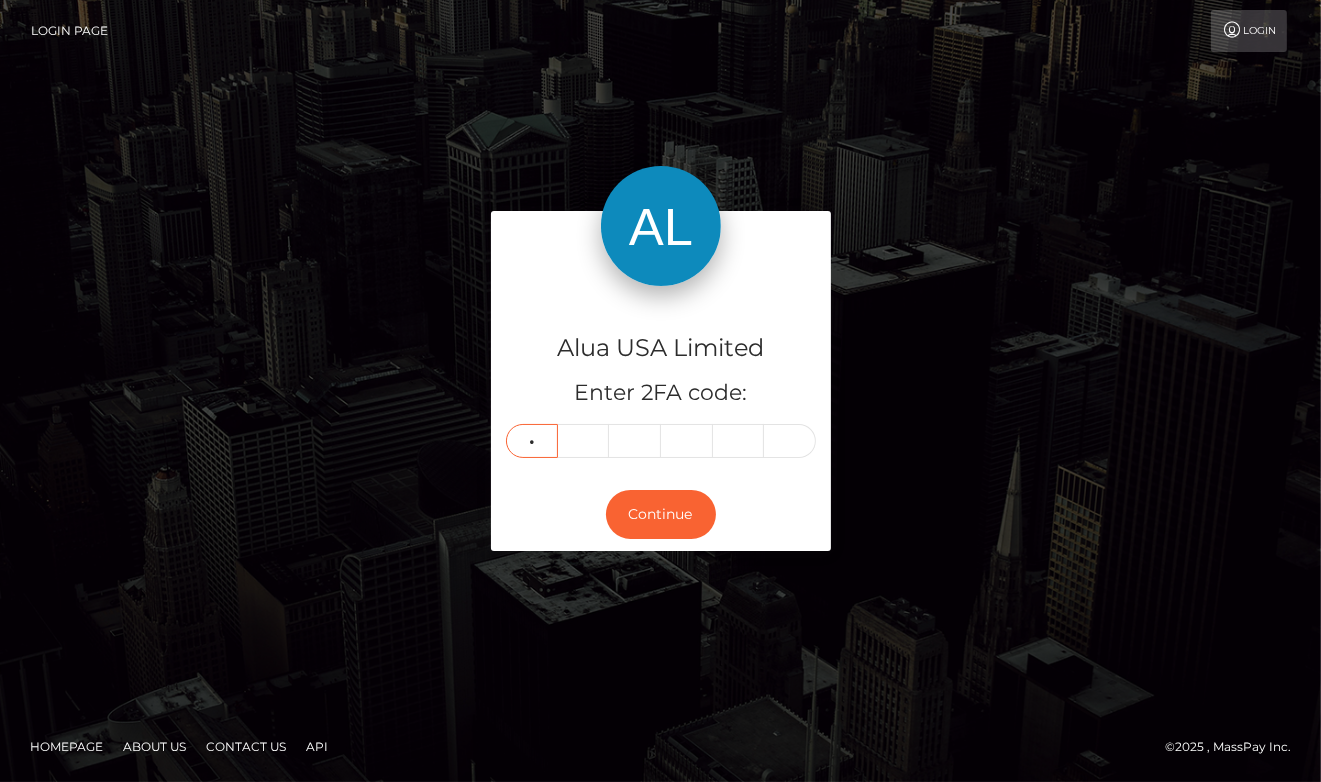 type on "2" 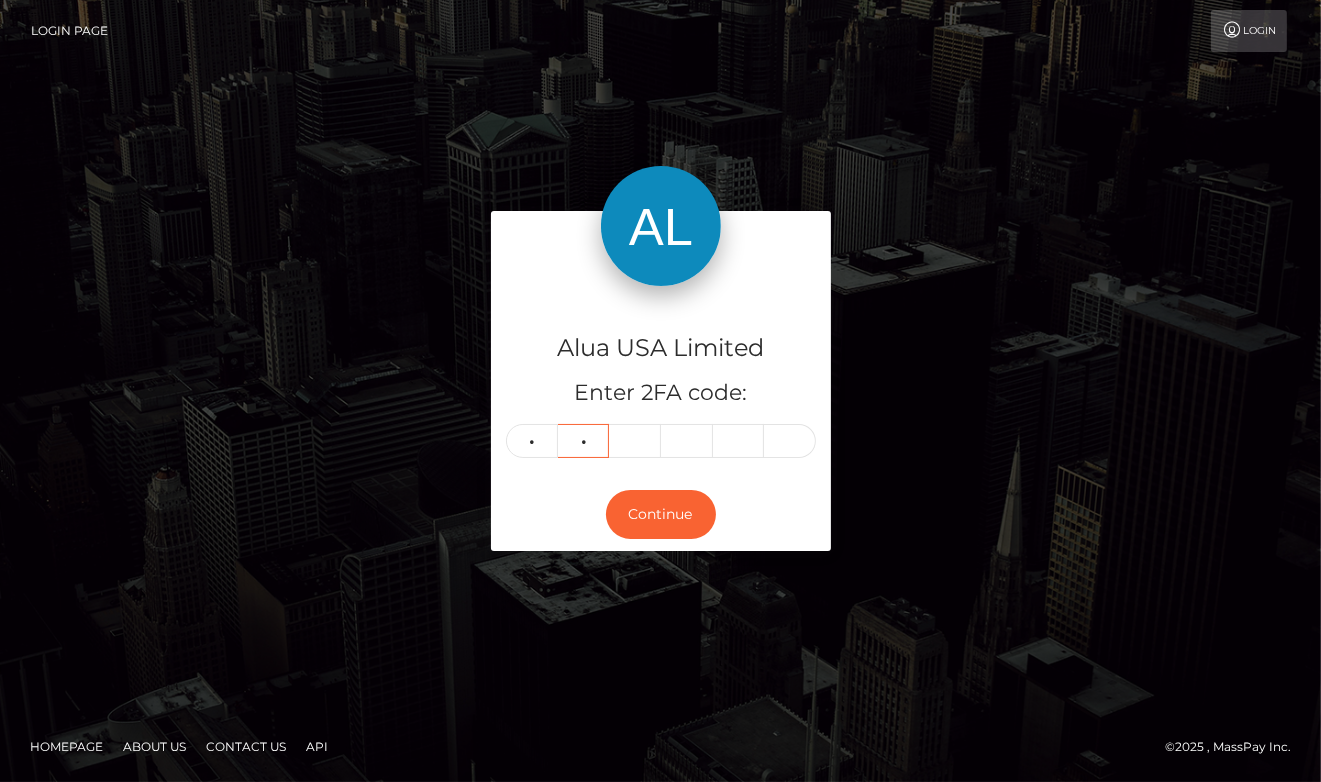 type on "0" 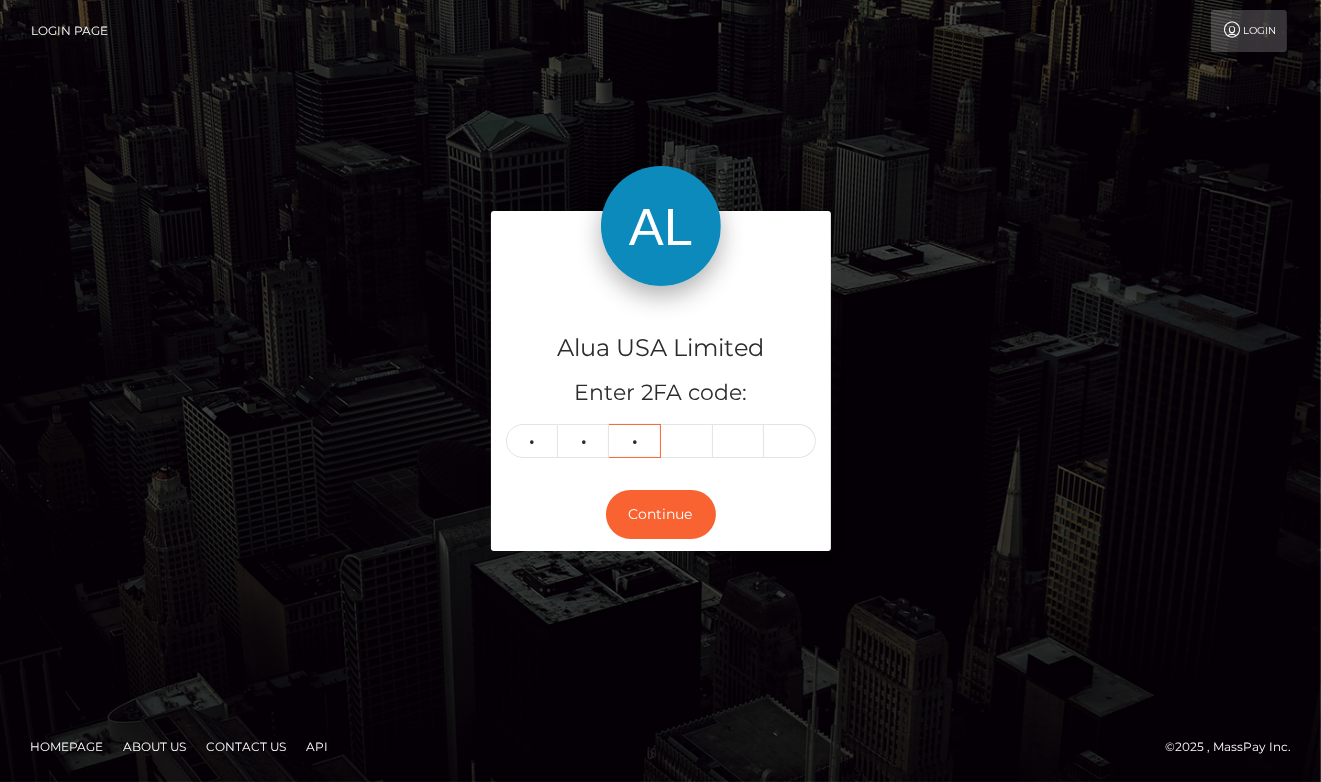 type on "3" 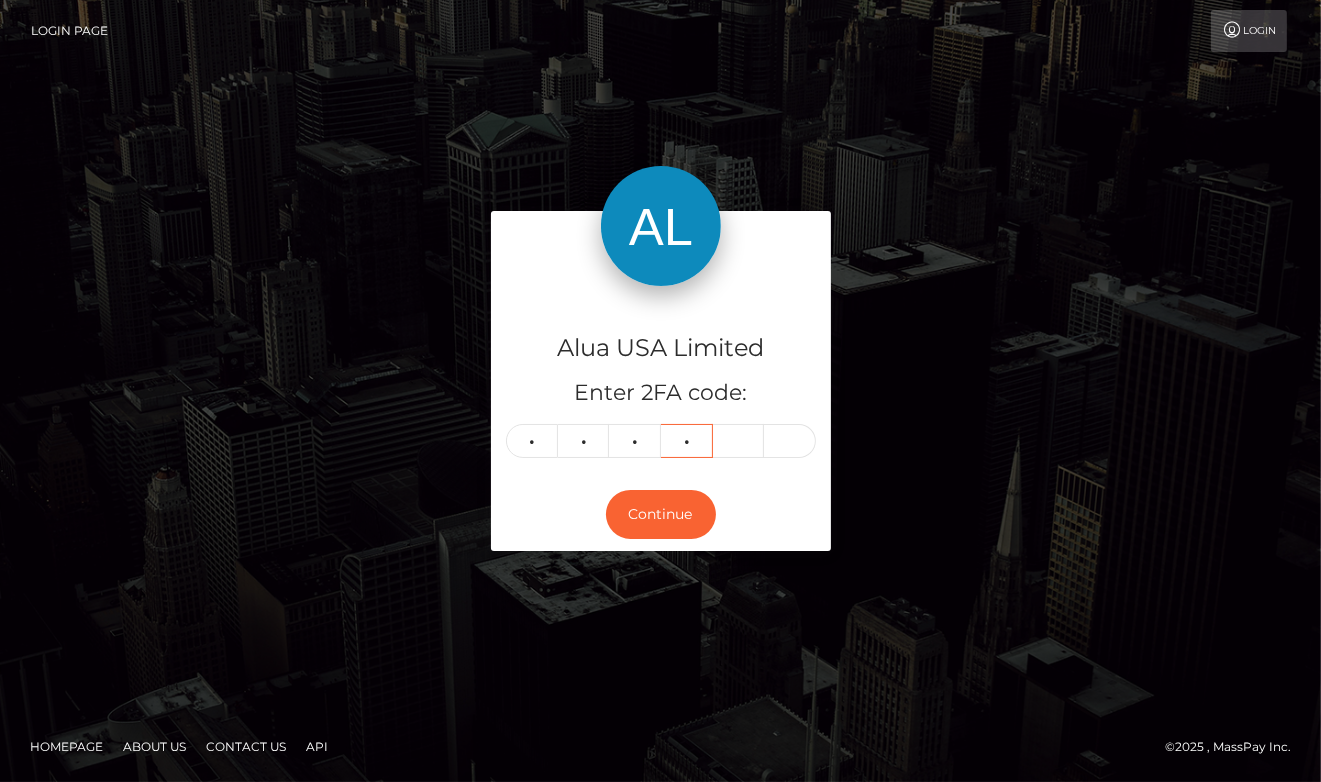 type on "7" 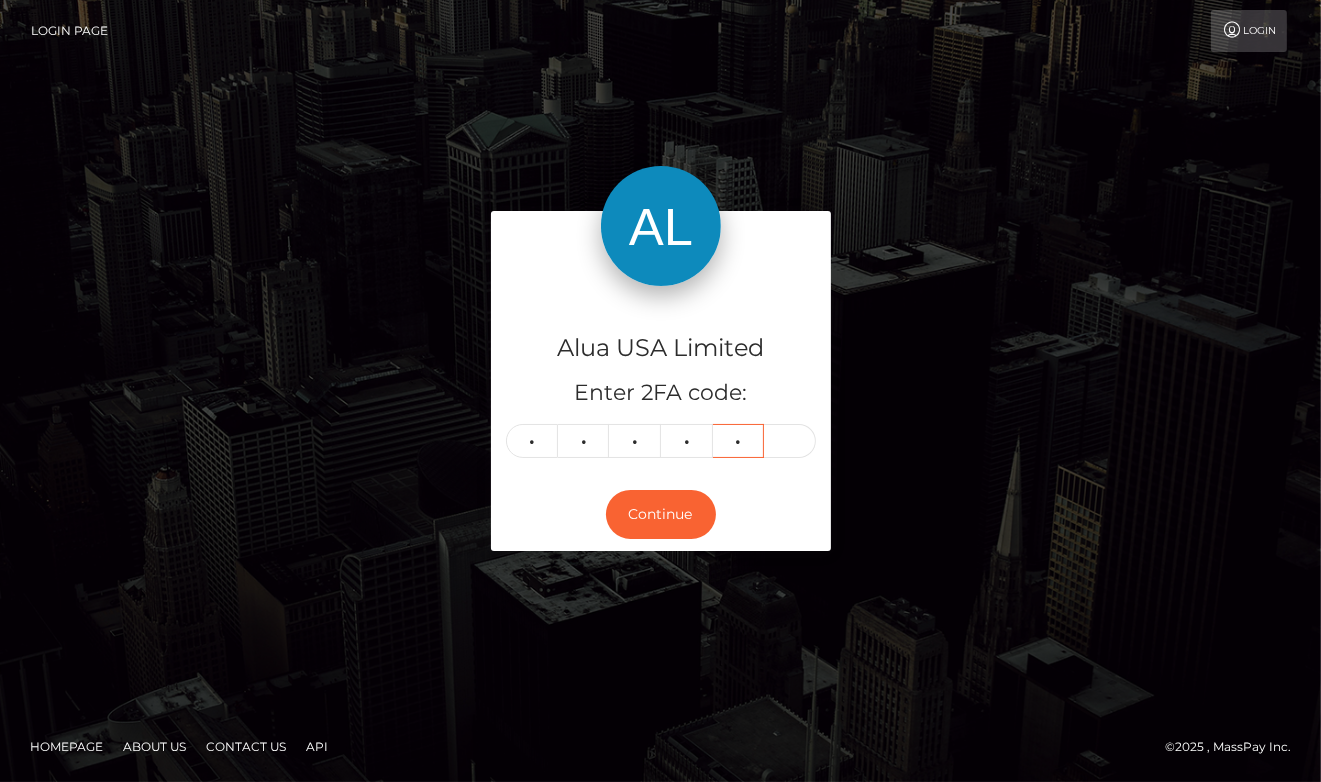 type on "0" 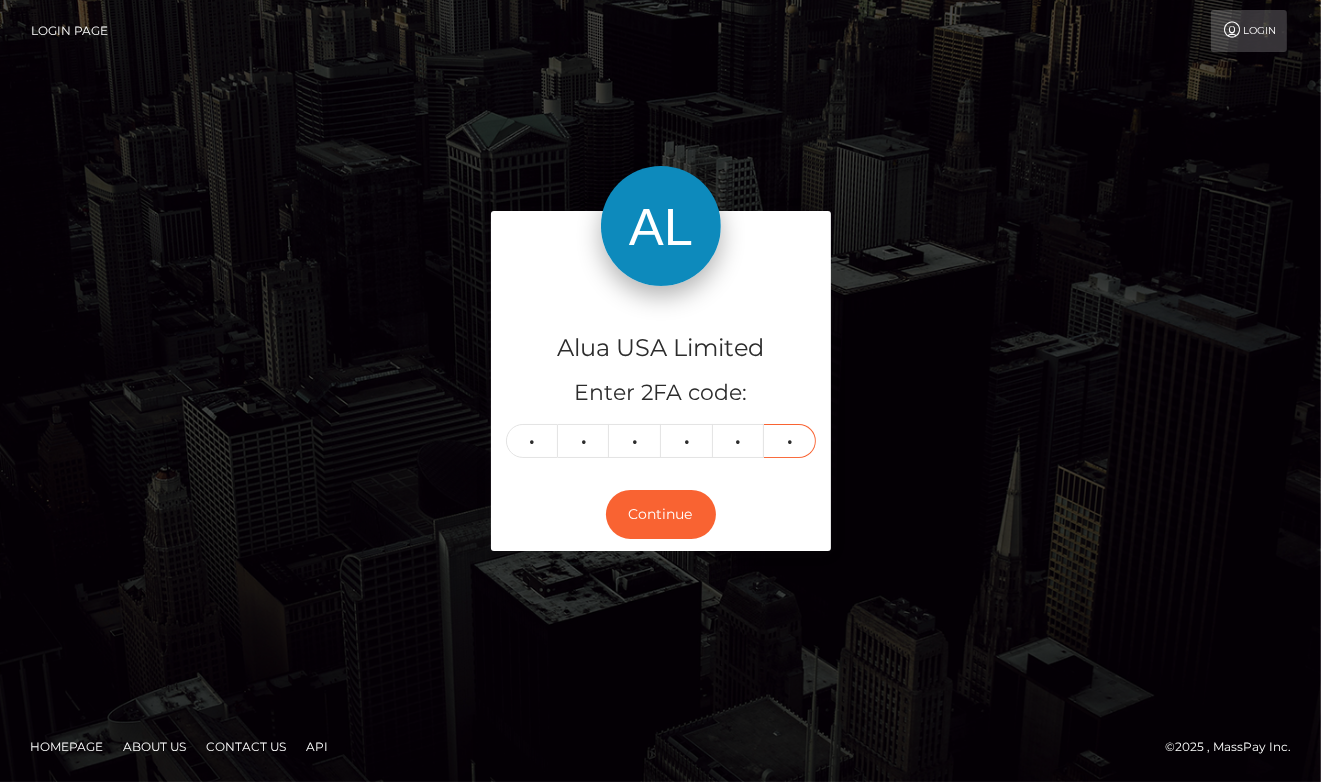 type on "0" 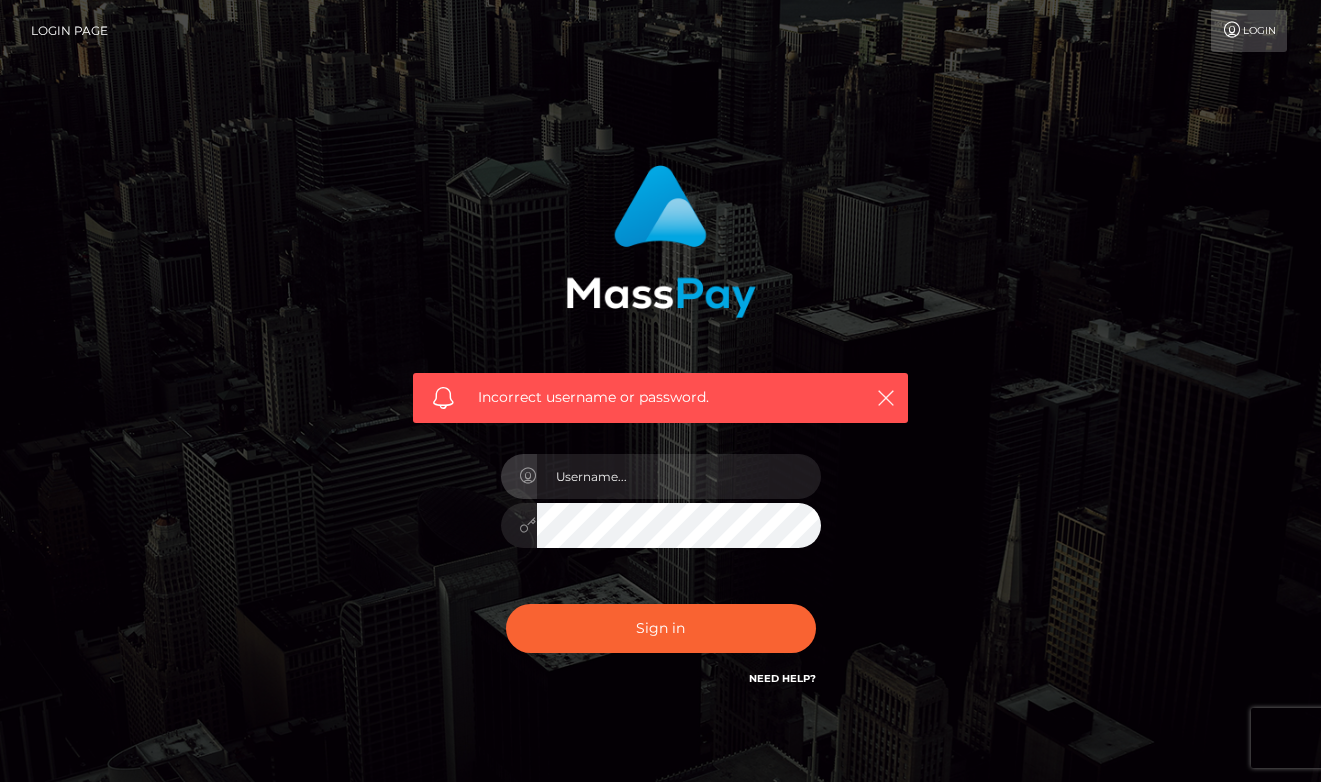 scroll, scrollTop: 0, scrollLeft: 0, axis: both 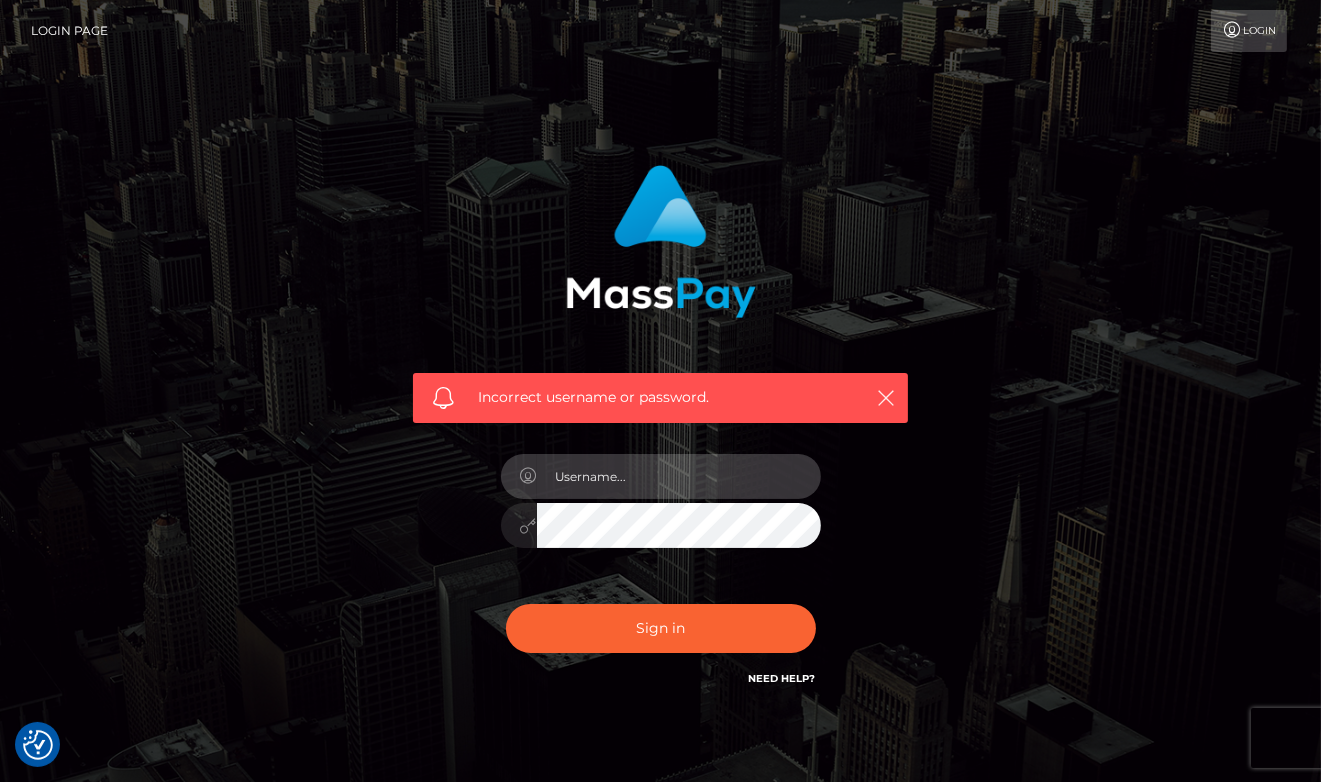 type on "aluasupport" 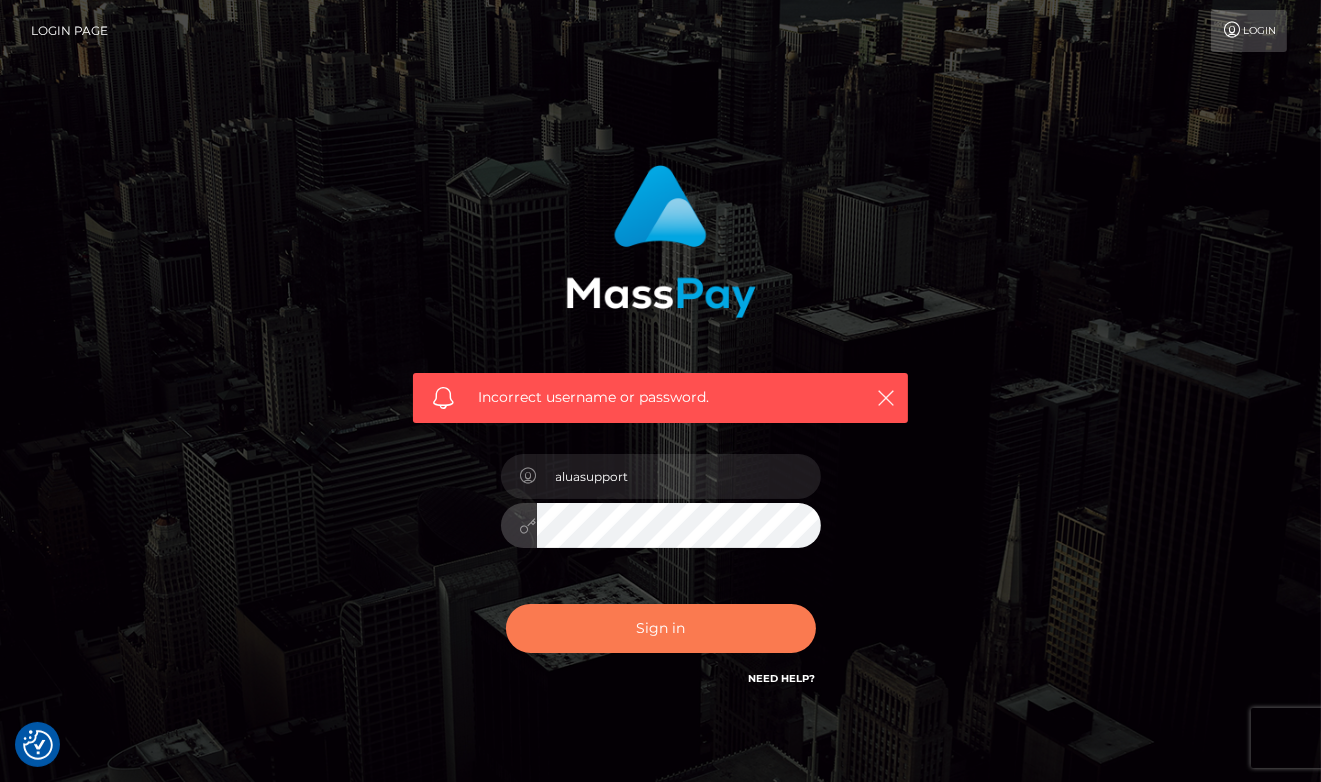click on "Sign in" at bounding box center (661, 628) 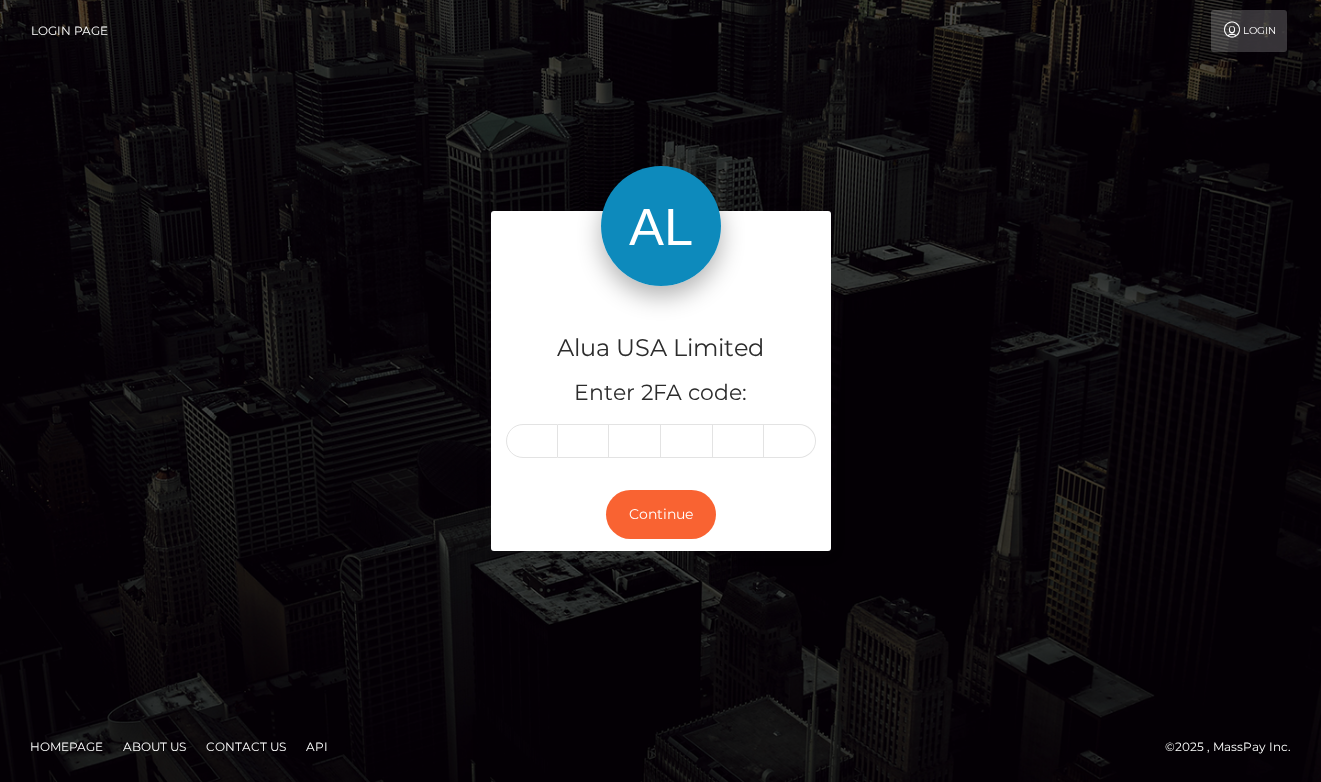 scroll, scrollTop: 0, scrollLeft: 0, axis: both 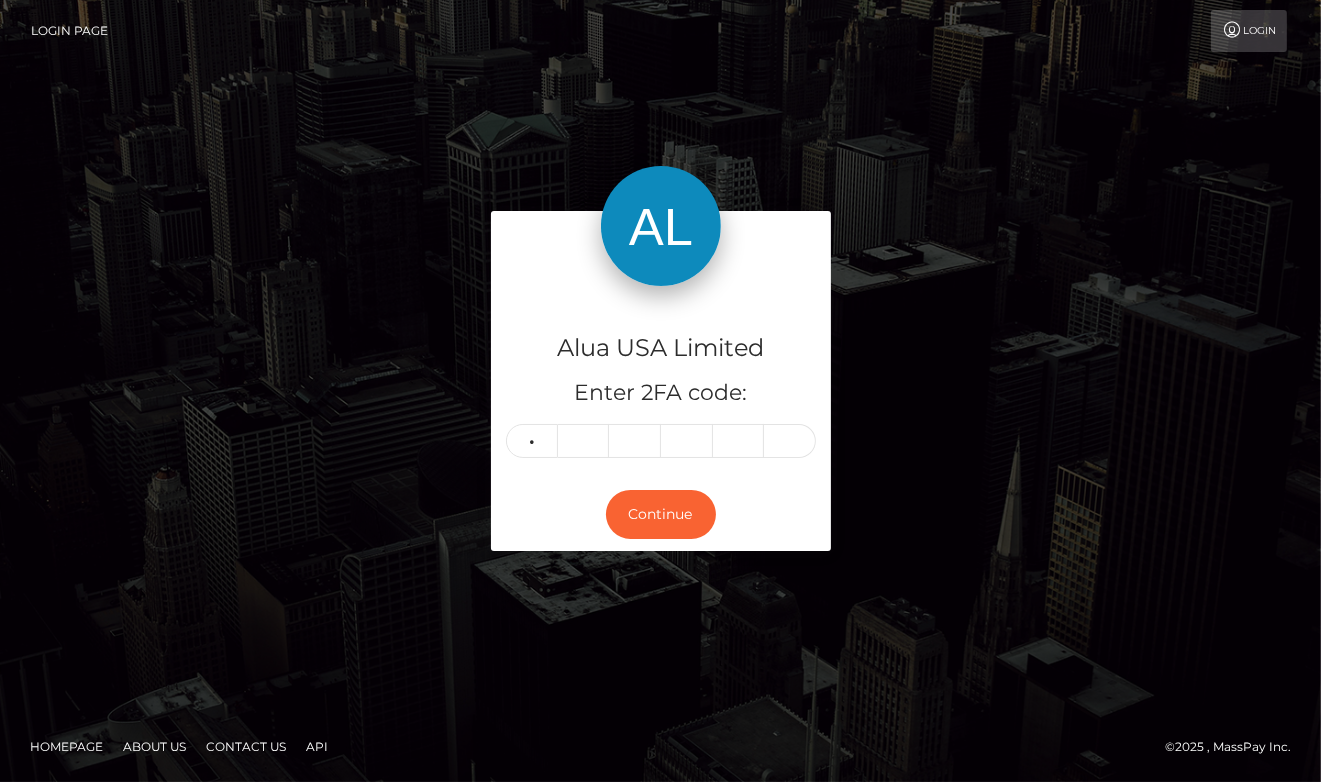 type on "2" 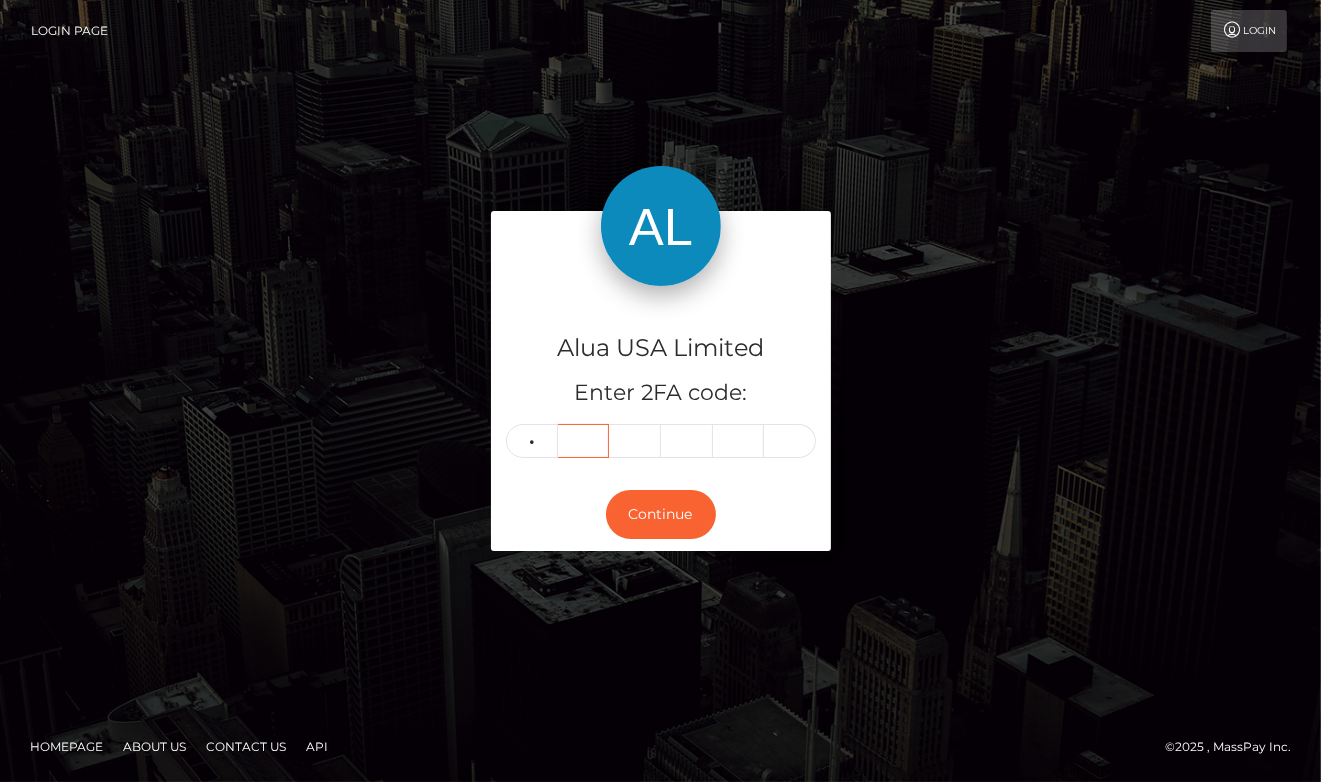 type on "0" 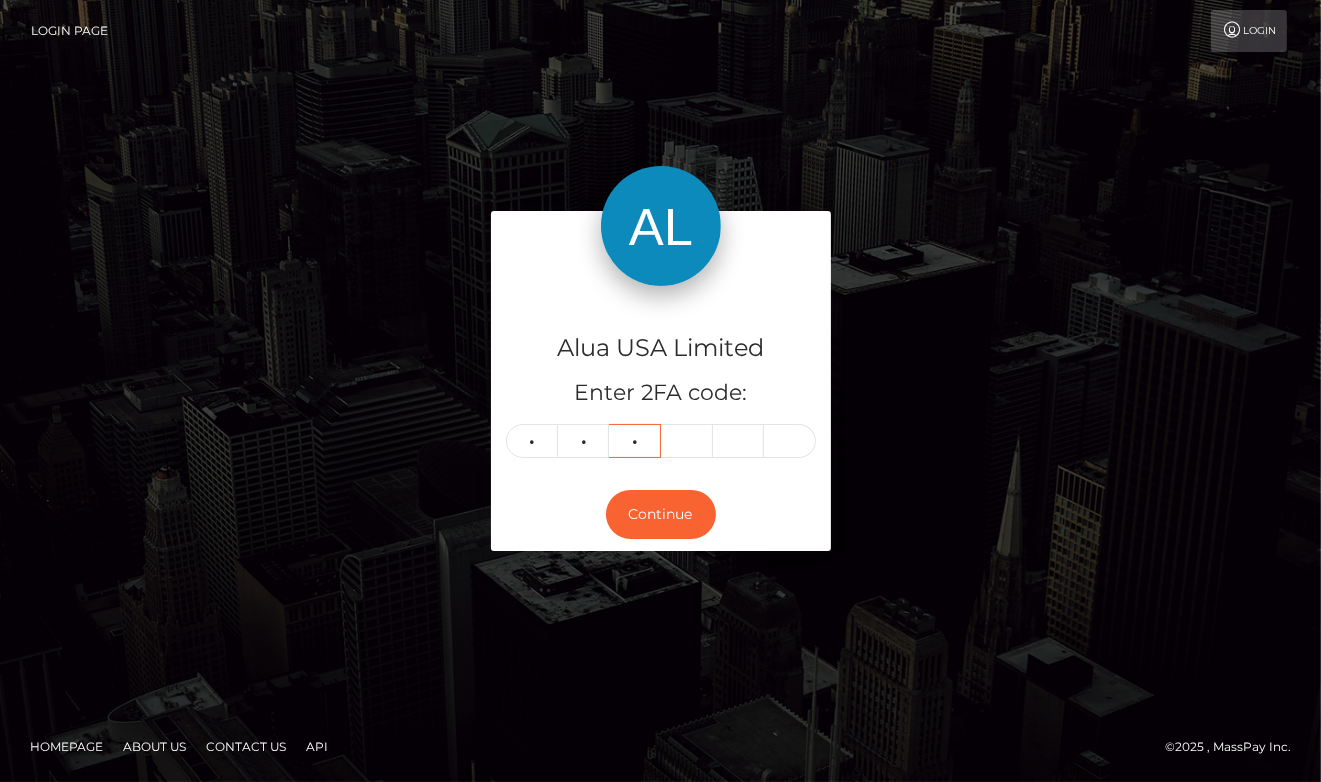 type on "3" 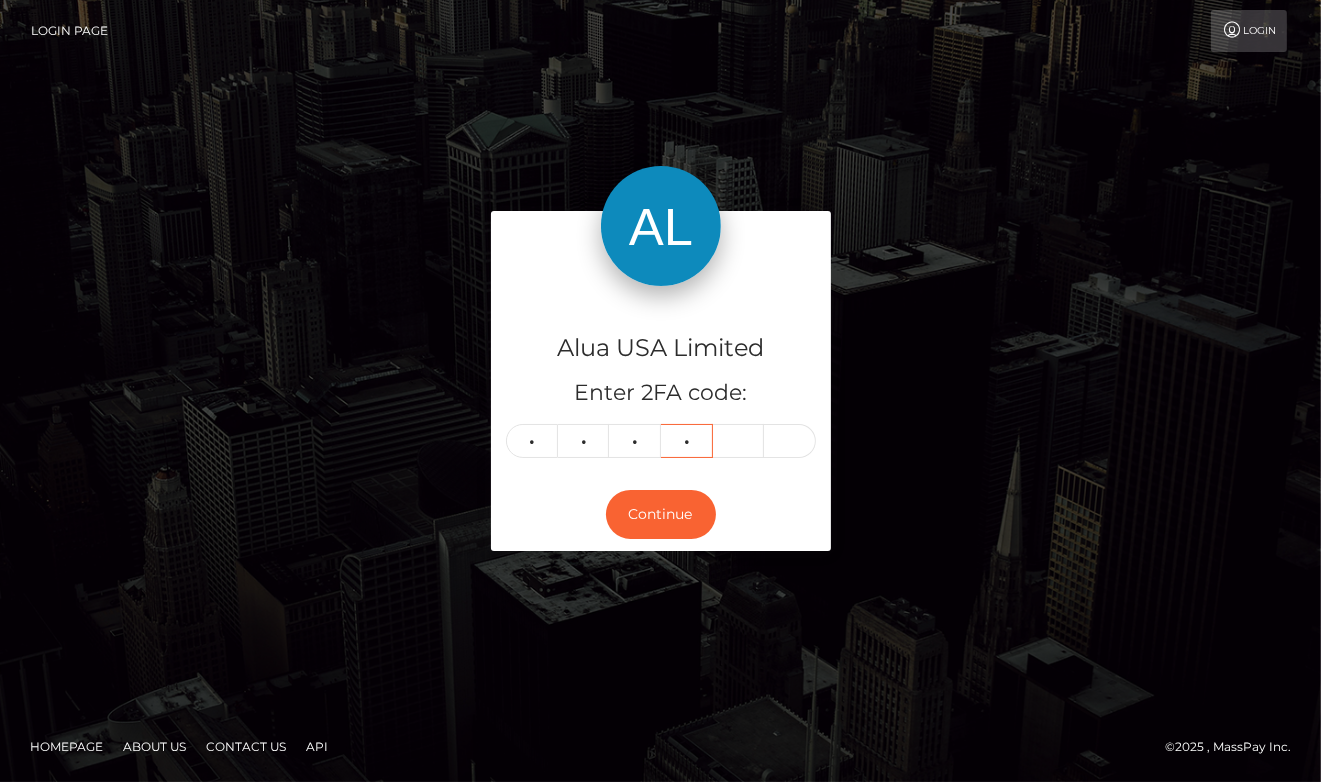 type on "7" 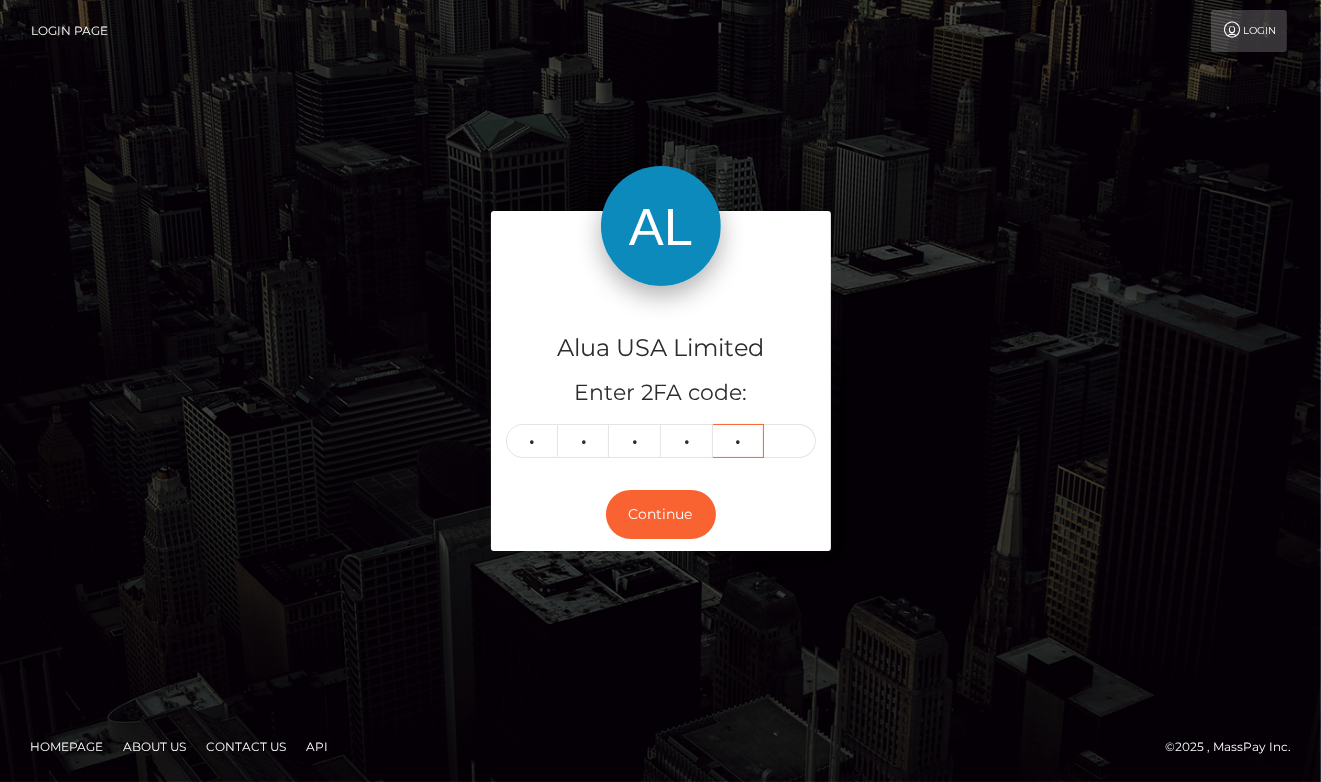 type on "8" 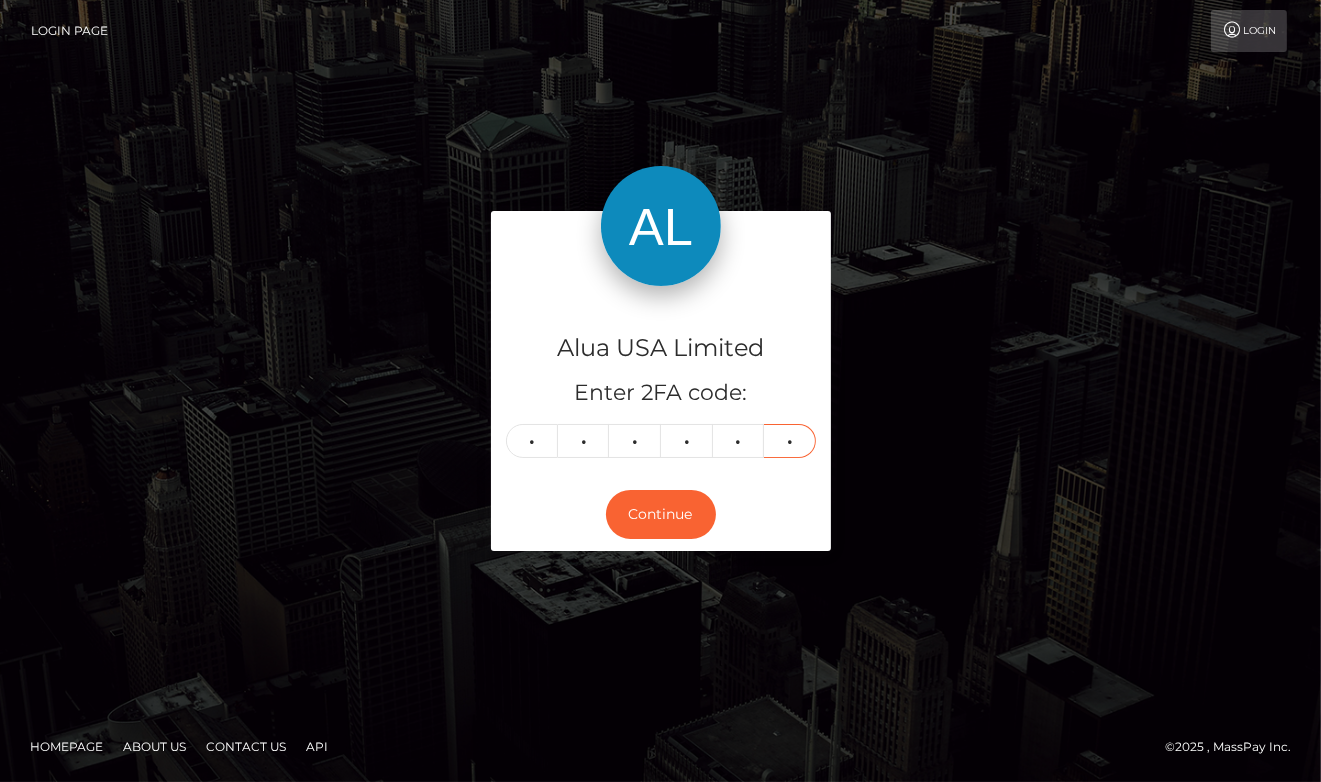 type on "0" 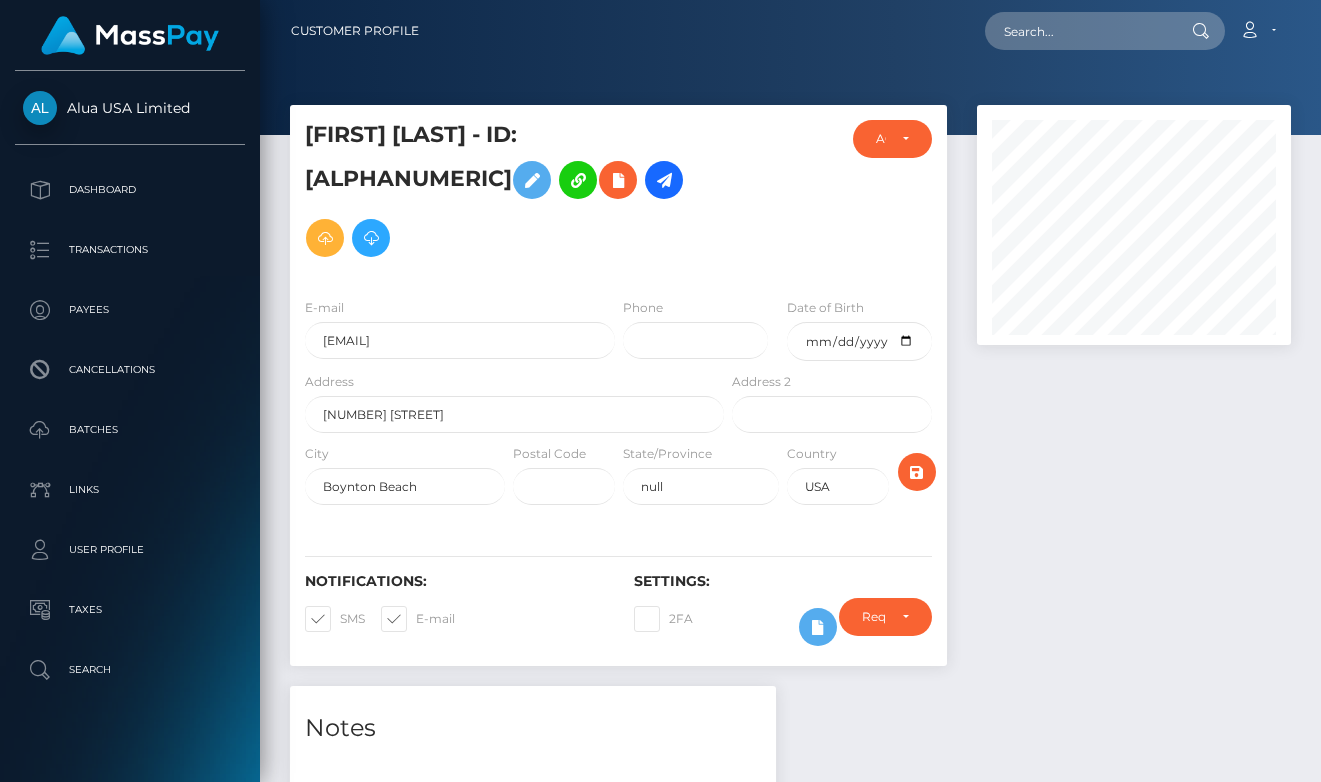 scroll, scrollTop: 0, scrollLeft: 0, axis: both 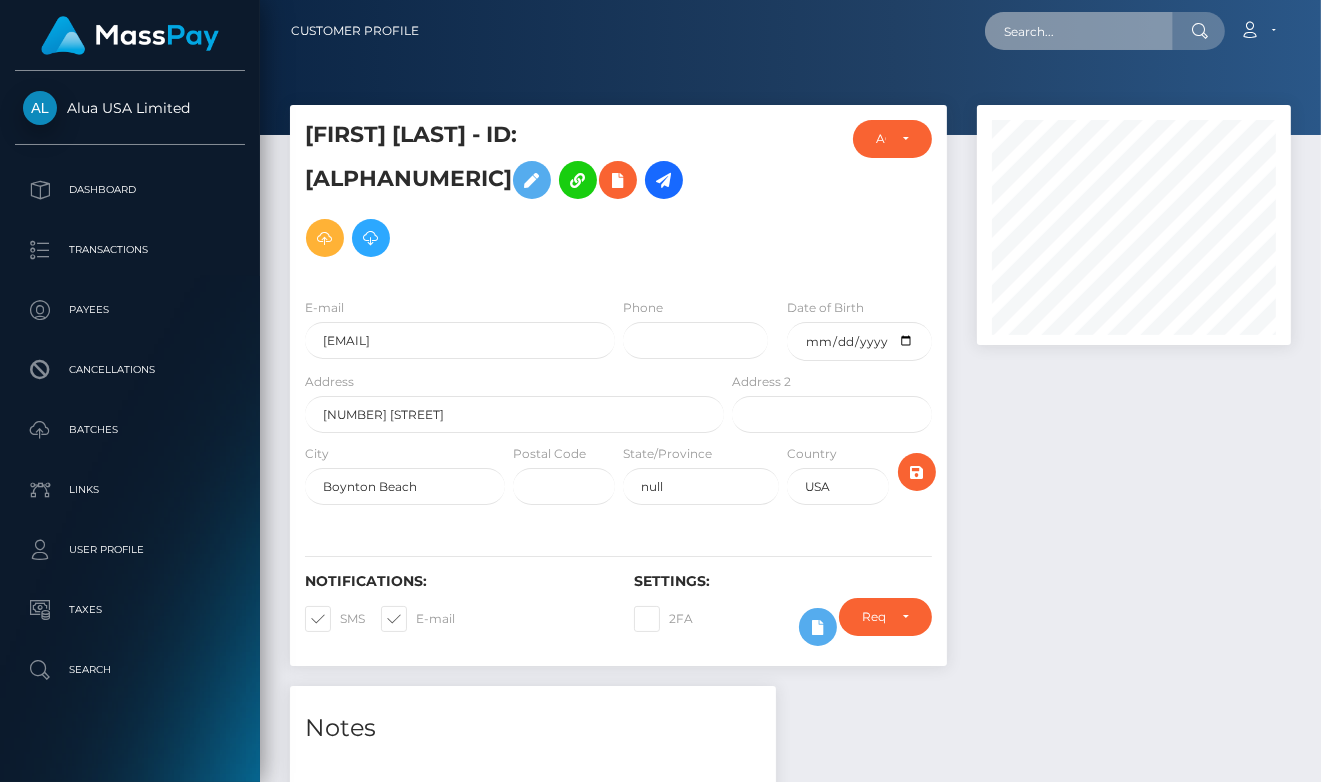 click at bounding box center [1079, 31] 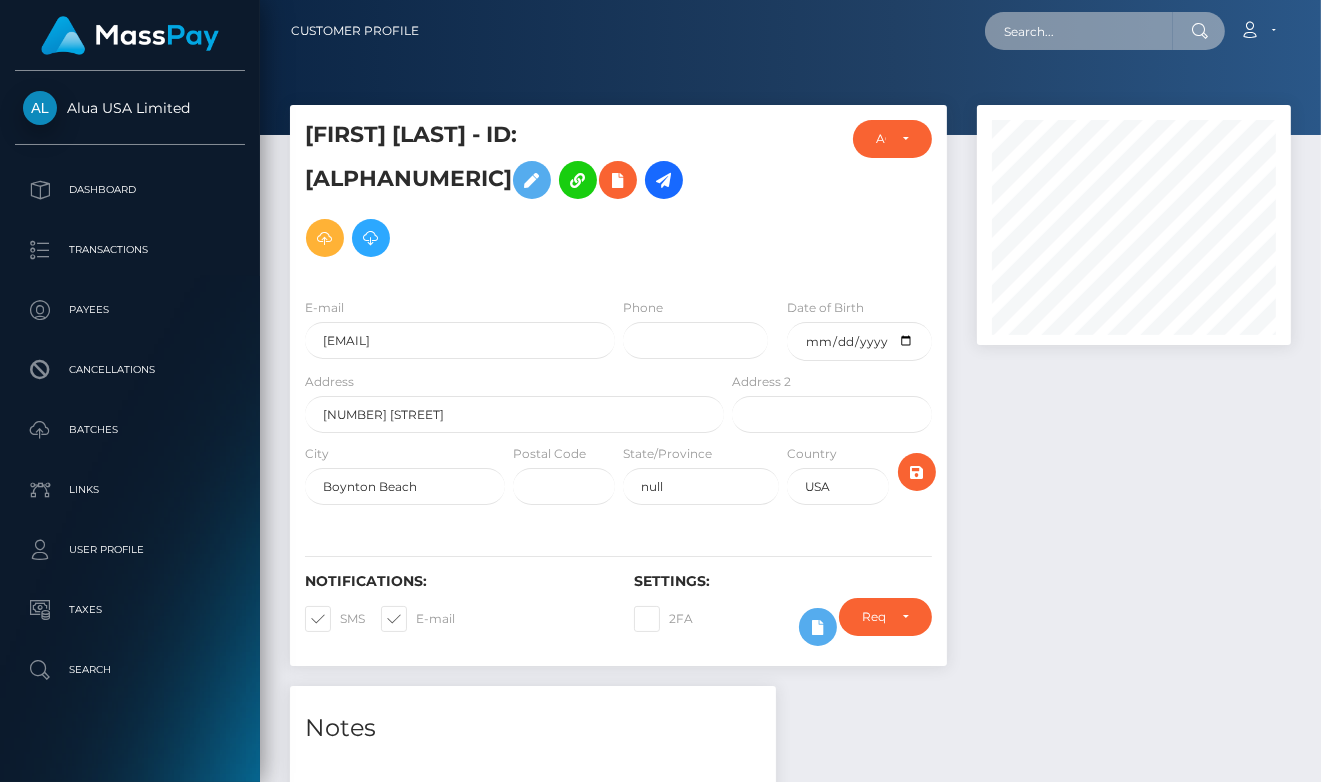 paste on "5b039036406f23214b1394b3" 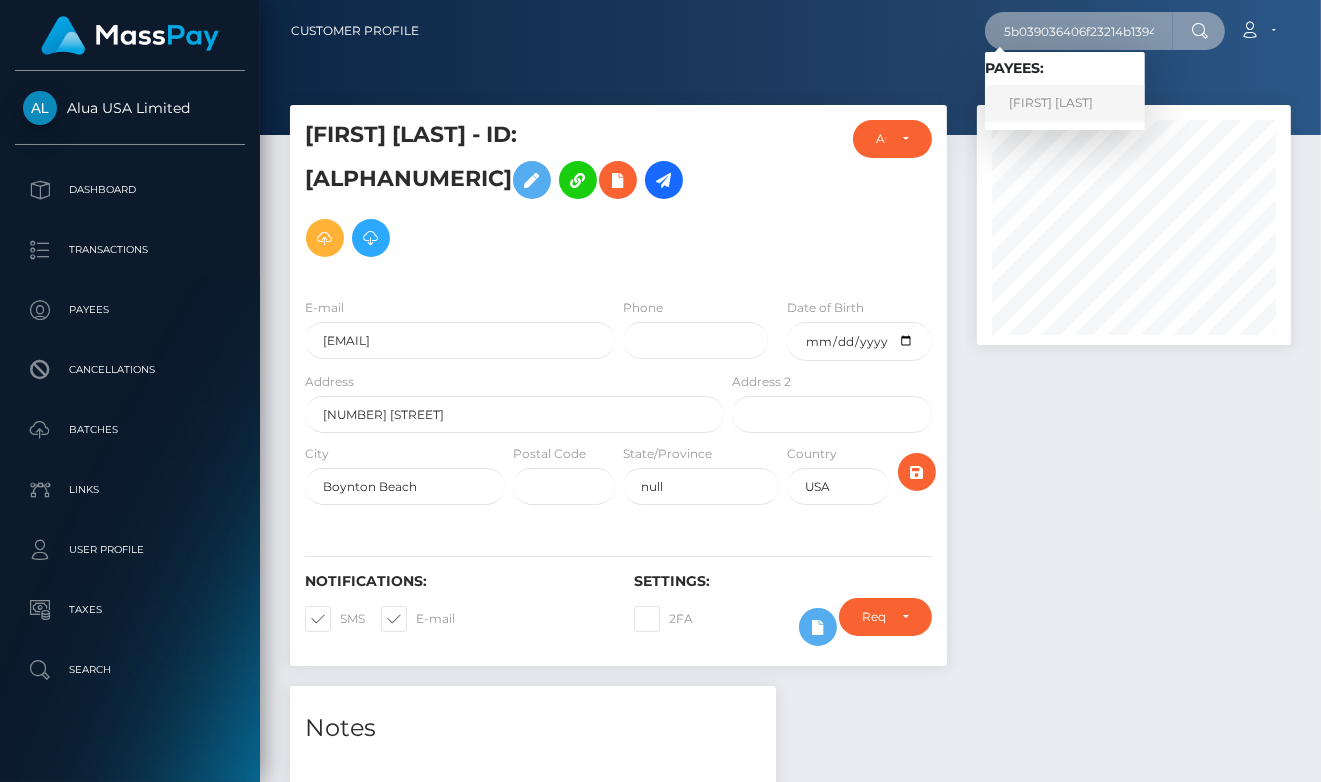 scroll, scrollTop: 0, scrollLeft: 0, axis: both 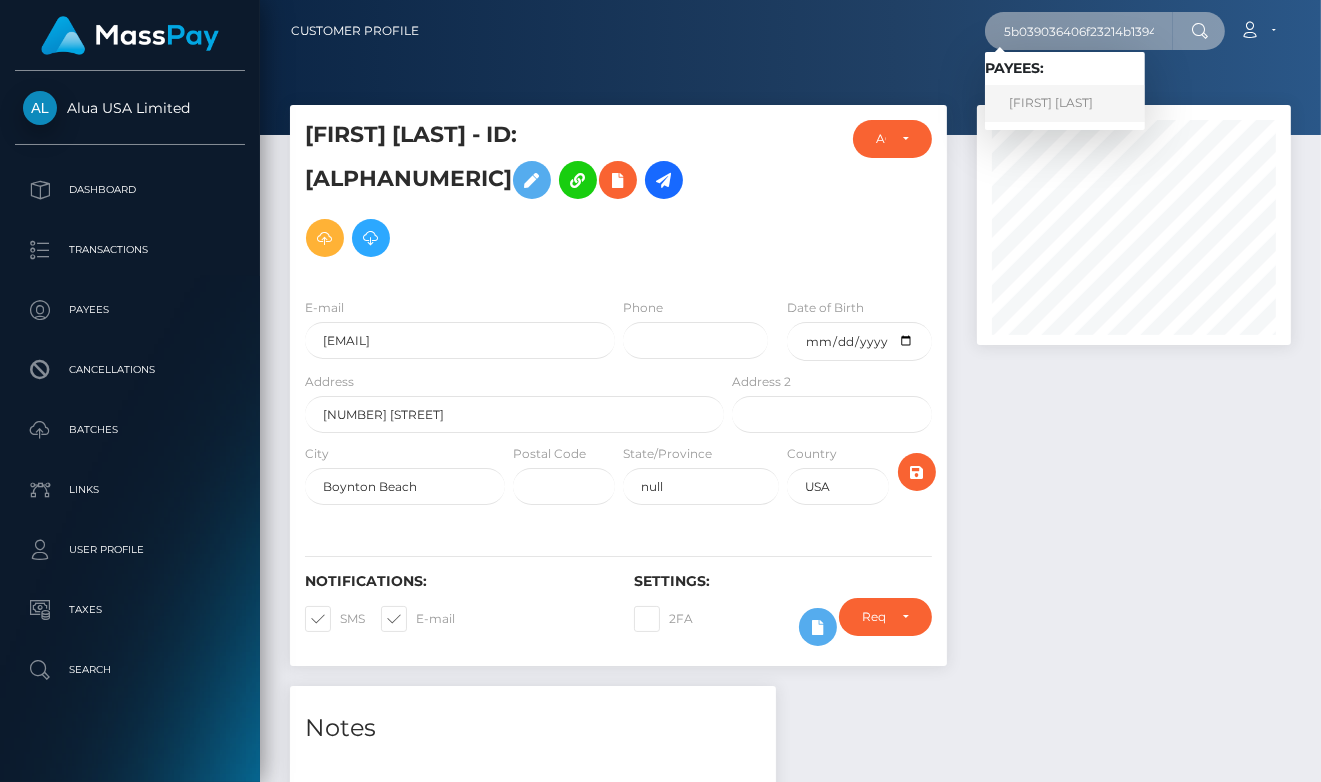 type on "5b039036406f23214b1394b3" 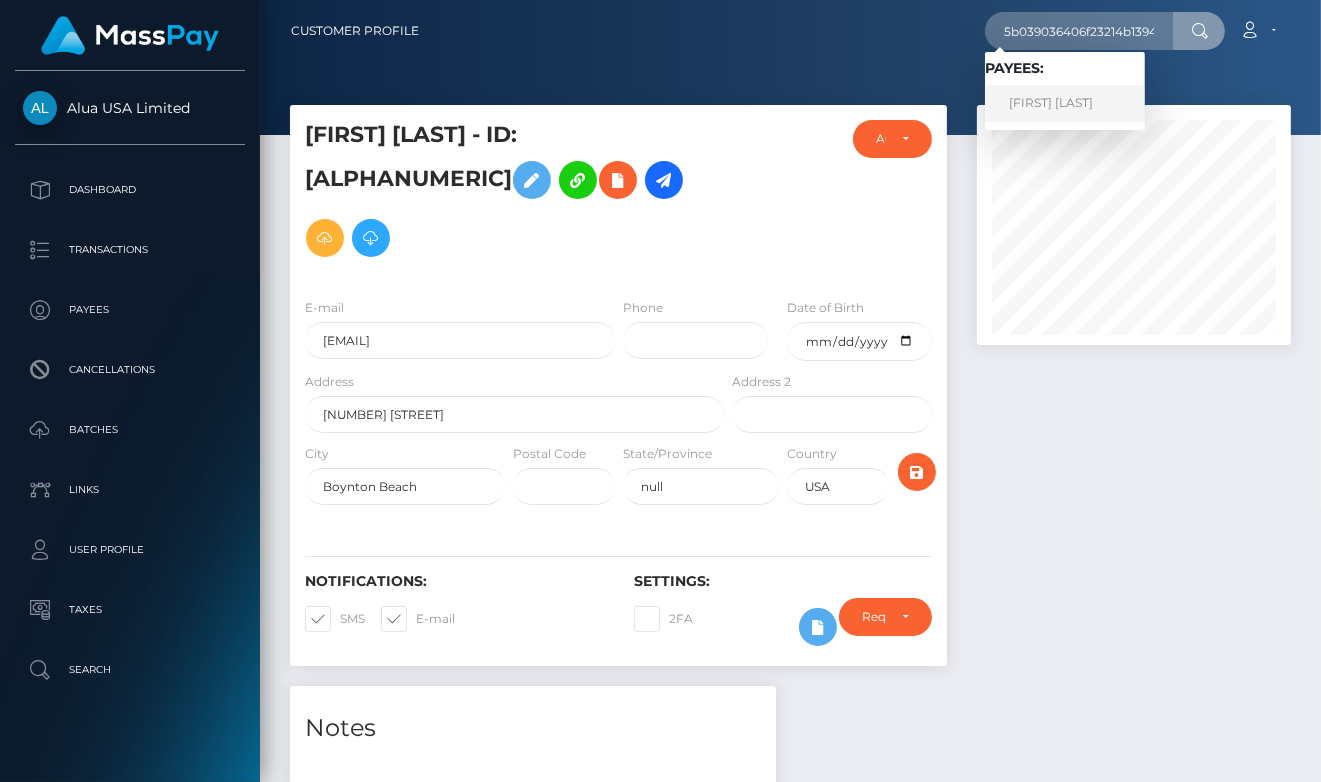 click on "Jacqueline  Chorazy" at bounding box center (1065, 103) 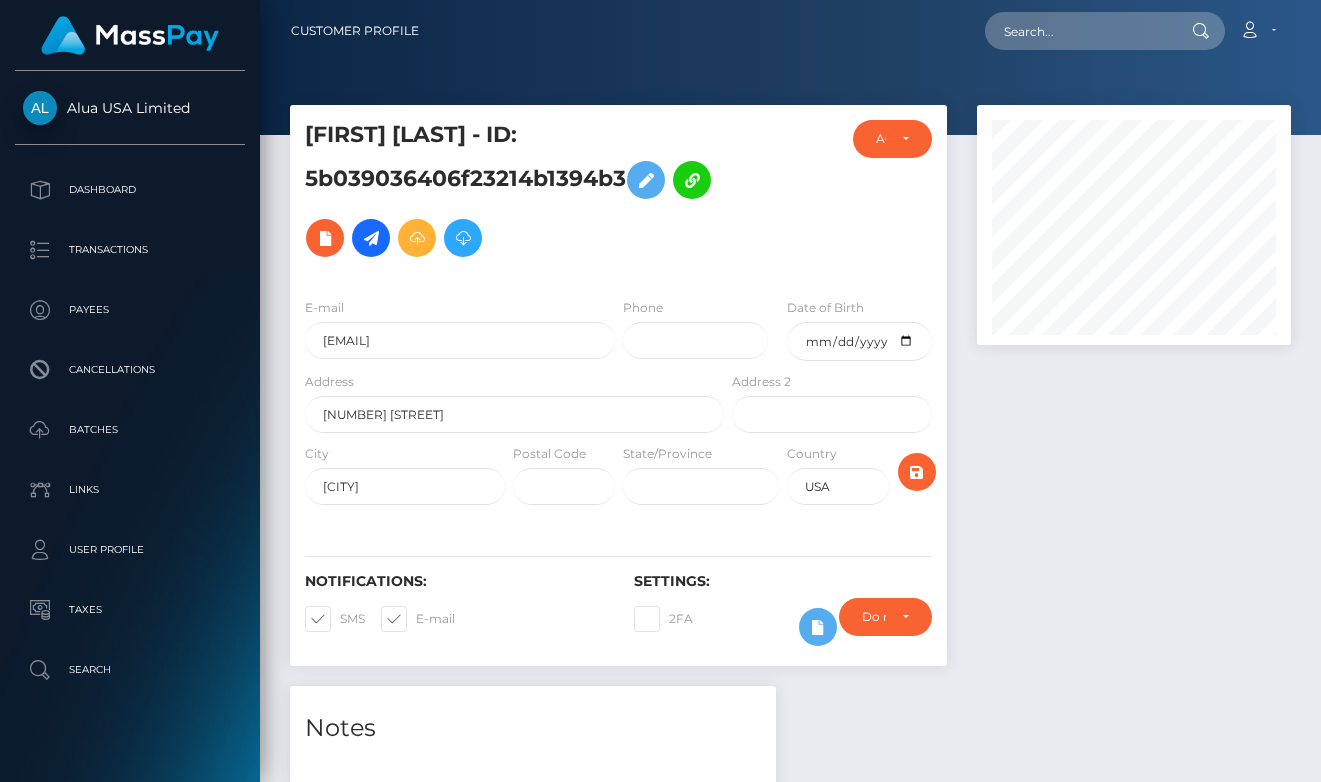 scroll, scrollTop: 452, scrollLeft: 0, axis: vertical 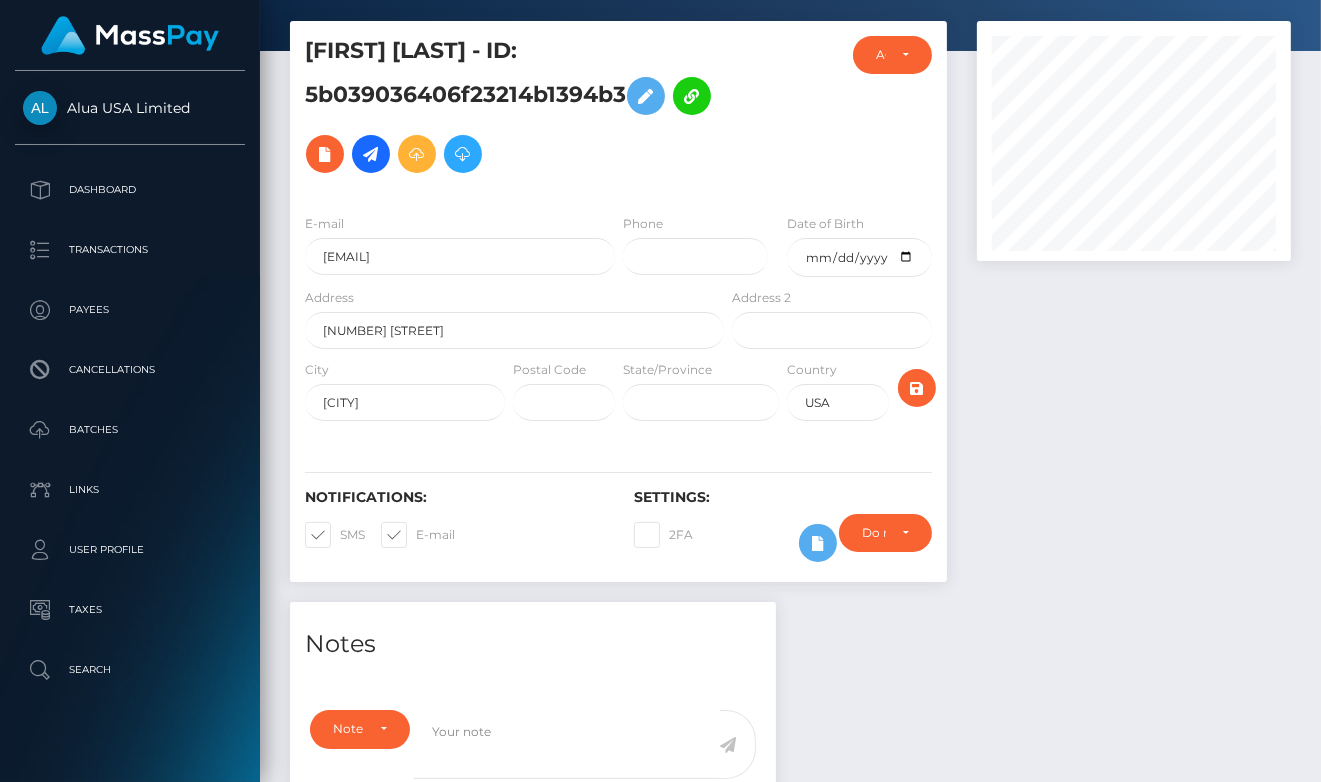 click on "Jacqueline  Chorazy
- ID: 5b039036406f23214b1394b3
ACTIVE
DEACTIVE" at bounding box center [618, 311] 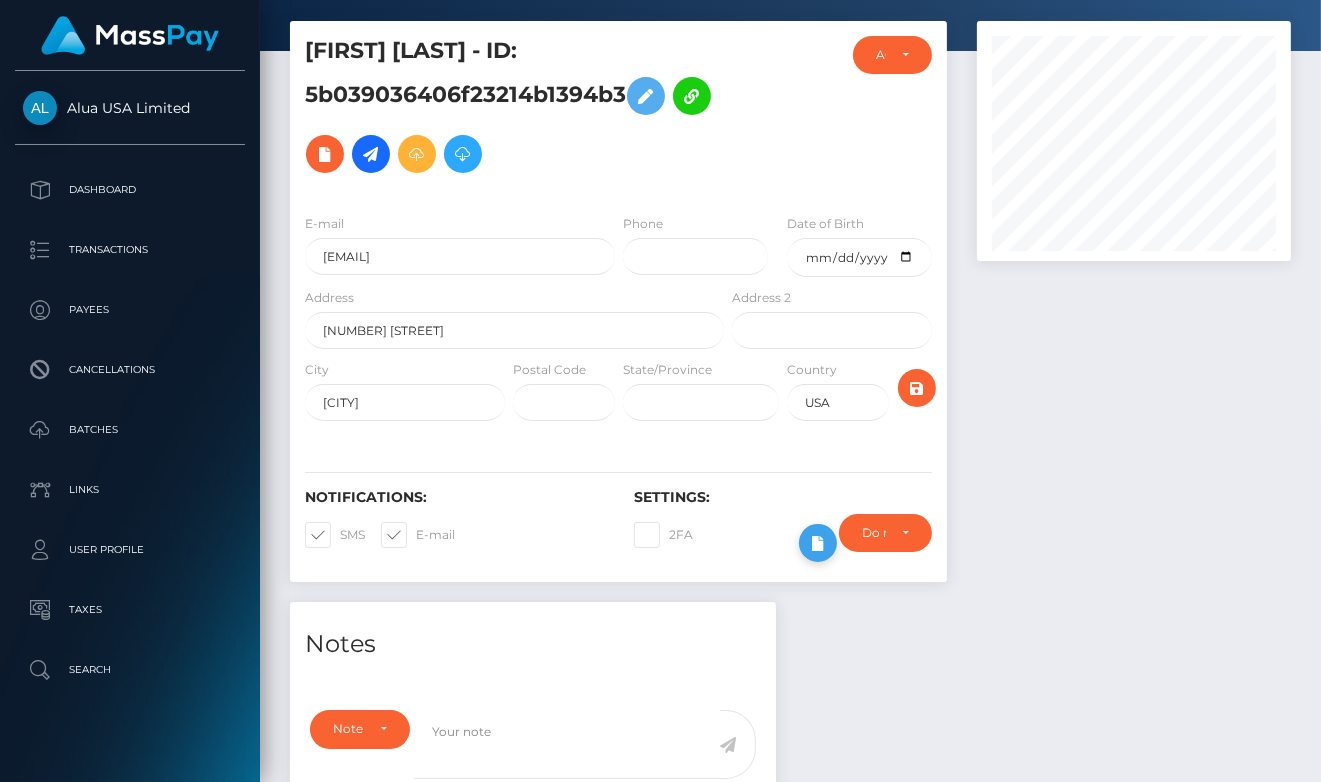 click at bounding box center (818, 543) 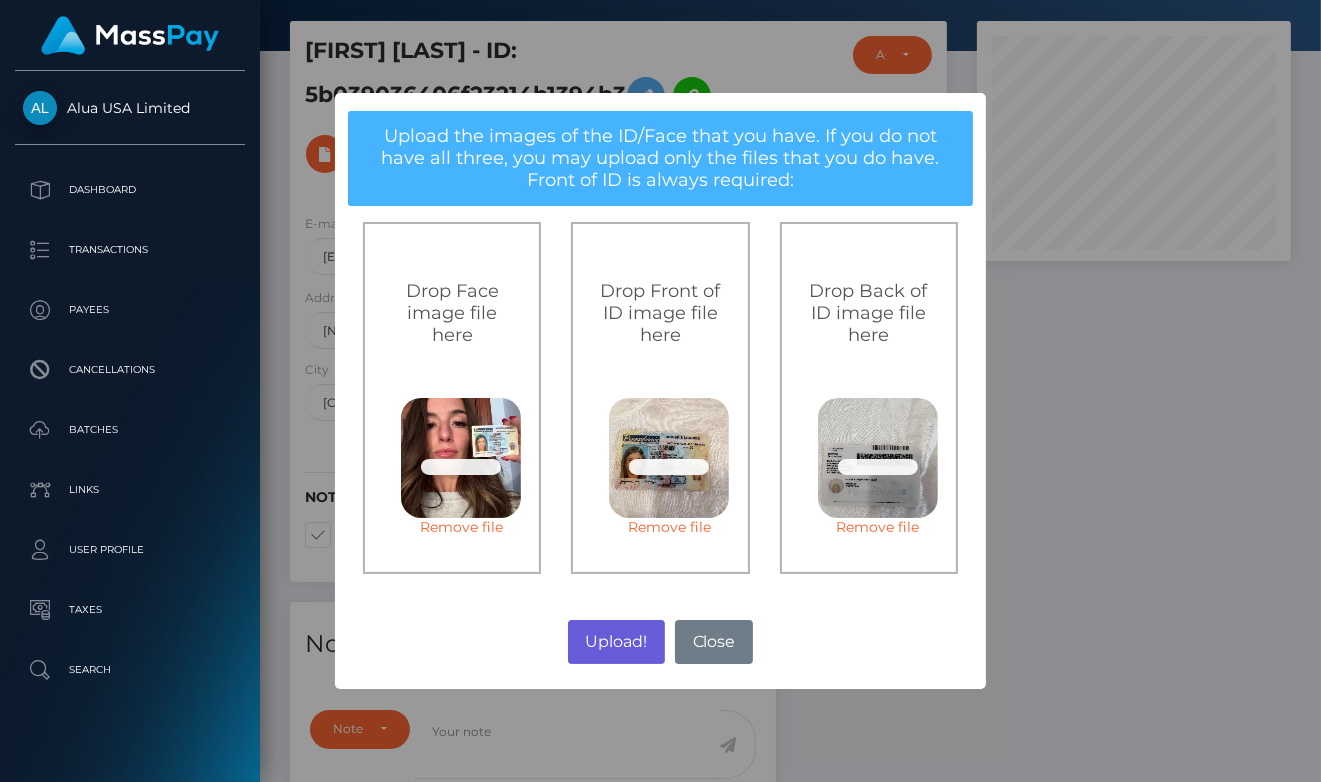 click on "Upload!" at bounding box center [616, 642] 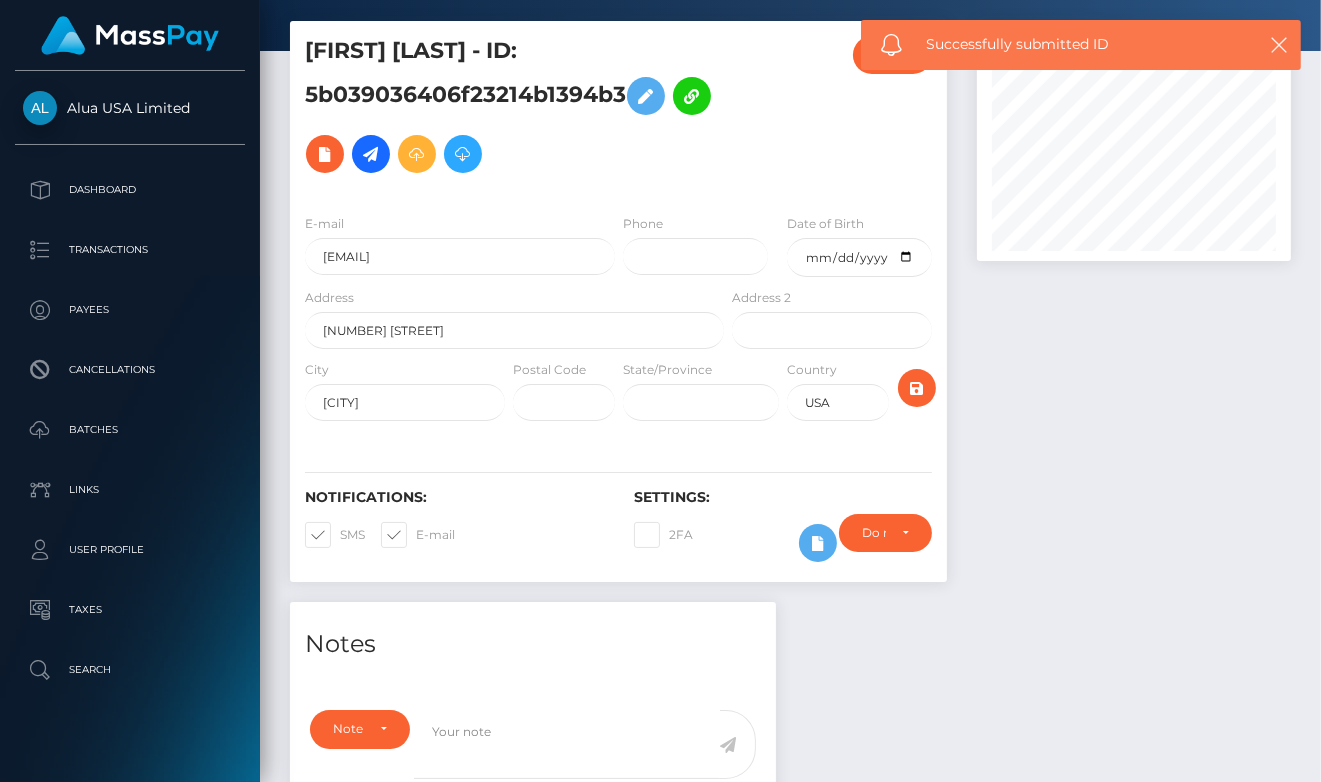 click on "×   Upload the images of the ID/Face that you have. If you do not have all three, you may upload only the files that you do have. Front of ID is always required:     Drop Face image file here            54.9  KB      363a8e0b0f5af443221ec0f85cdb02bf95676c1d411a5baea10ee9c2f97240e2.jpeg                         Check                                                      Error                                                           Remove file Drop Front of ID image file here            91.5  KB      fc88ea63764817b3b4c08fc7ffb7234db4e60eb6c2a9300cfac283362bd521ed.jpeg                         Check                                                      Error                                                           Remove file Drop Back of ID image file here            78.8  KB      891a2672d1e73567683d0a473f68cd48bfff1bbe6e857c2d6f878c0039c14a54.jpeg                         Check                                                      Error                                                           Remove file No" at bounding box center (660, 391) 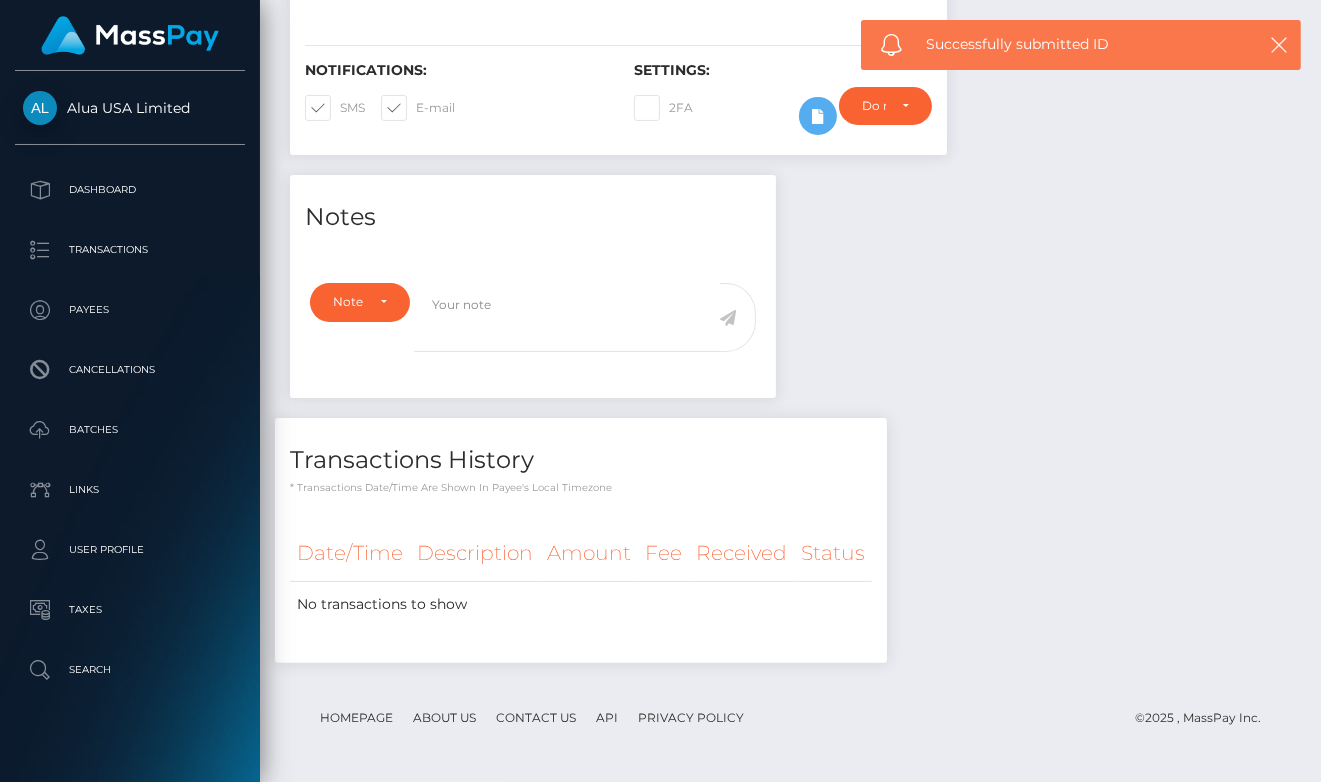 scroll, scrollTop: 514, scrollLeft: 0, axis: vertical 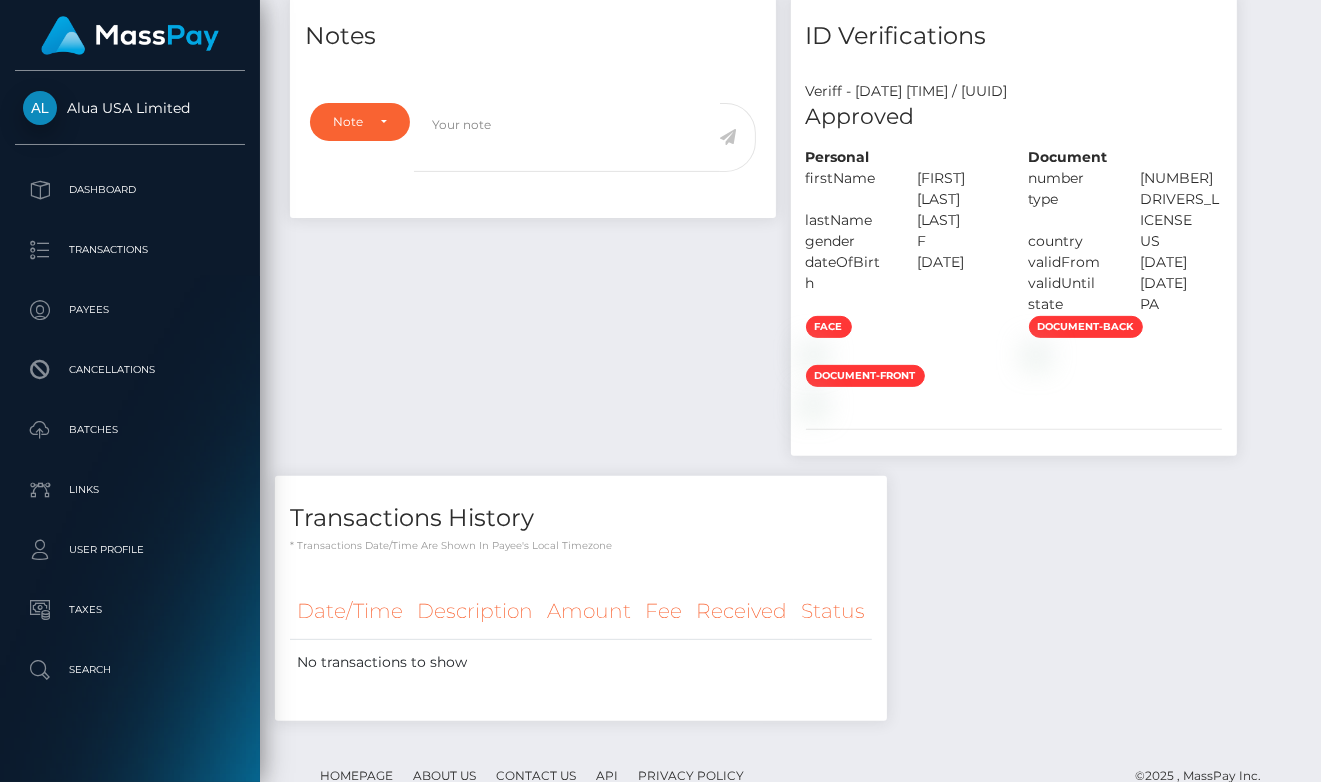 click on "Veriff
- August  7, 2025 06:11PM
/ c5e8297f-020c-465c-8b79-08b00cbc8d71
Approved
Personal" at bounding box center (1014, 261) 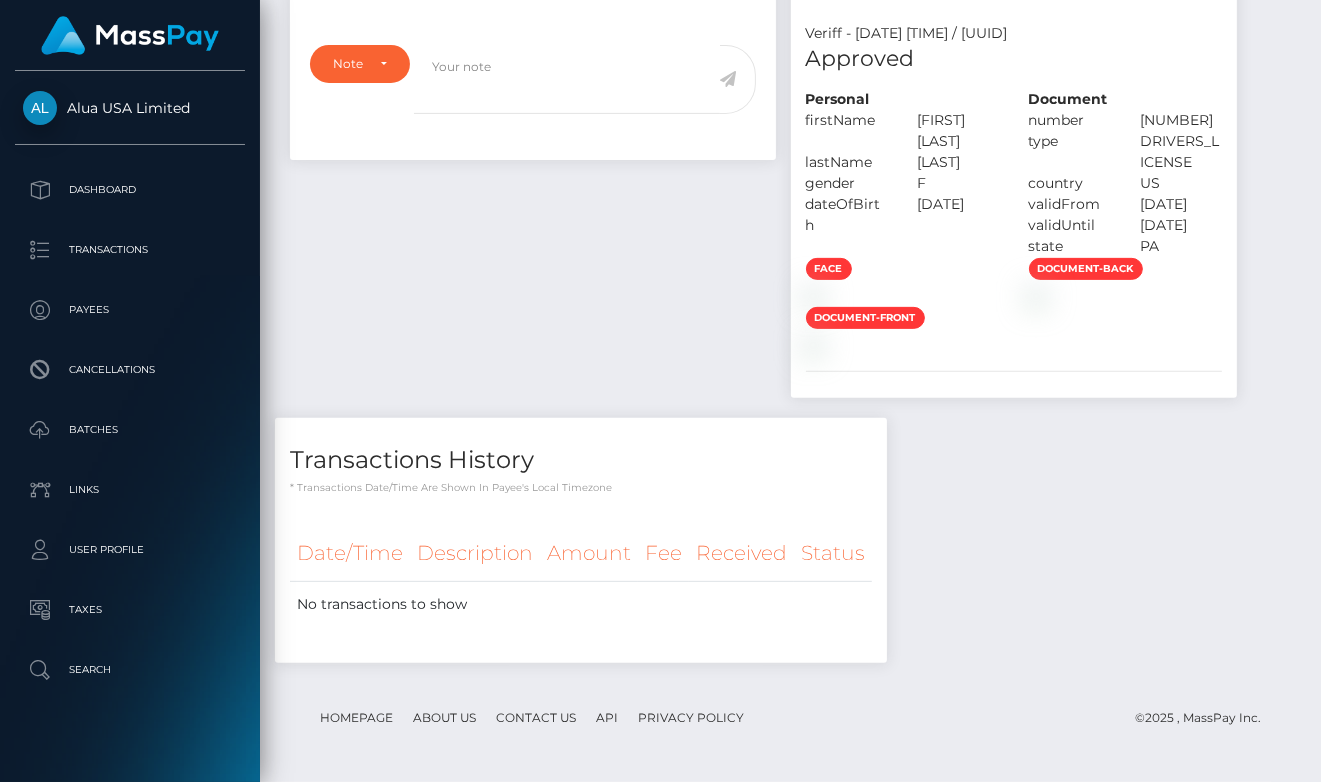 scroll, scrollTop: 822, scrollLeft: 0, axis: vertical 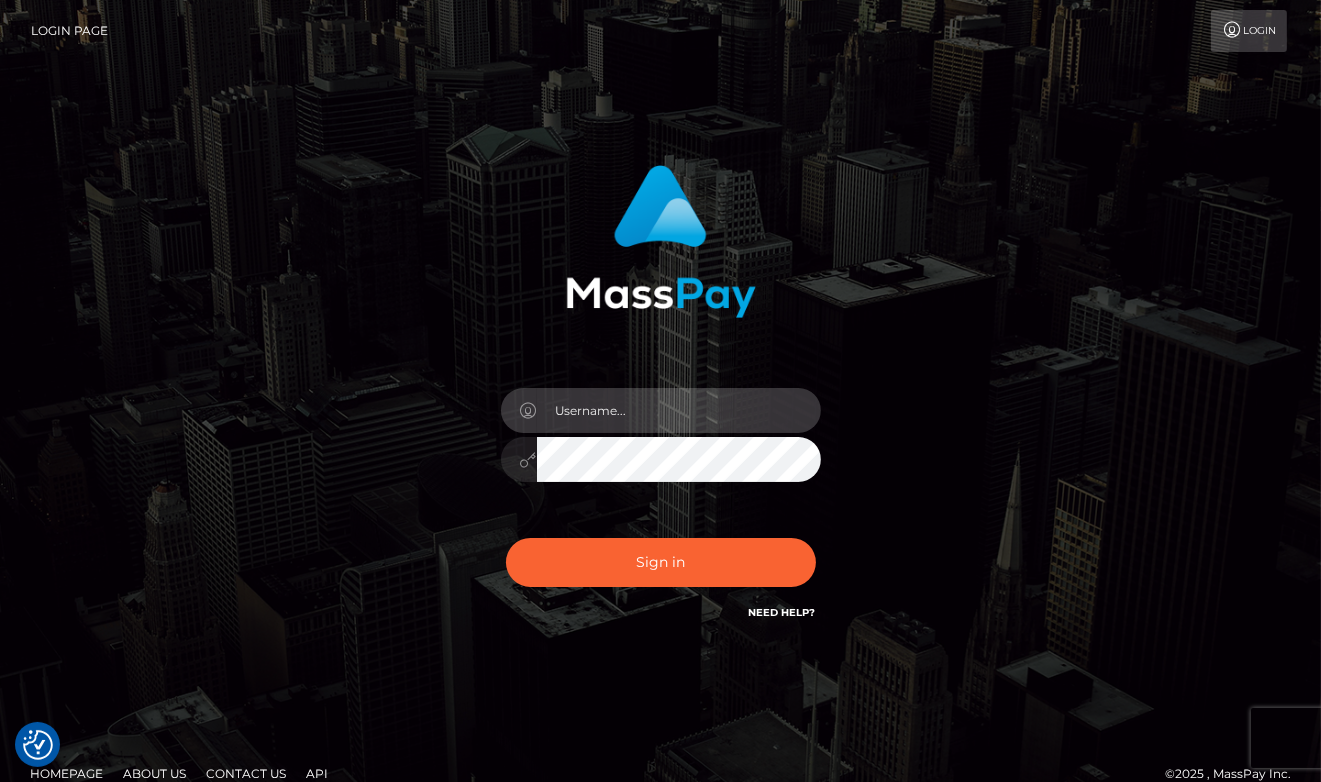 type on "aluasupport" 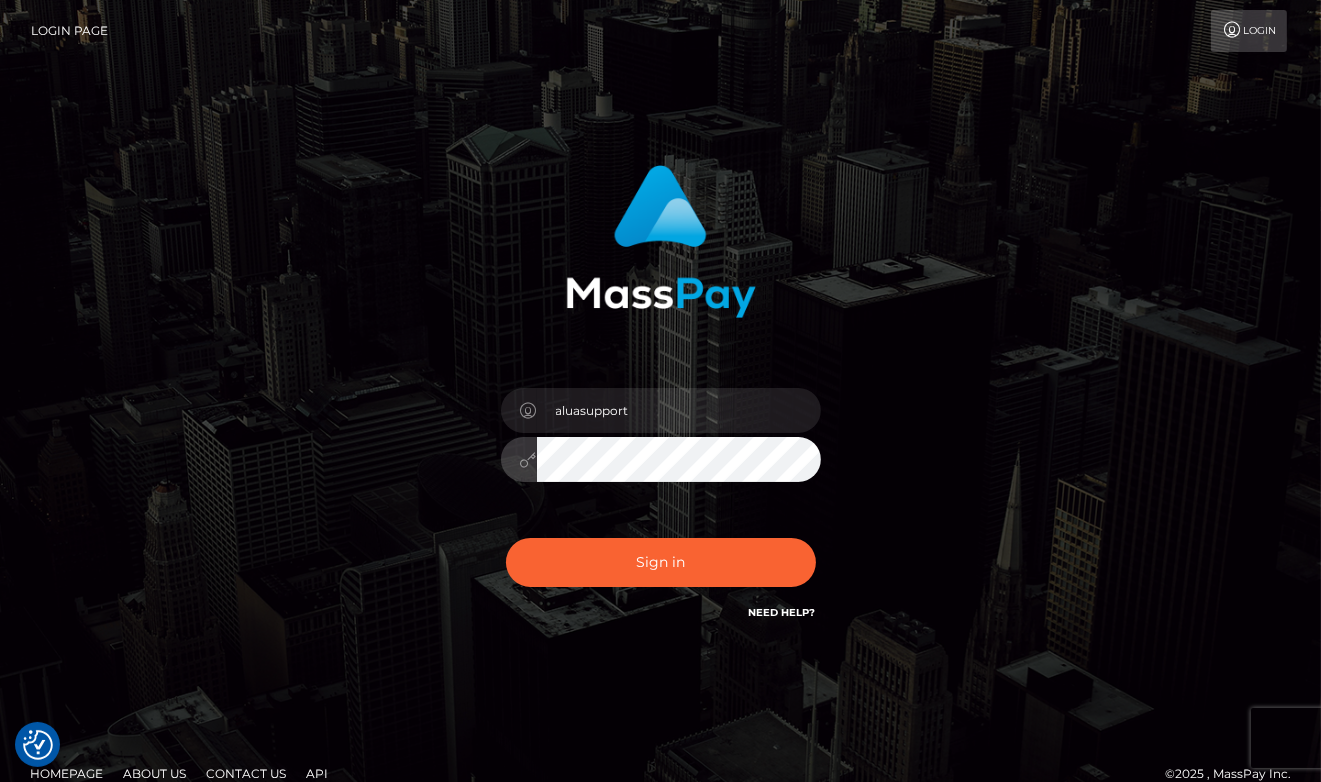 click on "Sign in" at bounding box center (661, 562) 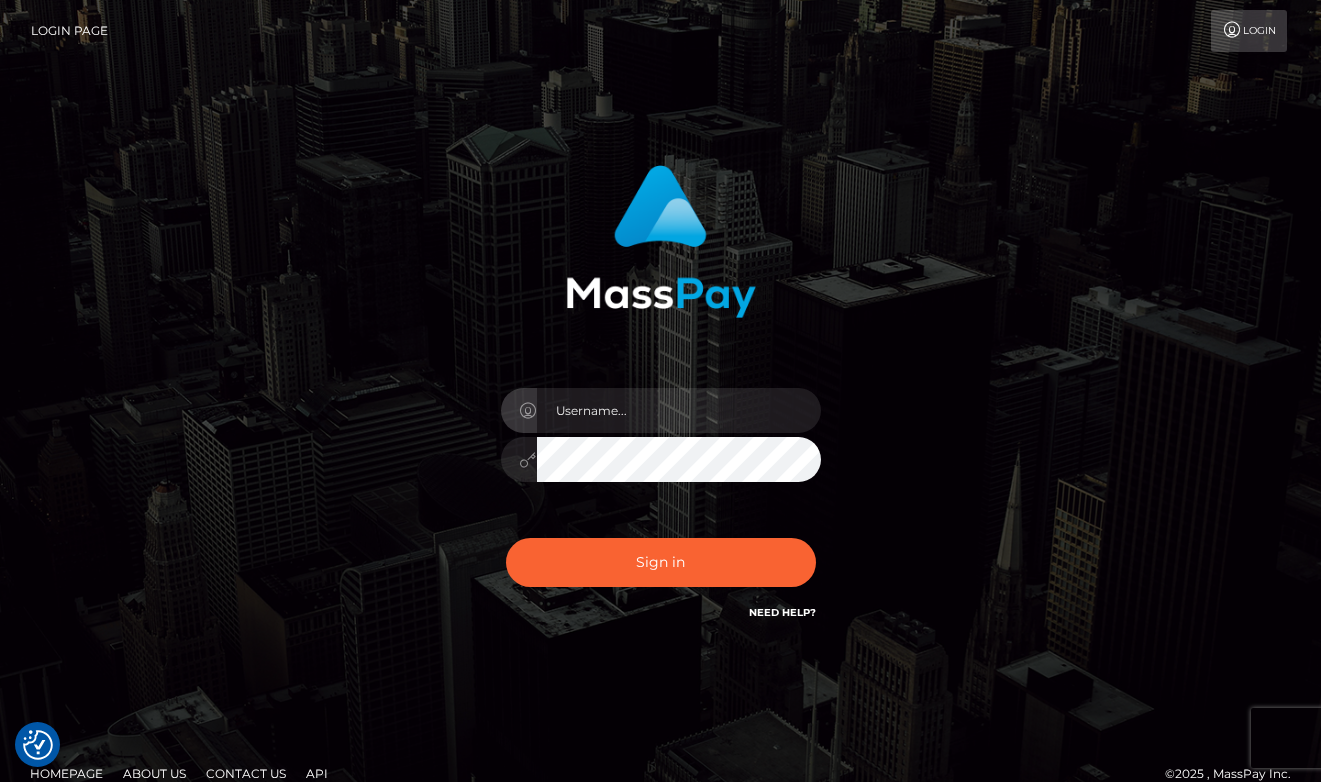 scroll, scrollTop: 0, scrollLeft: 0, axis: both 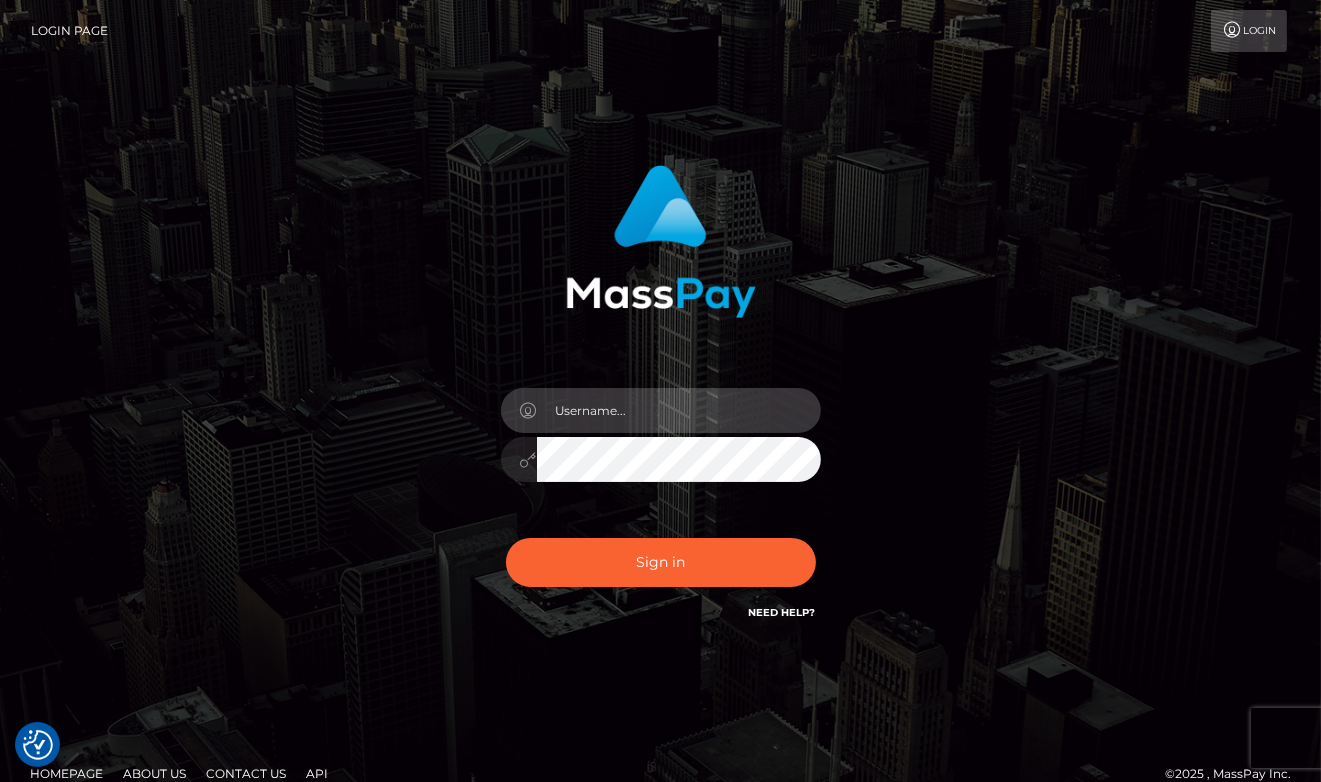 type on "aluasupport" 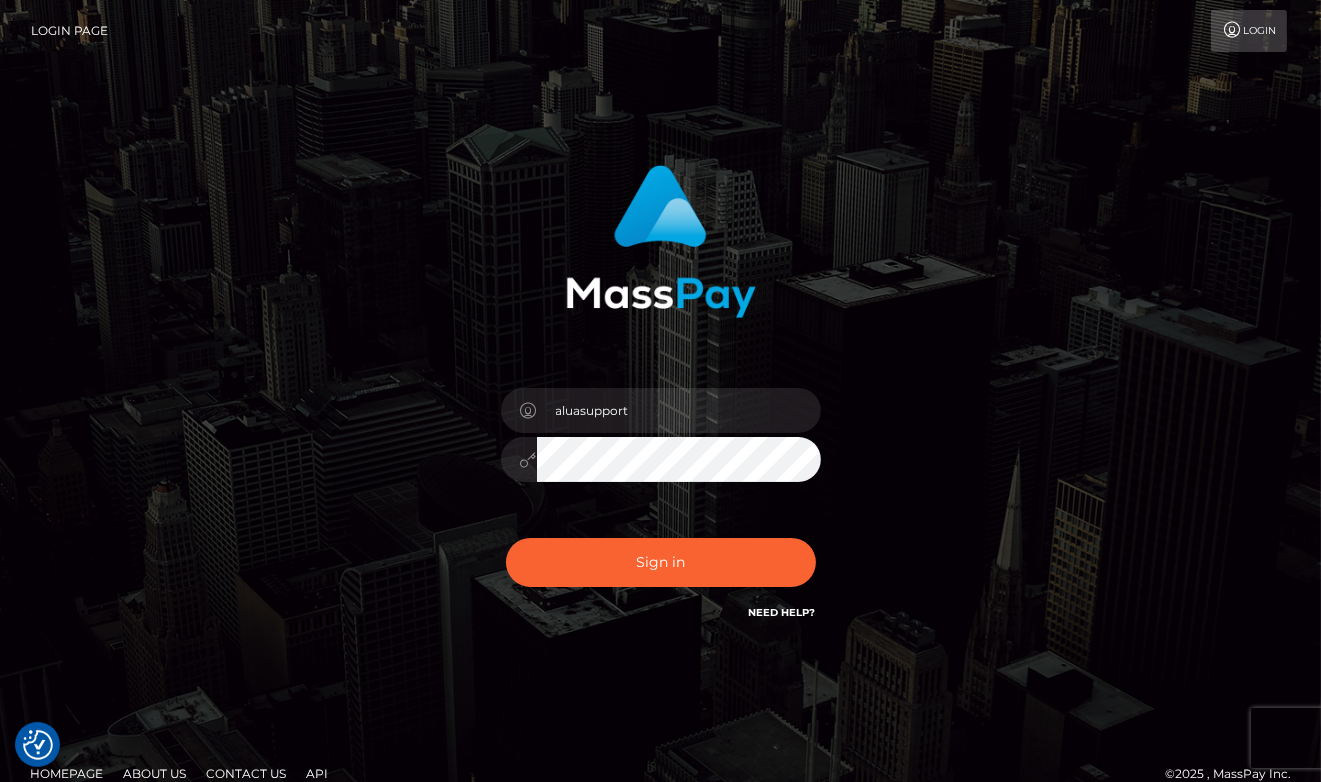 click on "Sign in" at bounding box center (661, 562) 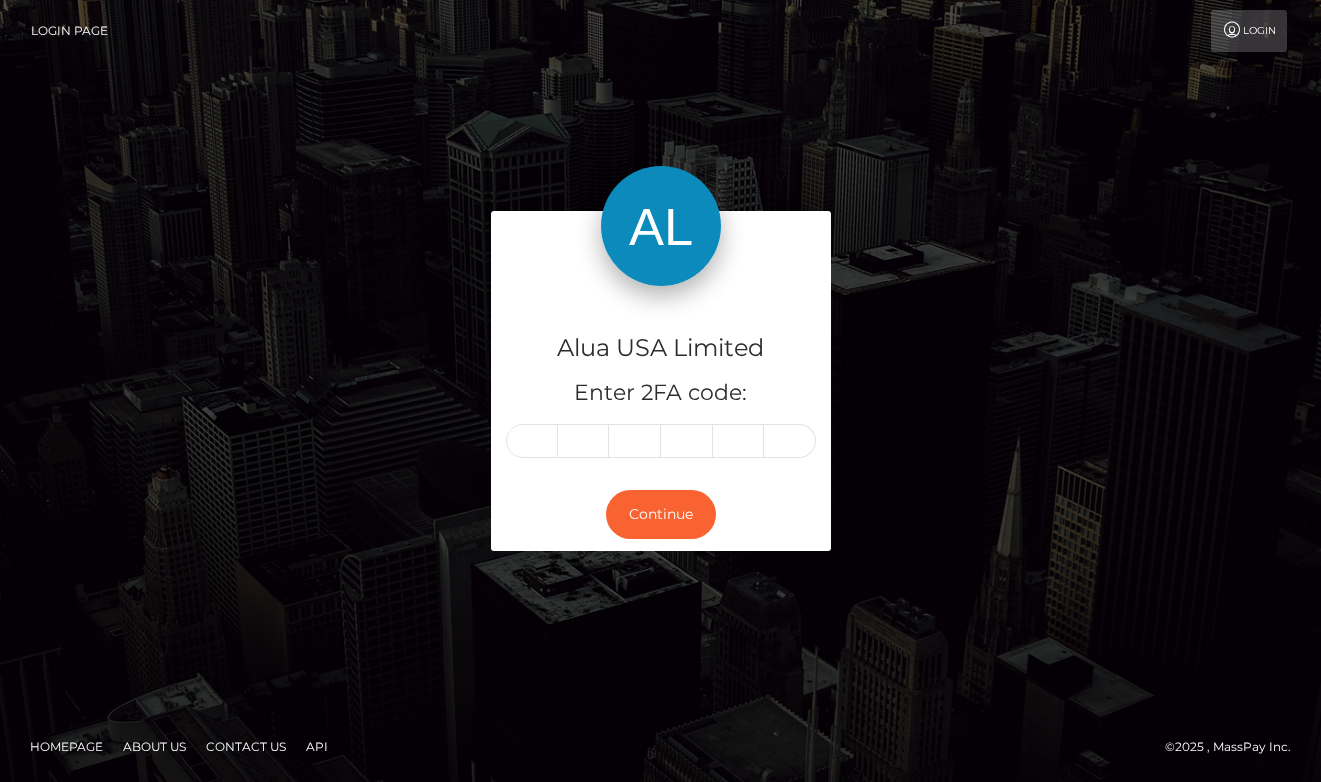 scroll, scrollTop: 0, scrollLeft: 0, axis: both 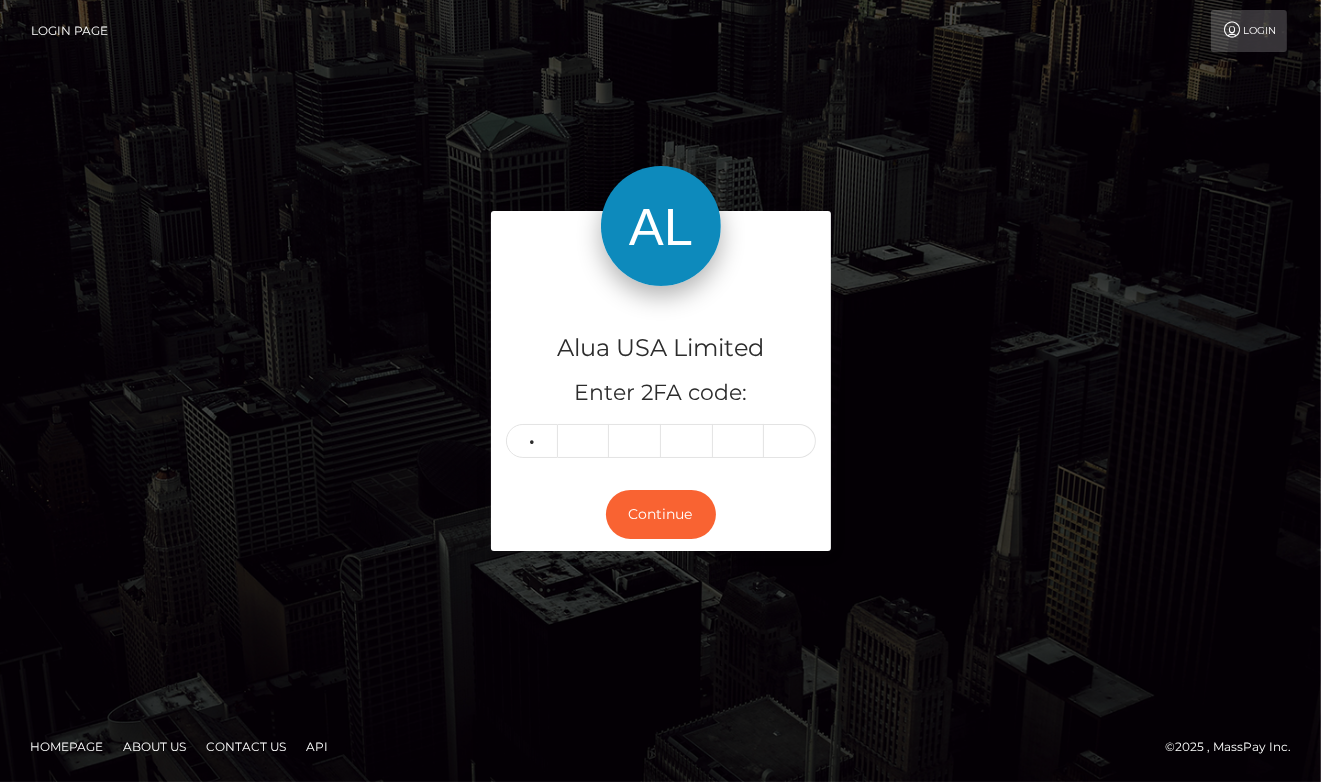 type on "7" 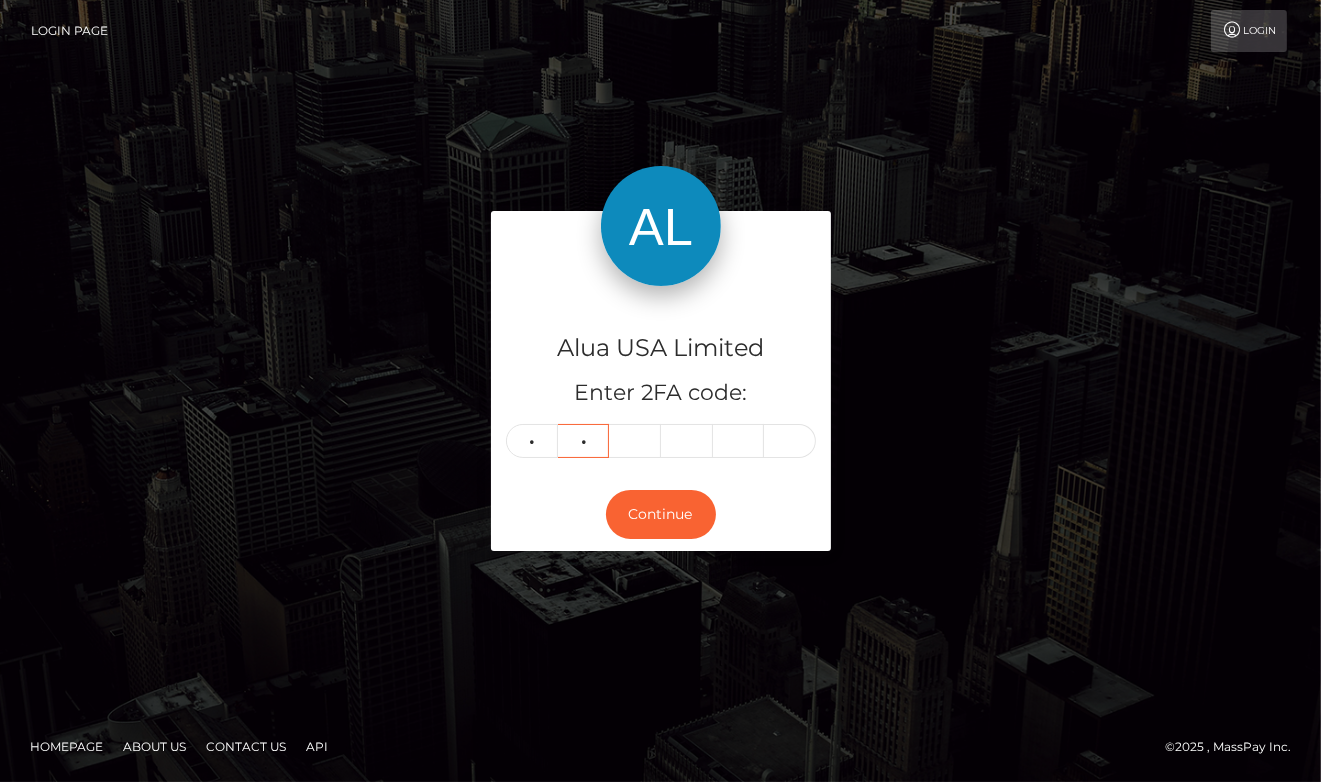 type on "7" 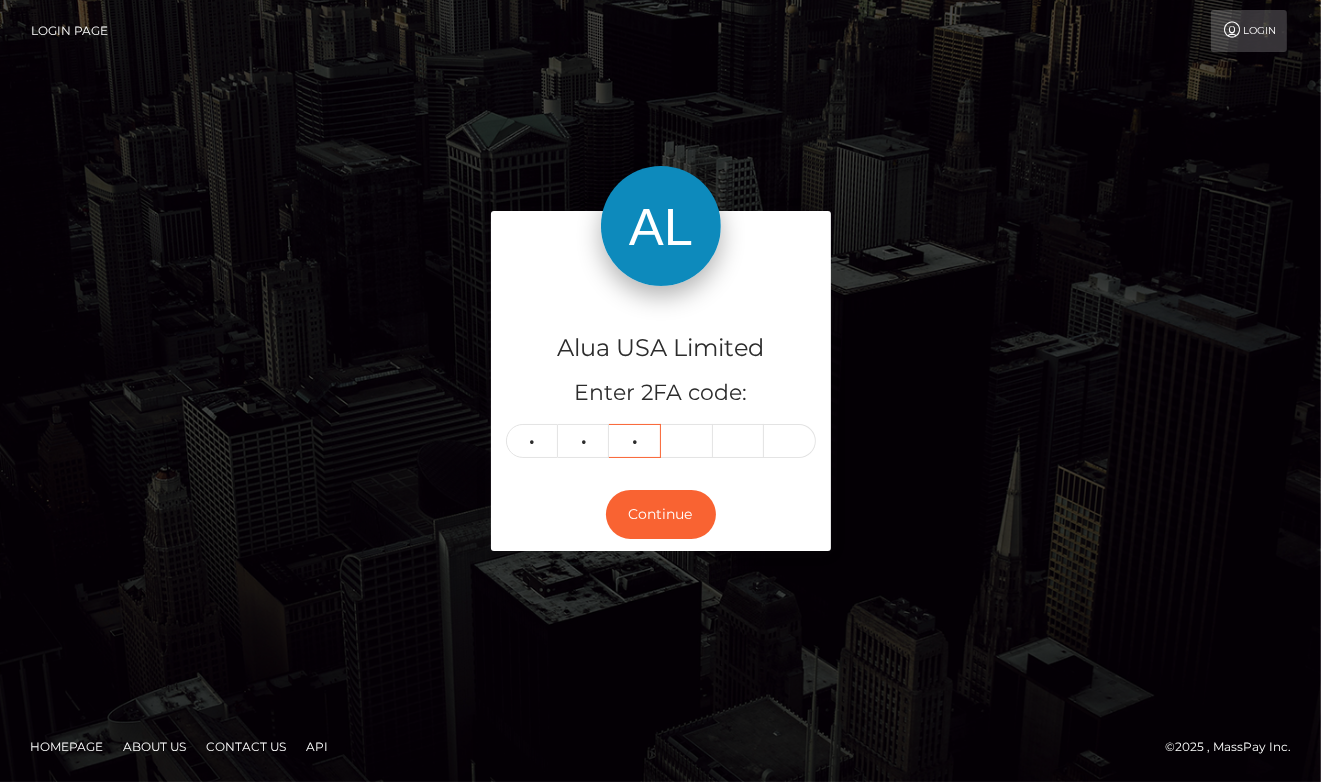 type on "9" 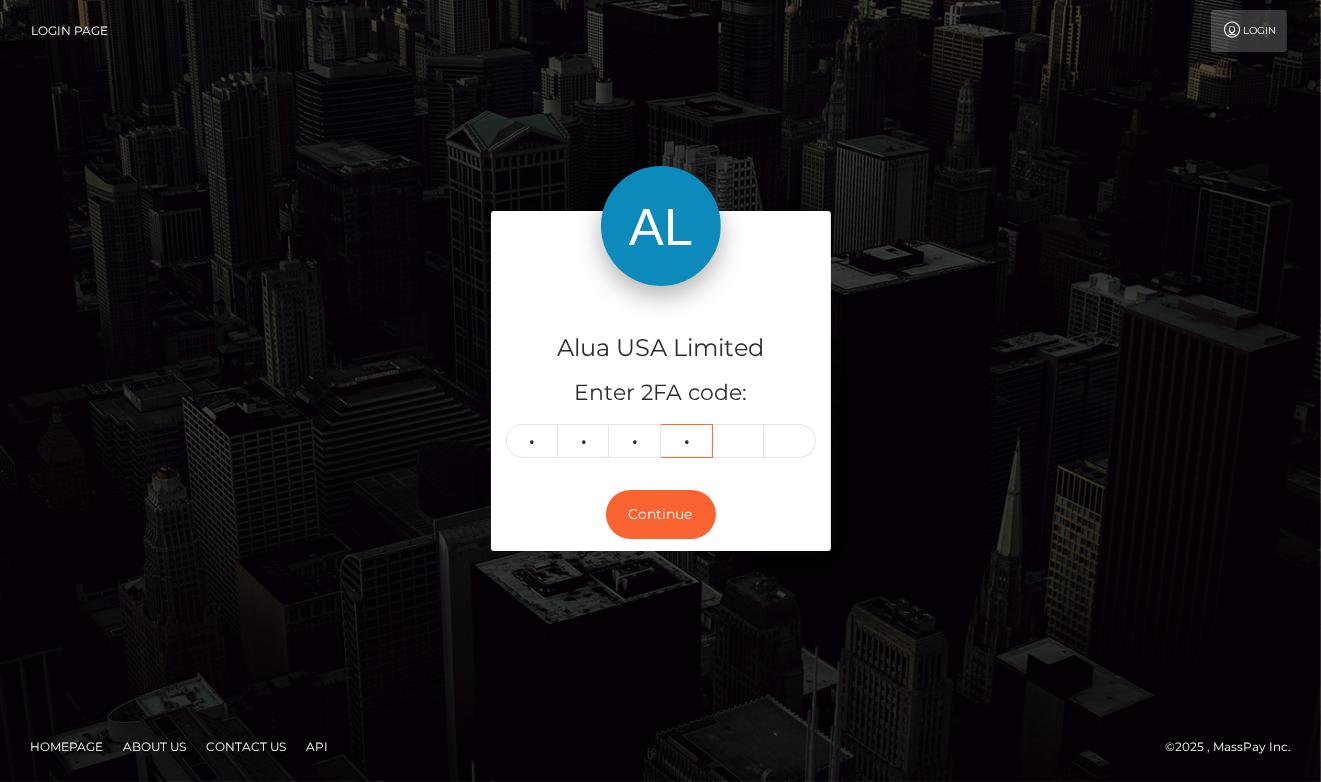 type on "7" 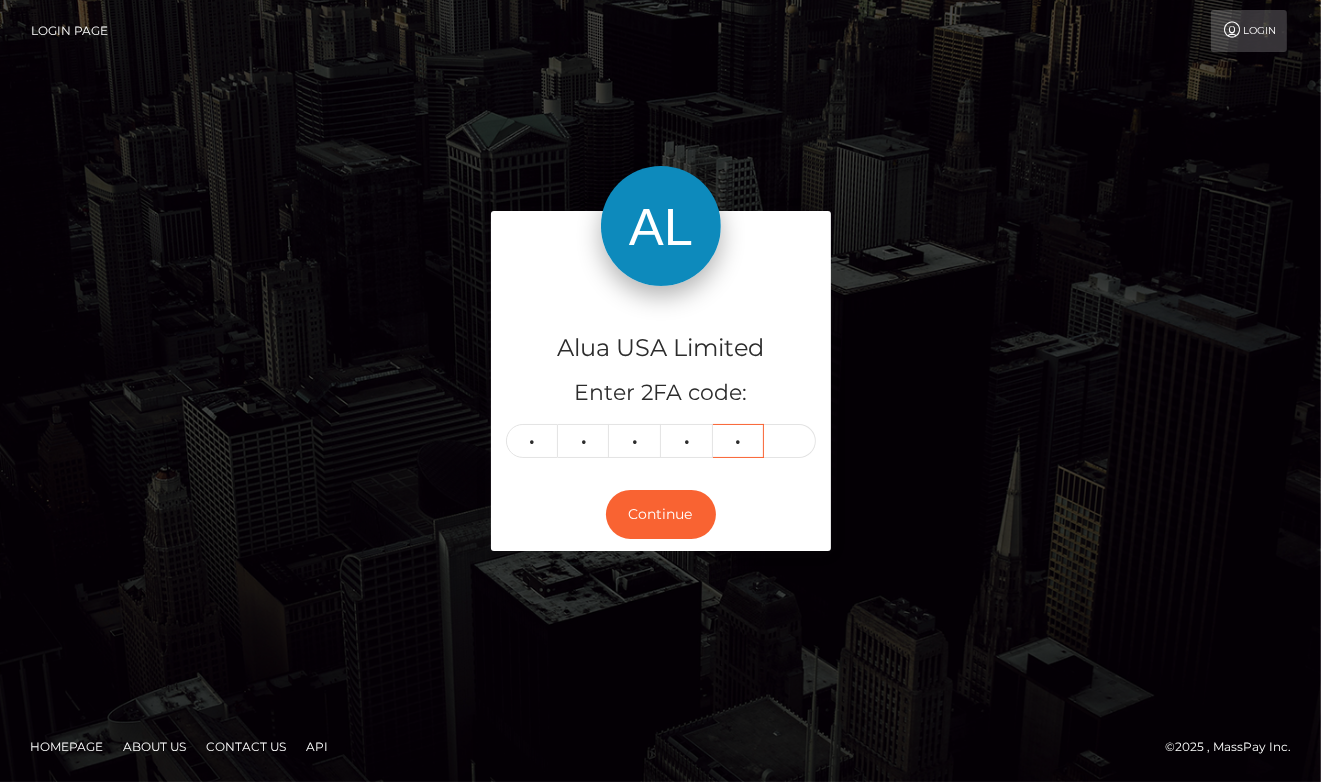 type on "2" 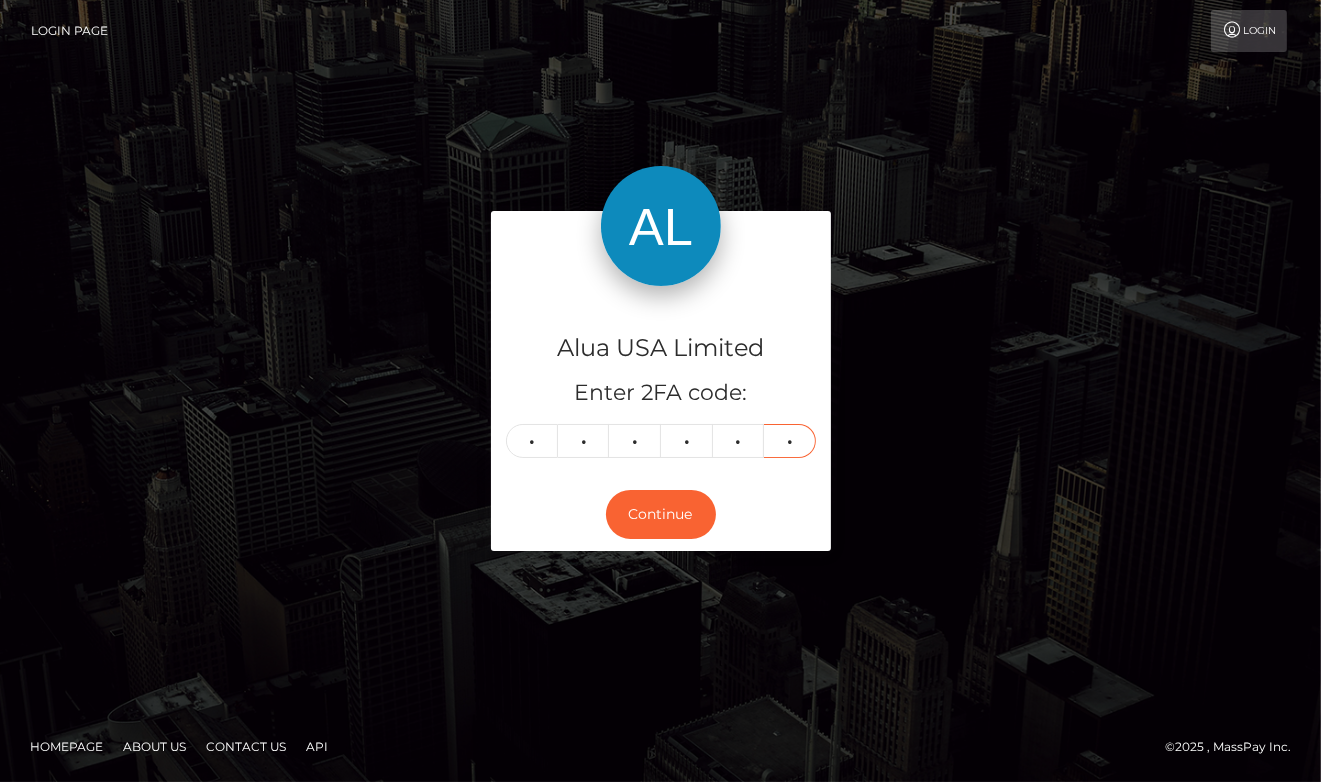 type on "5" 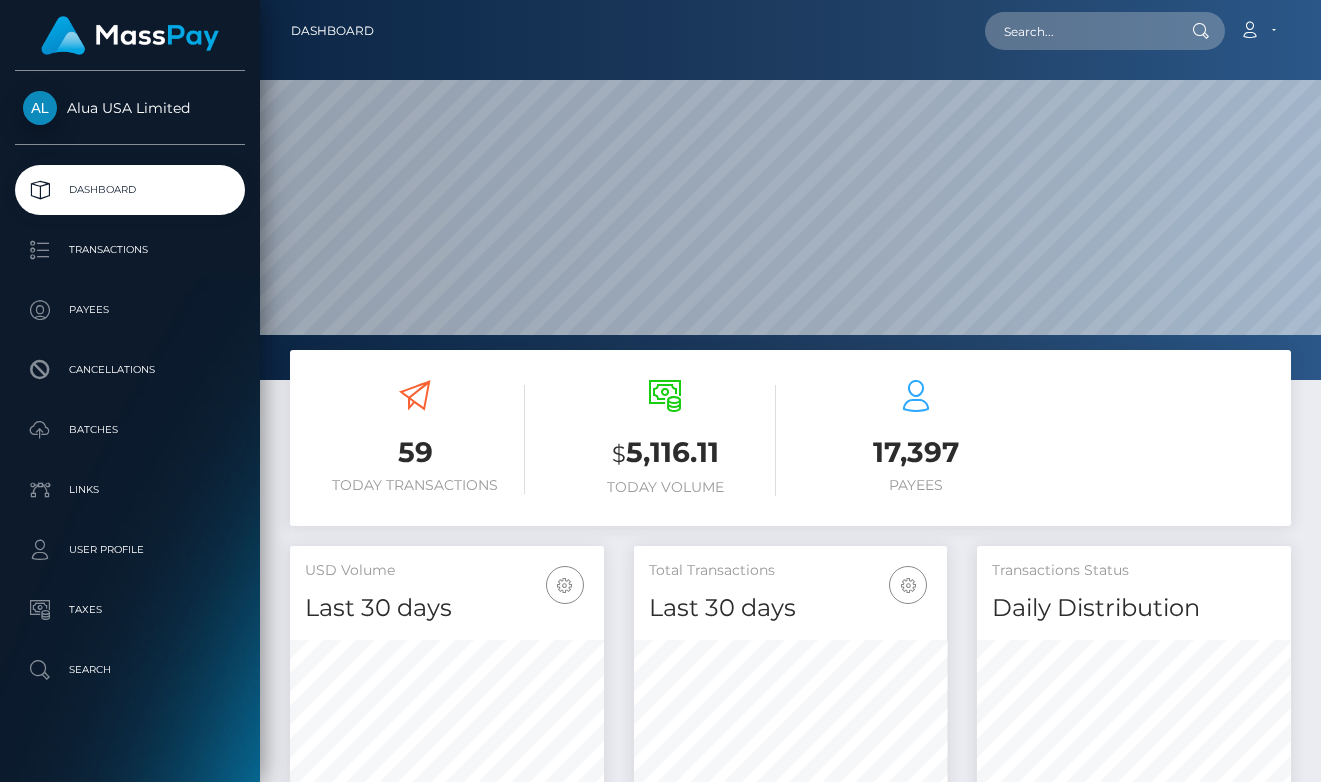 scroll, scrollTop: 0, scrollLeft: 0, axis: both 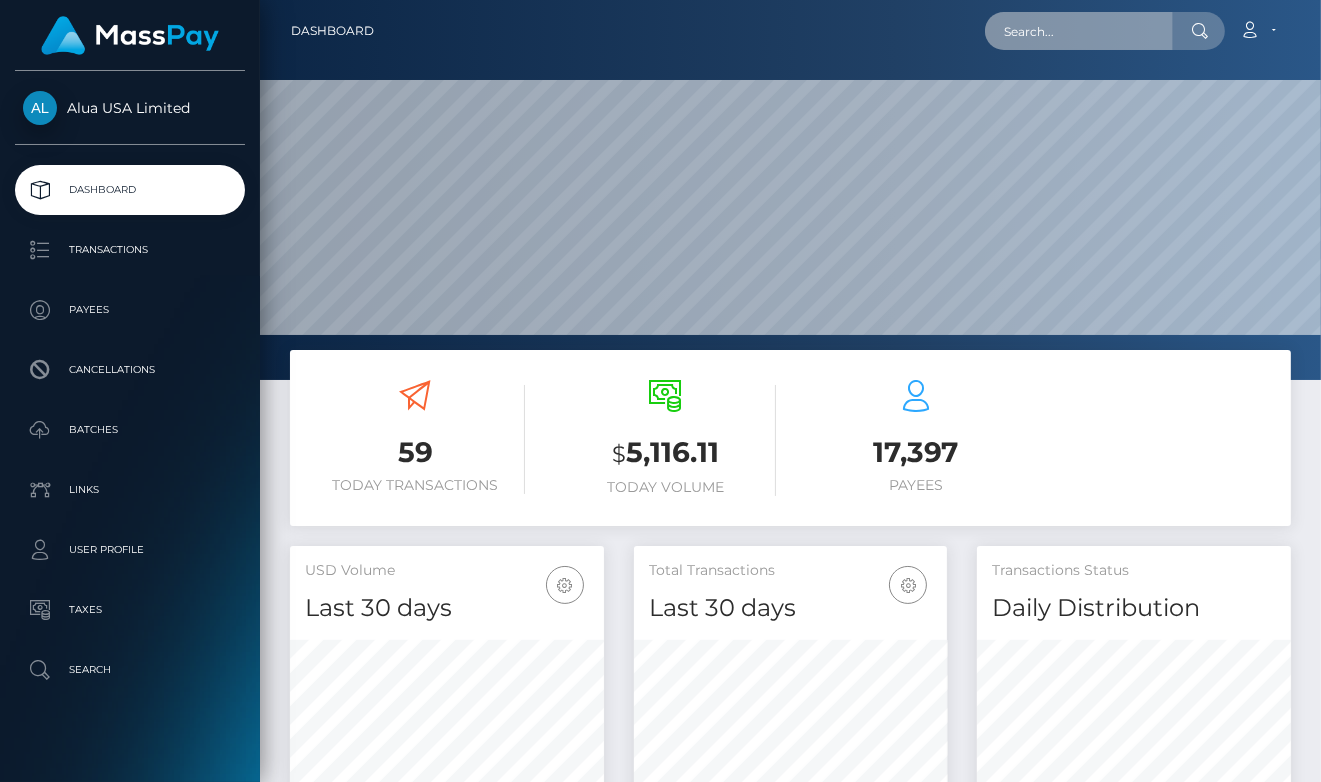 click at bounding box center [1079, 31] 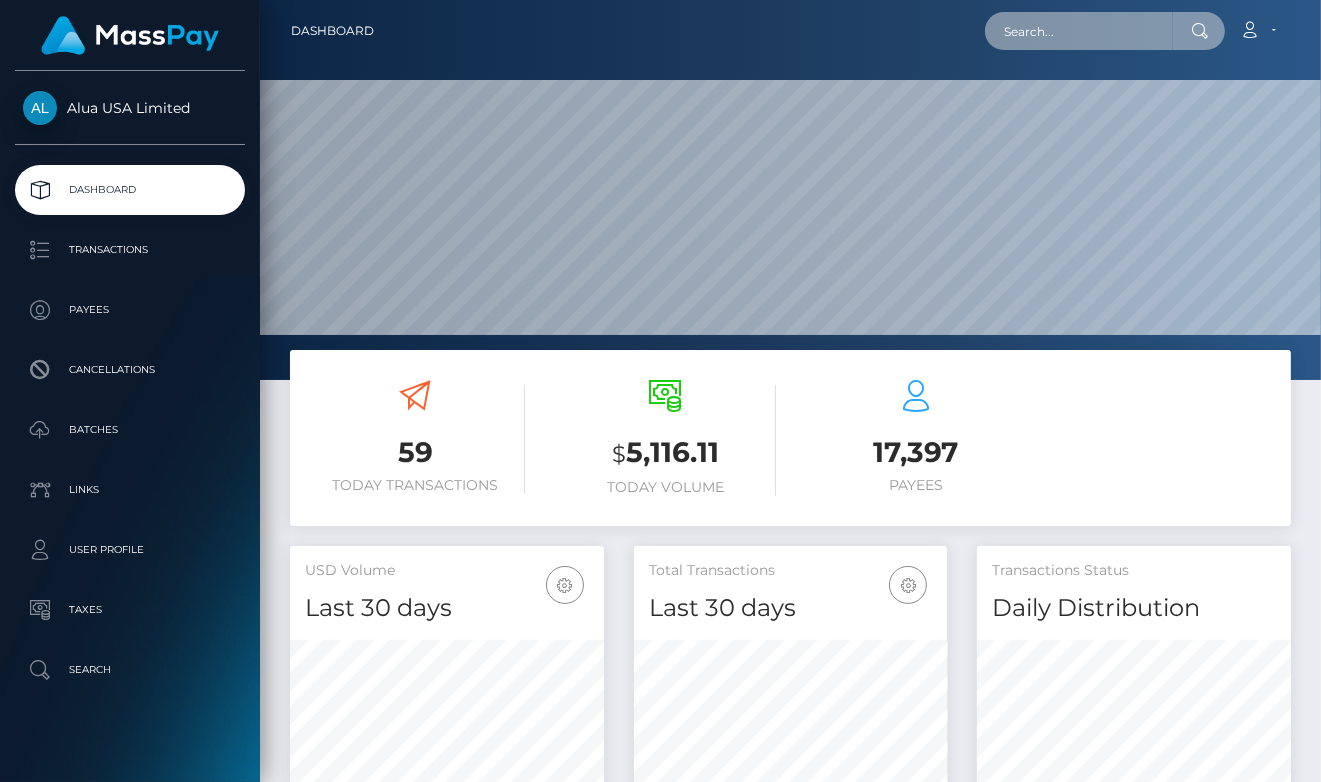 paste on "685bc926587475c9d004b65c" 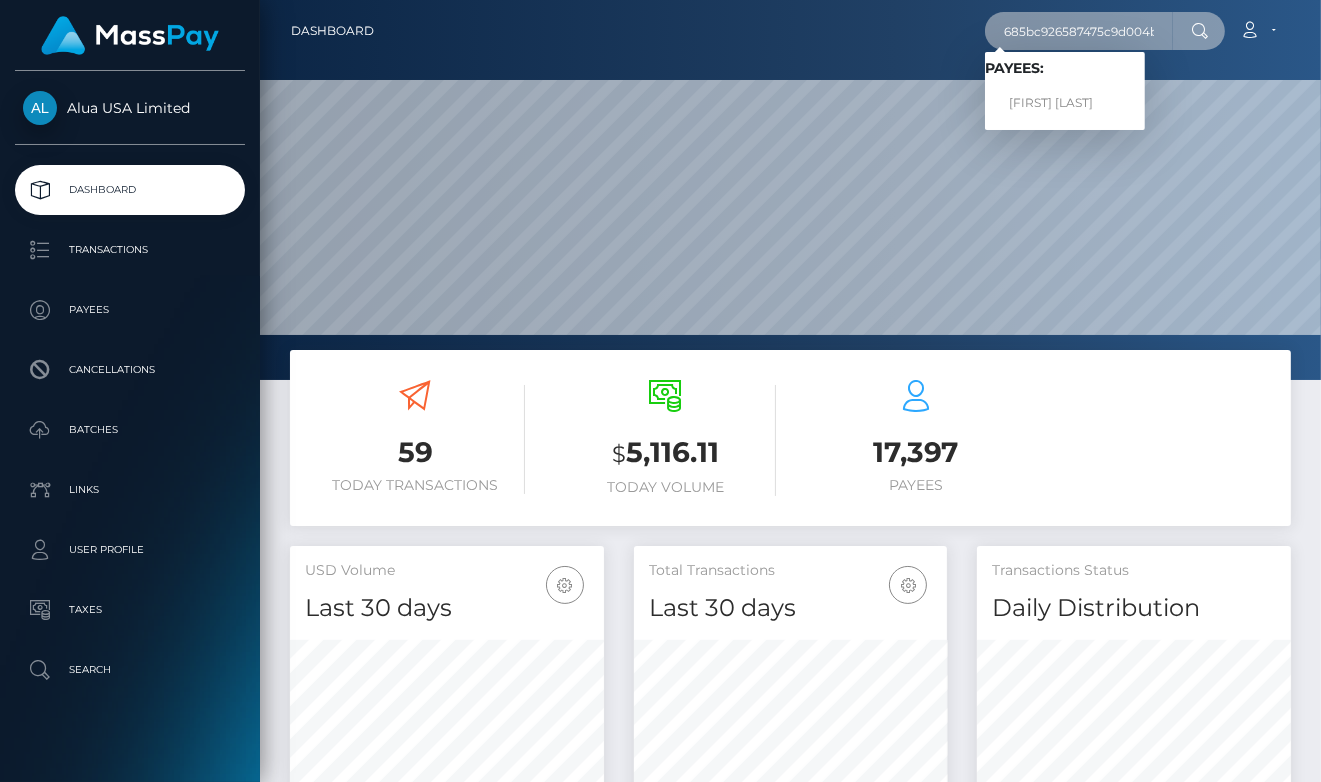 type on "685bc926587475c9d004b65c" 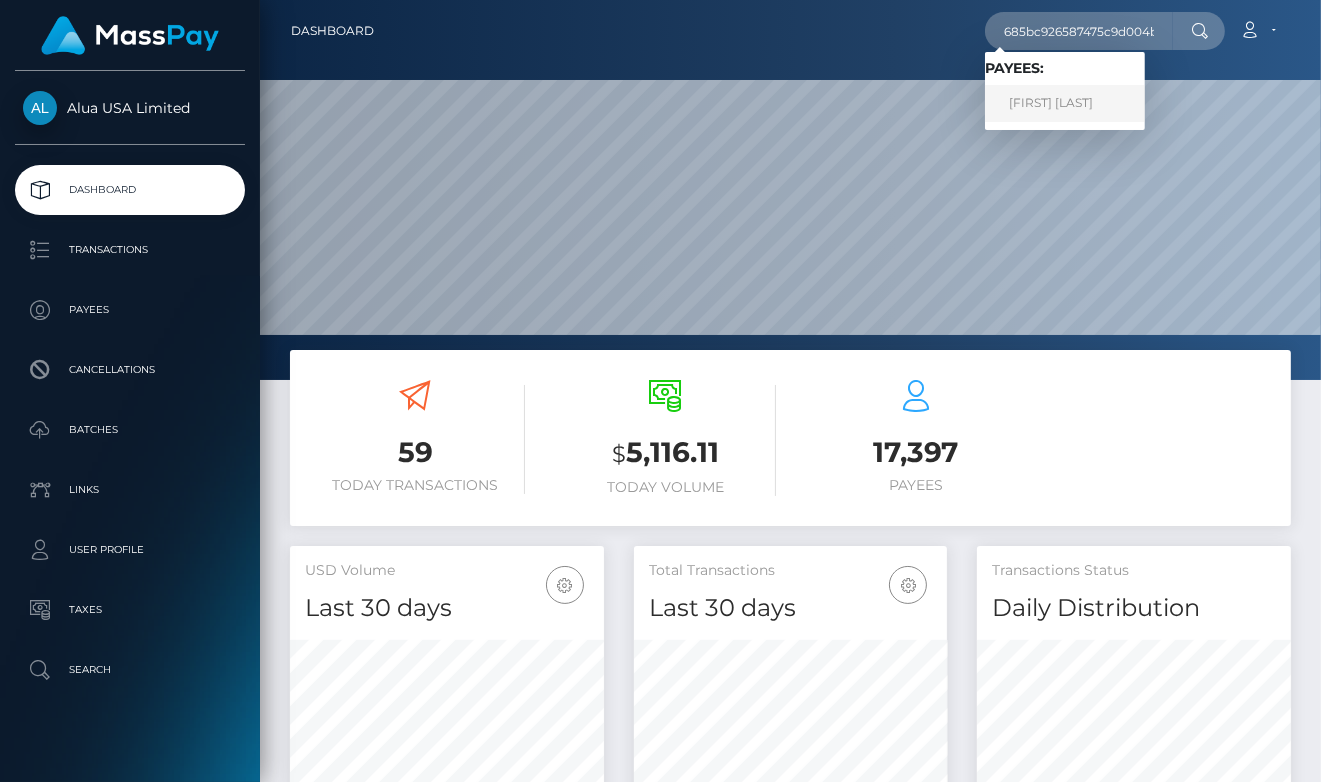 click on "Shalom  Sunday" at bounding box center [1065, 103] 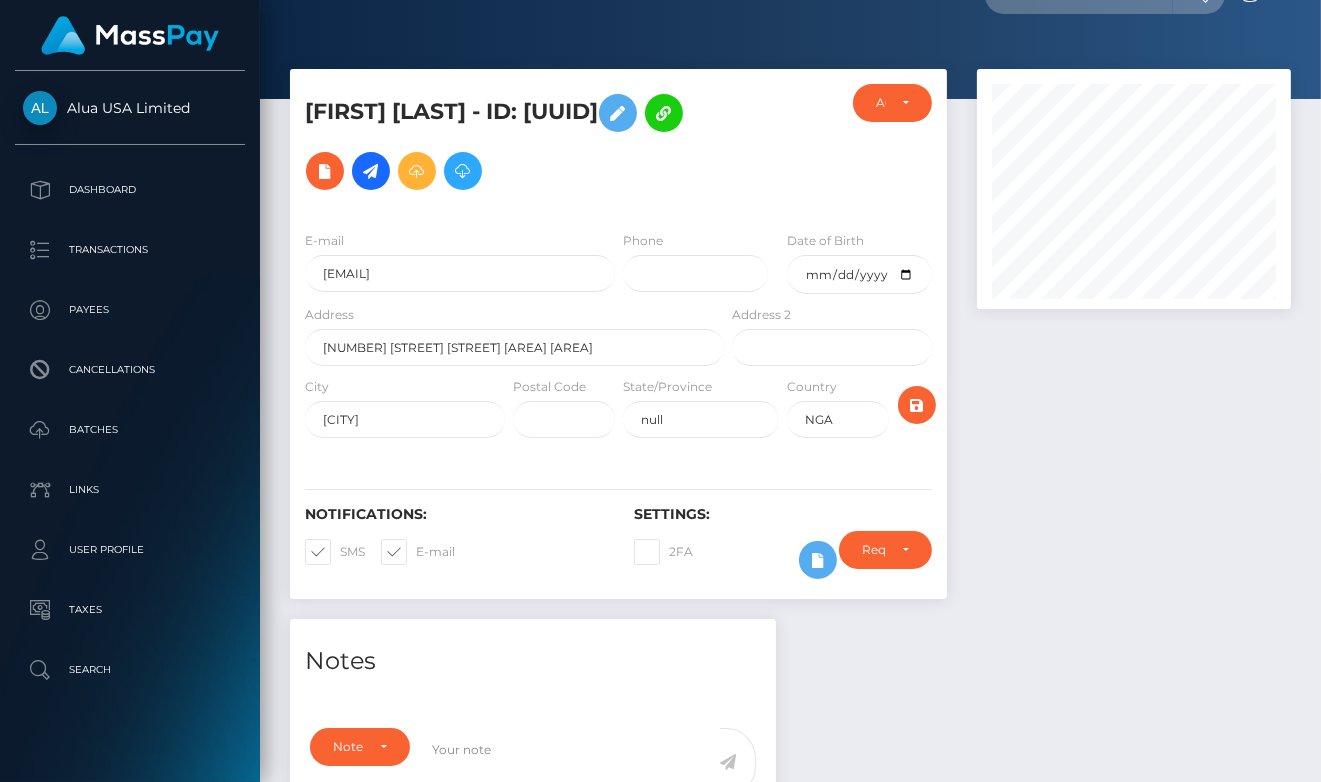 scroll, scrollTop: 638, scrollLeft: 0, axis: vertical 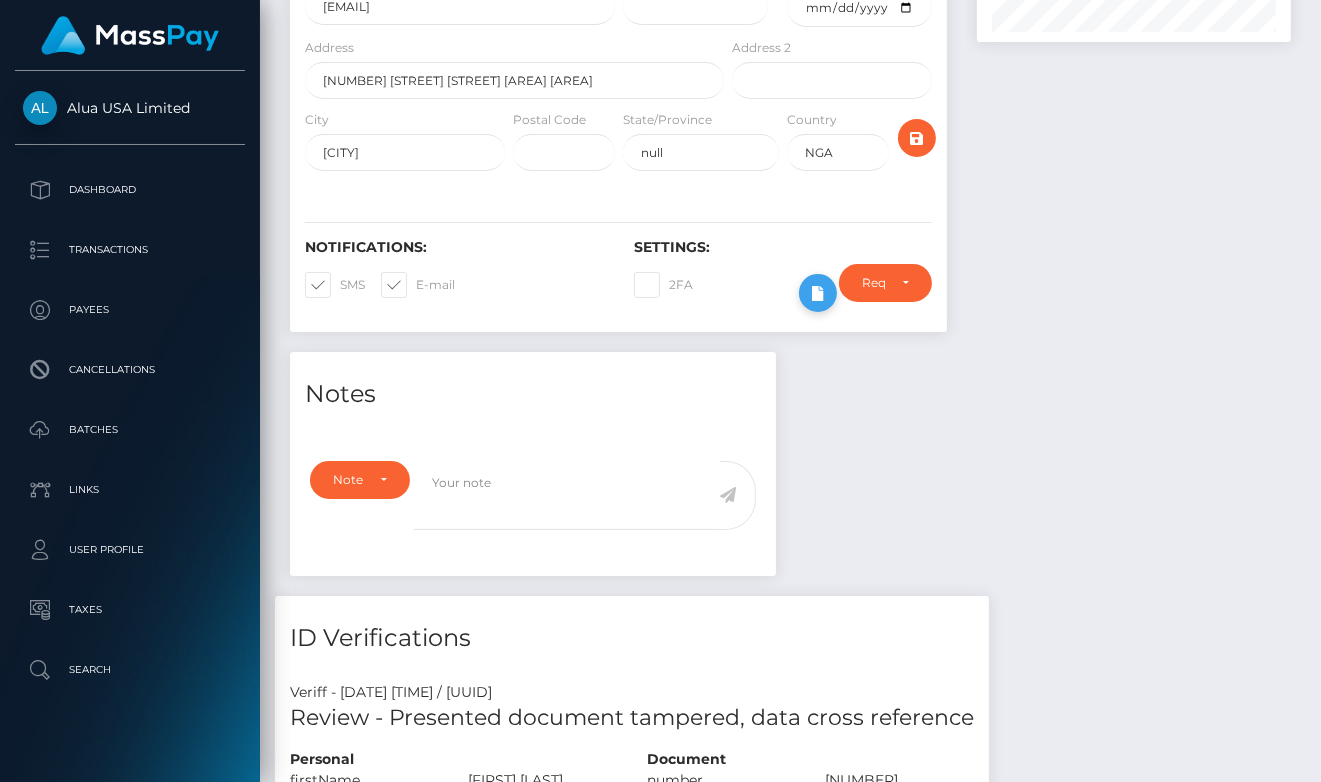 drag, startPoint x: 803, startPoint y: 463, endPoint x: 818, endPoint y: 338, distance: 125.89678 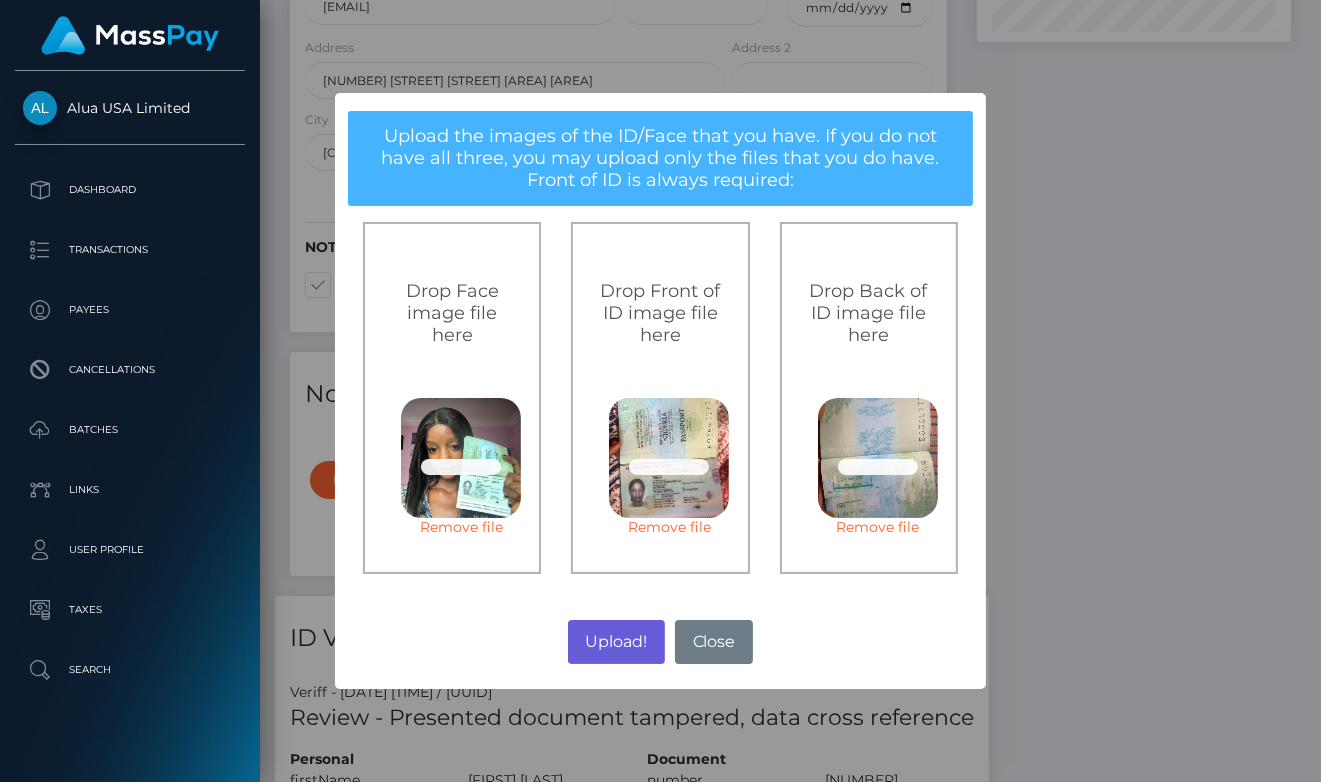 click on "Upload!" at bounding box center [616, 642] 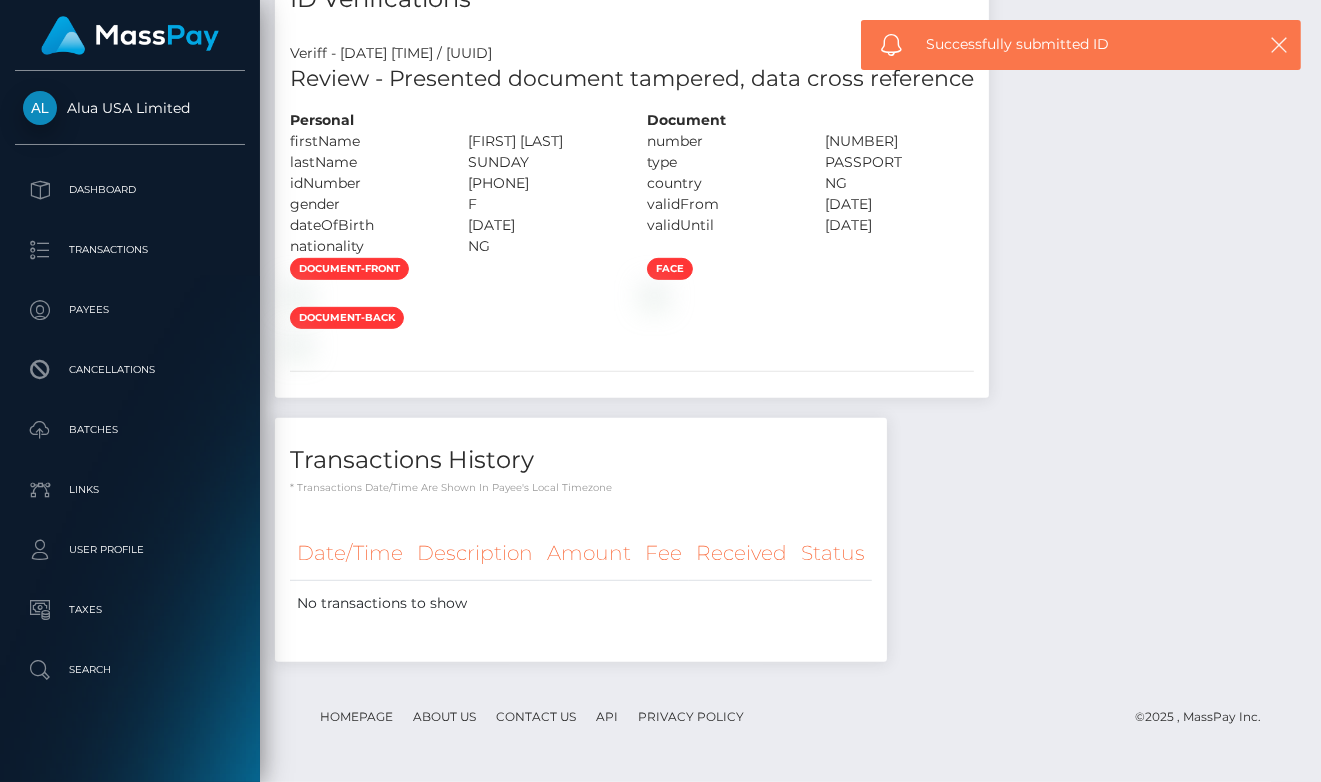 scroll, scrollTop: 1725, scrollLeft: 0, axis: vertical 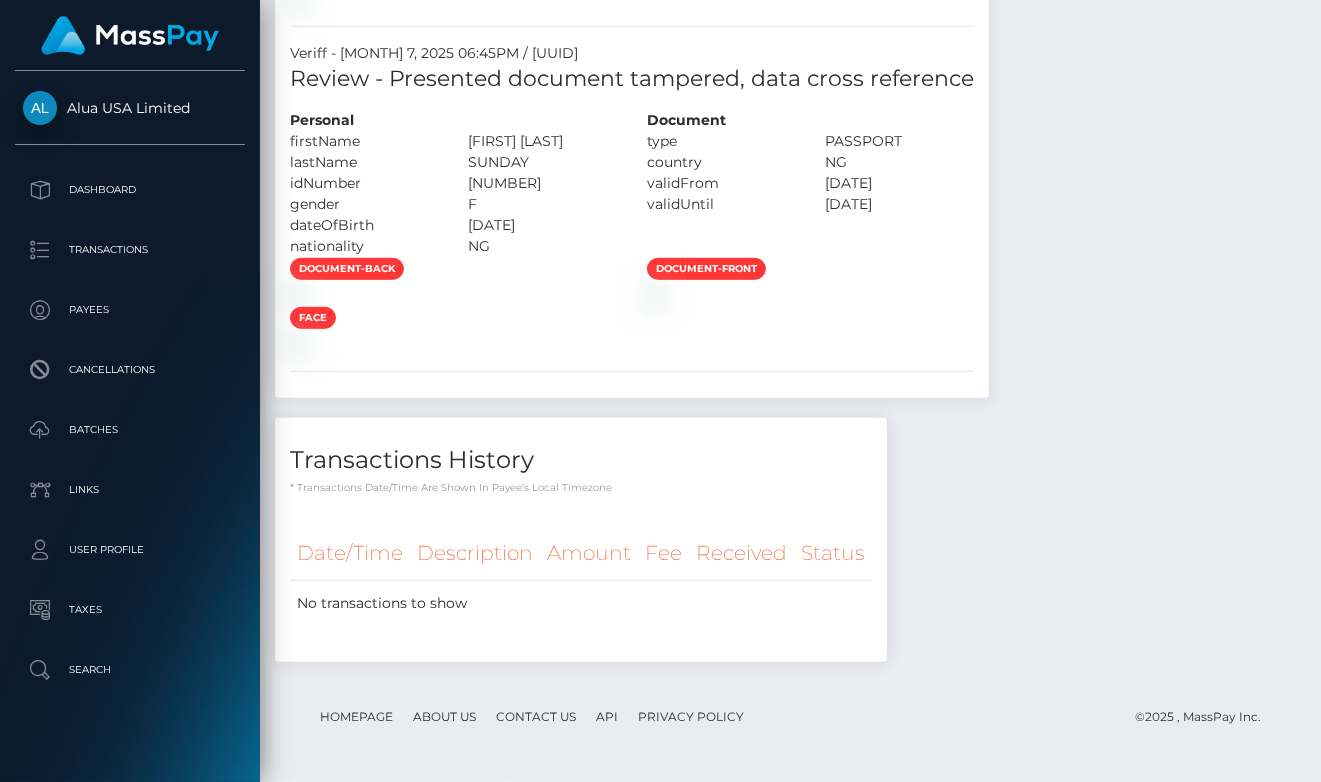 click on "Review - Presented document tampered, data cross reference" at bounding box center (632, 79) 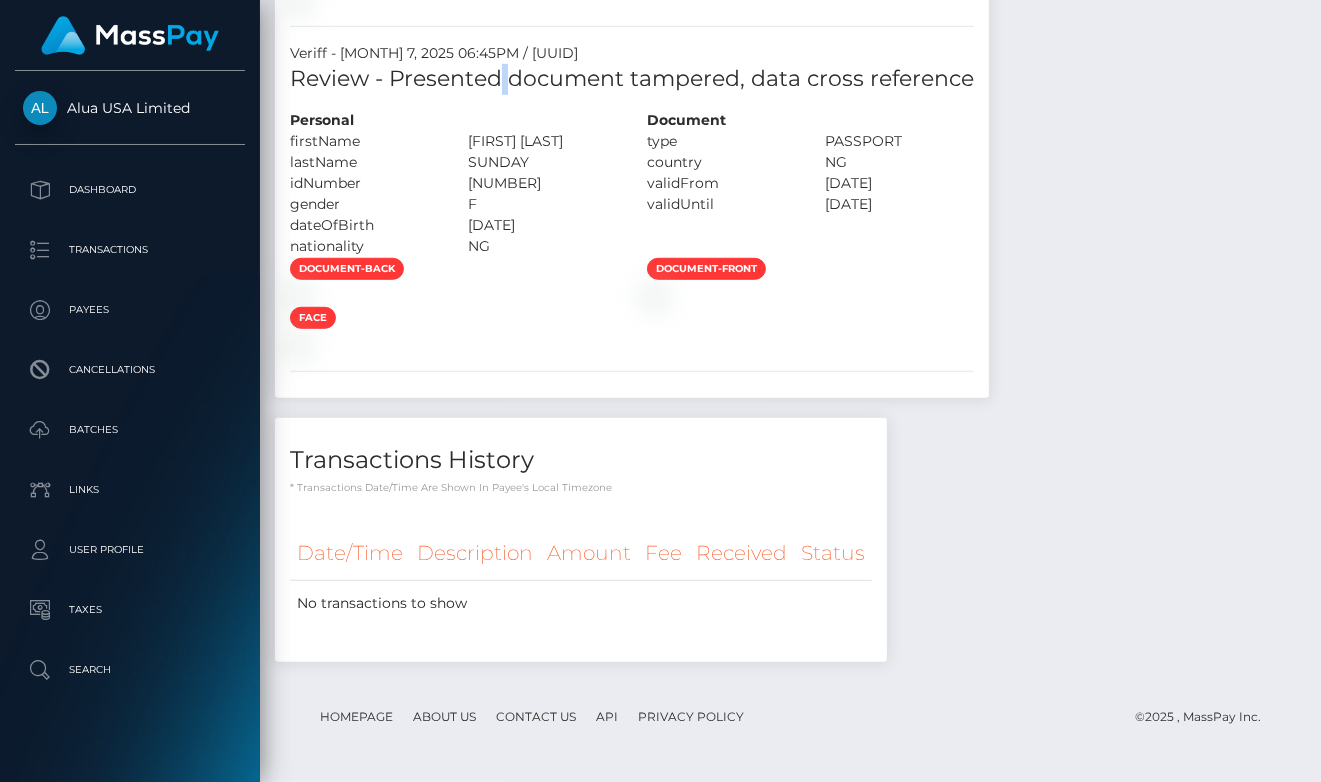 click on "Review - Presented document tampered, data cross reference" at bounding box center (632, 79) 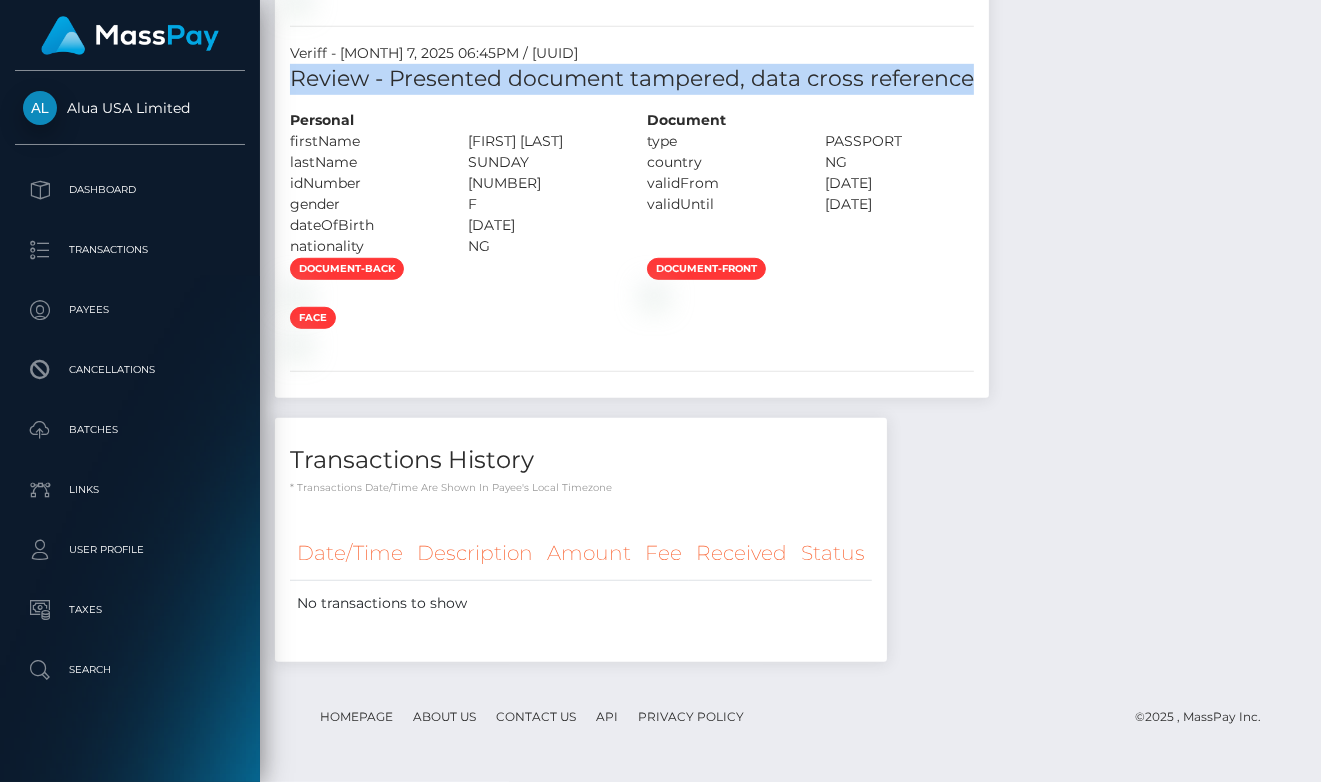 click on "Review - Presented document tampered, data cross reference" at bounding box center [632, 79] 